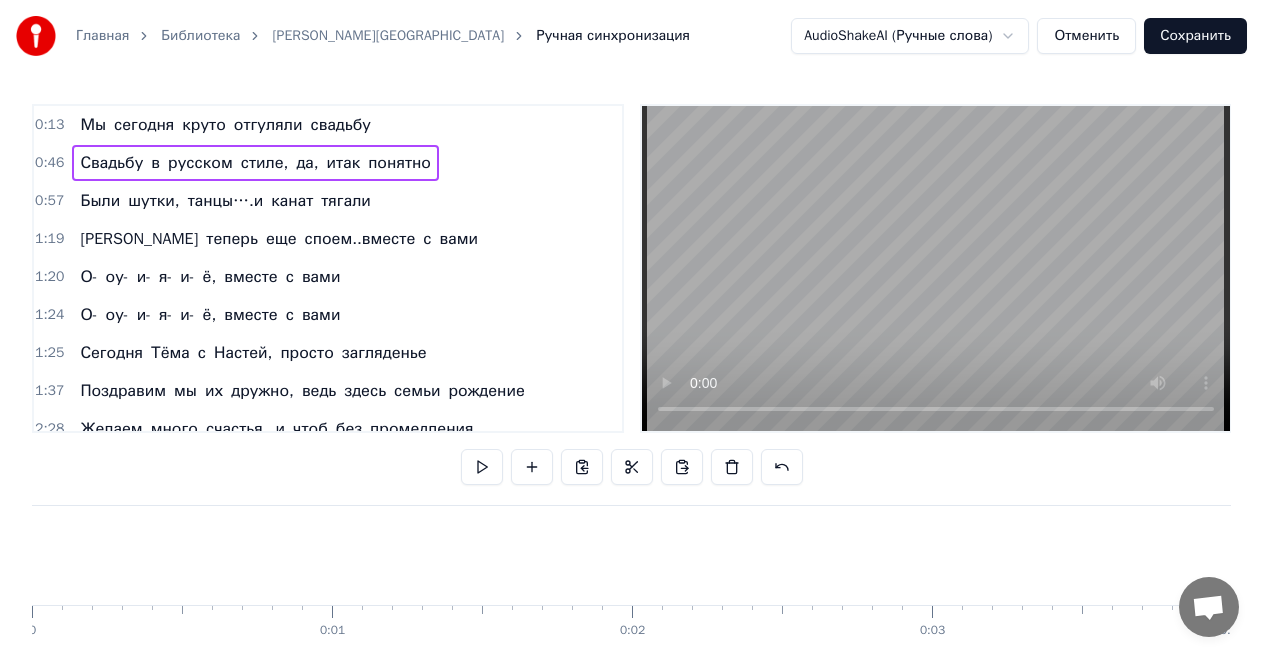 scroll, scrollTop: 99, scrollLeft: 0, axis: vertical 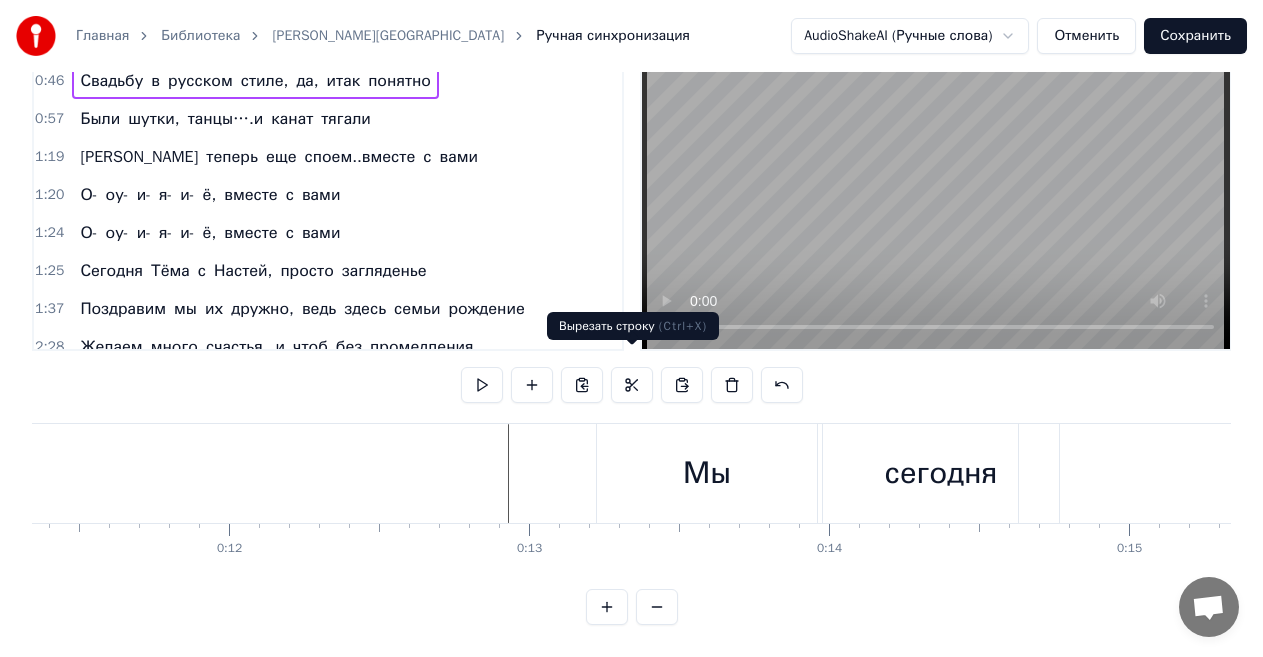 type 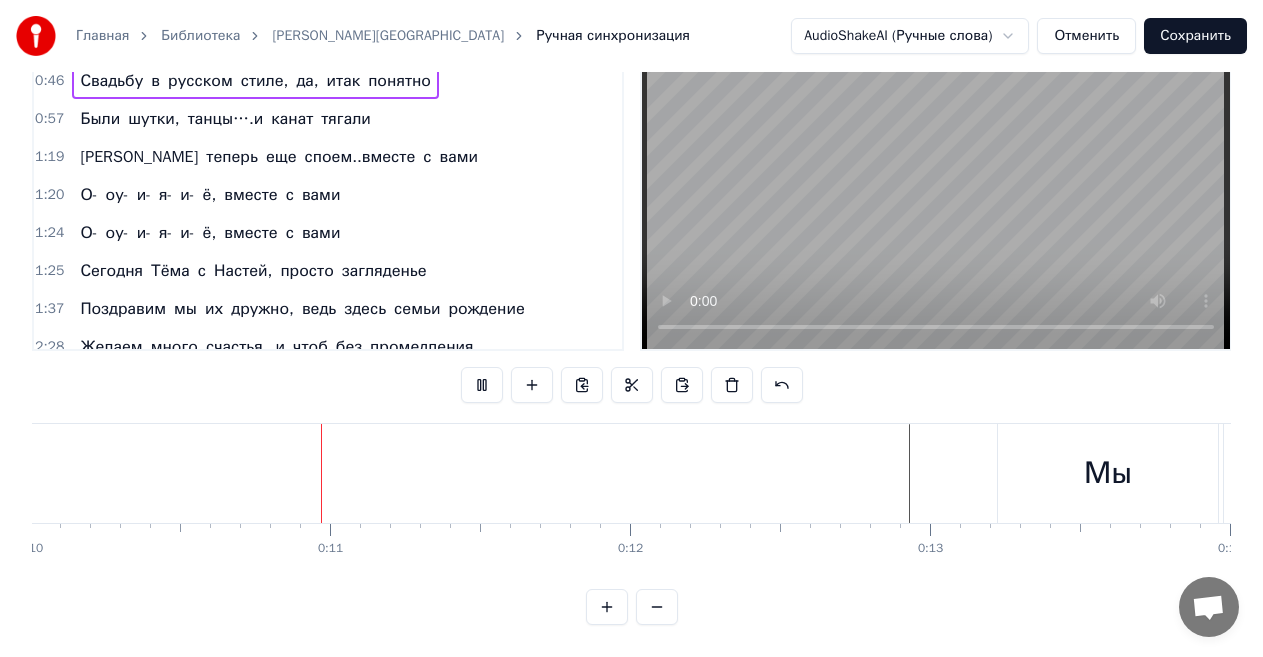 scroll, scrollTop: 0, scrollLeft: 3012, axis: horizontal 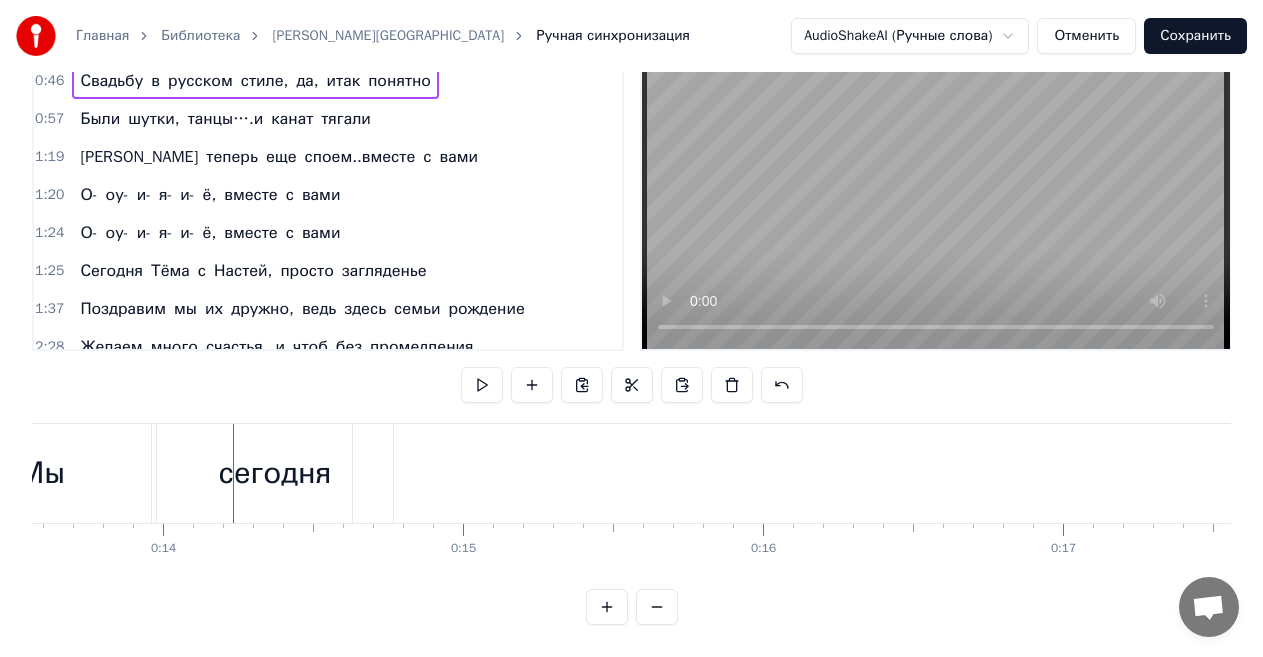 click on "круто" at bounding box center [3170, 473] 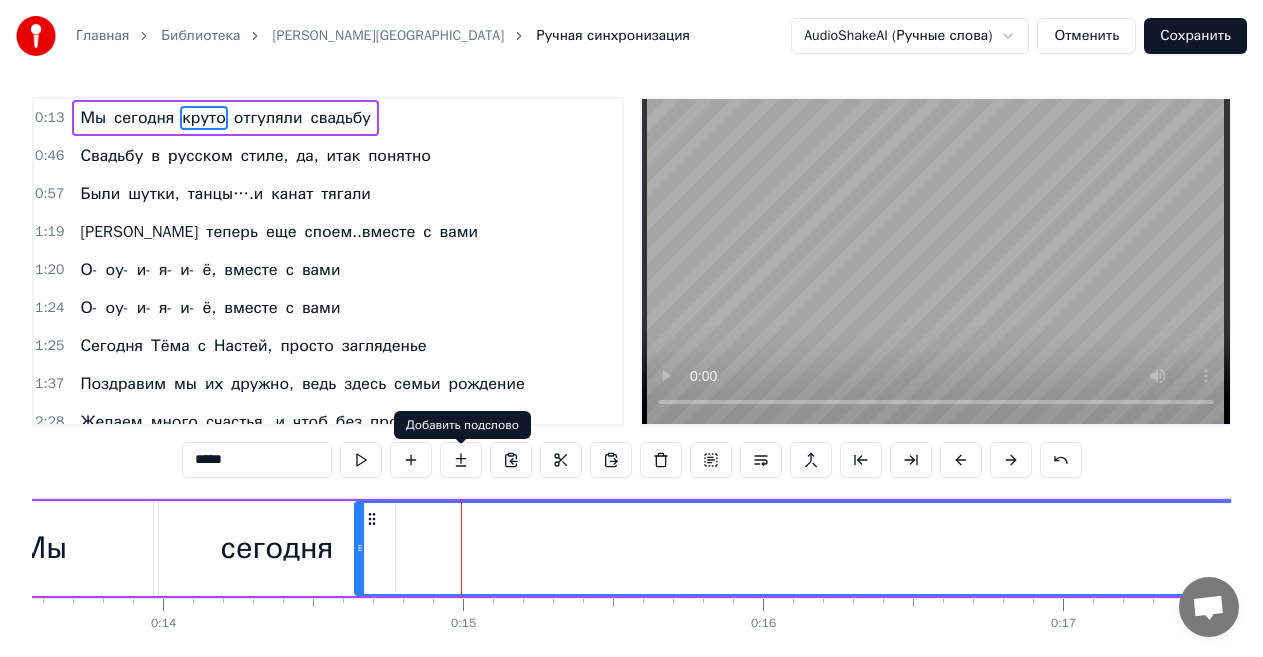scroll, scrollTop: 0, scrollLeft: 0, axis: both 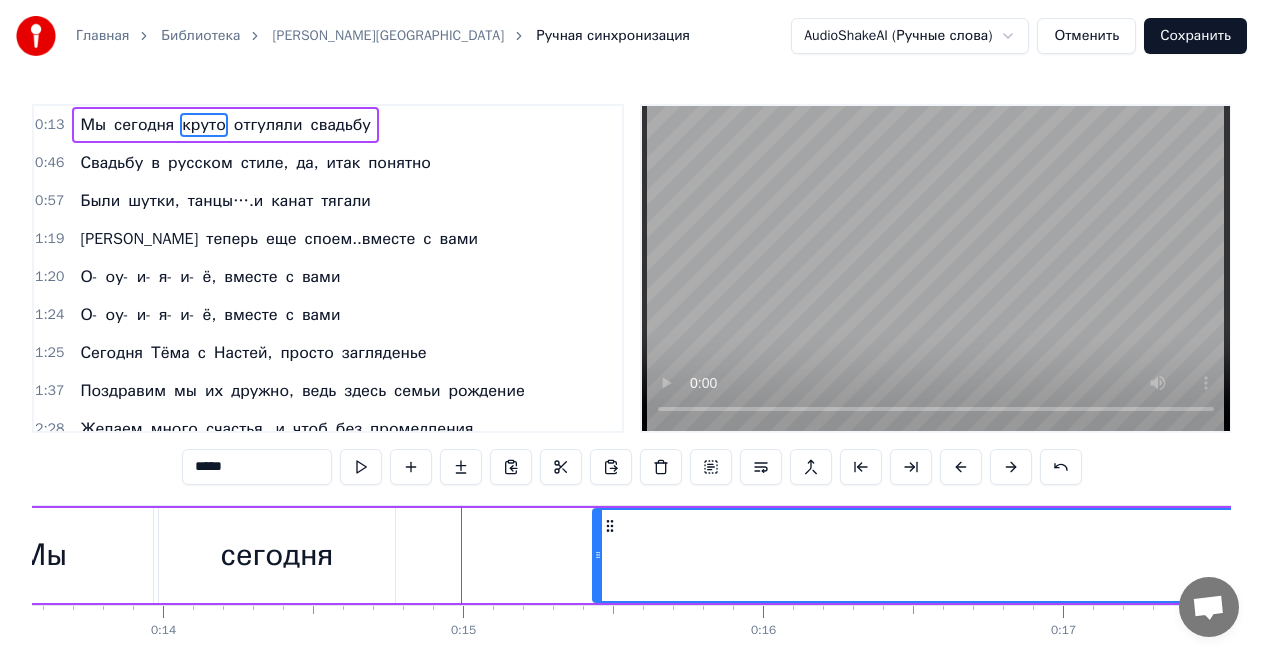 drag, startPoint x: 358, startPoint y: 561, endPoint x: 684, endPoint y: 556, distance: 326.03833 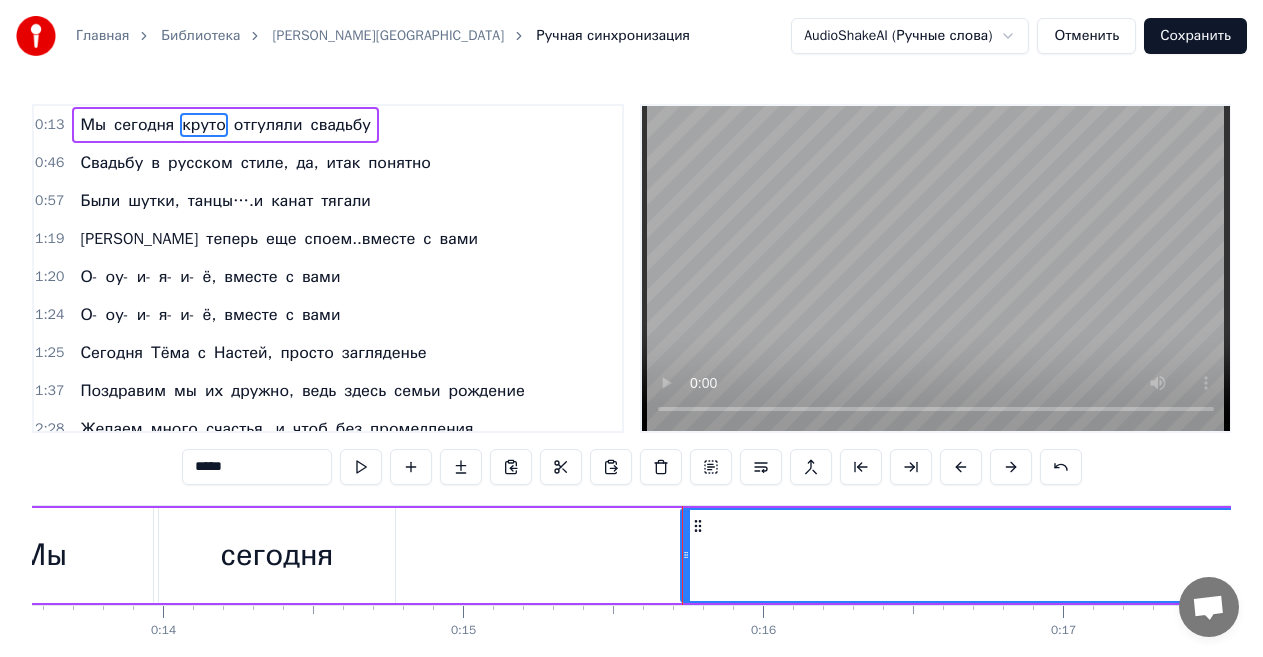 click on "сегодня" at bounding box center (277, 555) 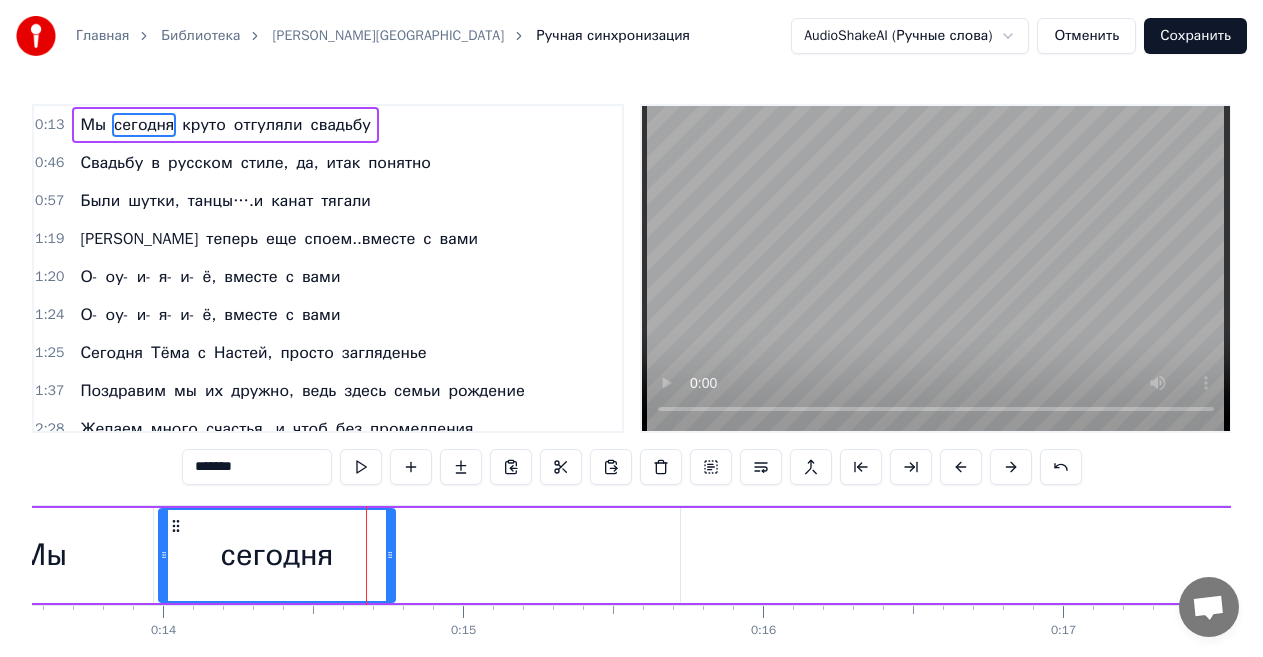 drag, startPoint x: 317, startPoint y: 555, endPoint x: 574, endPoint y: 549, distance: 257.07004 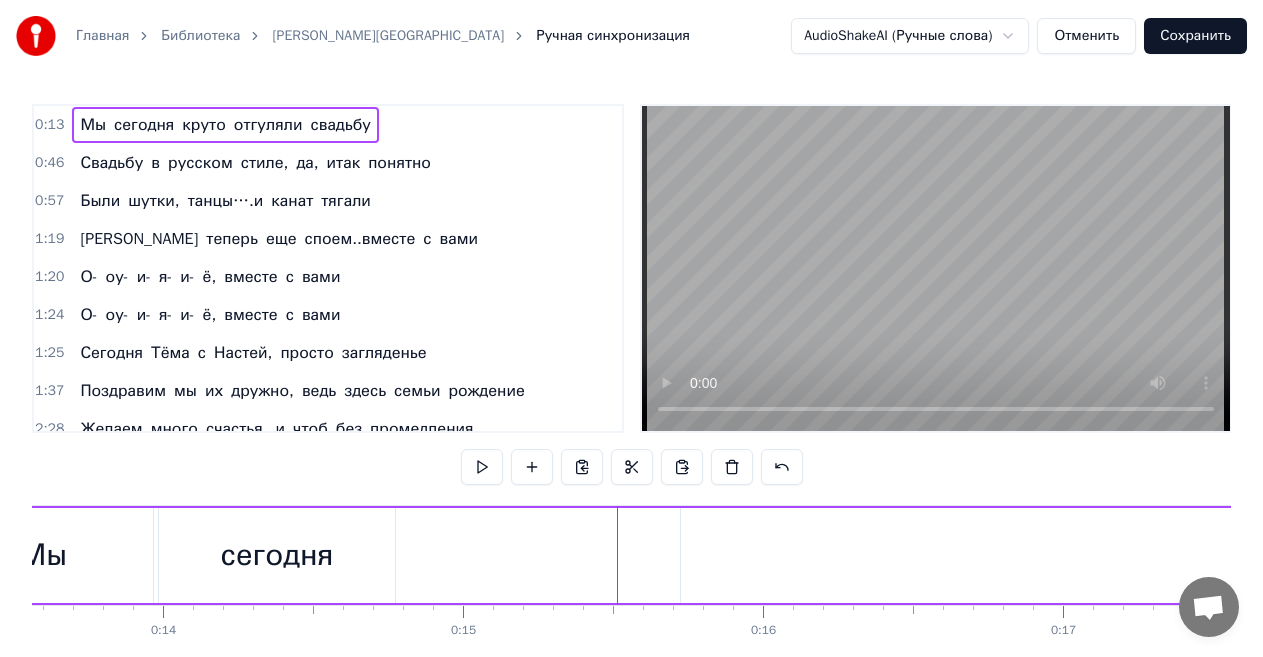 drag, startPoint x: 325, startPoint y: 549, endPoint x: 610, endPoint y: 549, distance: 285 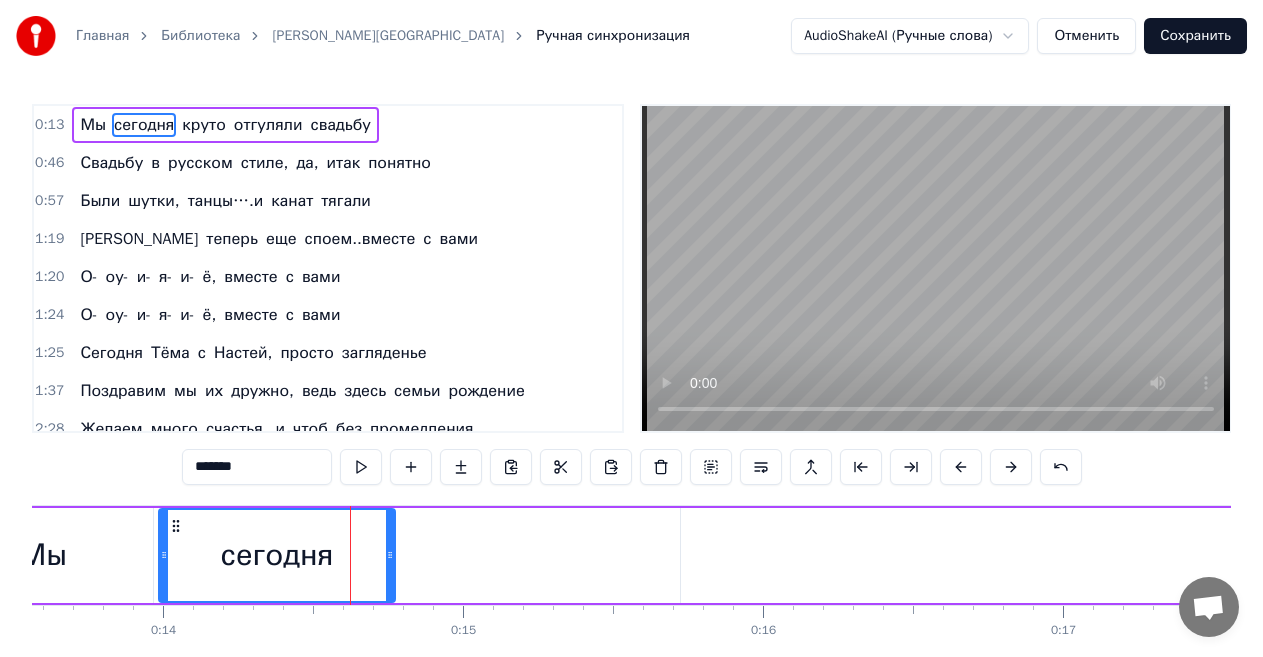 click on "сегодня" at bounding box center (277, 555) 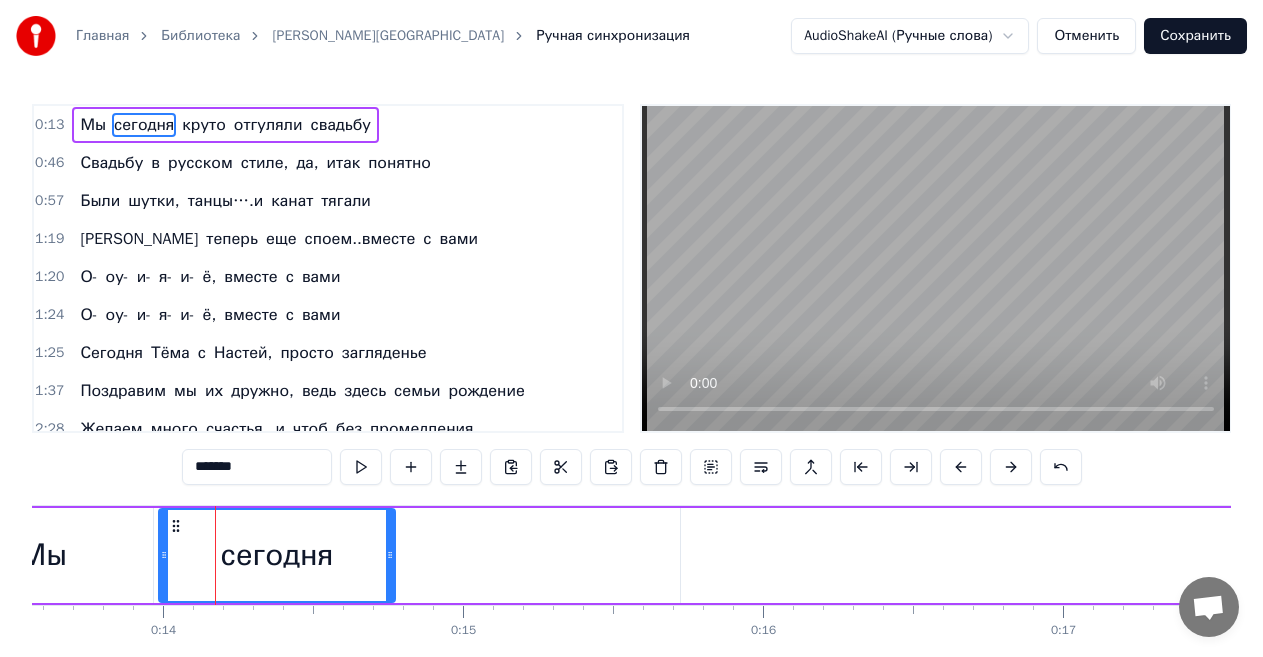 drag, startPoint x: 329, startPoint y: 549, endPoint x: 650, endPoint y: 559, distance: 321.15573 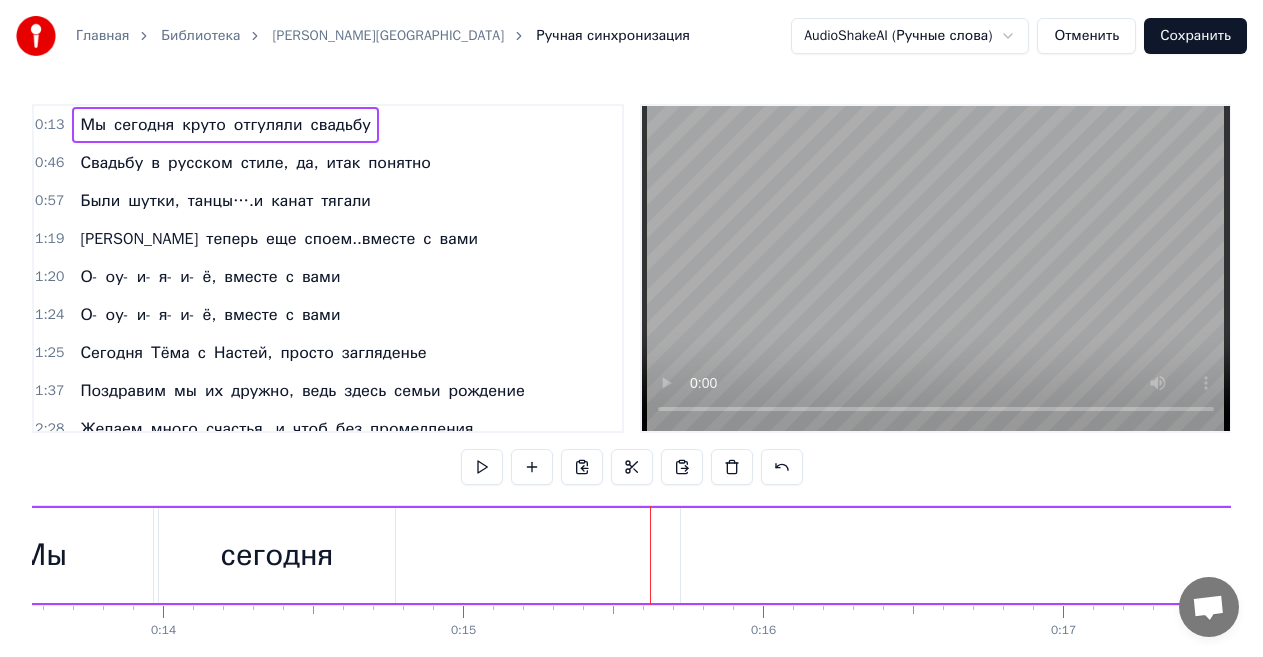 click on "сегодня" at bounding box center [277, 555] 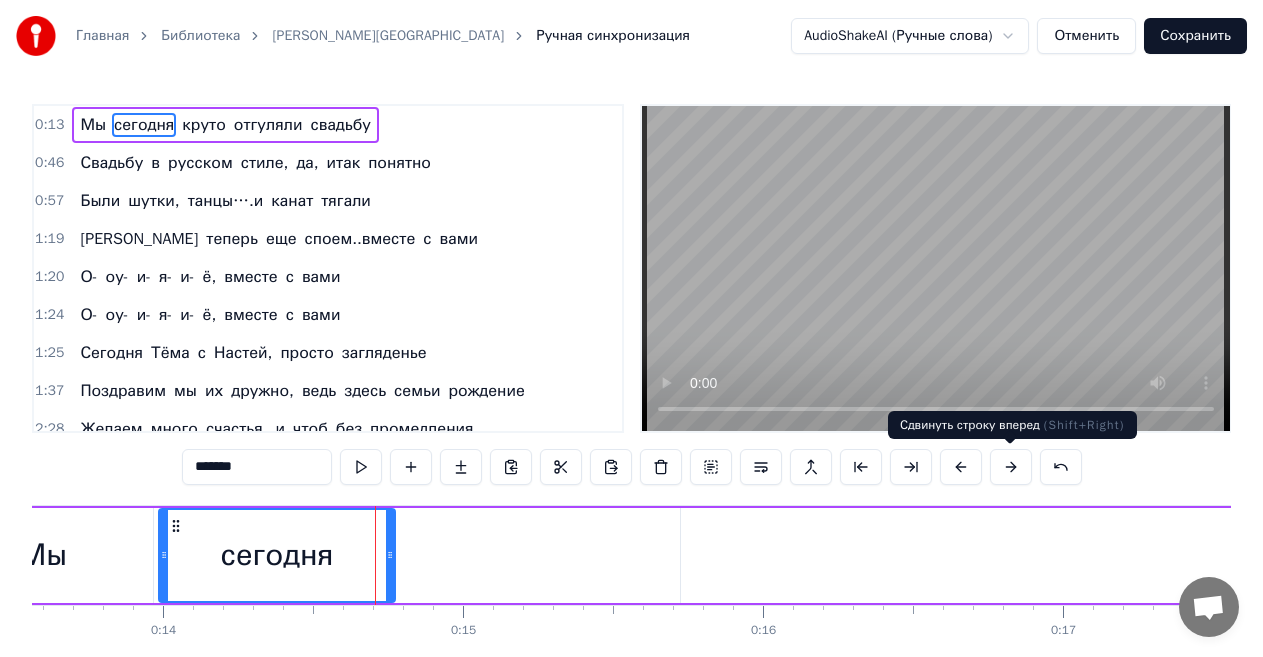 click at bounding box center [1011, 467] 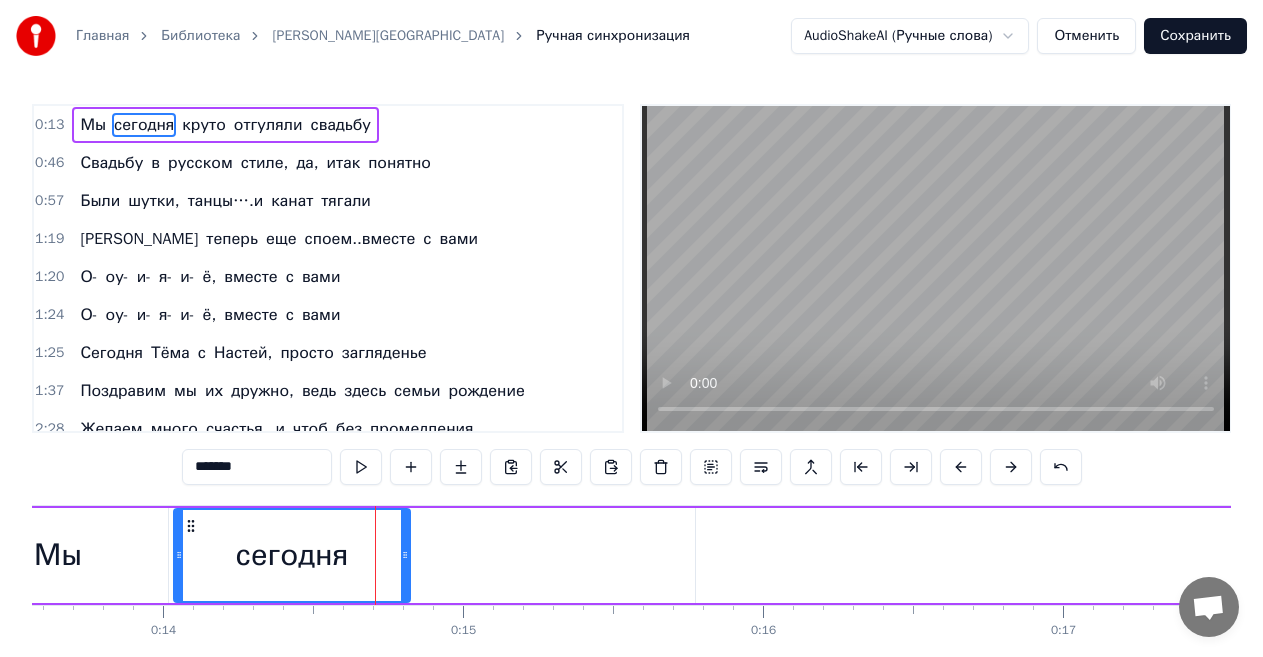 click at bounding box center [1011, 467] 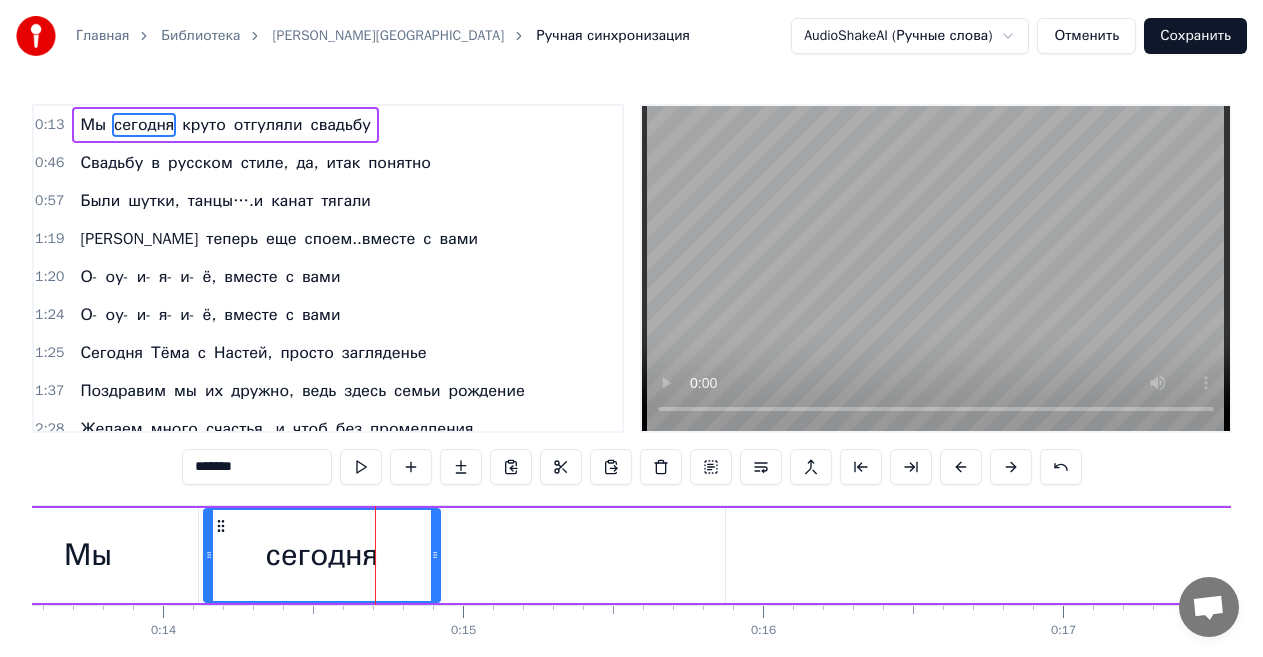 click at bounding box center [1011, 467] 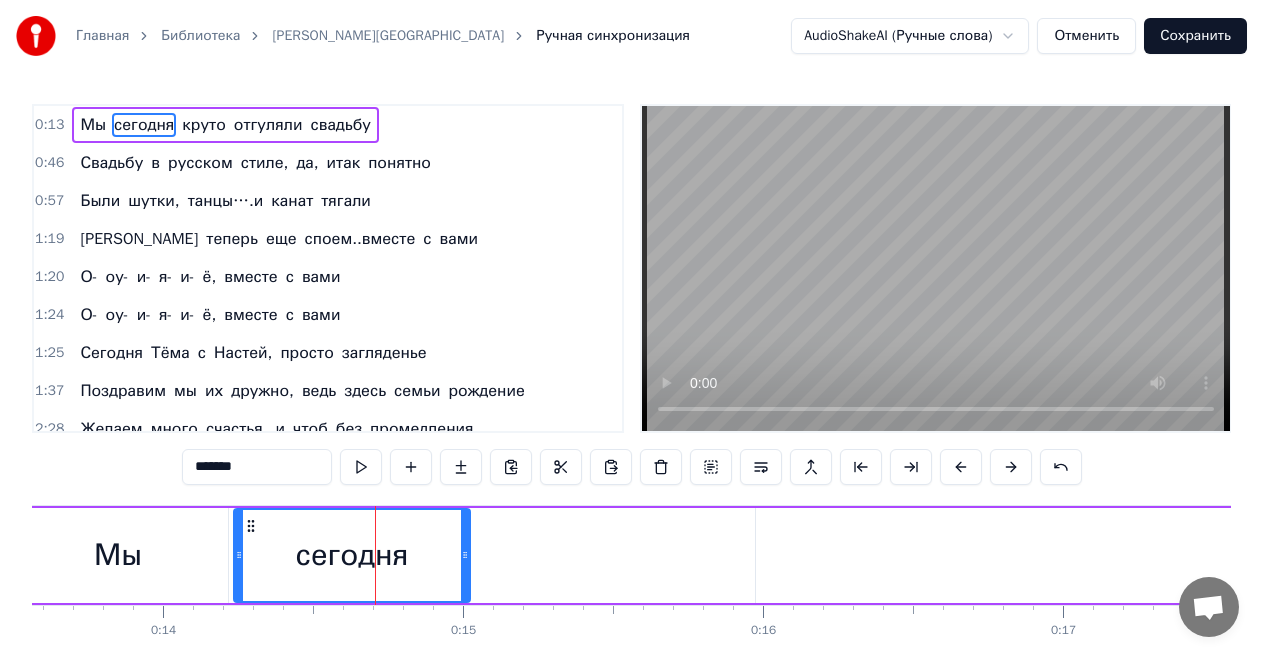 click at bounding box center [1011, 467] 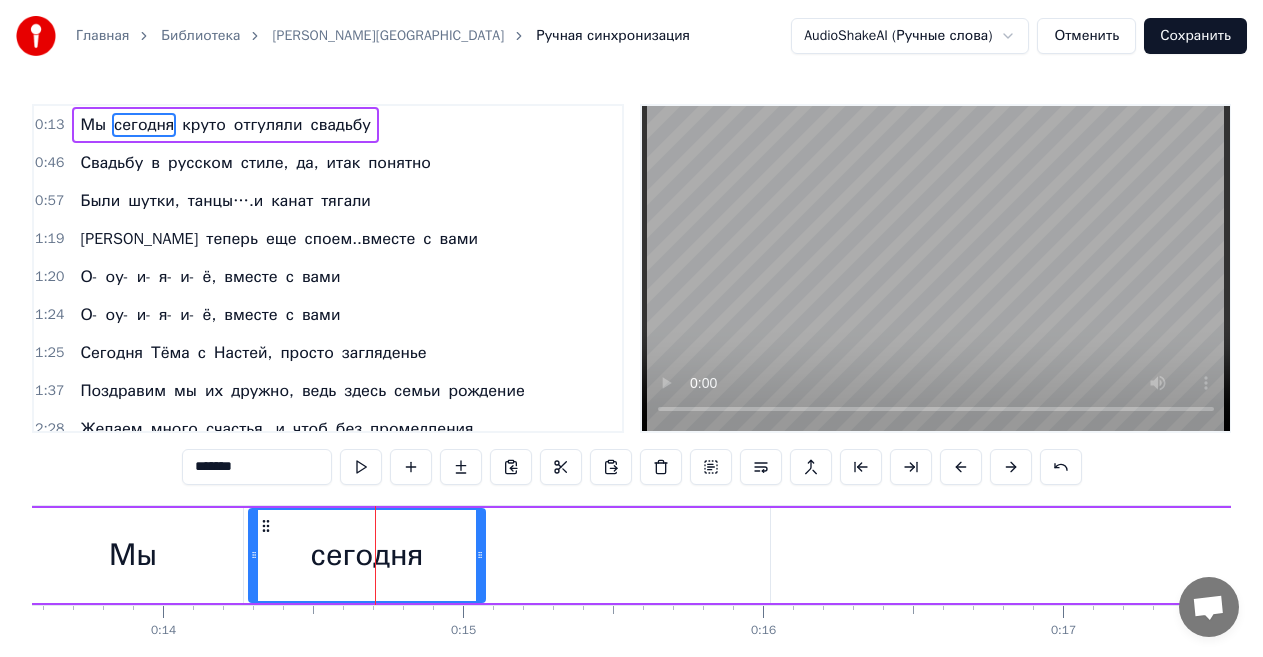 click at bounding box center (1011, 467) 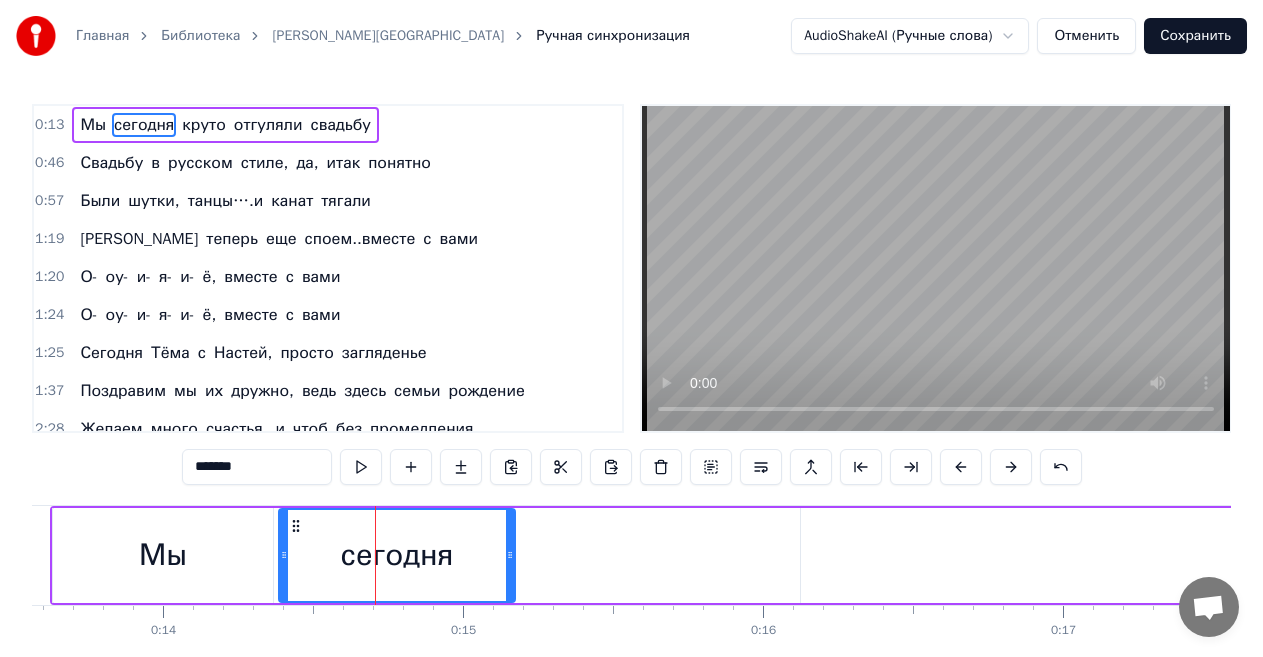 click at bounding box center (1011, 467) 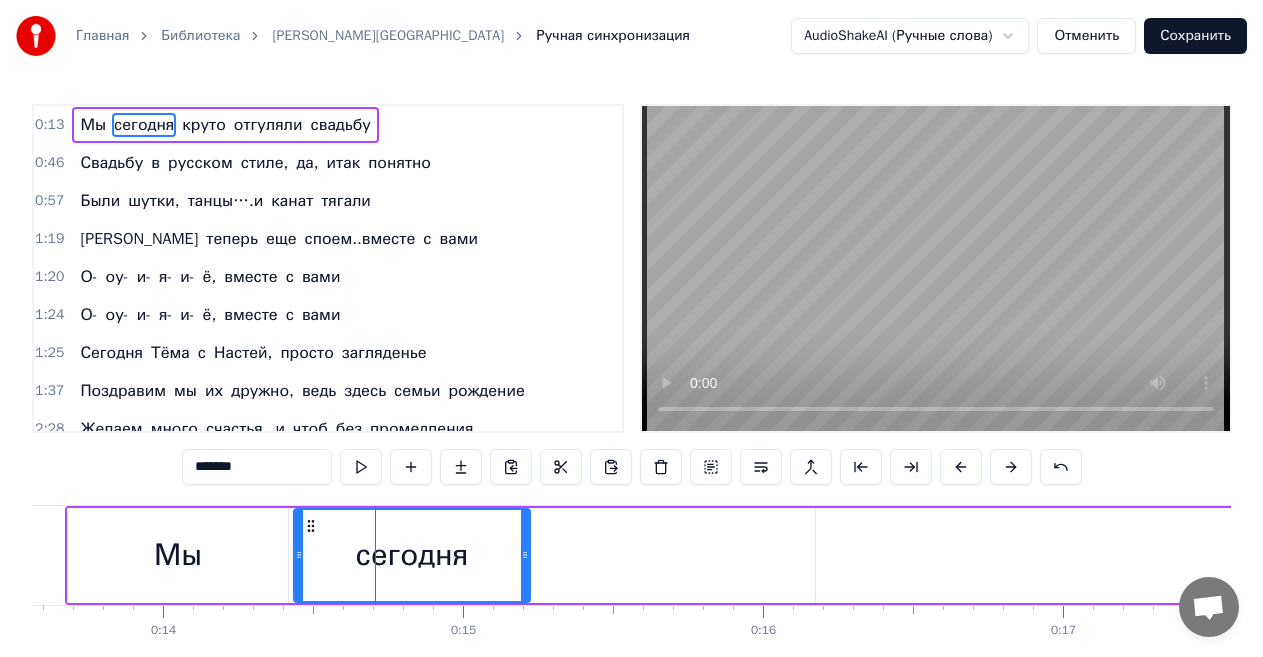 click at bounding box center (1011, 467) 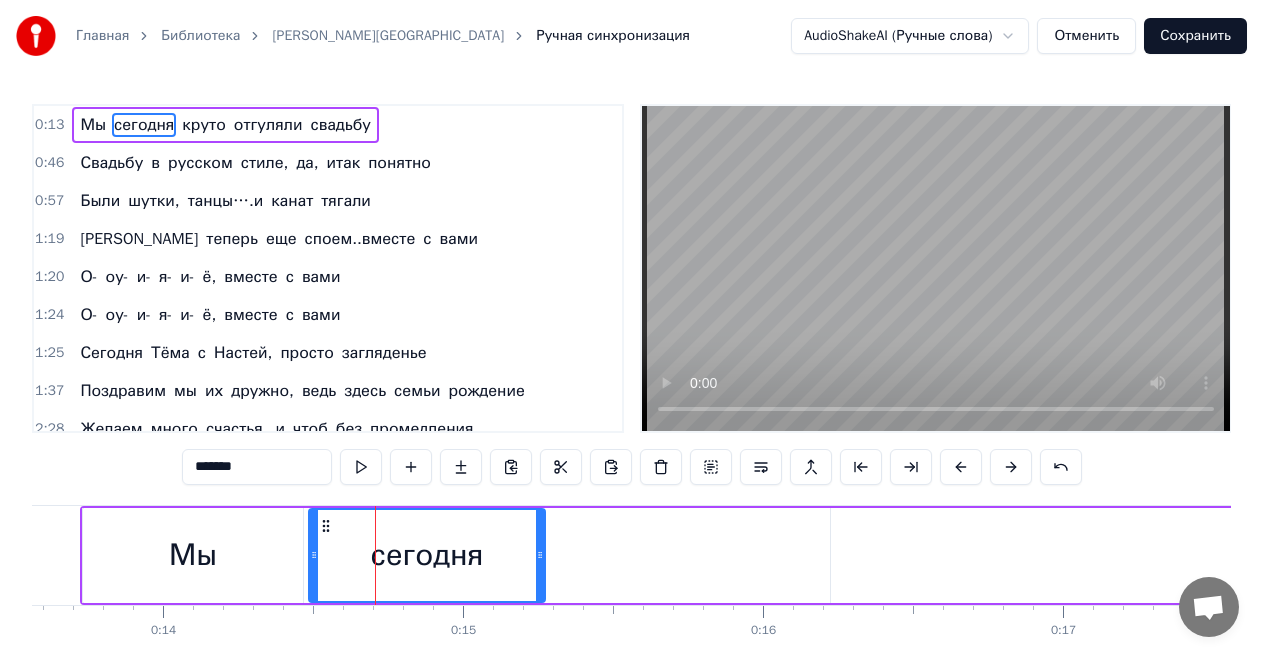 click at bounding box center (1011, 467) 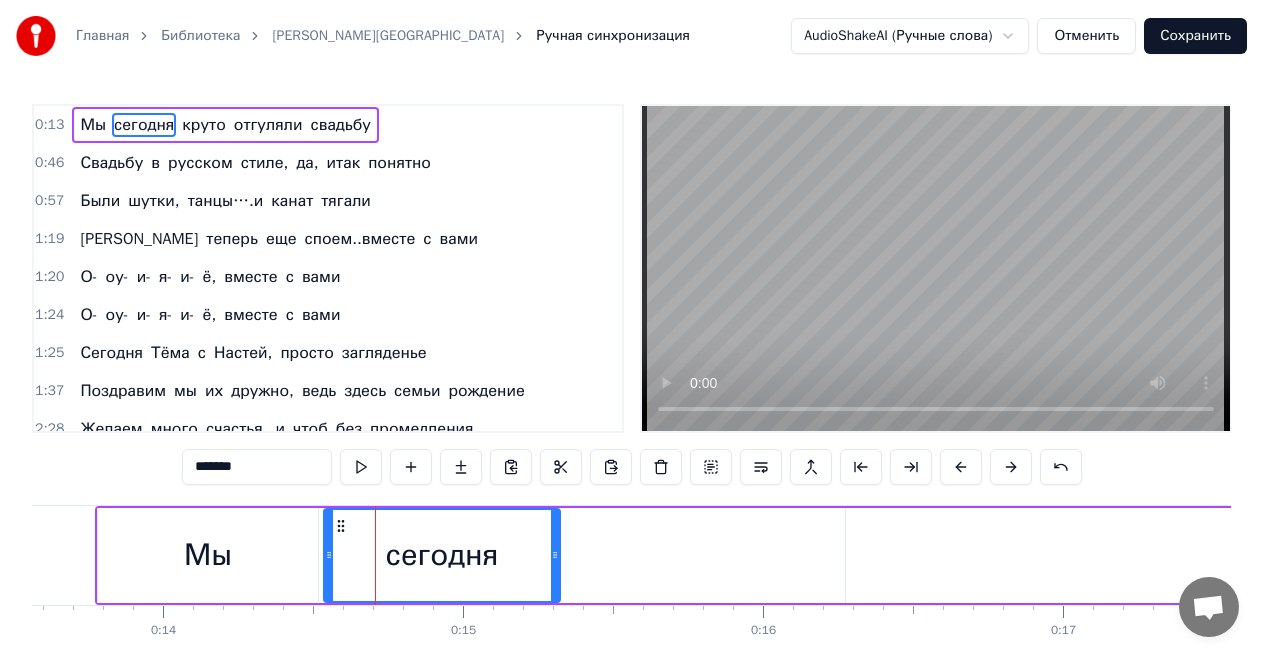 click at bounding box center [1011, 467] 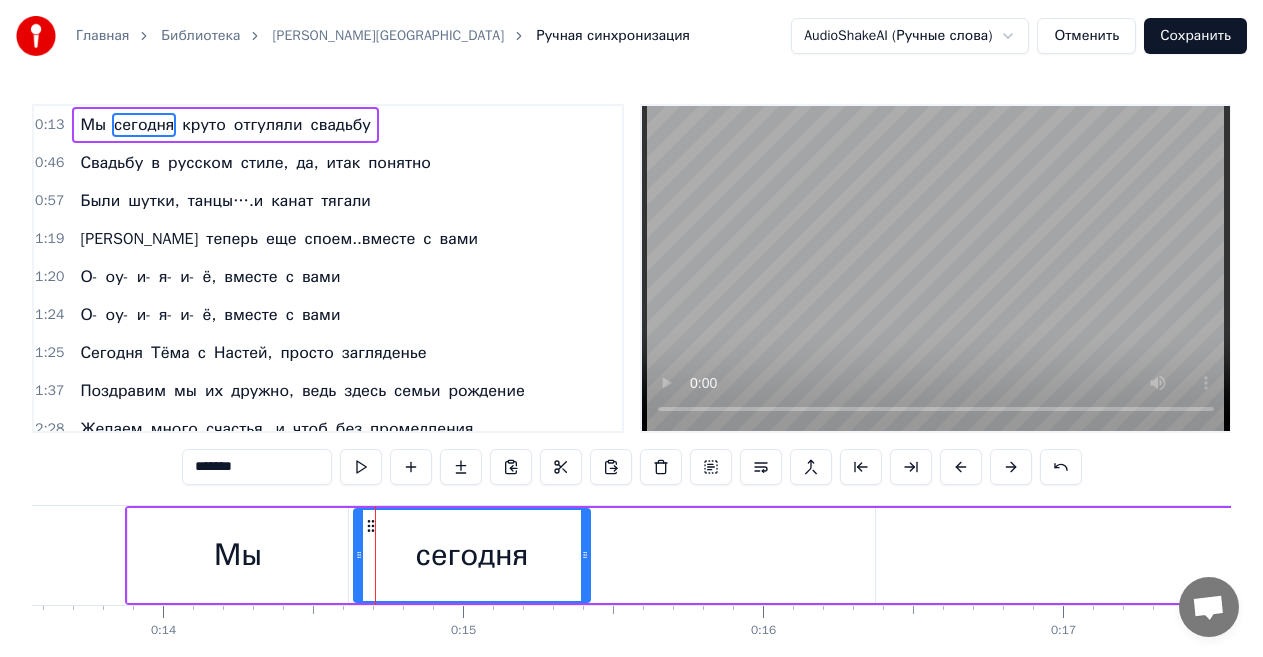 click at bounding box center [1011, 467] 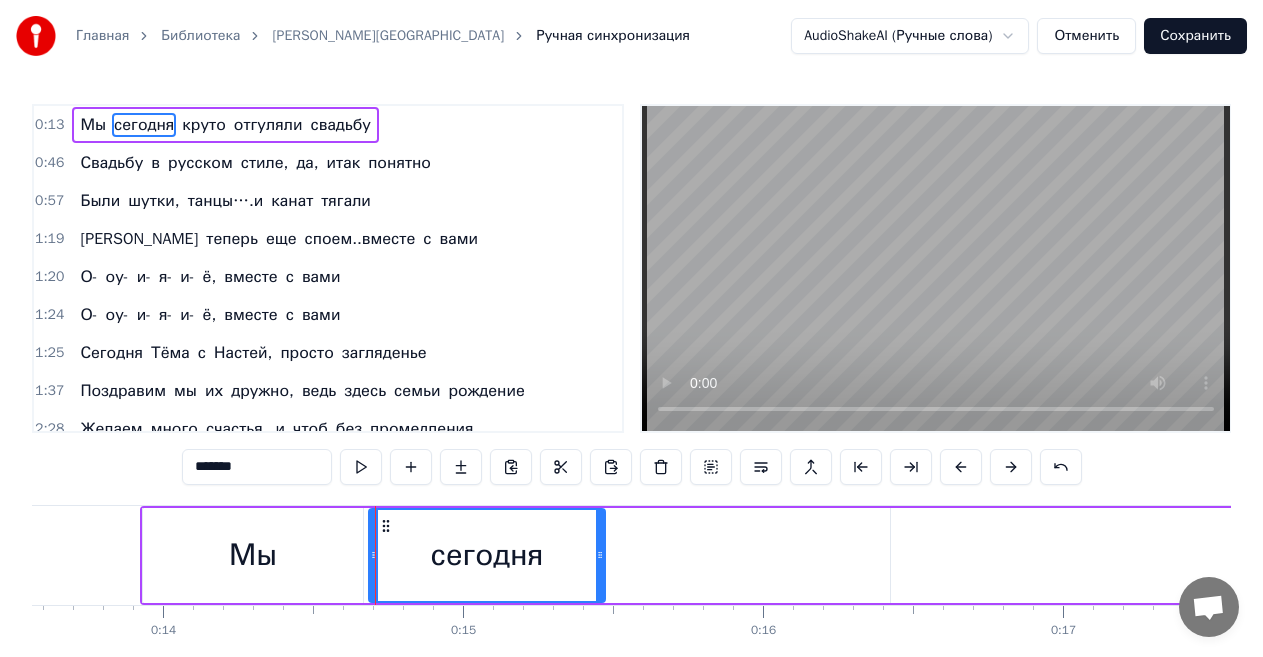 click at bounding box center (1011, 467) 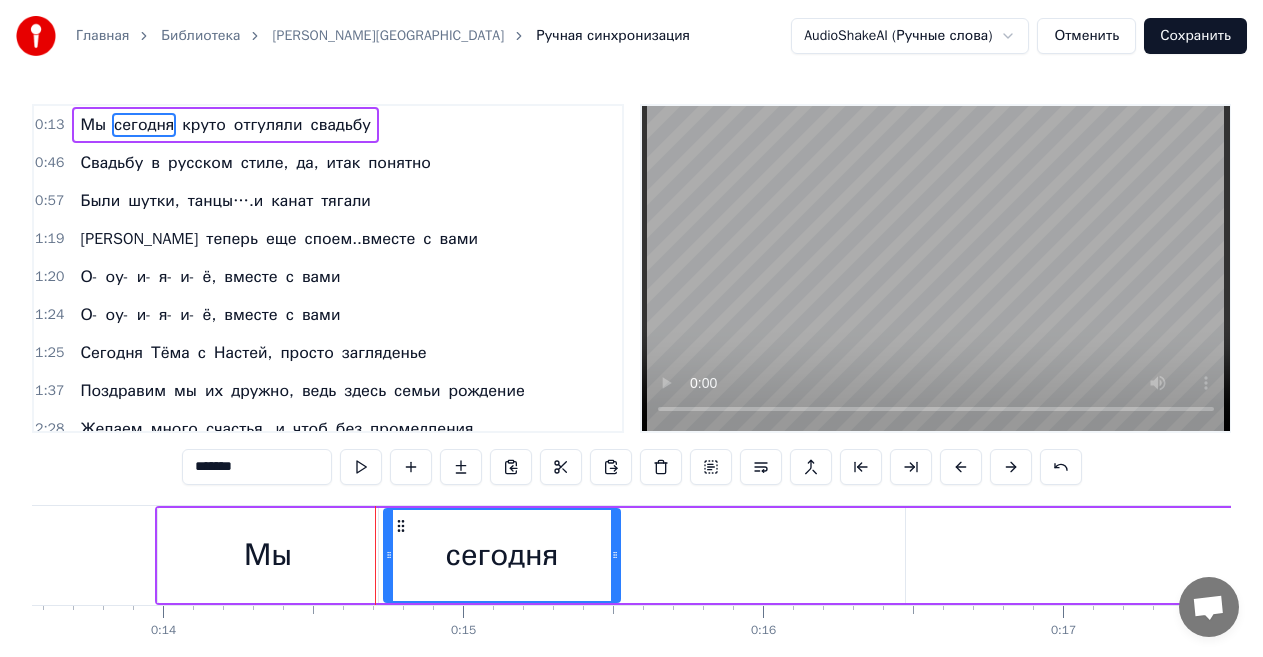 click at bounding box center [1011, 467] 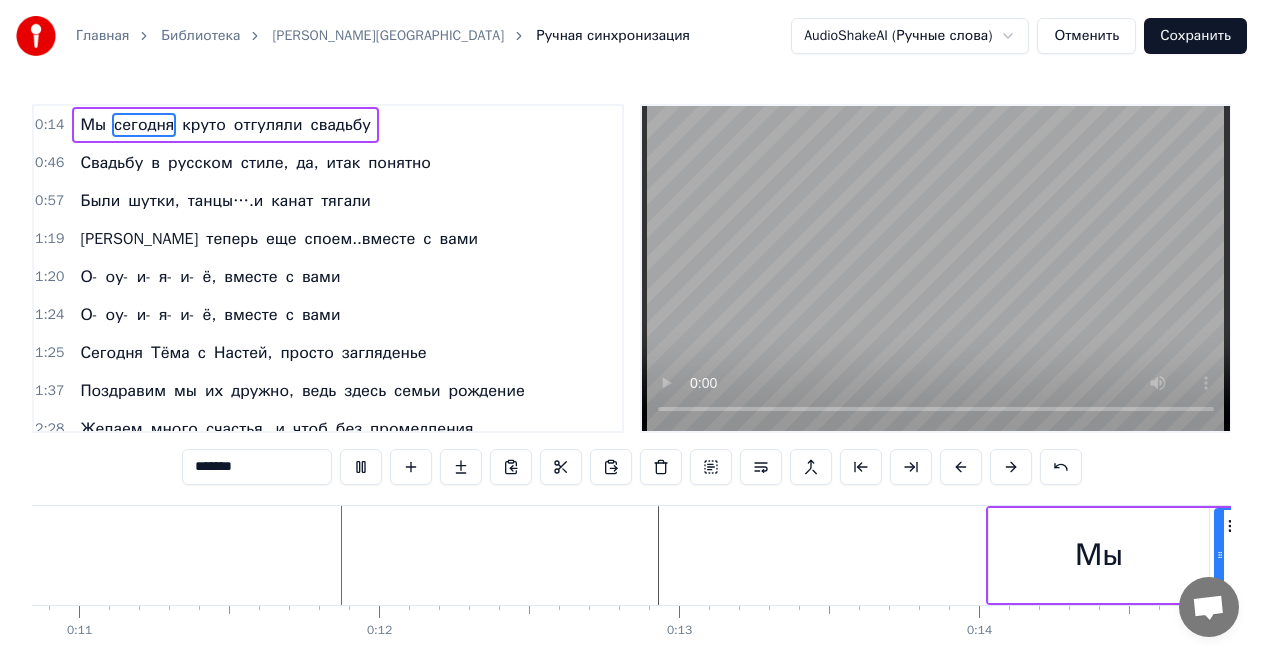 scroll, scrollTop: 0, scrollLeft: 3291, axis: horizontal 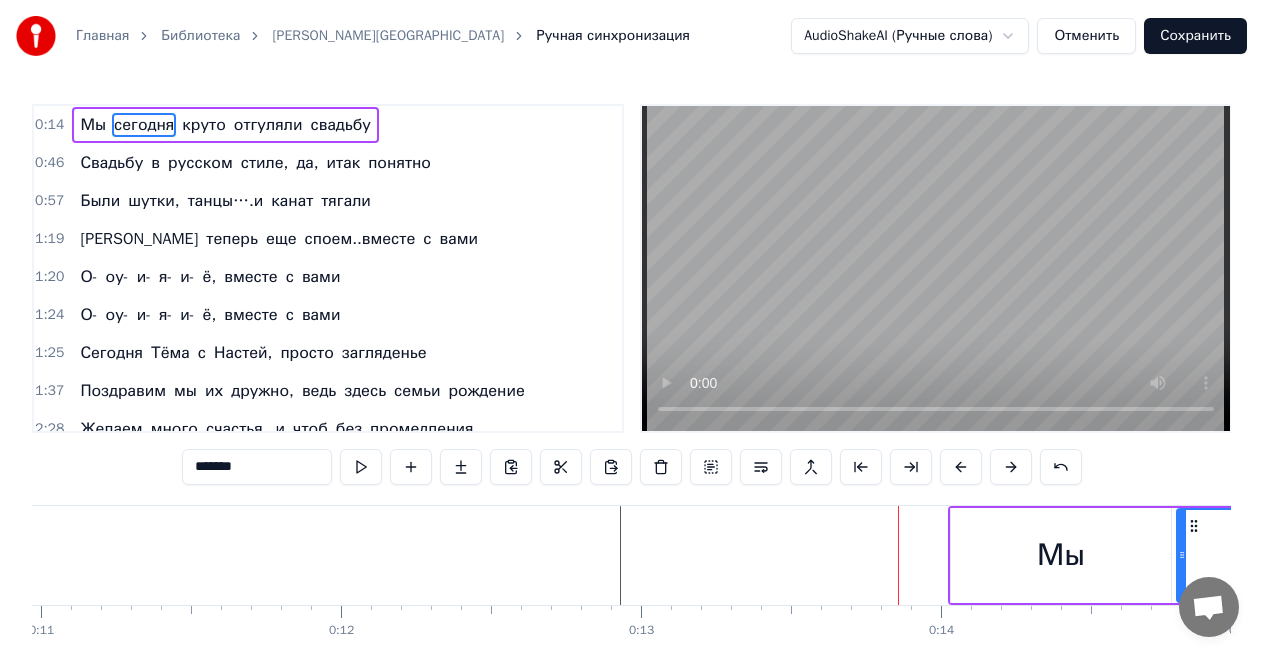 click on "Мы" at bounding box center (1061, 555) 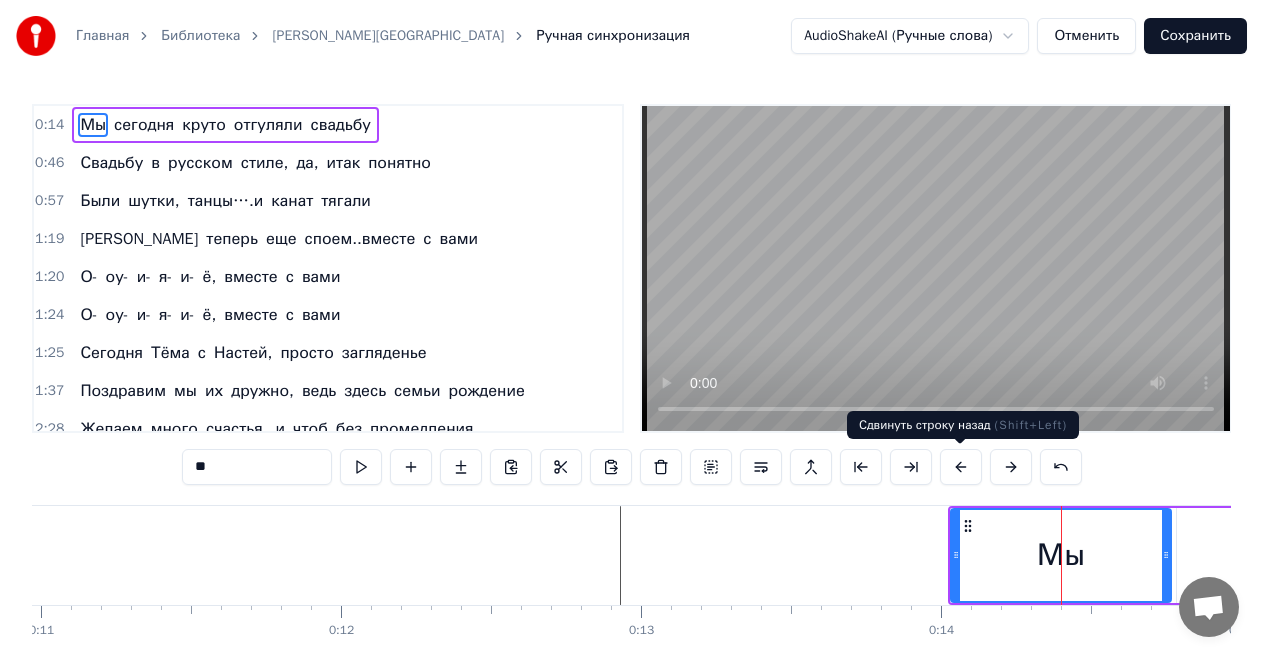 click at bounding box center [961, 467] 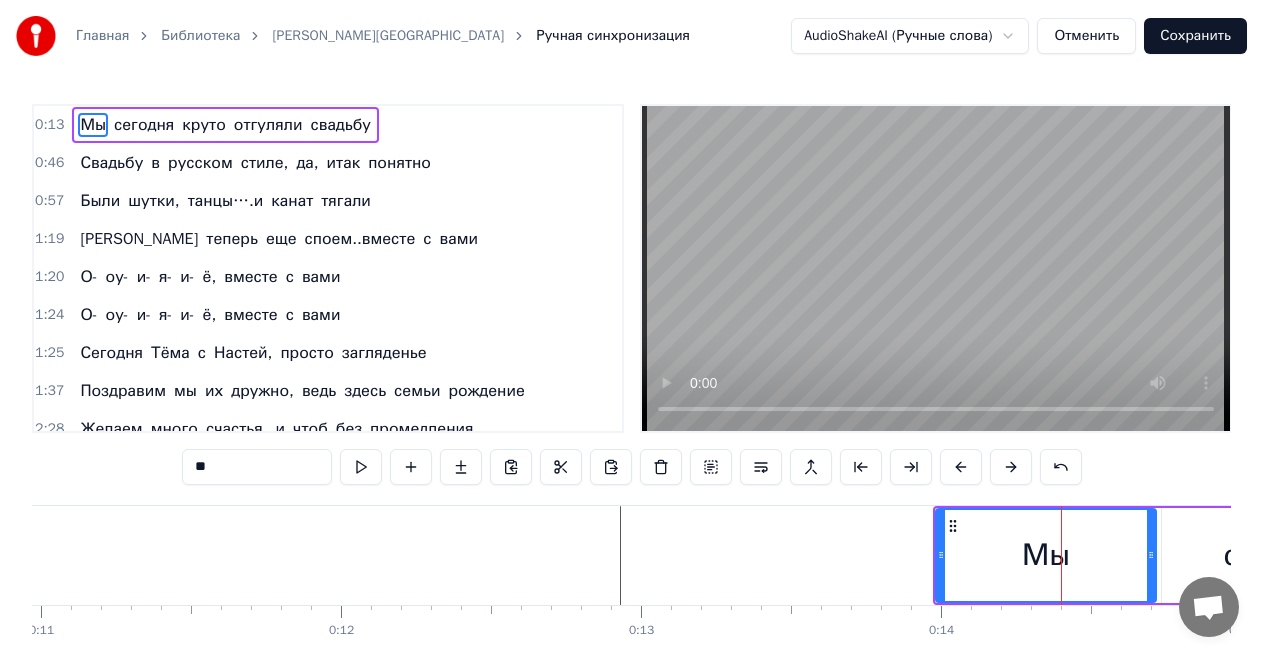 click at bounding box center (961, 467) 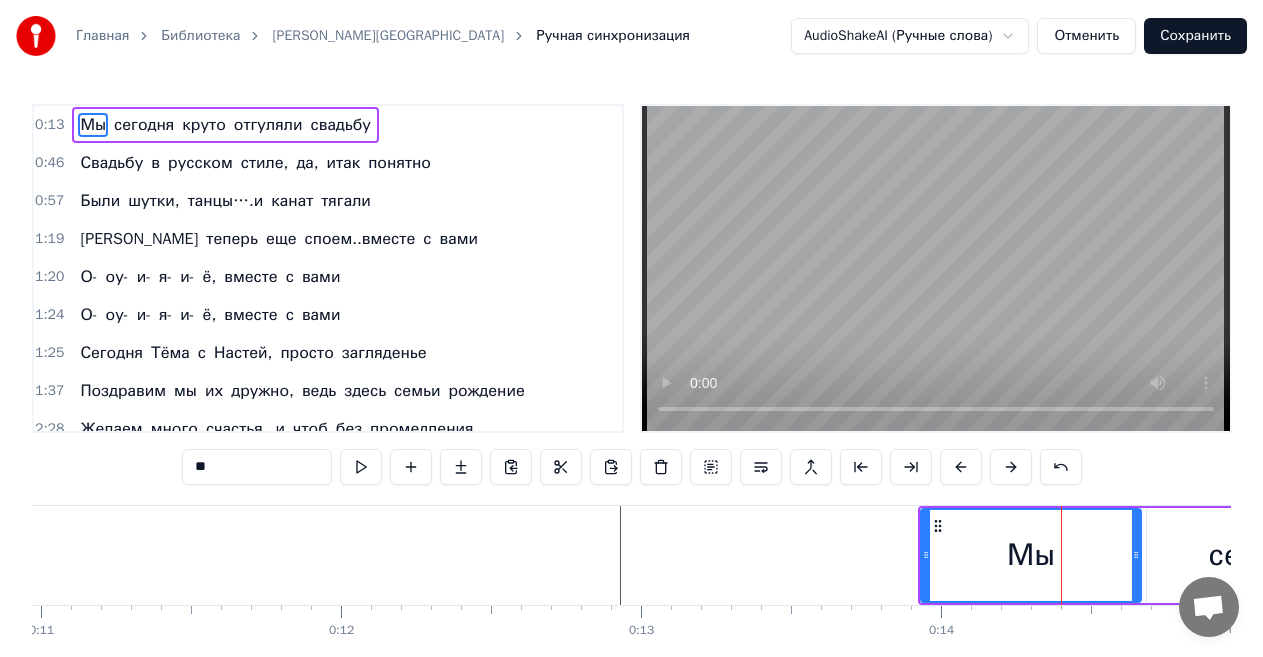 click at bounding box center [961, 467] 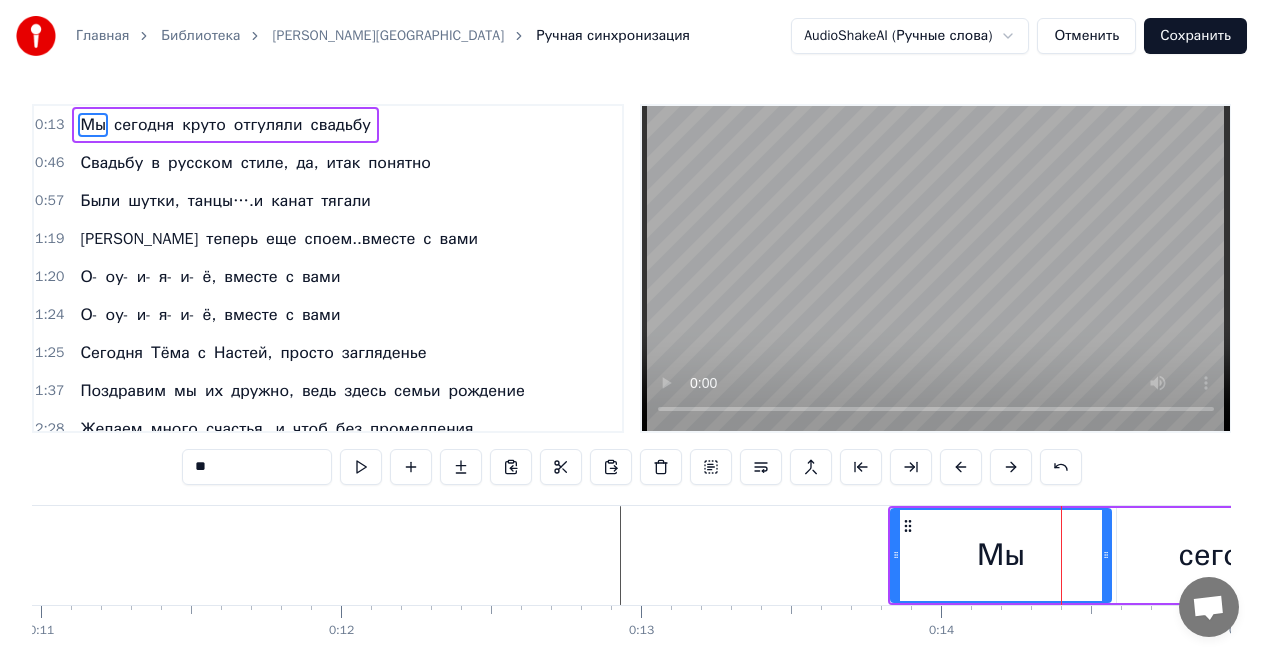 click at bounding box center (961, 467) 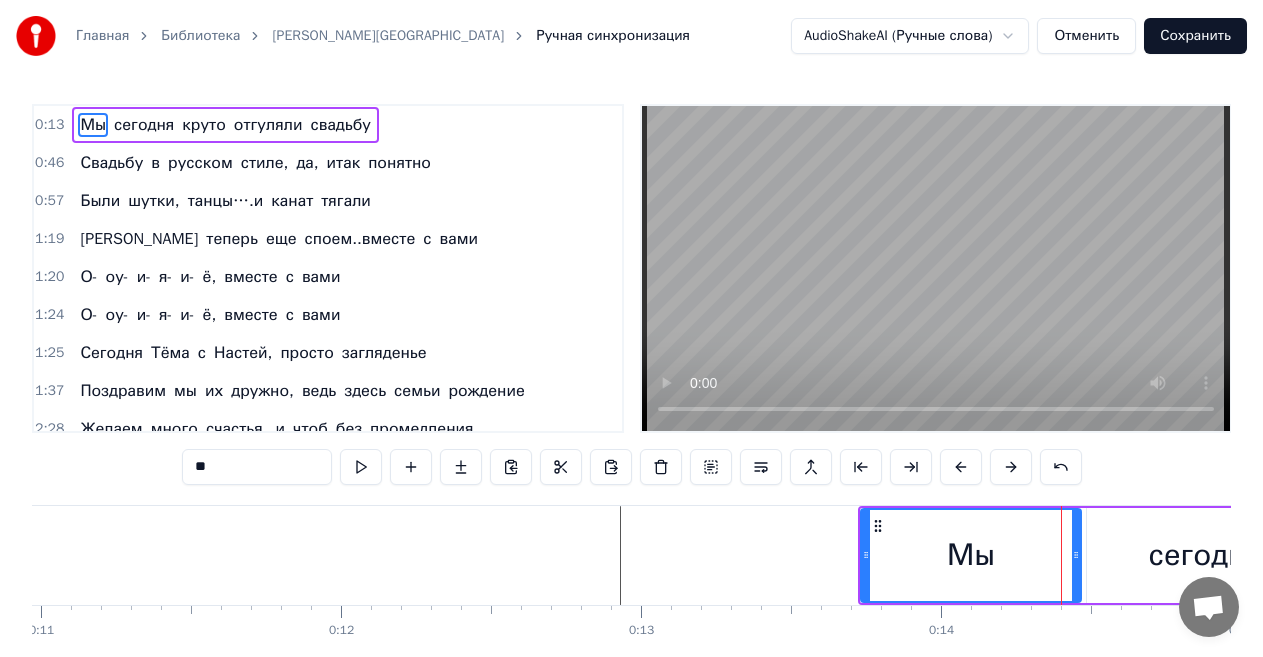 click at bounding box center [961, 467] 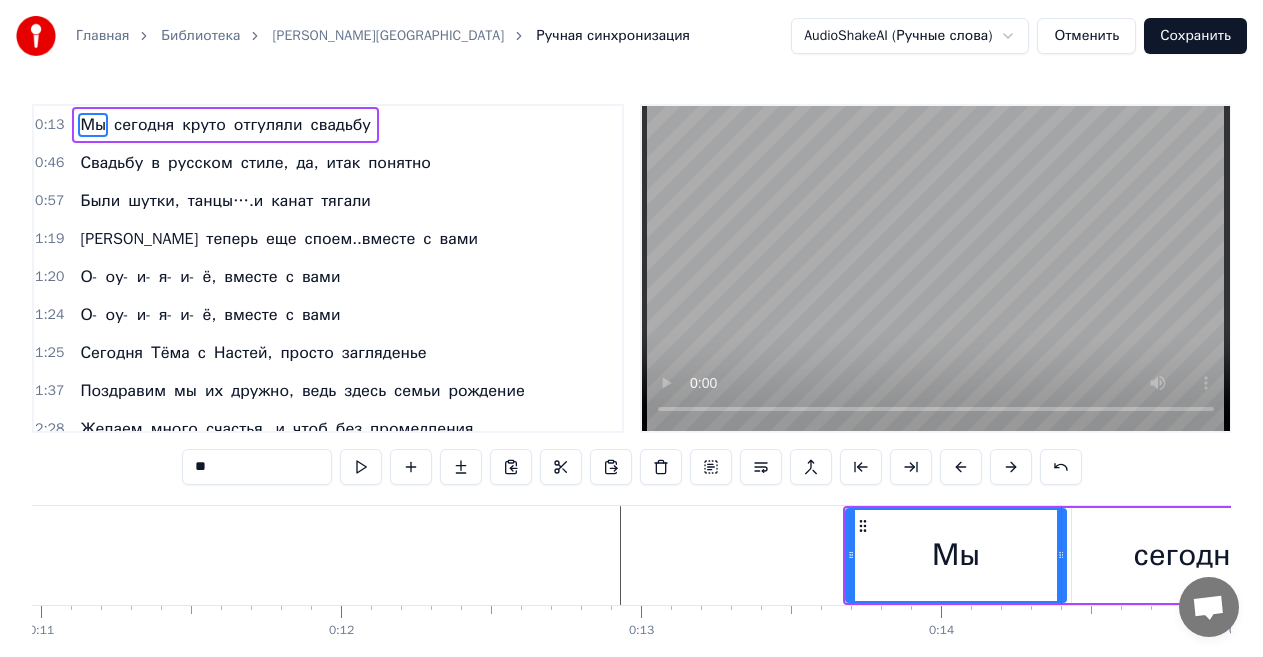 click at bounding box center (961, 467) 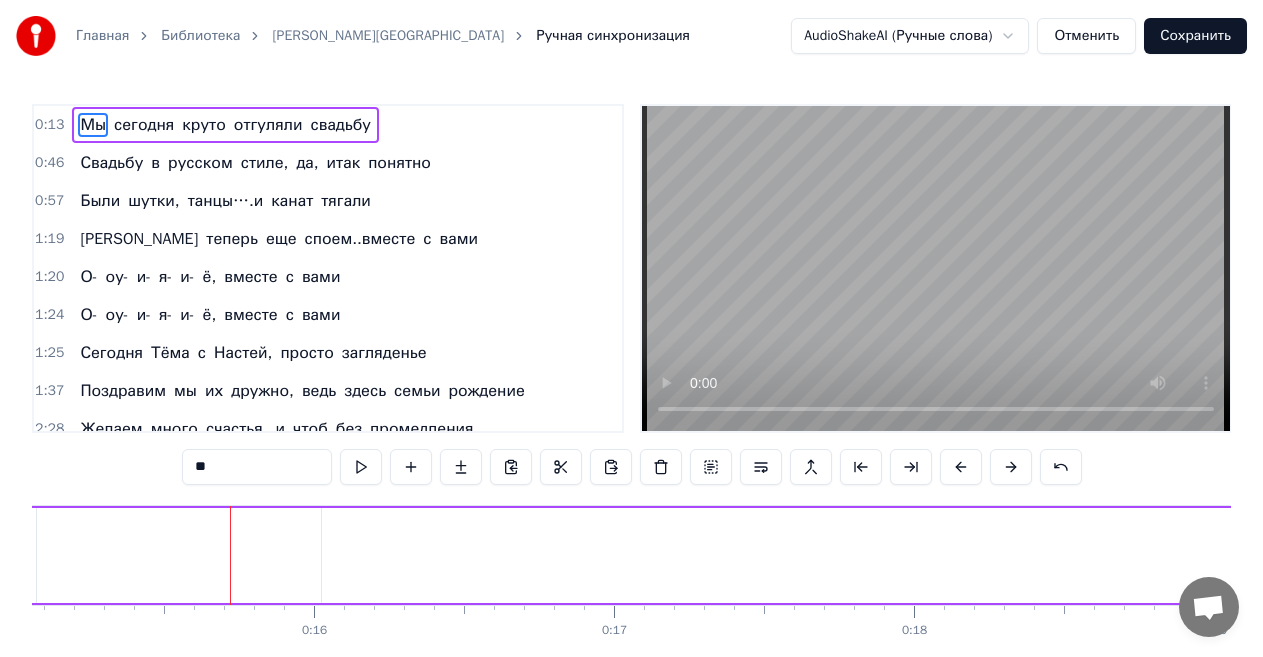 scroll, scrollTop: 0, scrollLeft: 4519, axis: horizontal 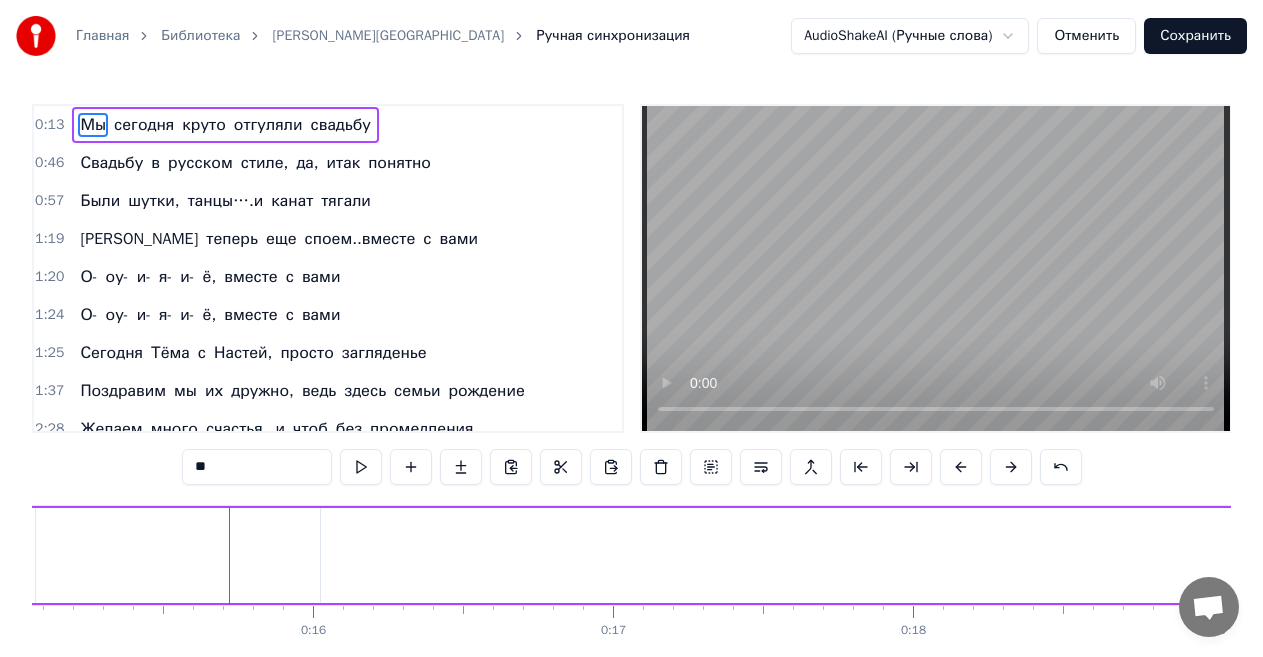 click on "круто" at bounding box center [2975, 555] 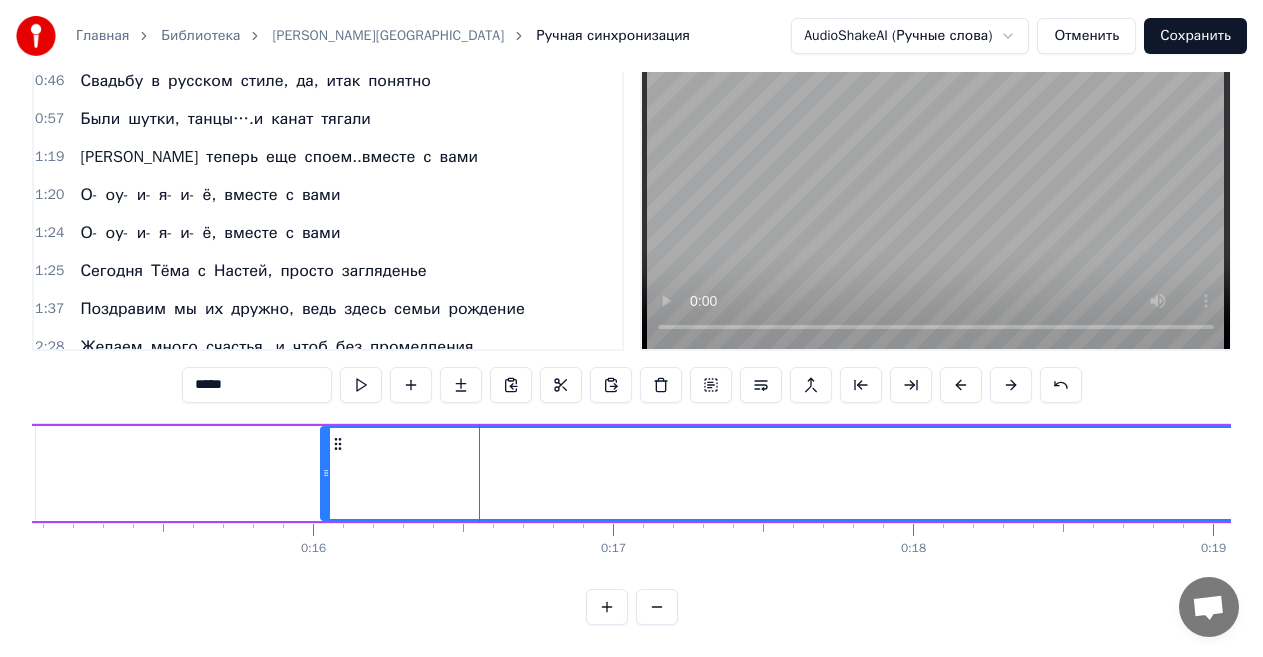 scroll, scrollTop: 99, scrollLeft: 0, axis: vertical 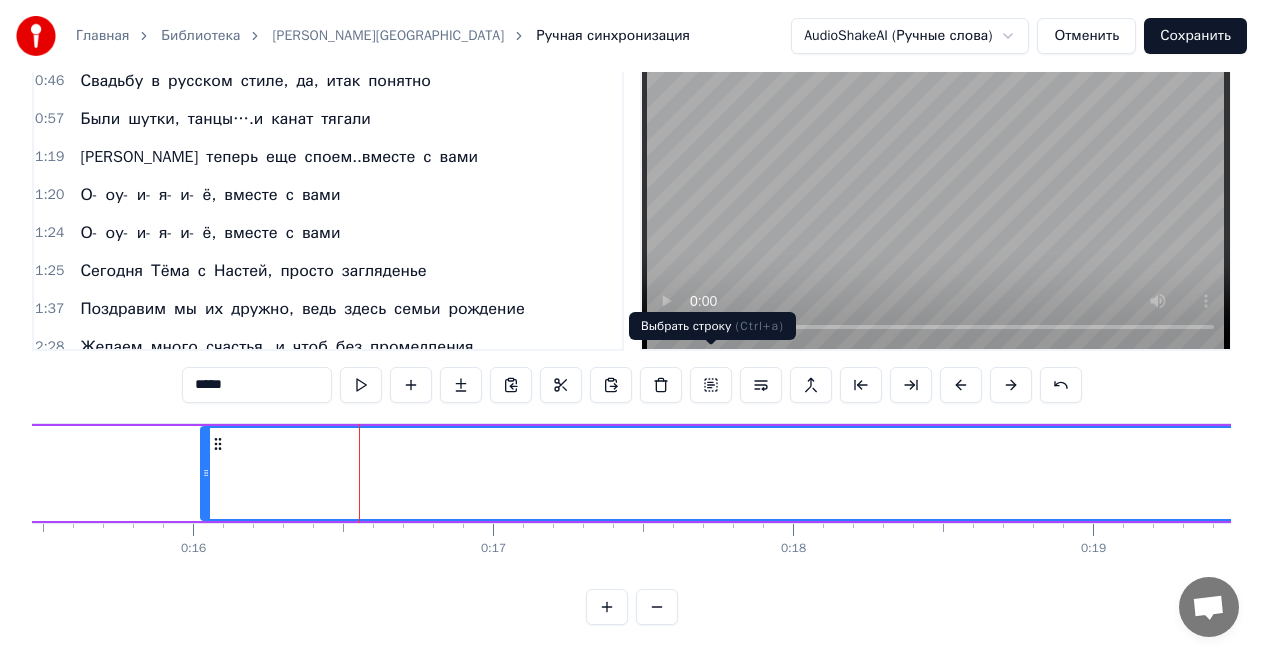 click at bounding box center [711, 385] 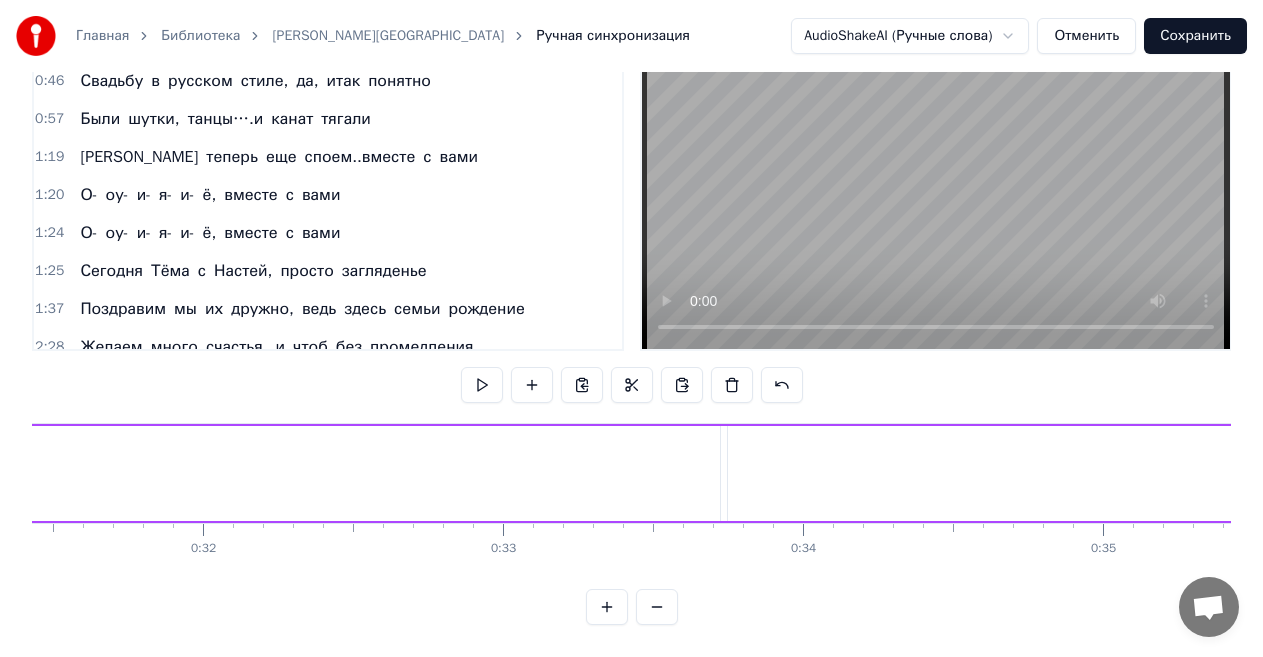 scroll, scrollTop: 0, scrollLeft: 9437, axis: horizontal 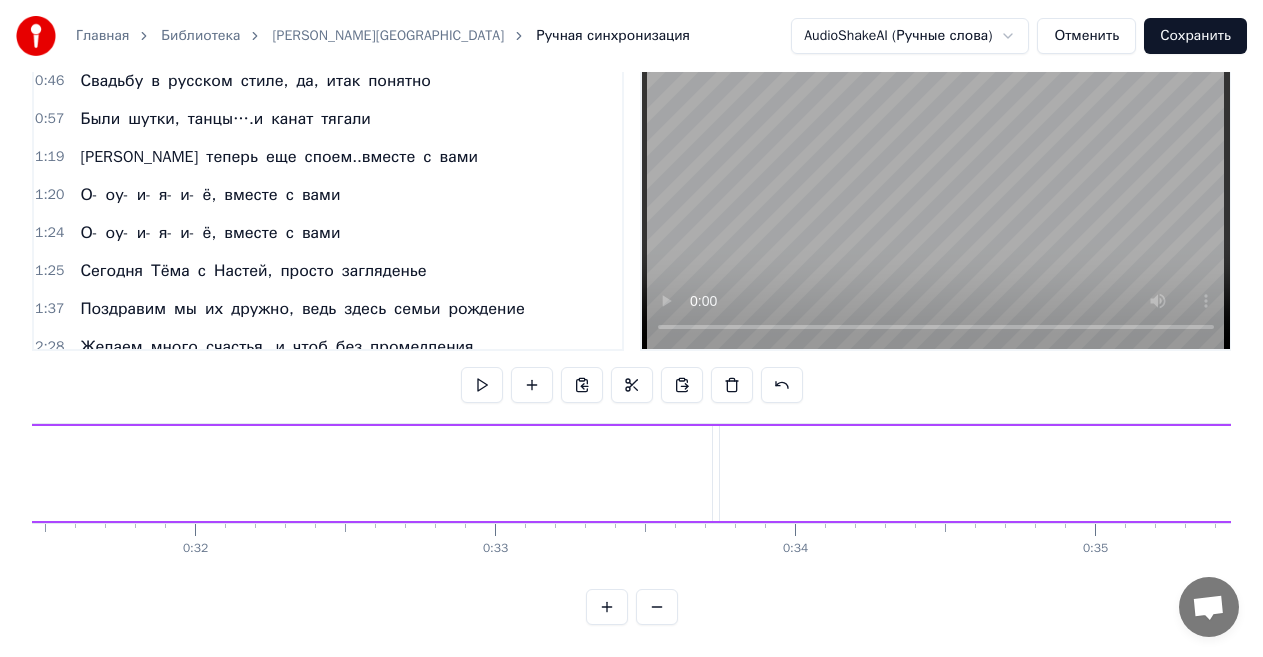 click on "круто" at bounding box center (-1943, 473) 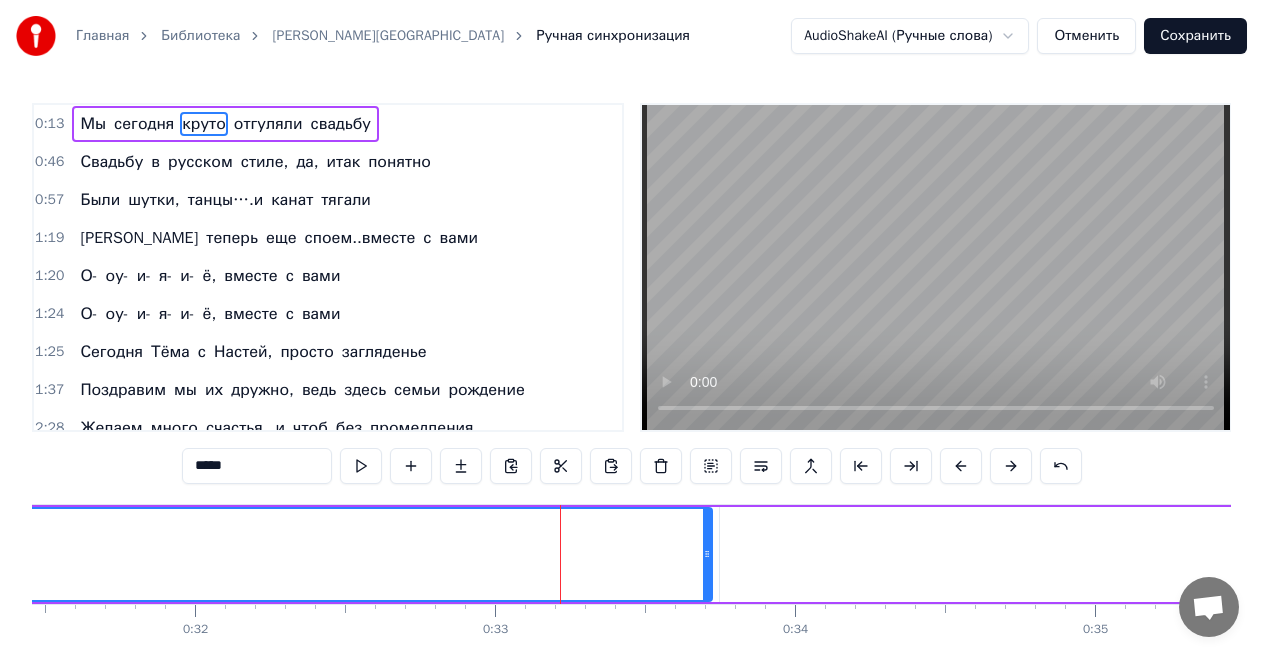 scroll, scrollTop: 0, scrollLeft: 0, axis: both 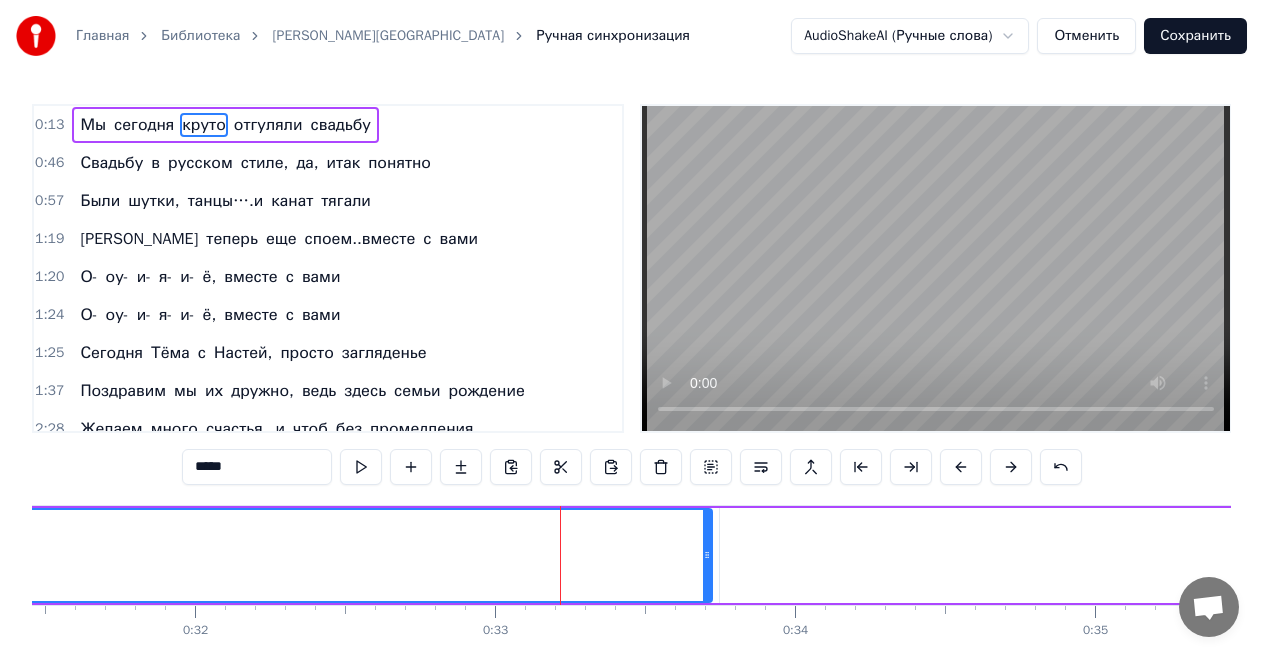 click 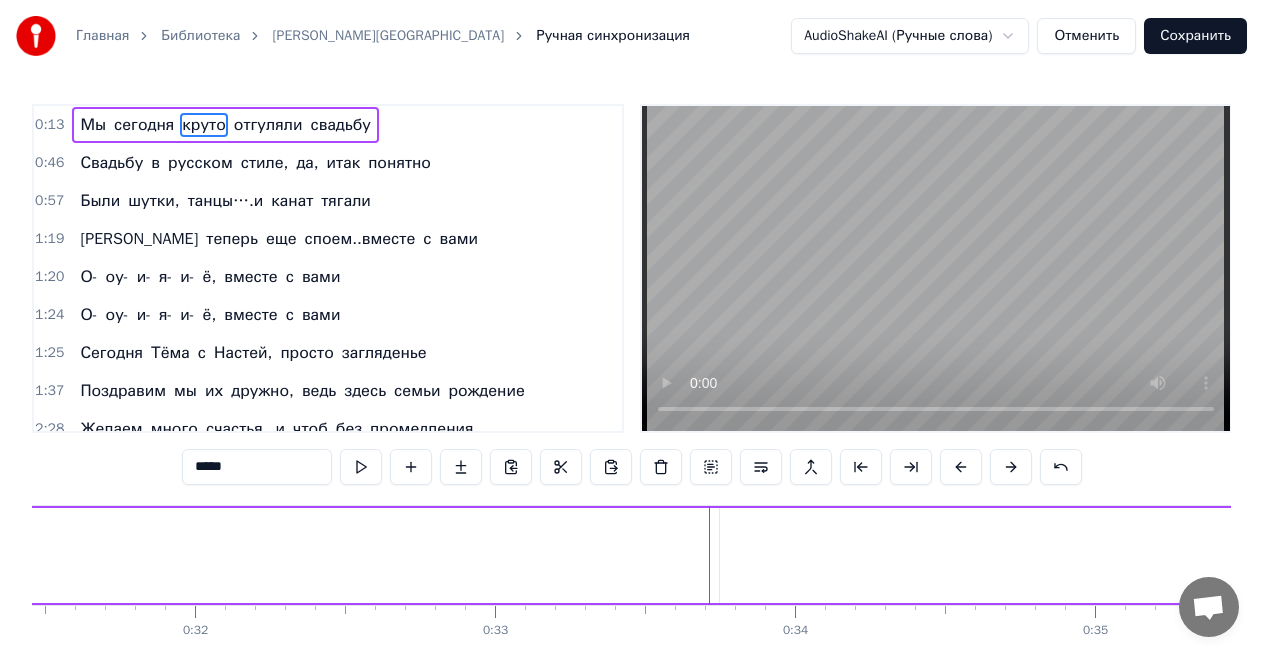 drag, startPoint x: 705, startPoint y: 555, endPoint x: 0, endPoint y: 552, distance: 705.0064 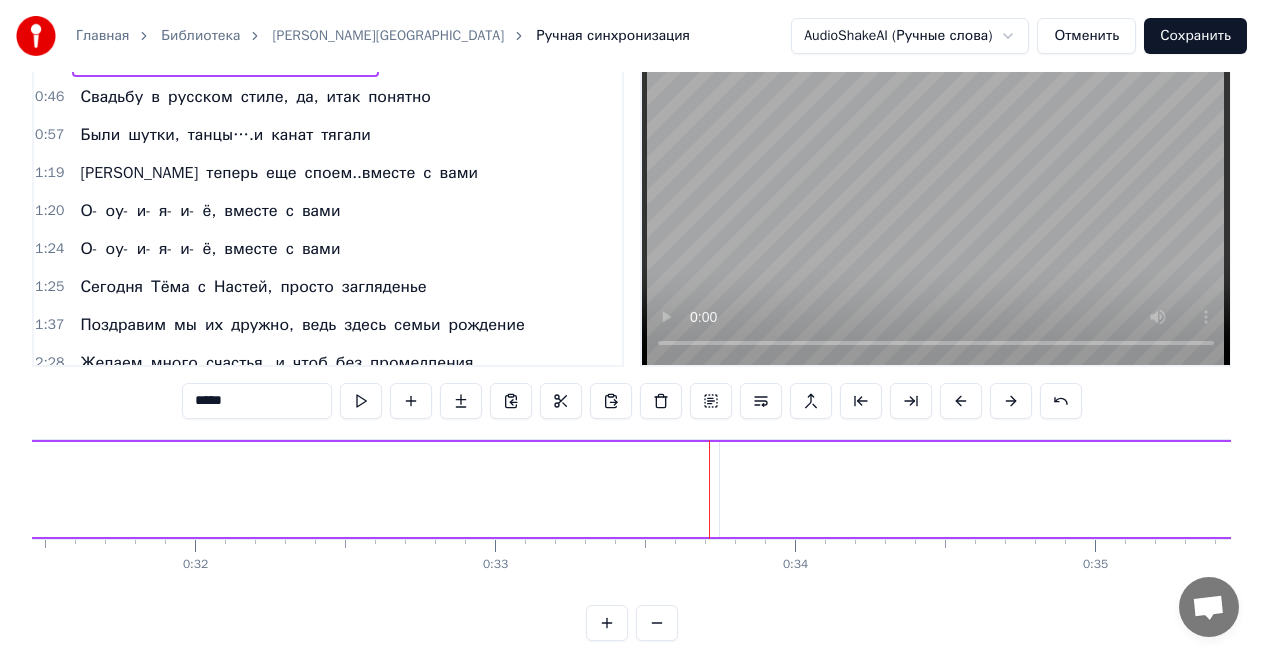 scroll, scrollTop: 99, scrollLeft: 0, axis: vertical 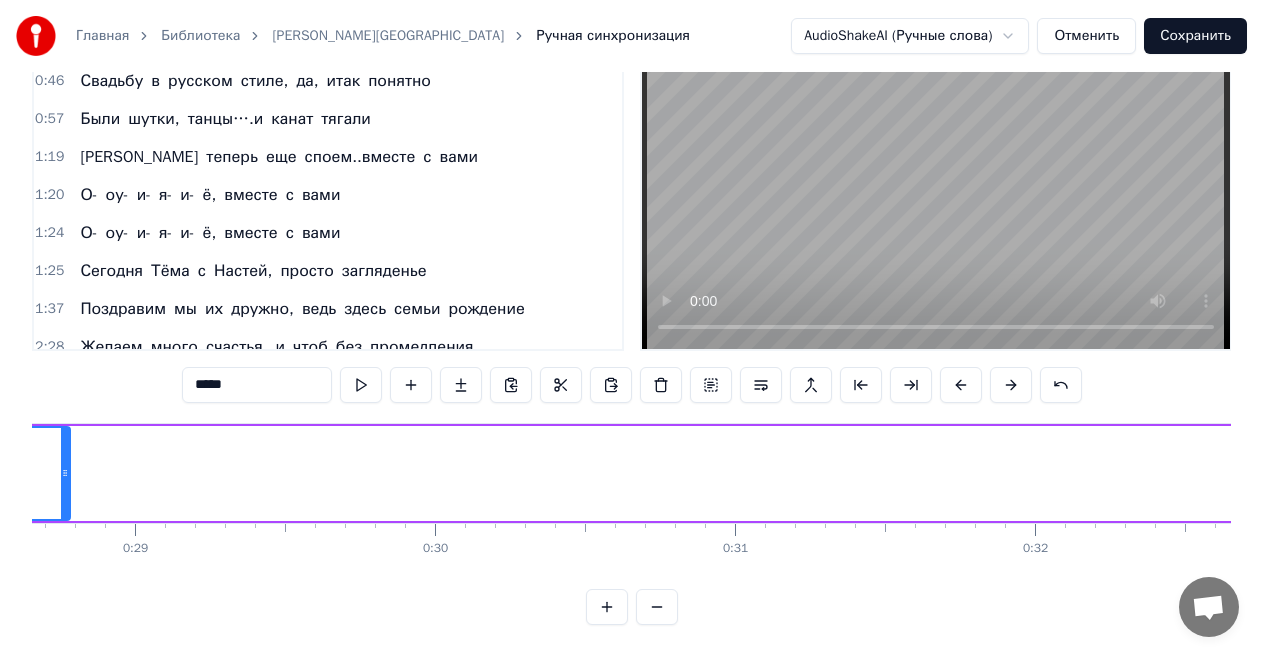 drag, startPoint x: 844, startPoint y: 455, endPoint x: 67, endPoint y: 461, distance: 777.0232 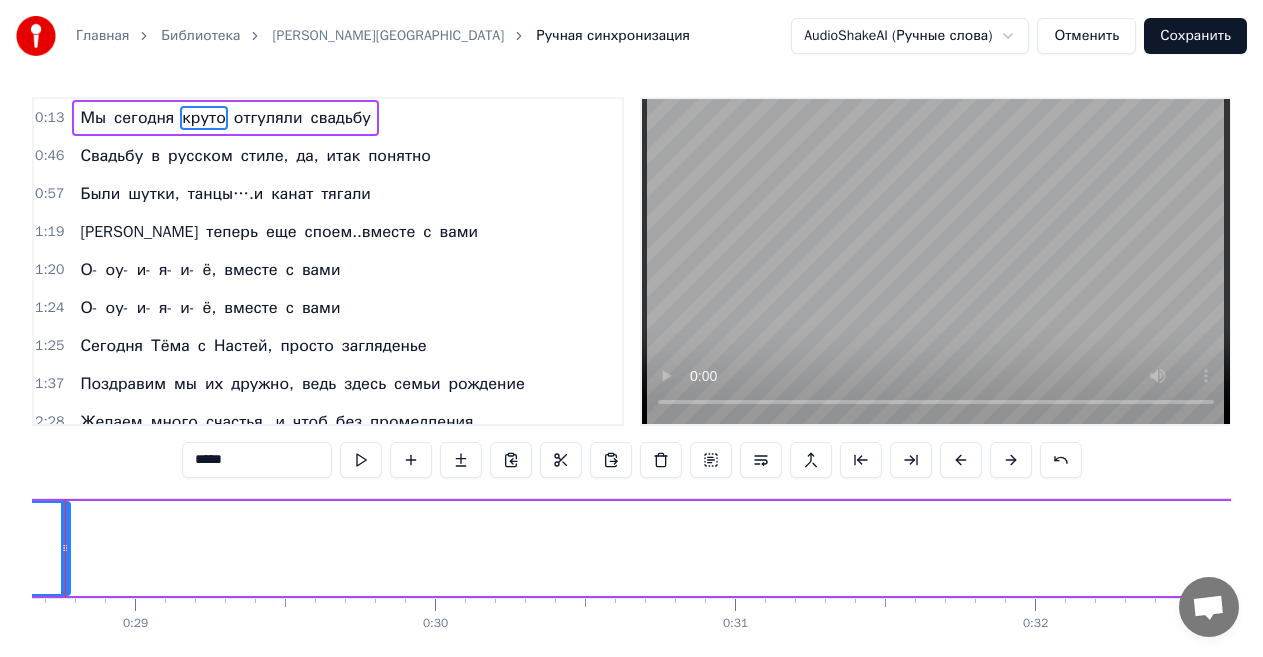 scroll, scrollTop: 0, scrollLeft: 0, axis: both 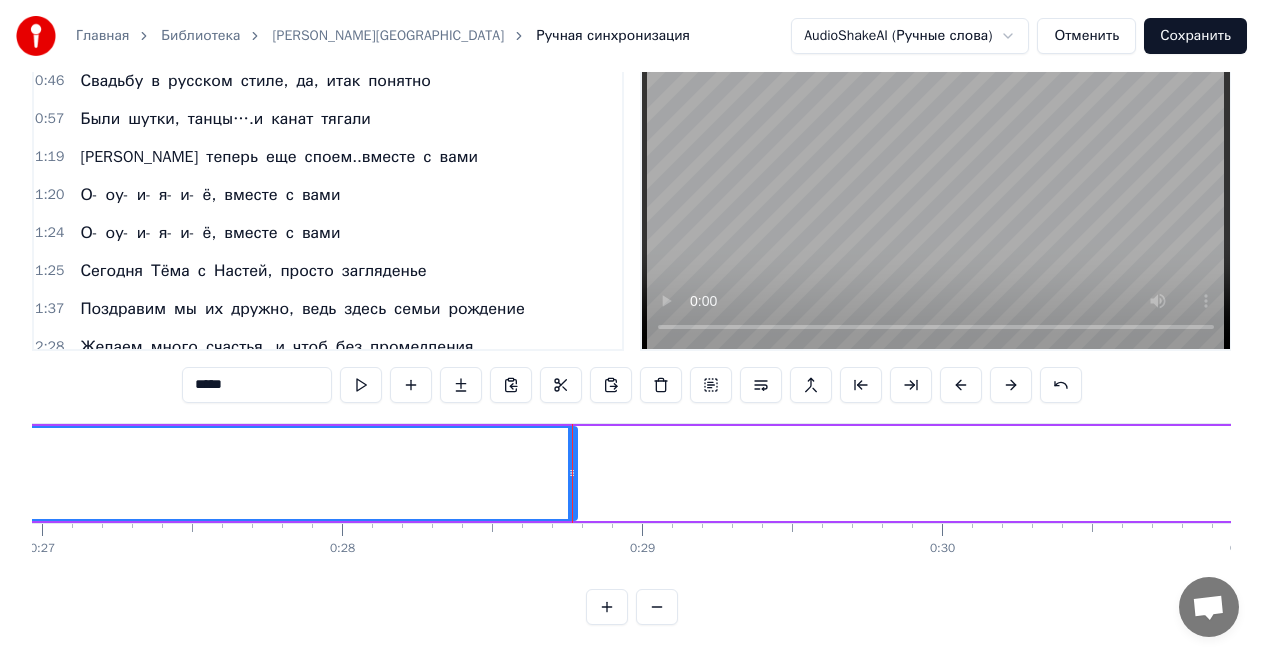 drag, startPoint x: 573, startPoint y: 454, endPoint x: 182, endPoint y: 481, distance: 391.93112 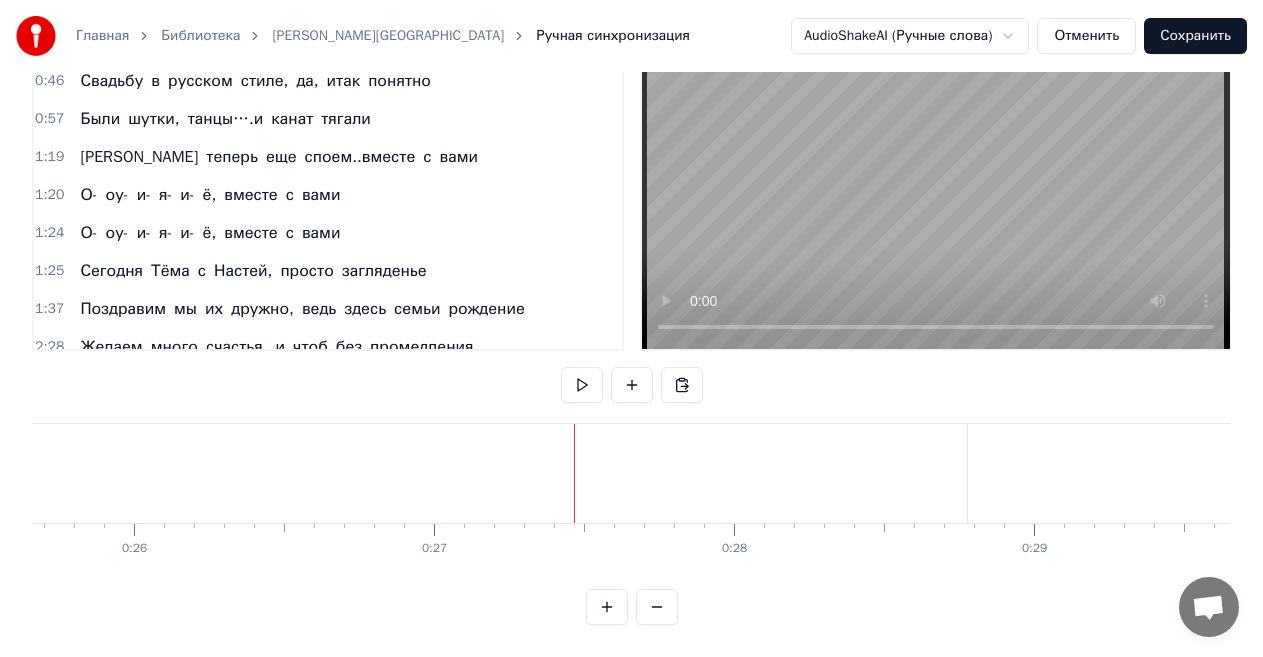 scroll, scrollTop: 0, scrollLeft: 7690, axis: horizontal 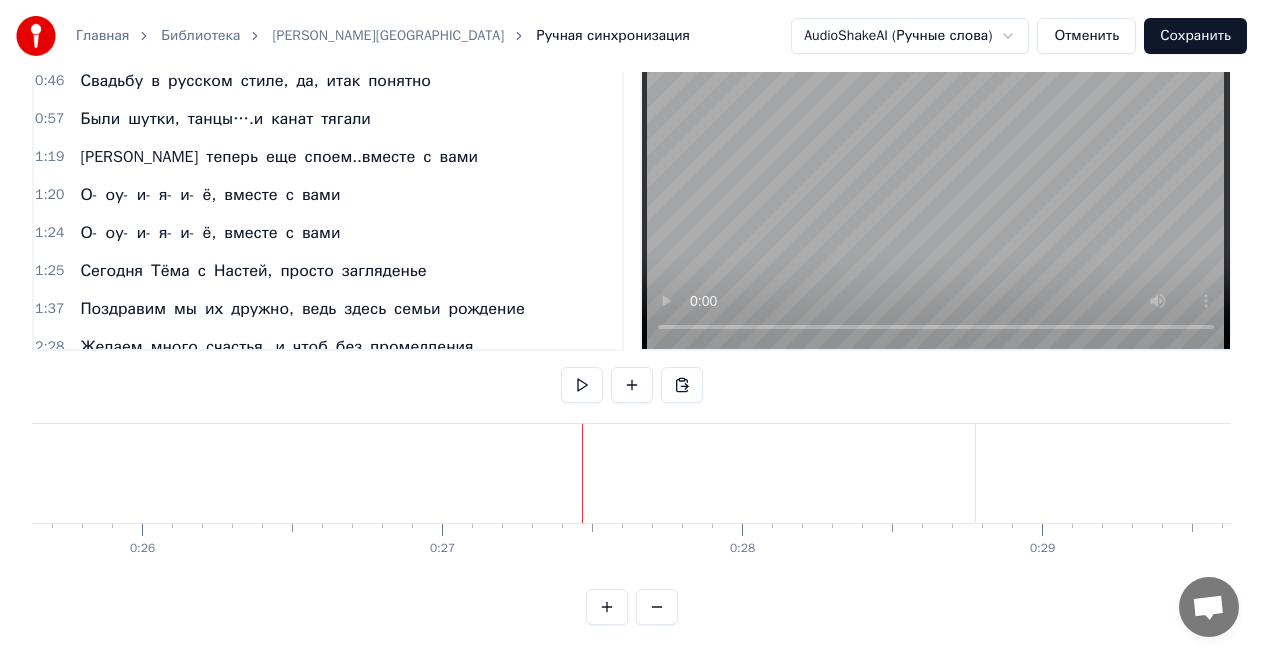 click on "круто" at bounding box center (-939, 473) 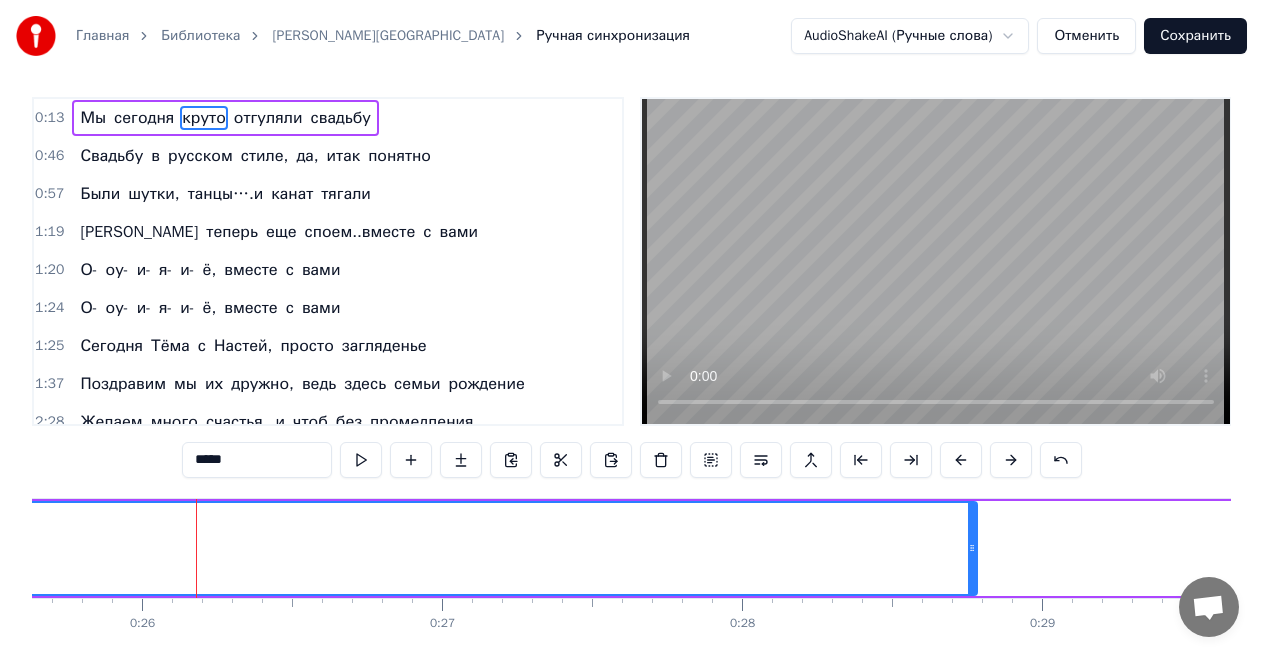 scroll, scrollTop: 0, scrollLeft: 0, axis: both 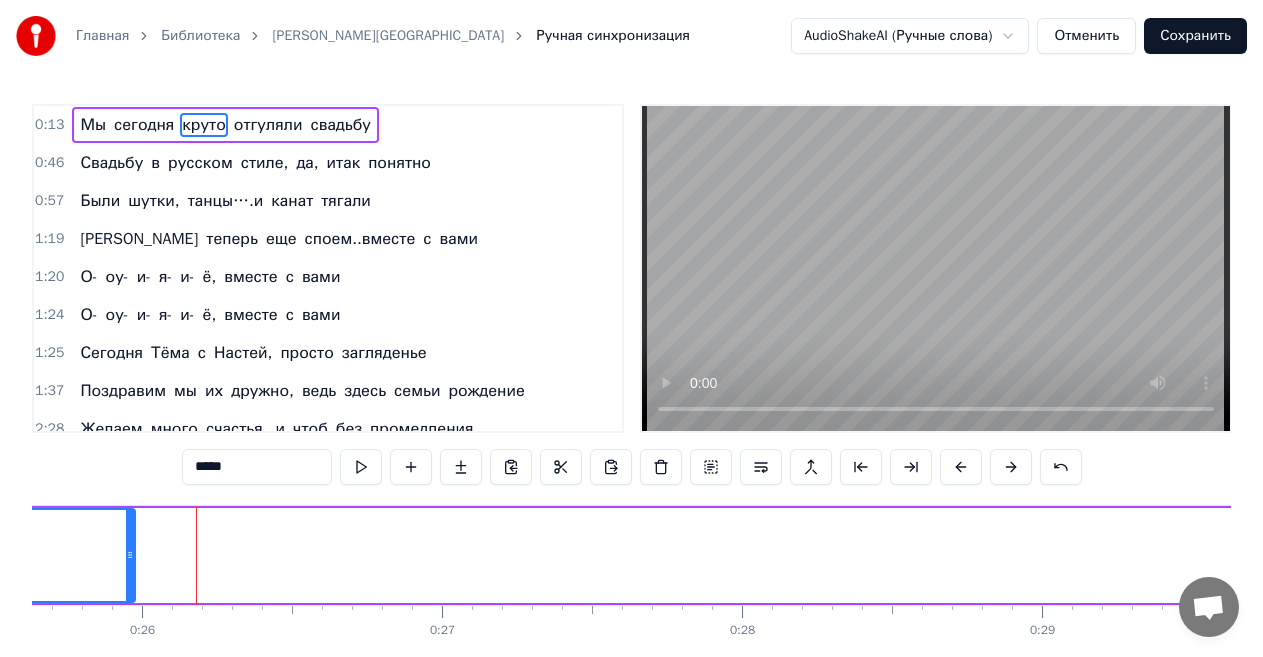 drag, startPoint x: 972, startPoint y: 553, endPoint x: 130, endPoint y: 547, distance: 842.02136 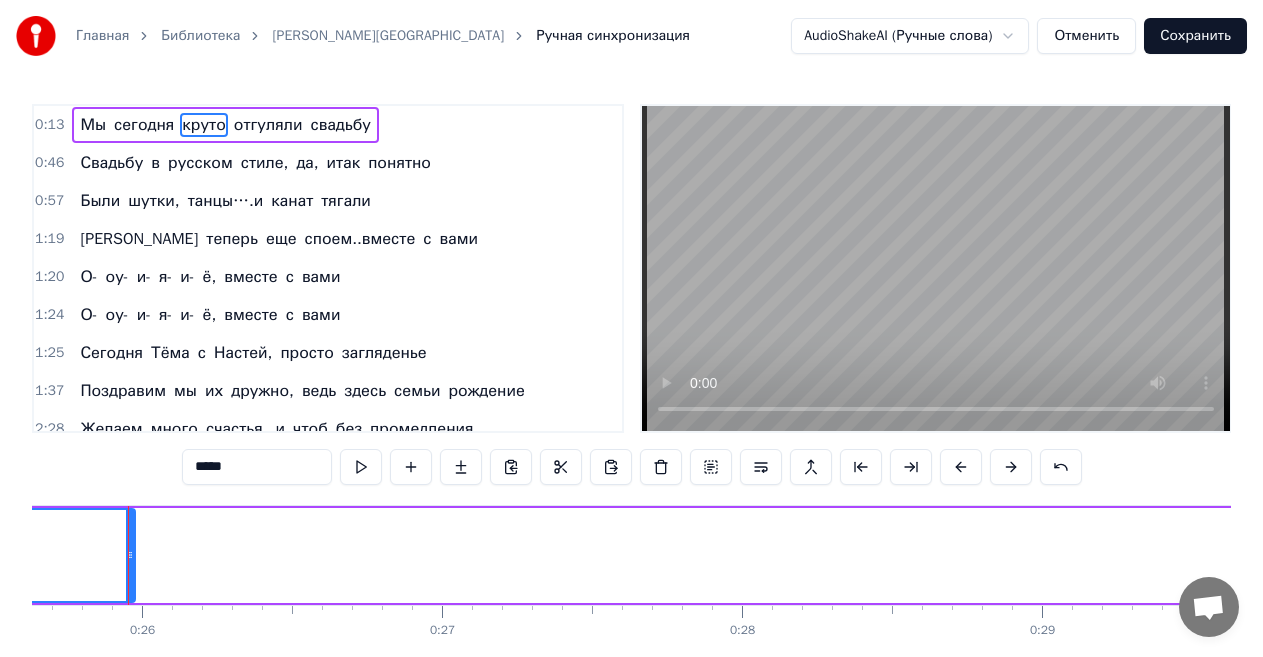 scroll, scrollTop: 0, scrollLeft: 7686, axis: horizontal 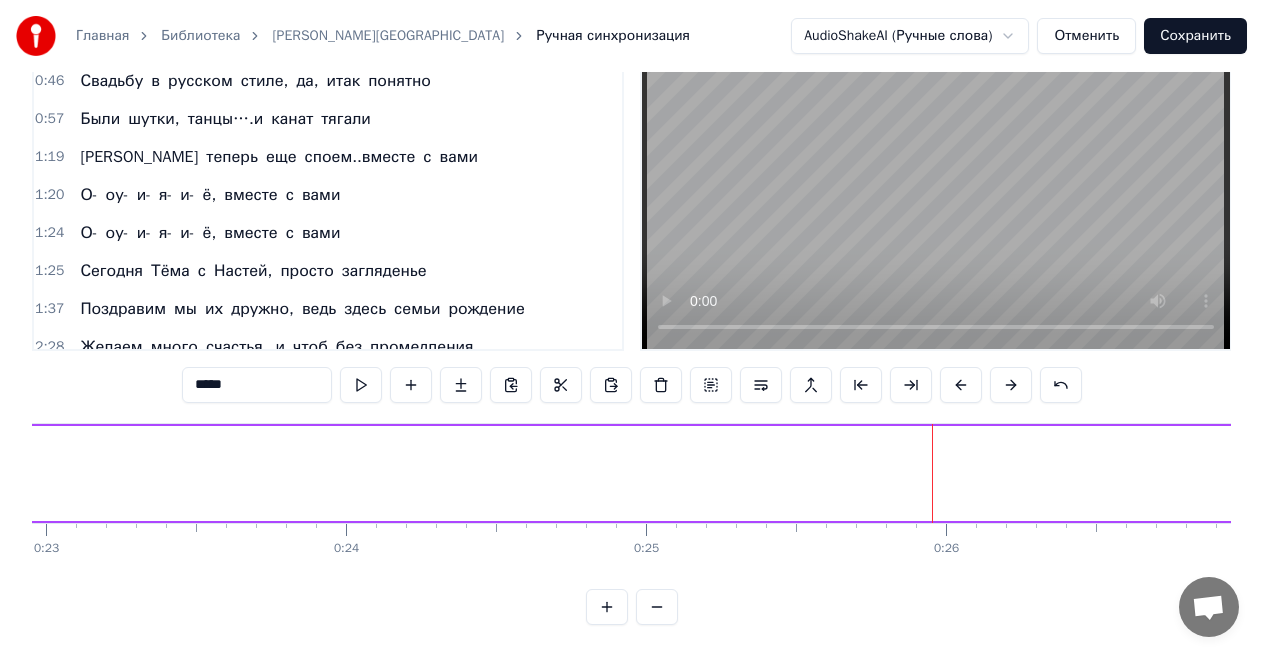 drag, startPoint x: 938, startPoint y: 456, endPoint x: 0, endPoint y: 471, distance: 938.11993 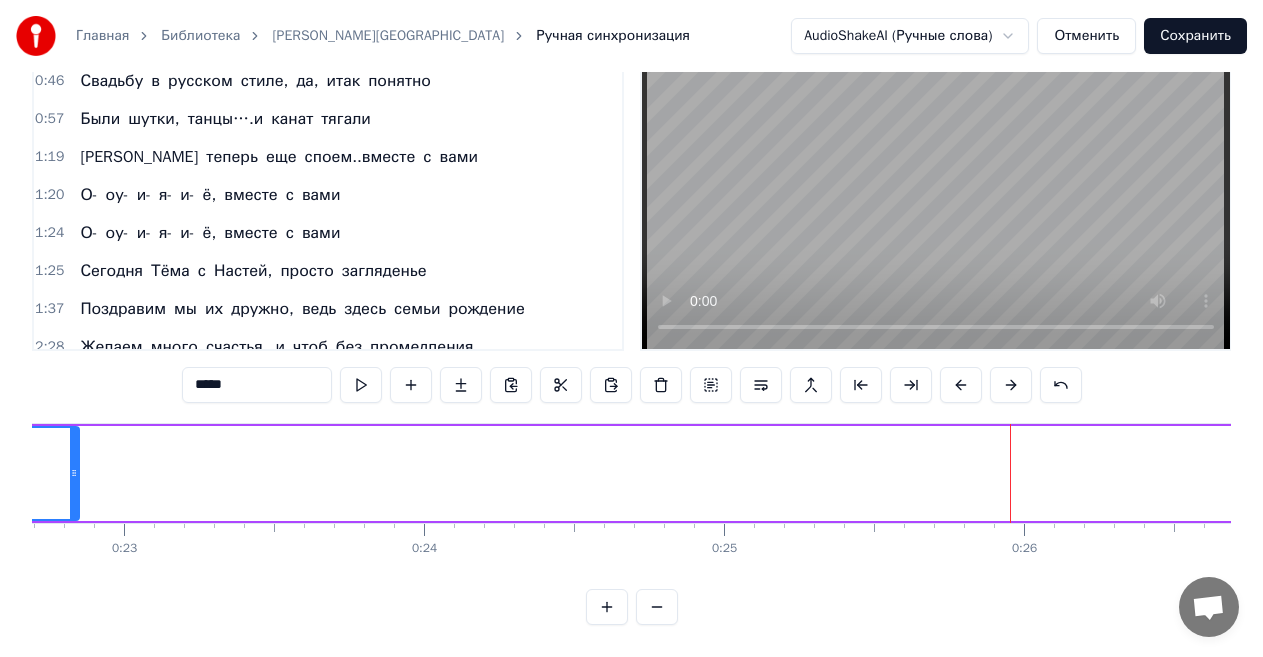 scroll, scrollTop: 0, scrollLeft: 6806, axis: horizontal 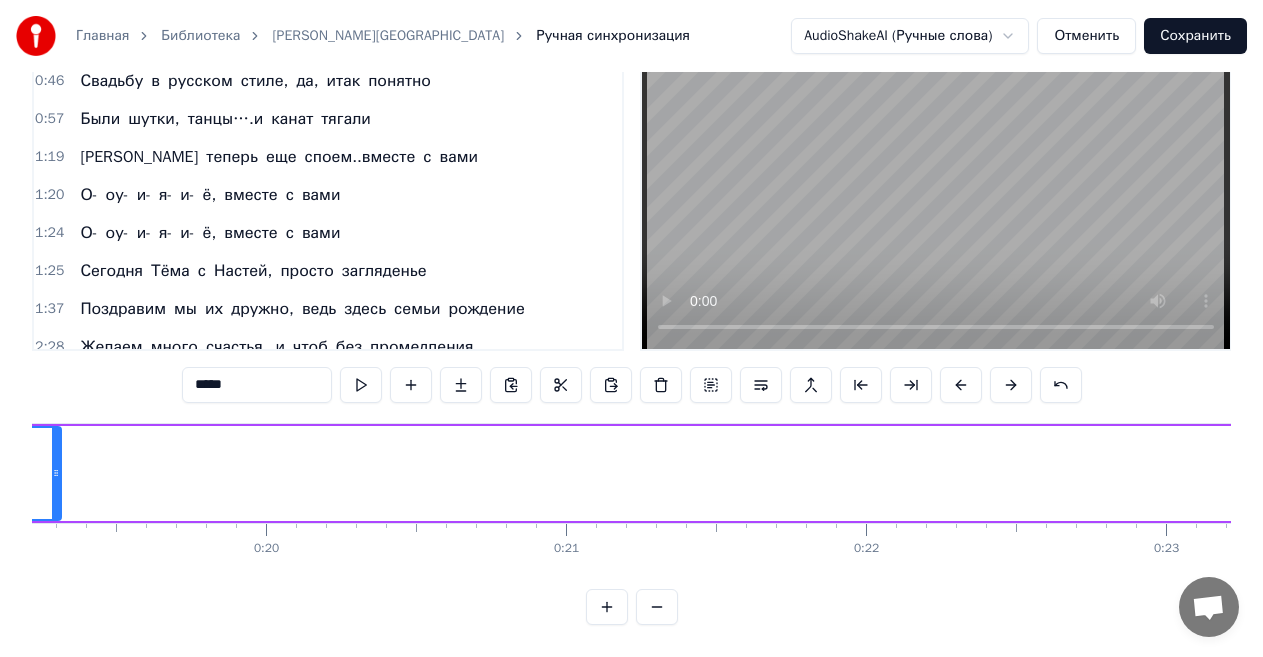 drag, startPoint x: 1118, startPoint y: 454, endPoint x: 48, endPoint y: 503, distance: 1071.1213 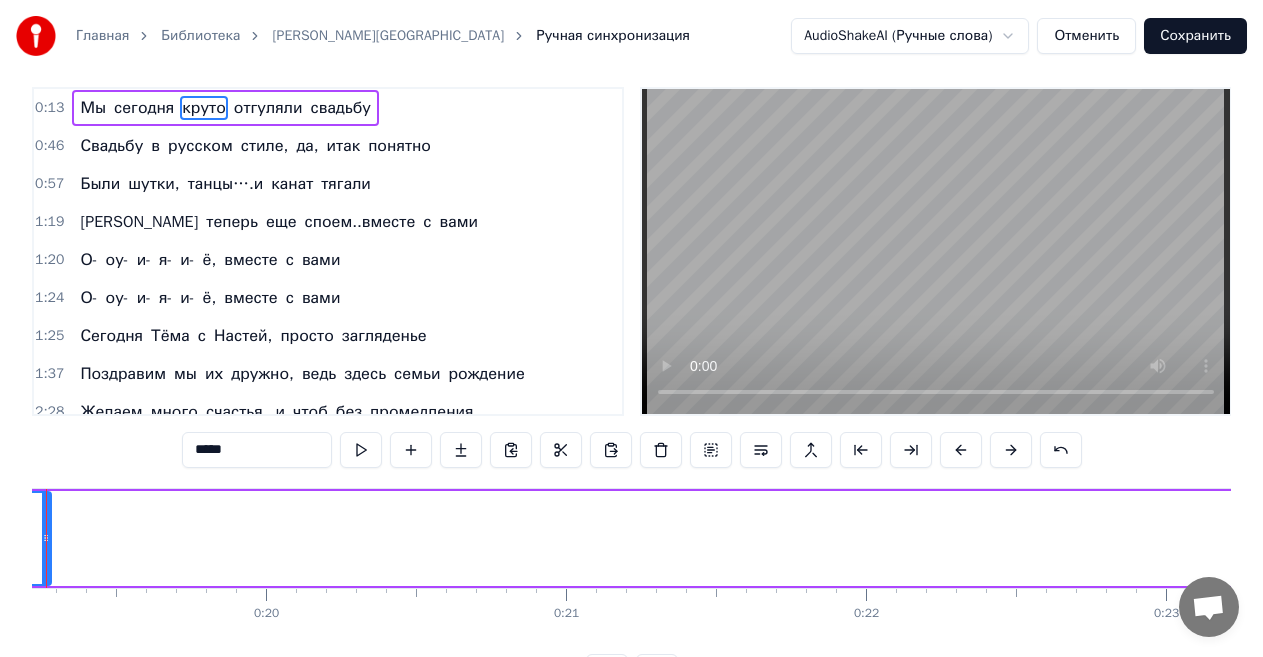 scroll, scrollTop: 0, scrollLeft: 0, axis: both 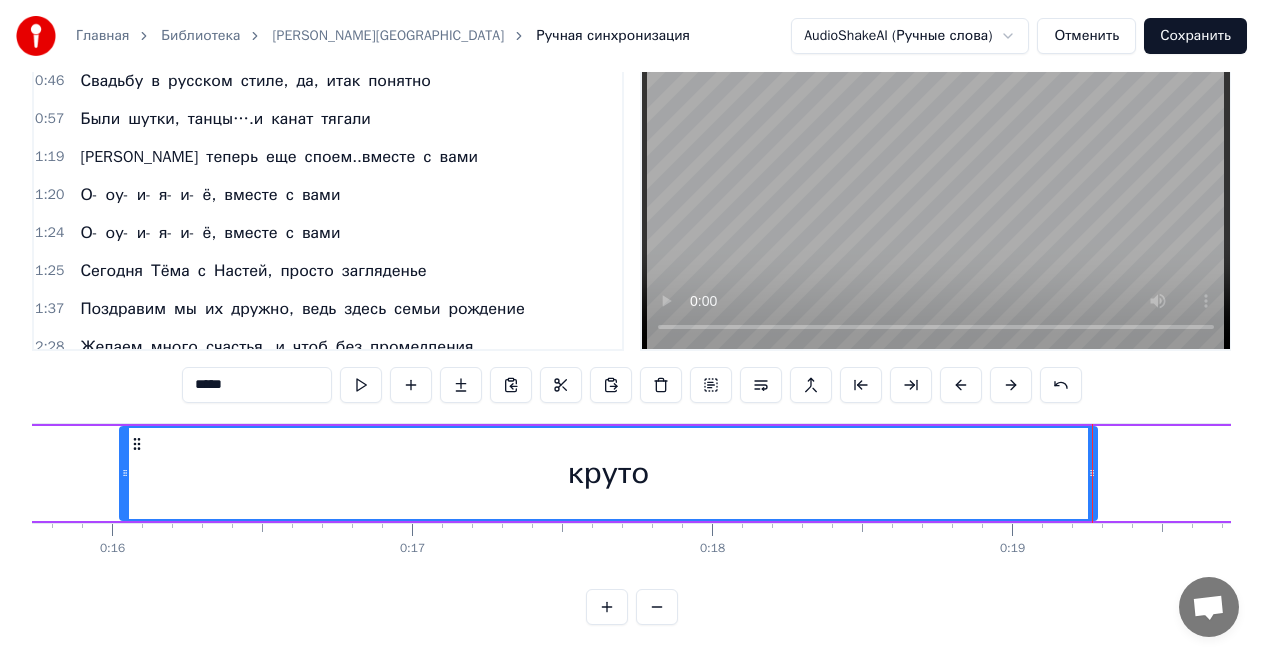 click at bounding box center (1092, 473) 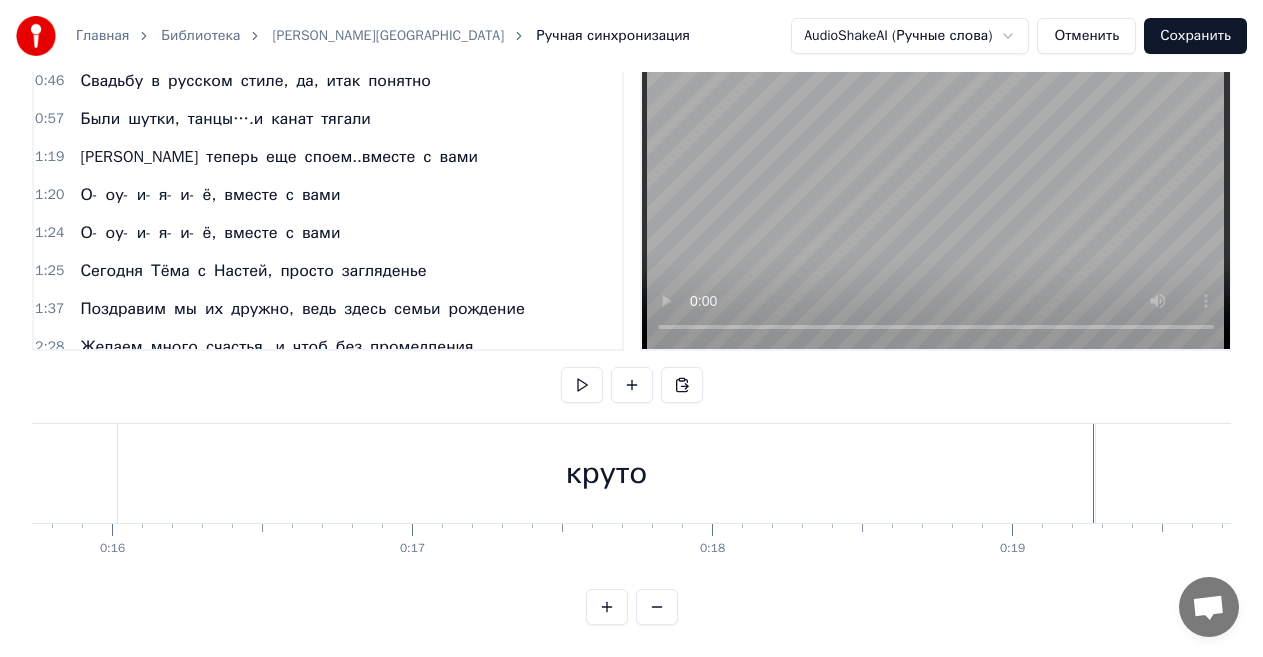 click on "круто" at bounding box center [606, 473] 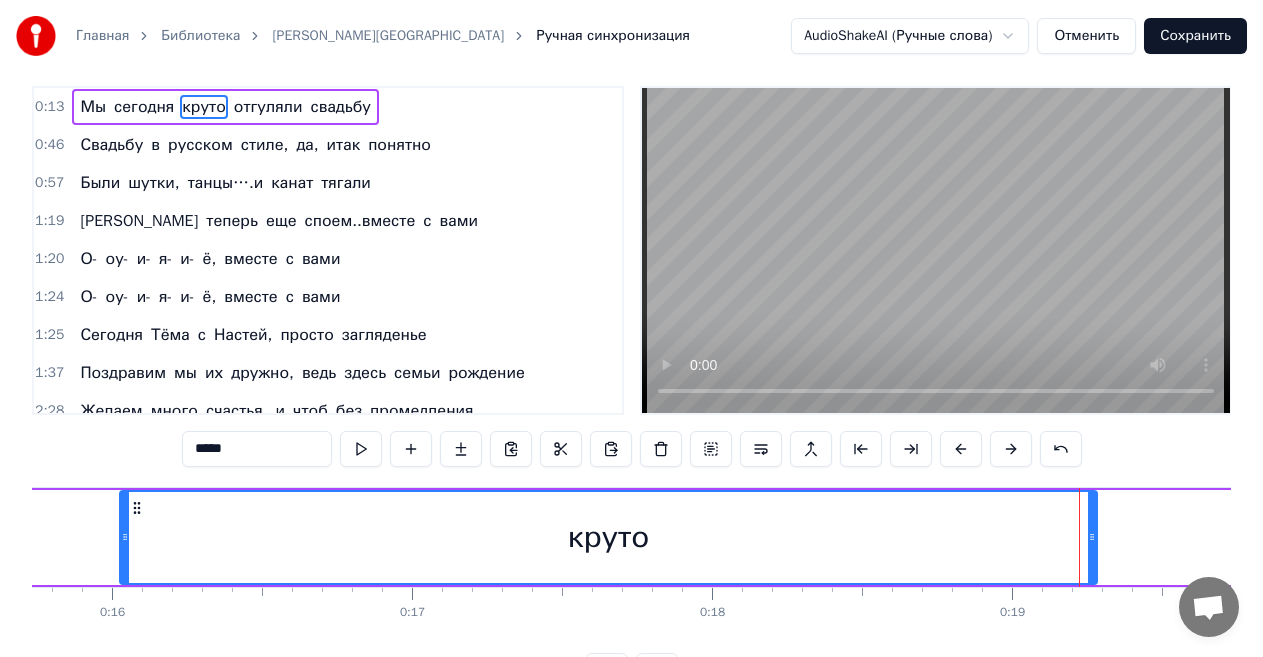 scroll, scrollTop: 0, scrollLeft: 0, axis: both 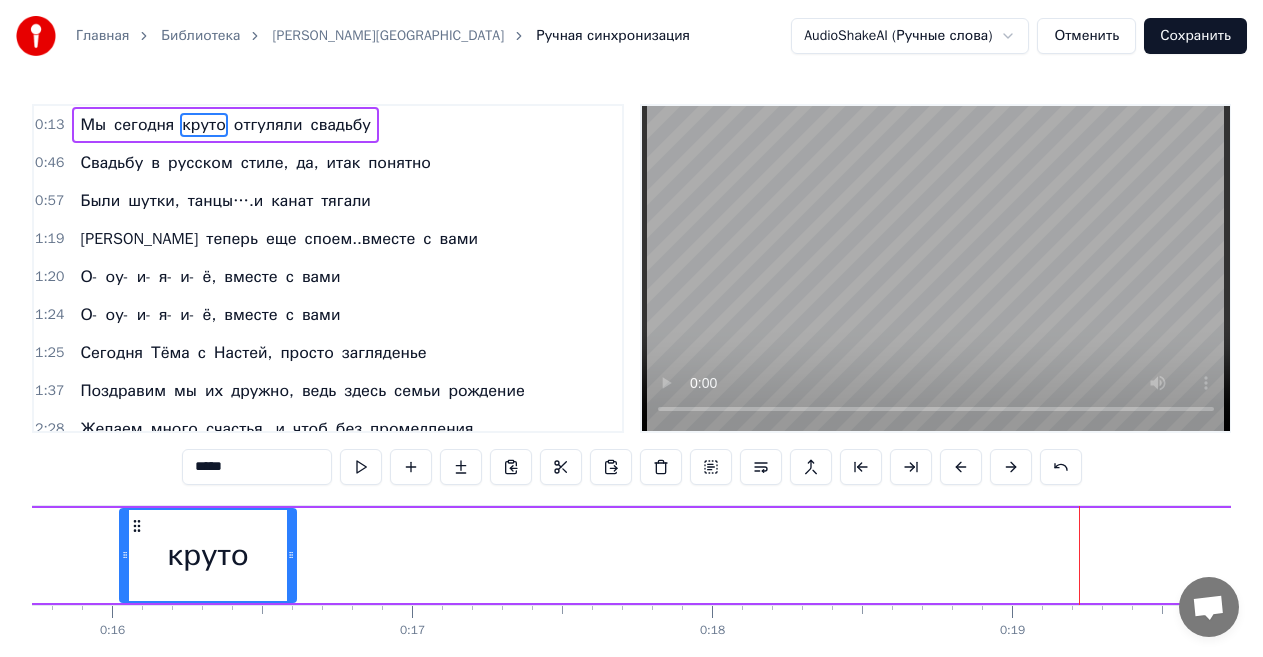 drag, startPoint x: 1096, startPoint y: 553, endPoint x: 294, endPoint y: 557, distance: 802.00995 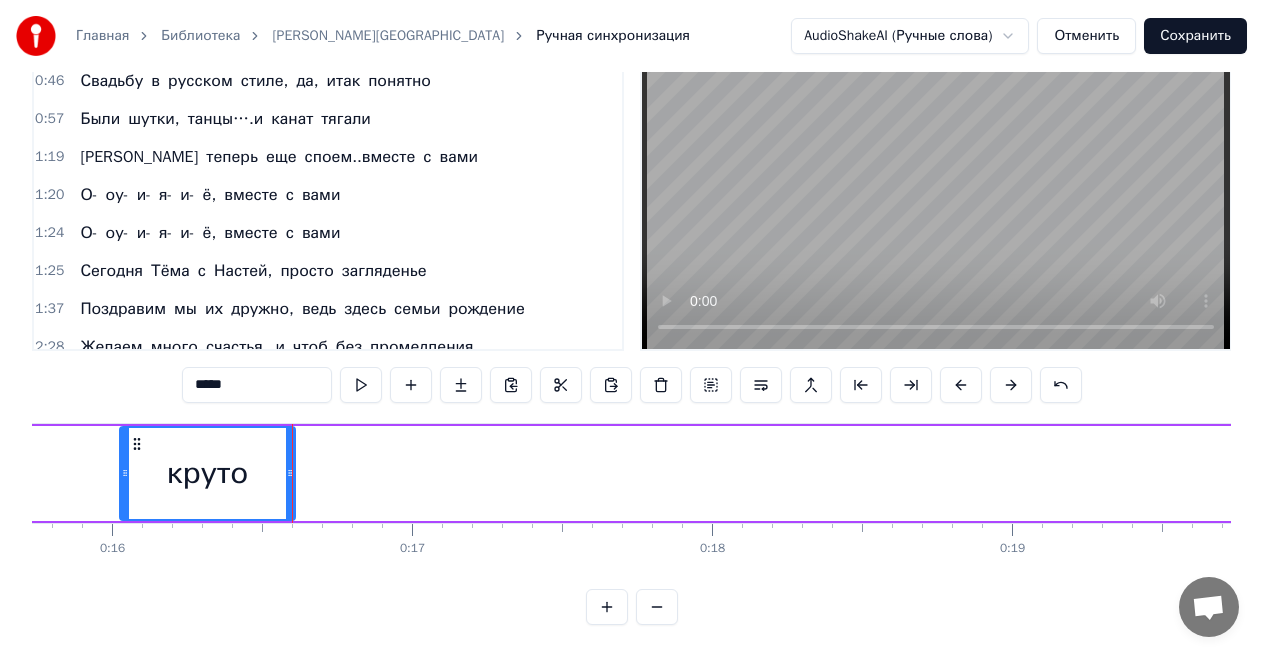 scroll, scrollTop: 99, scrollLeft: 0, axis: vertical 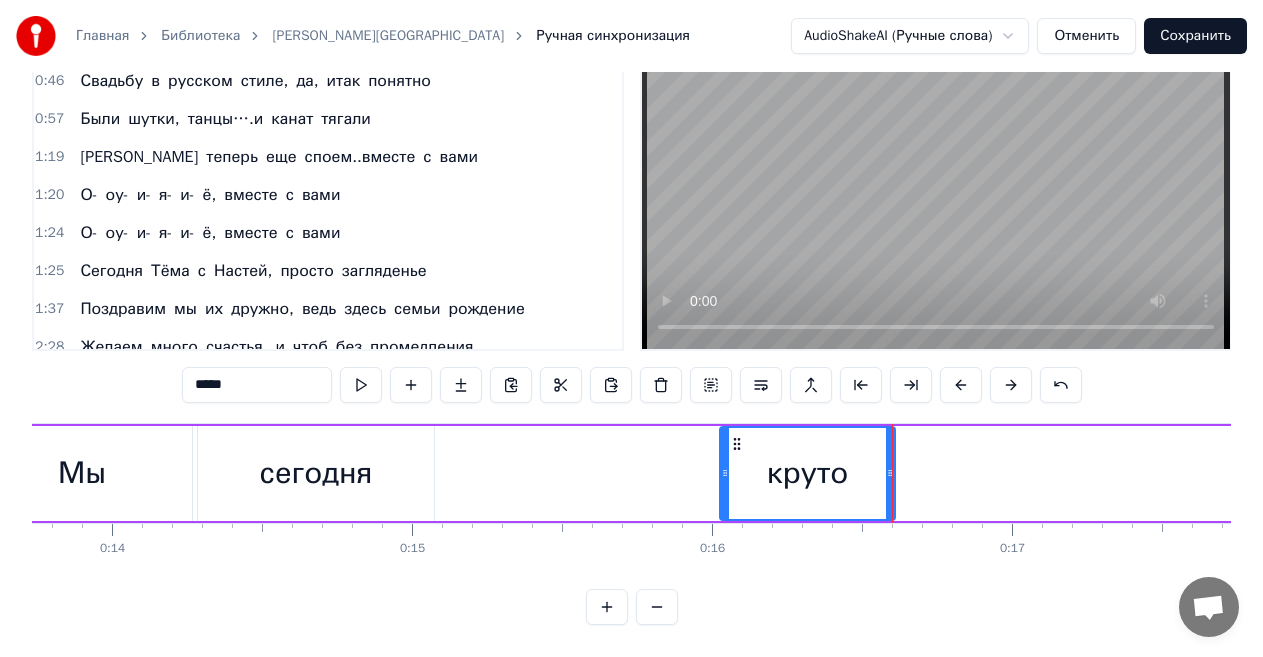 click on "сегодня" at bounding box center [316, 473] 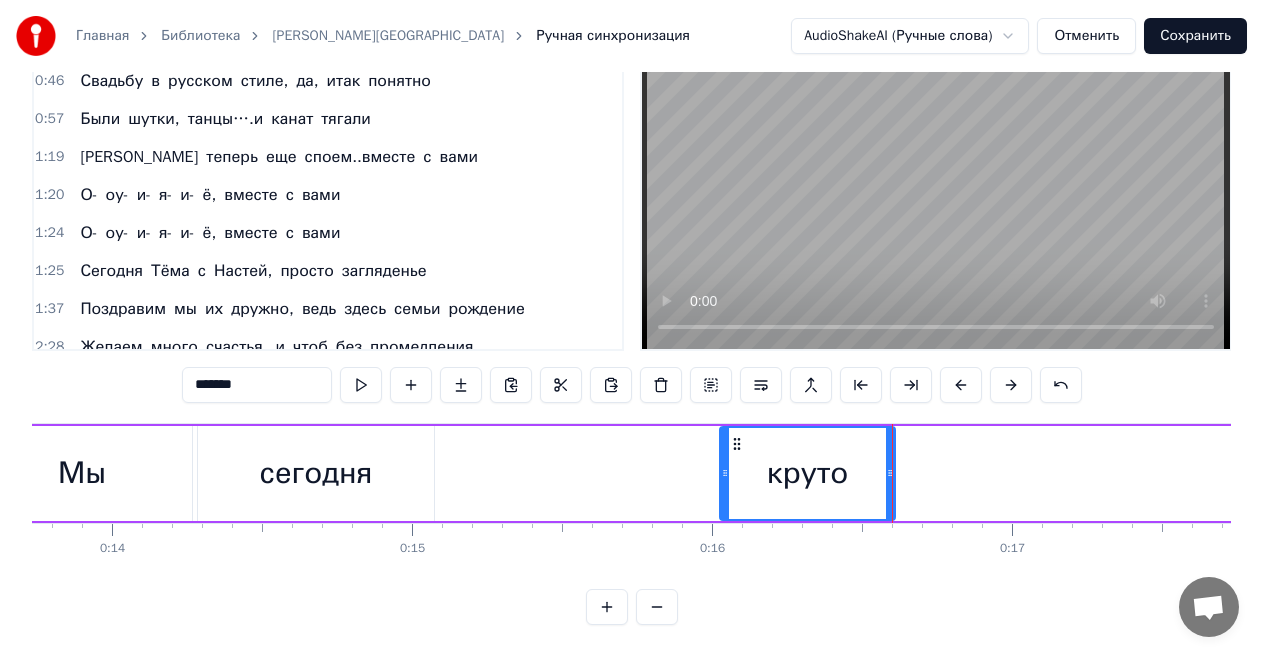 scroll, scrollTop: 18, scrollLeft: 0, axis: vertical 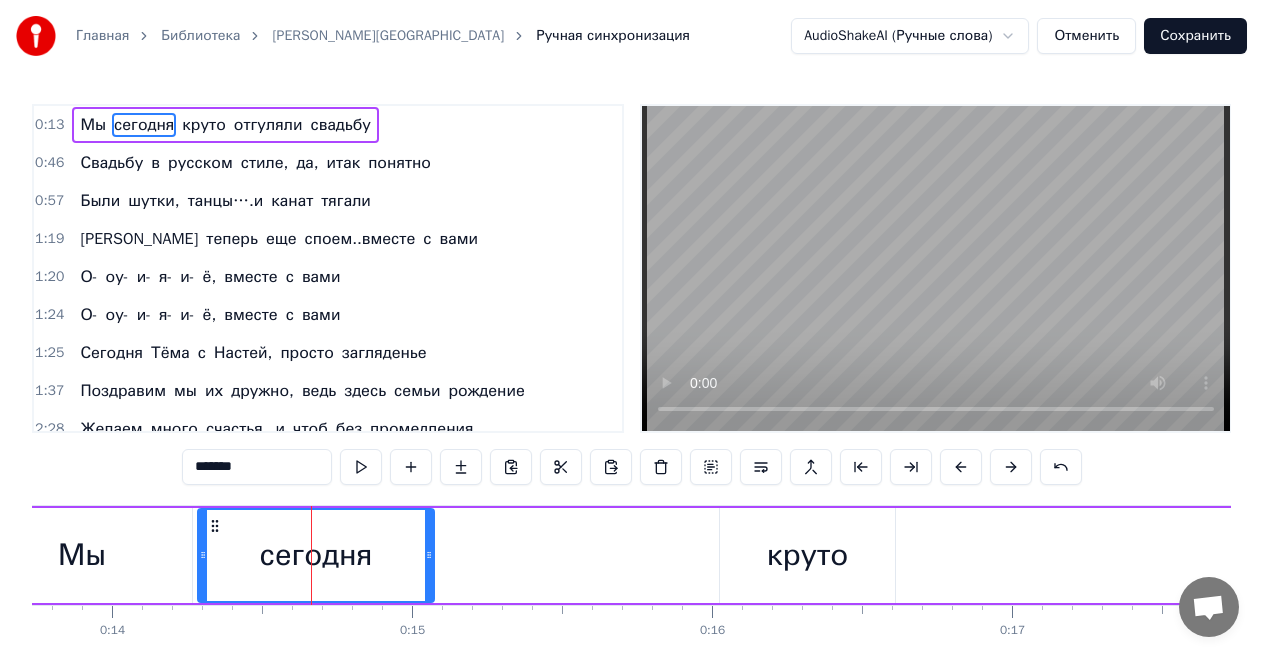 click on "Мы" at bounding box center [82, 555] 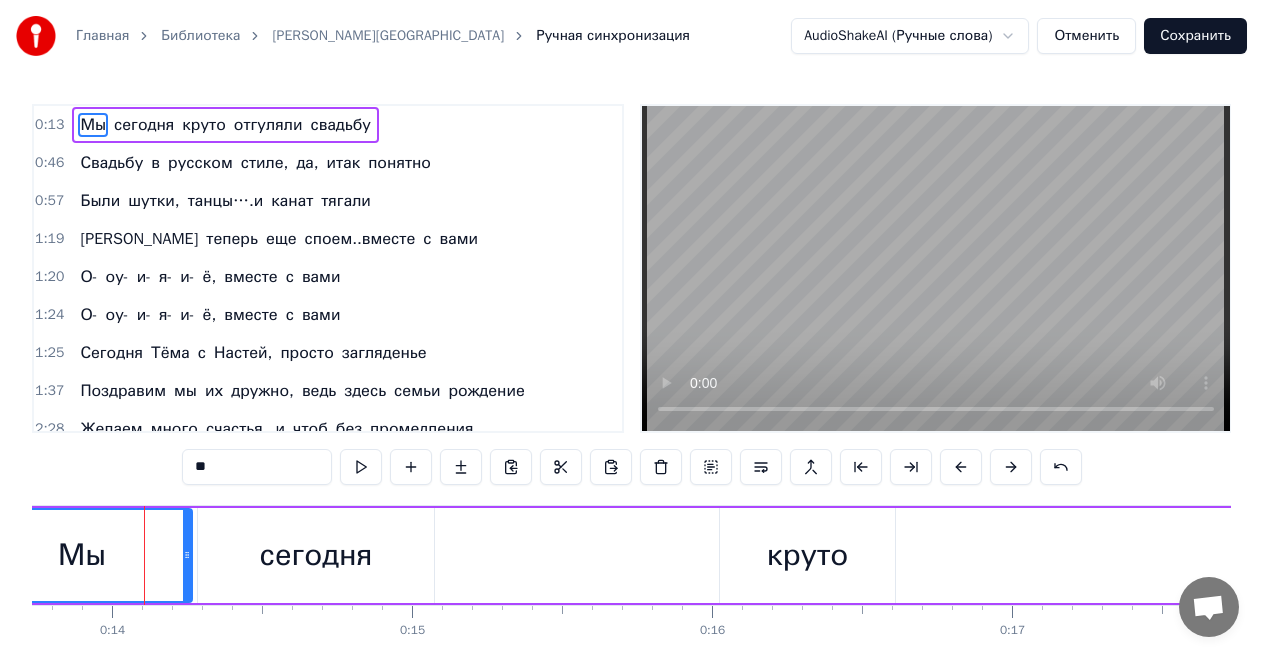 click on "Мы [DATE] круто отгуляли свадьбу" at bounding box center [5025, 555] 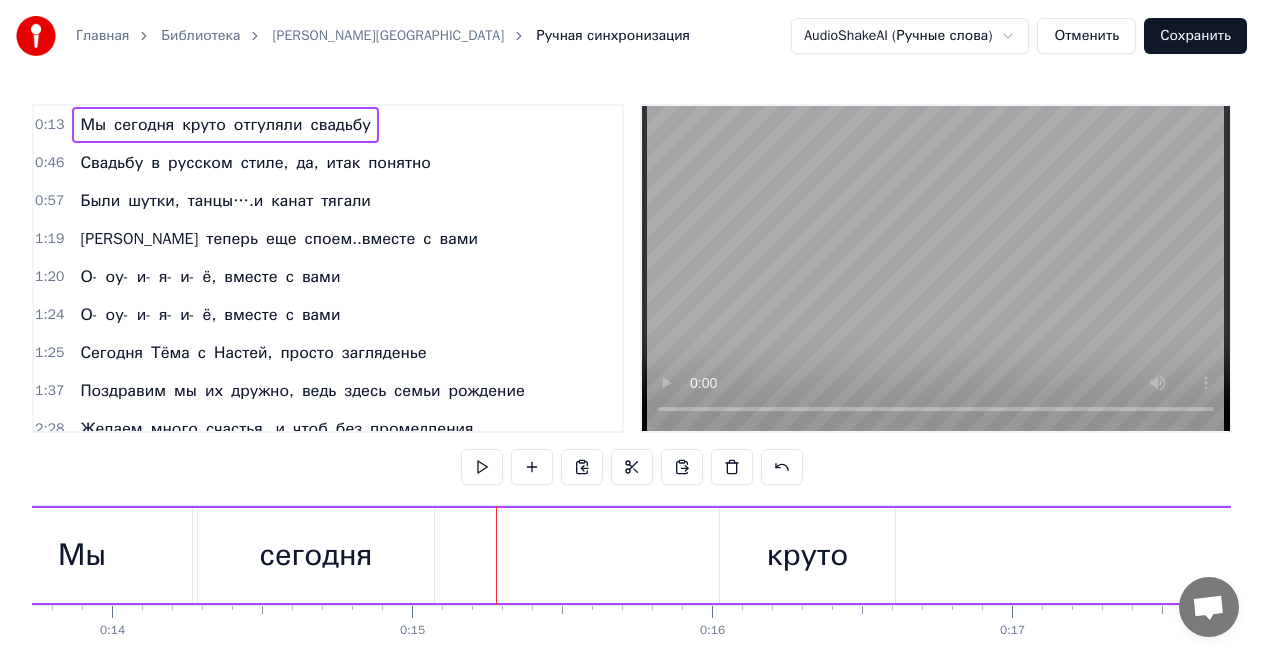 click on "круто" at bounding box center [807, 555] 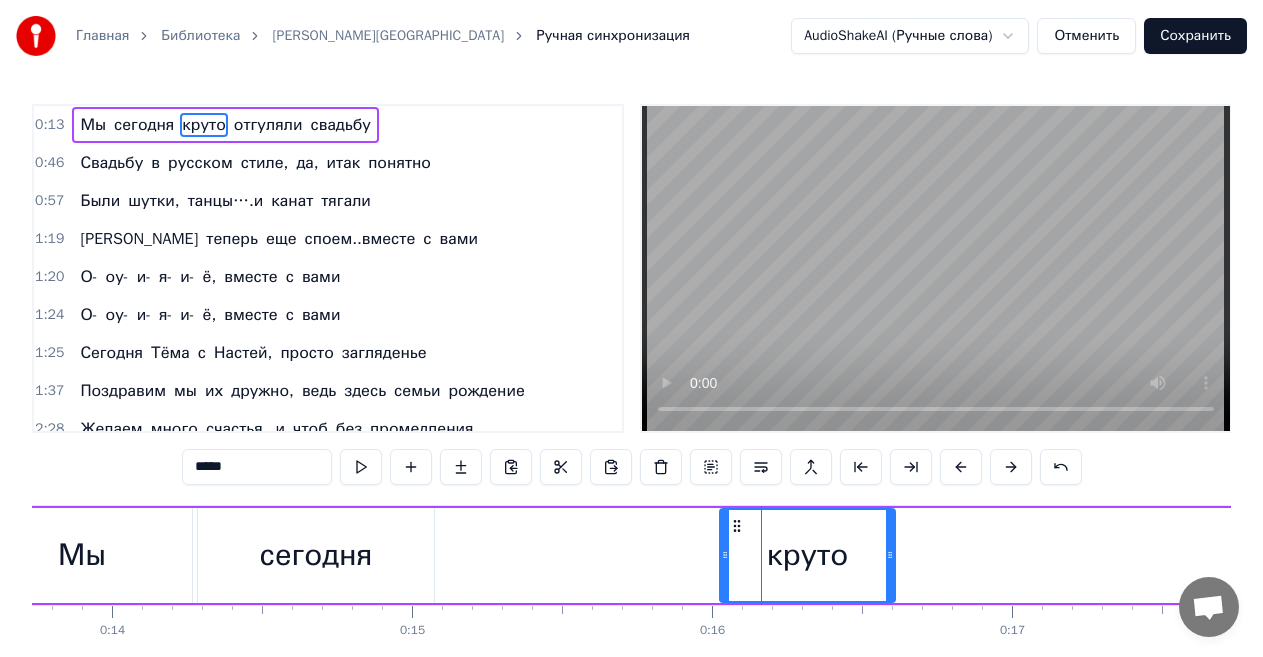 scroll, scrollTop: 0, scrollLeft: 4080, axis: horizontal 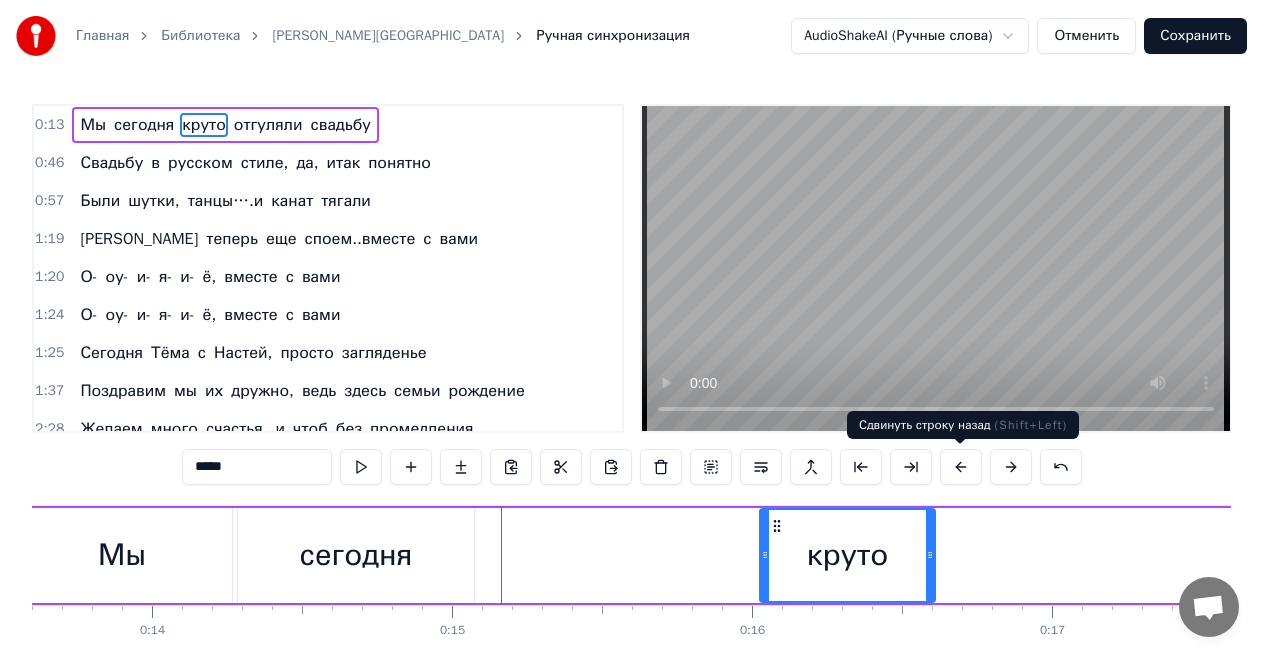 click at bounding box center (961, 467) 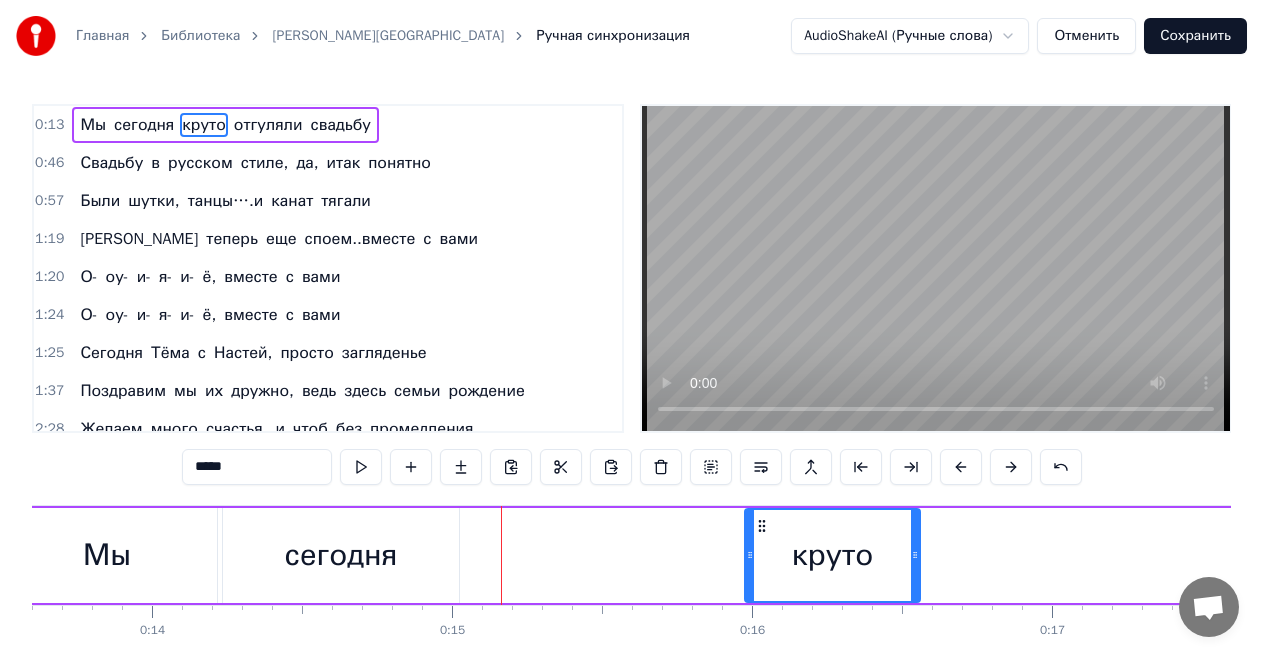 click at bounding box center [961, 467] 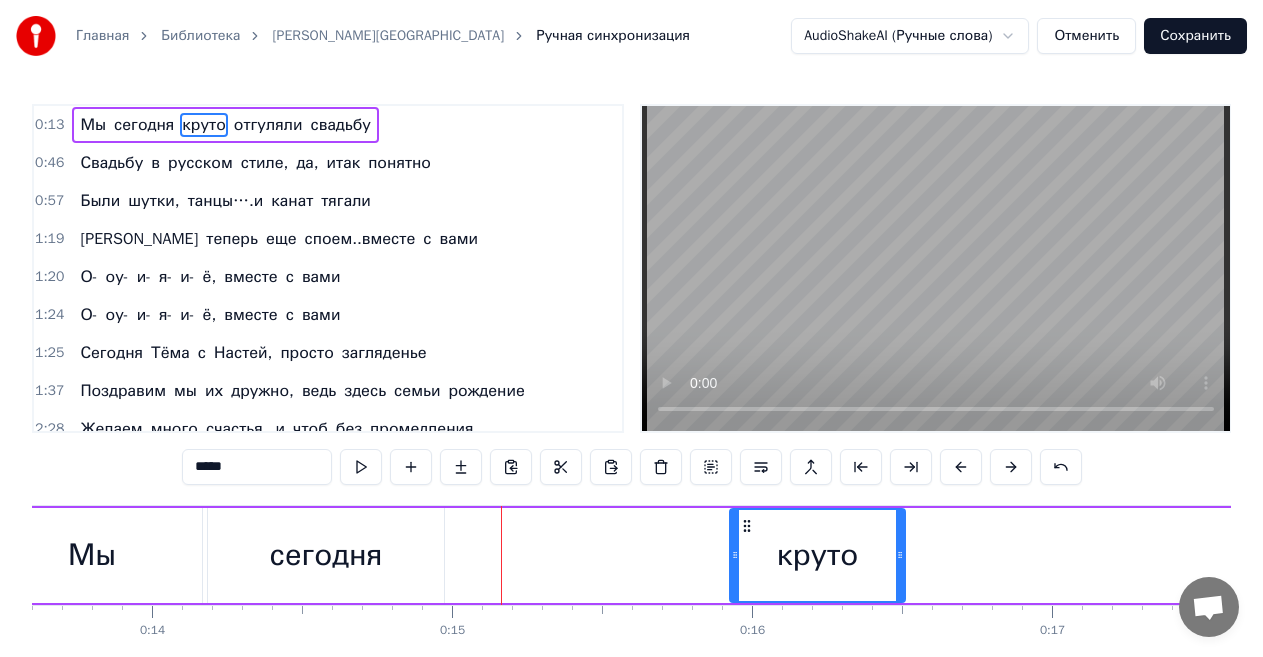 click at bounding box center [961, 467] 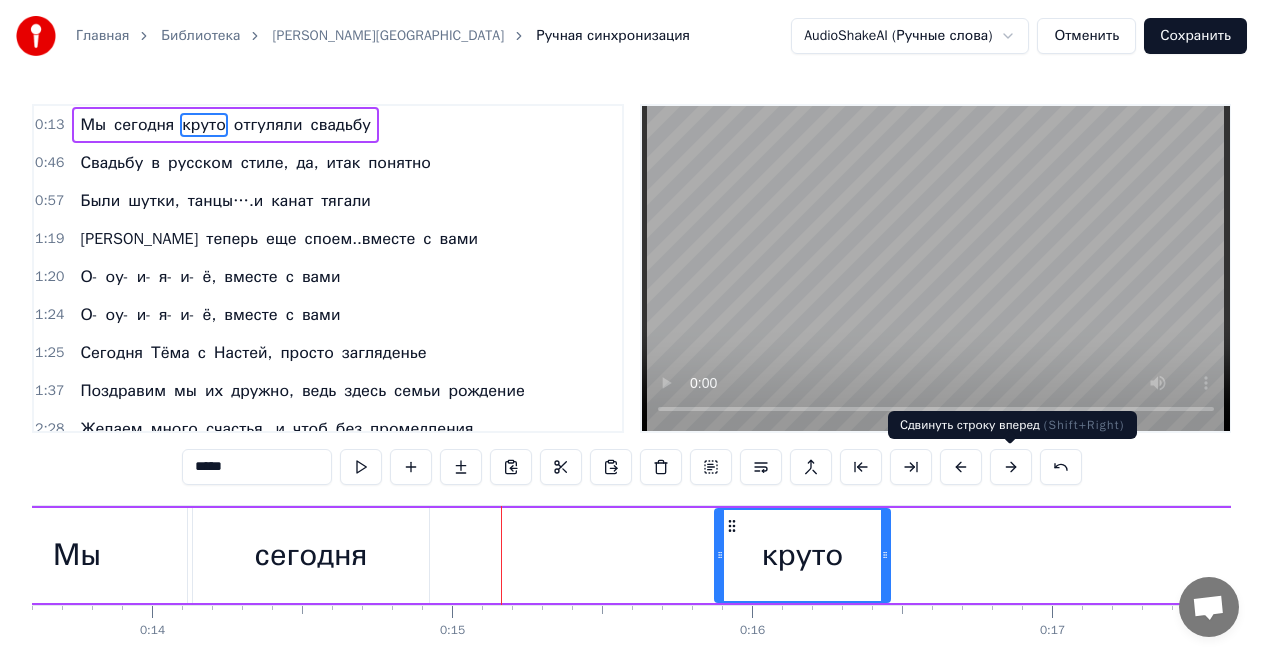 click at bounding box center [1011, 467] 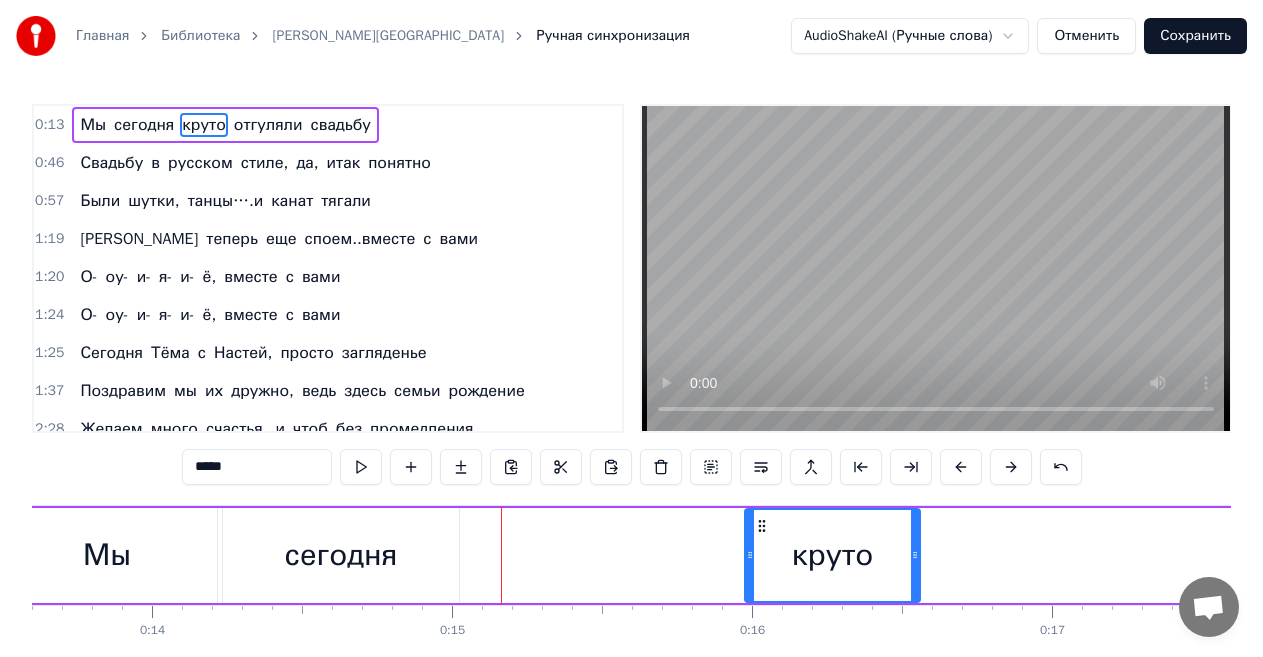 click at bounding box center (1011, 467) 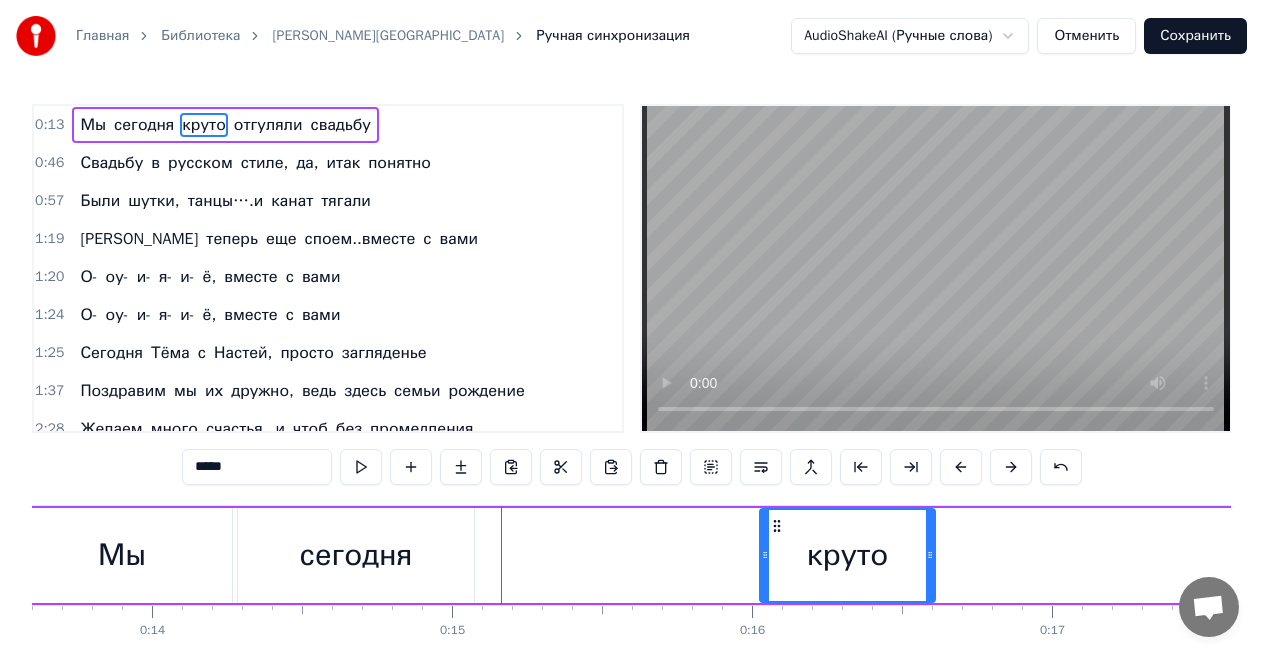 click on "круто" at bounding box center (848, 555) 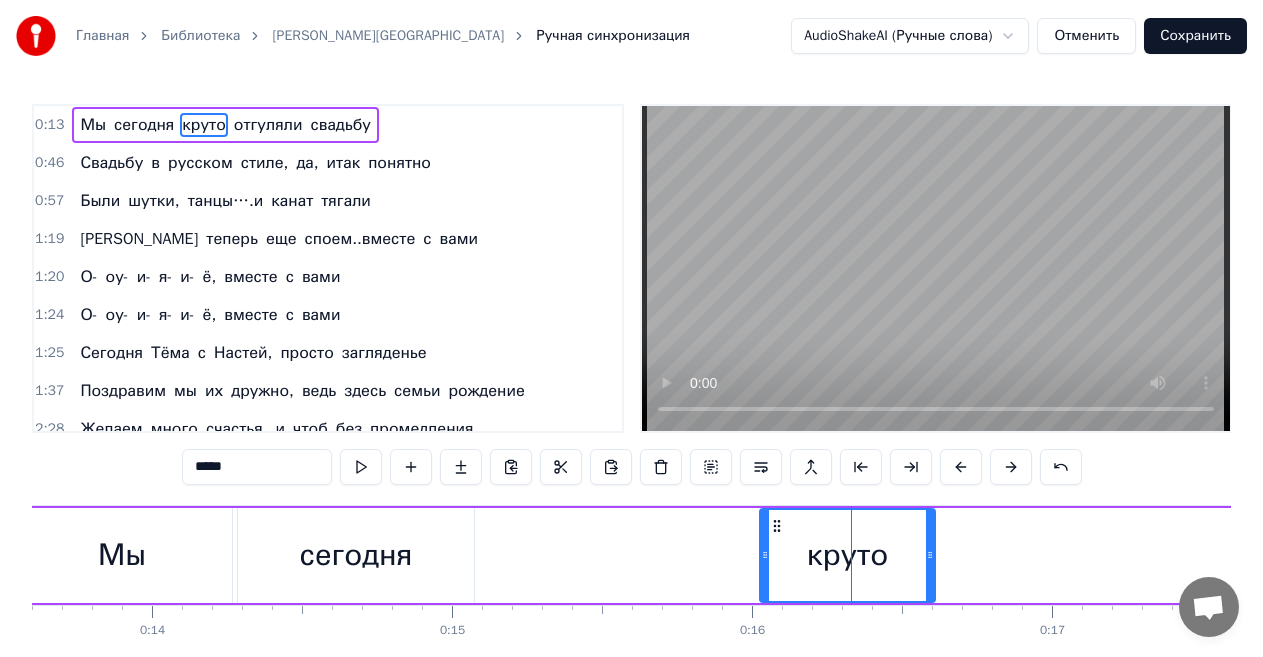 click 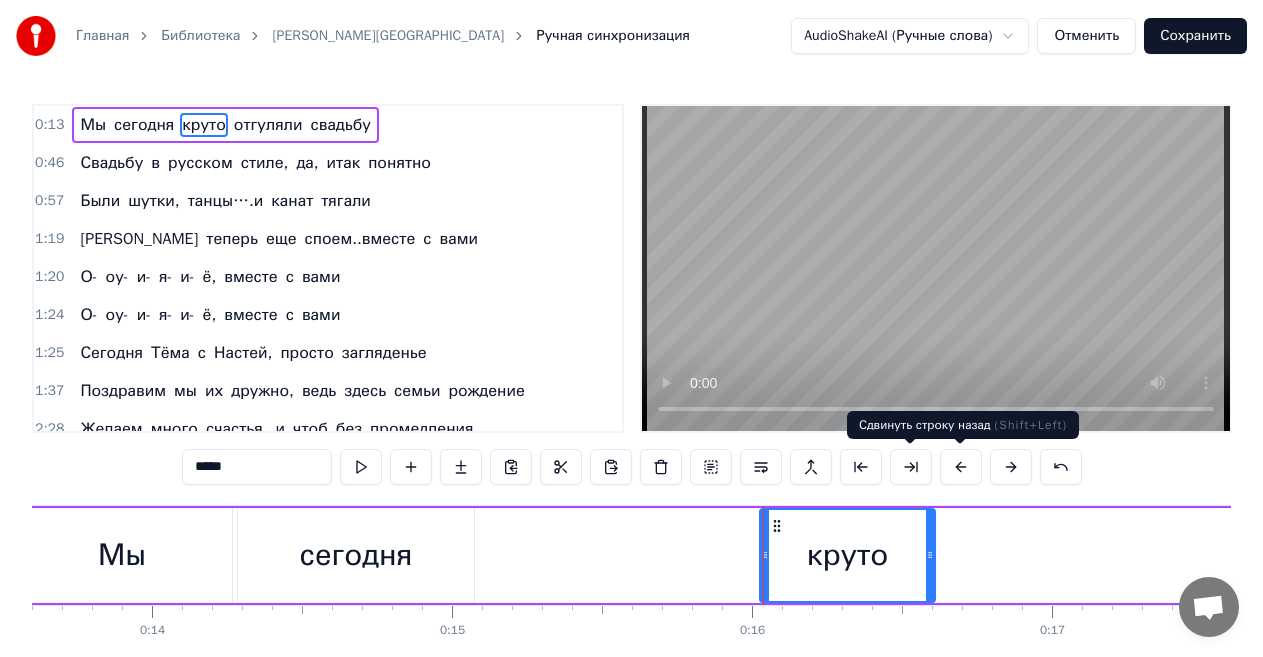 click at bounding box center (961, 467) 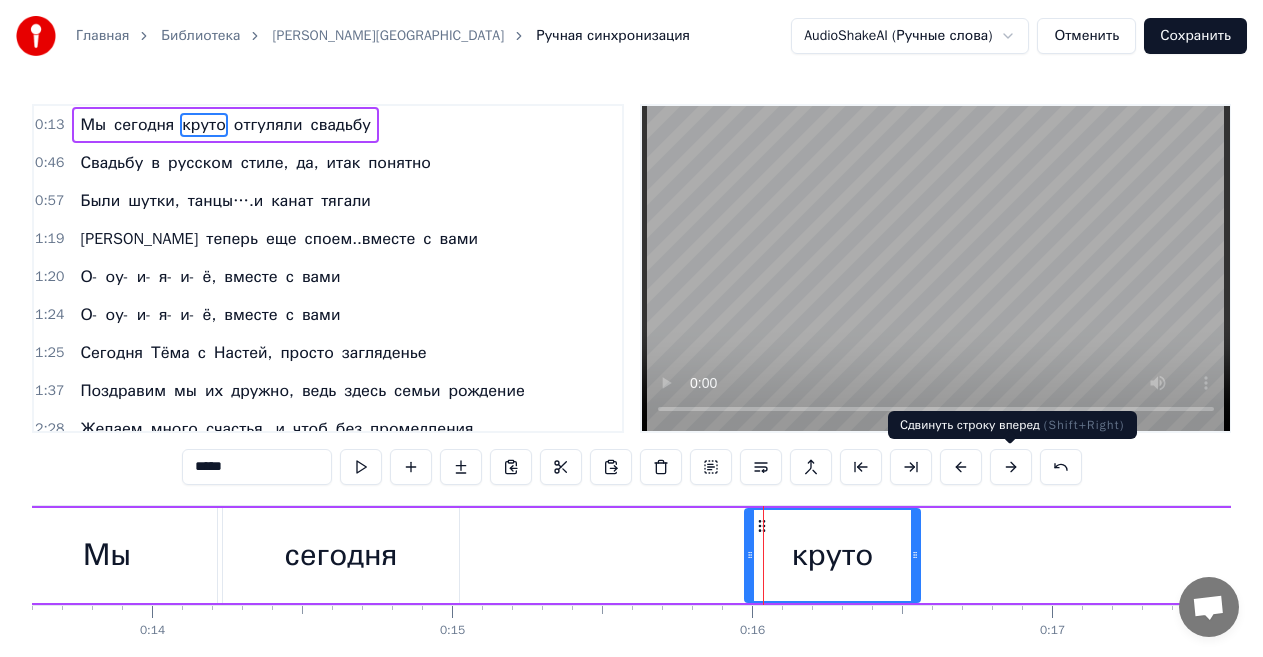 click at bounding box center (1011, 467) 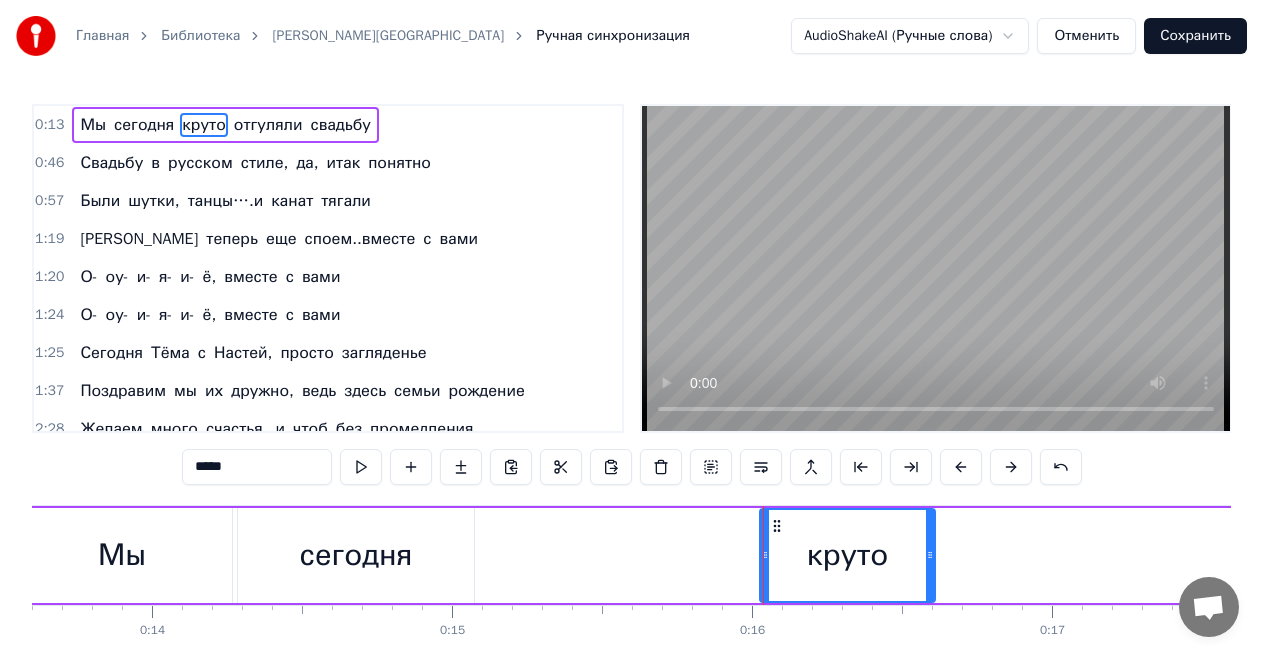 drag, startPoint x: 826, startPoint y: 557, endPoint x: 619, endPoint y: 568, distance: 207.29207 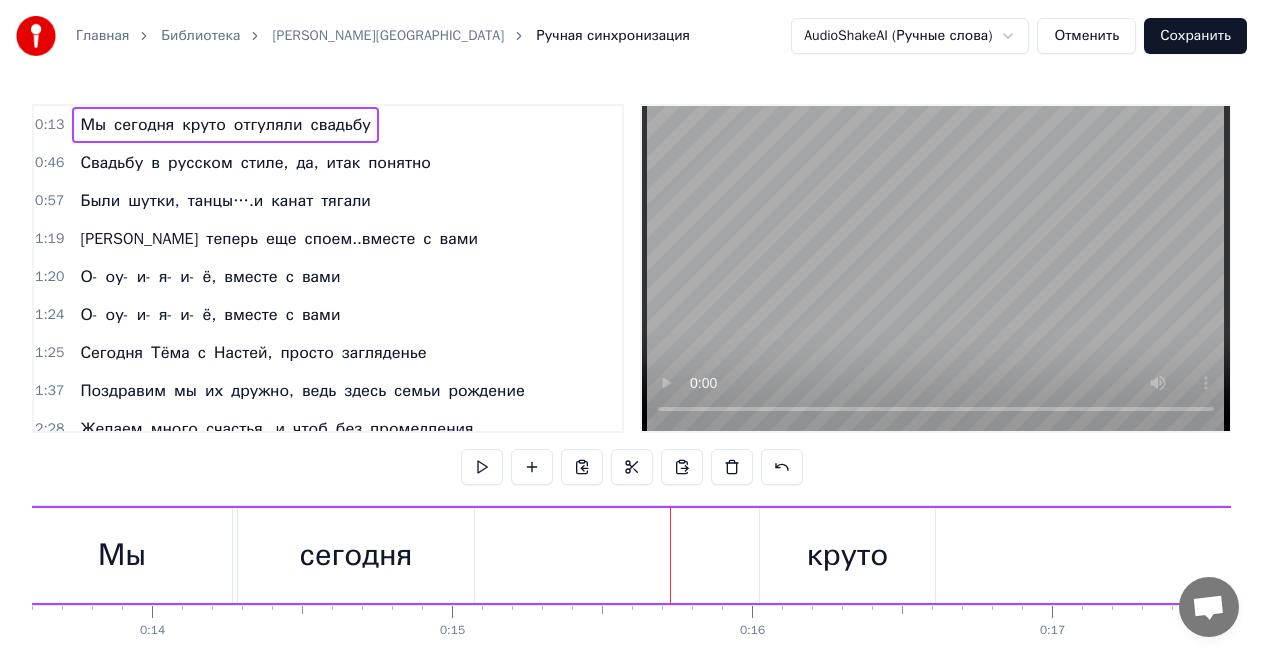 click on "круто" at bounding box center (847, 555) 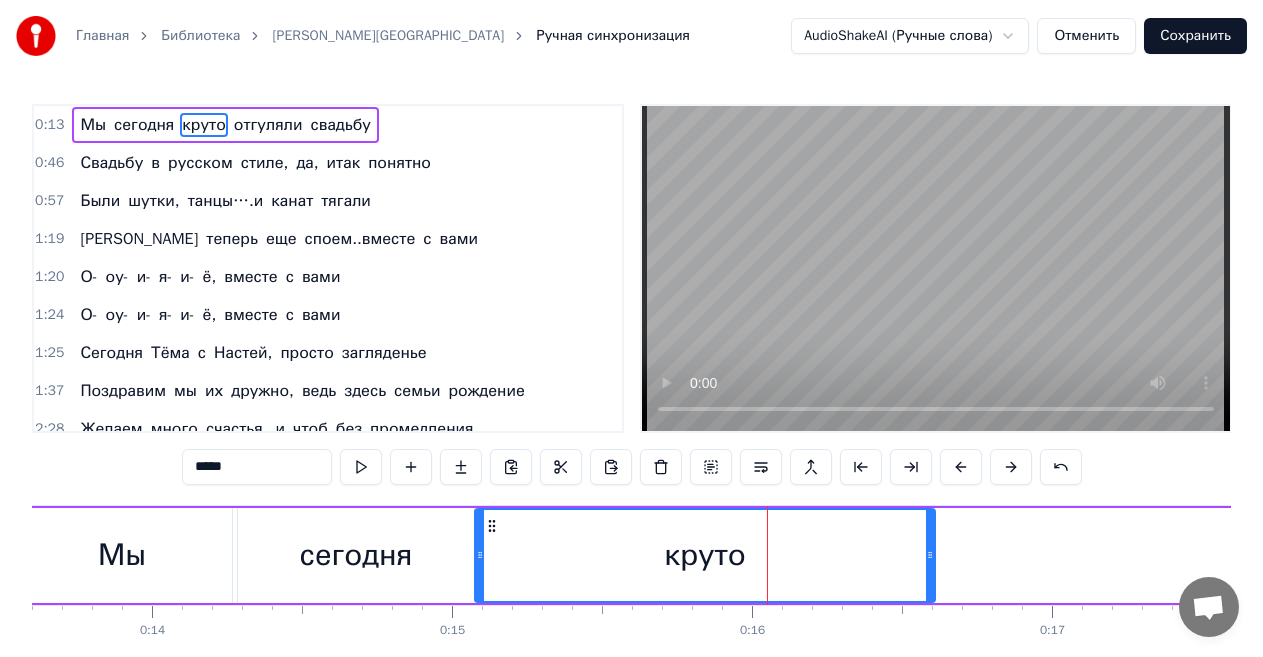 drag, startPoint x: 765, startPoint y: 555, endPoint x: 480, endPoint y: 557, distance: 285.00702 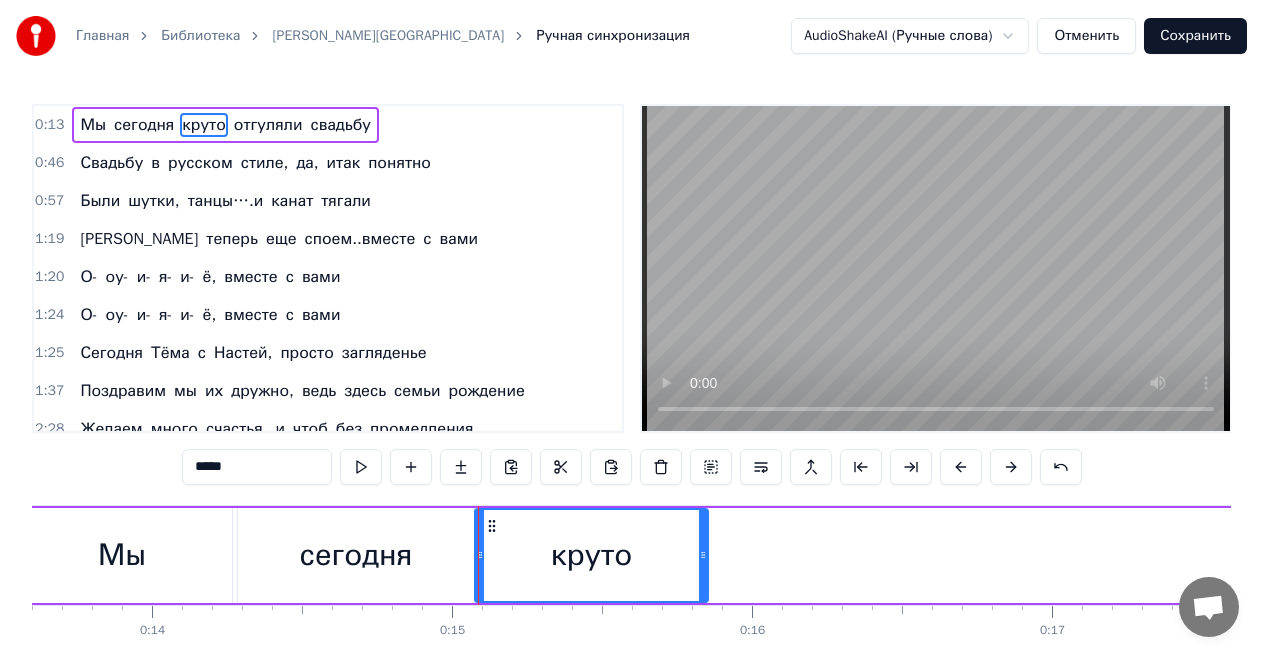 drag, startPoint x: 932, startPoint y: 552, endPoint x: 695, endPoint y: 553, distance: 237.0021 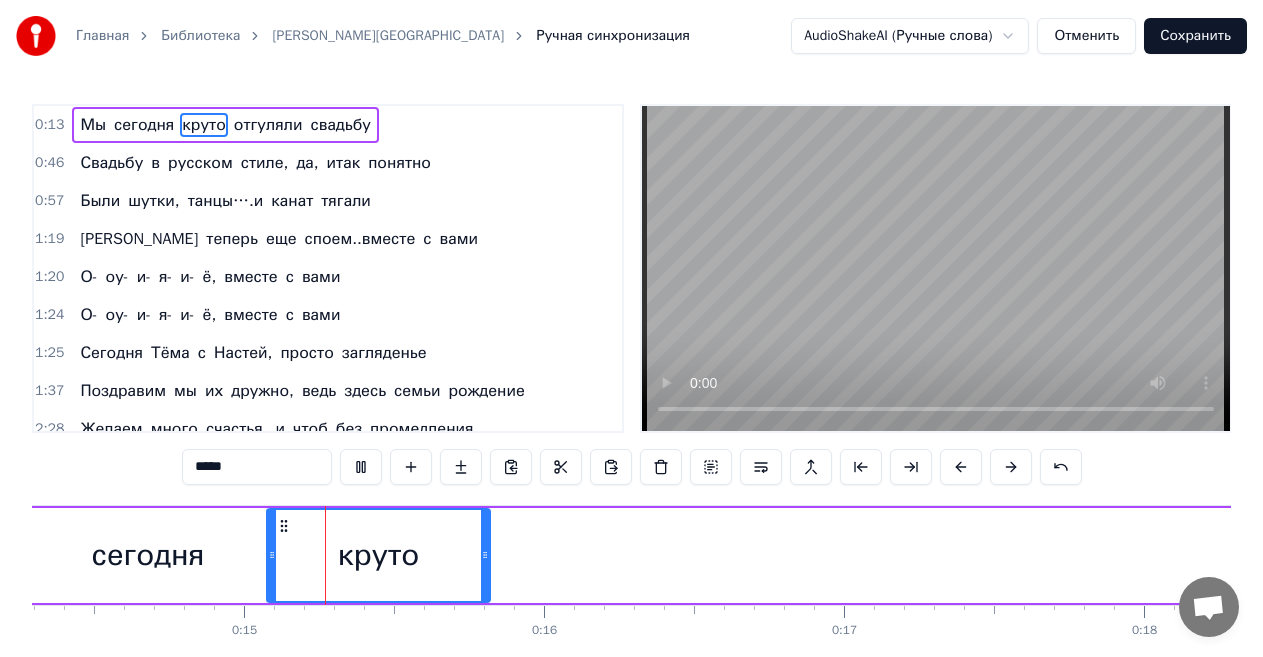 scroll, scrollTop: 0, scrollLeft: 4320, axis: horizontal 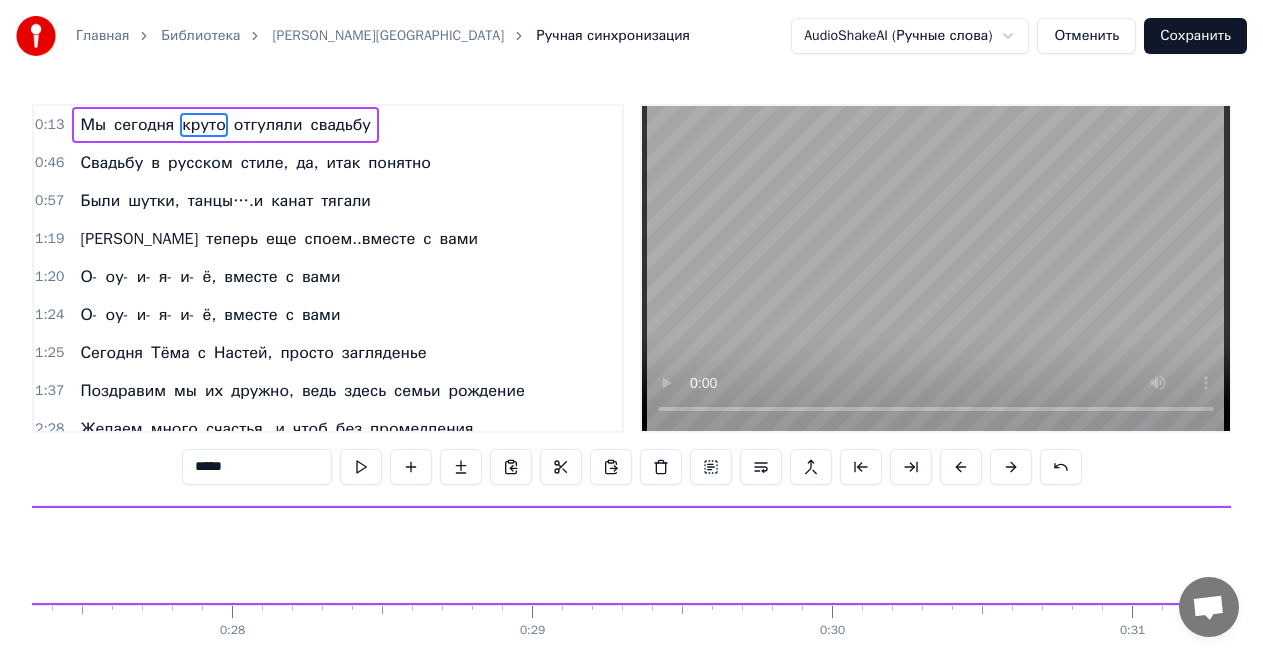 click on "Свадьбу" at bounding box center [111, 163] 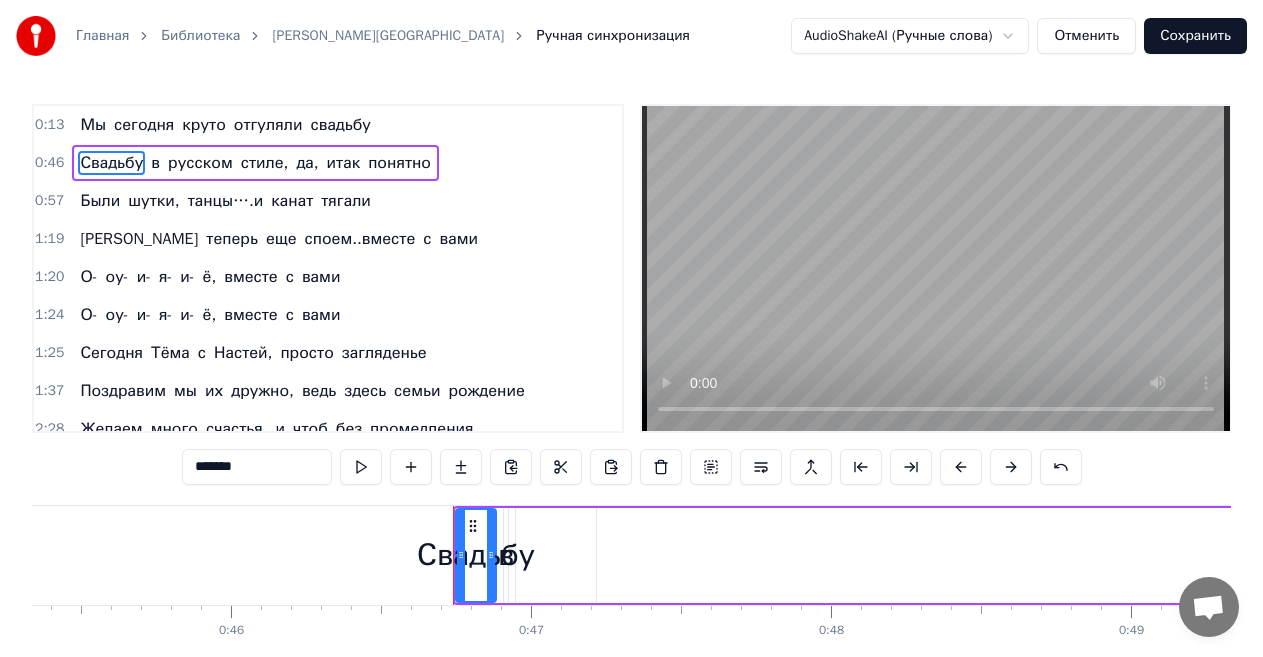 scroll, scrollTop: 0, scrollLeft: 13922, axis: horizontal 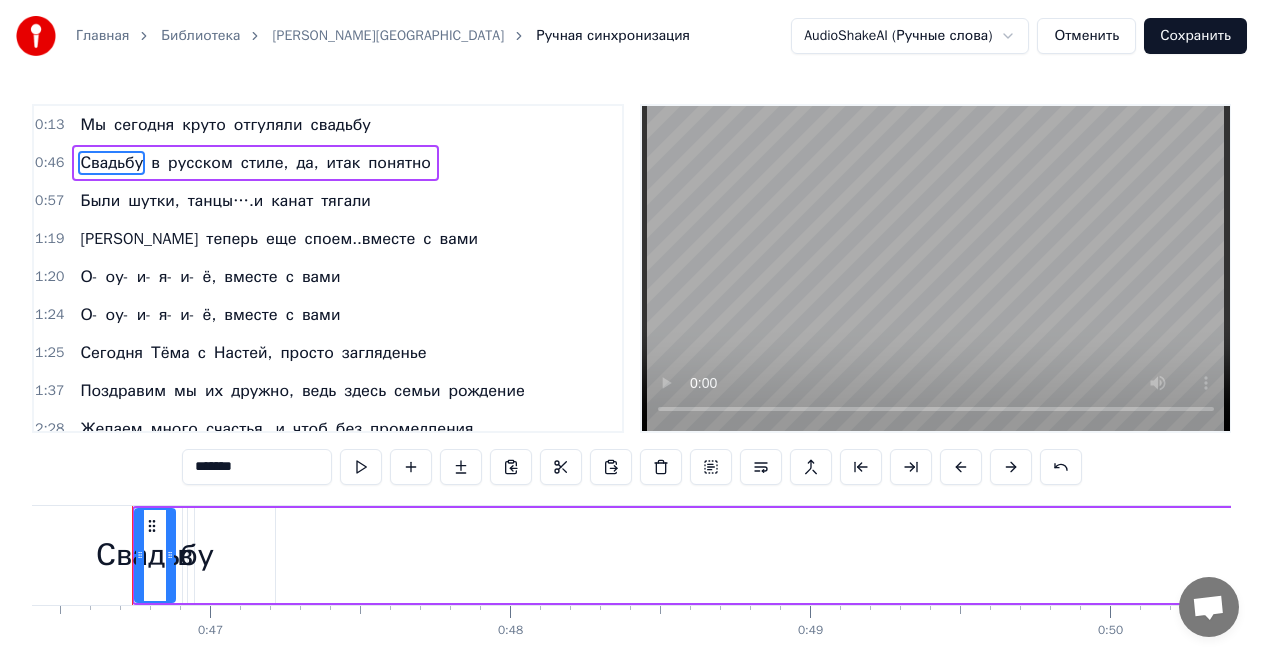 click at bounding box center (961, 467) 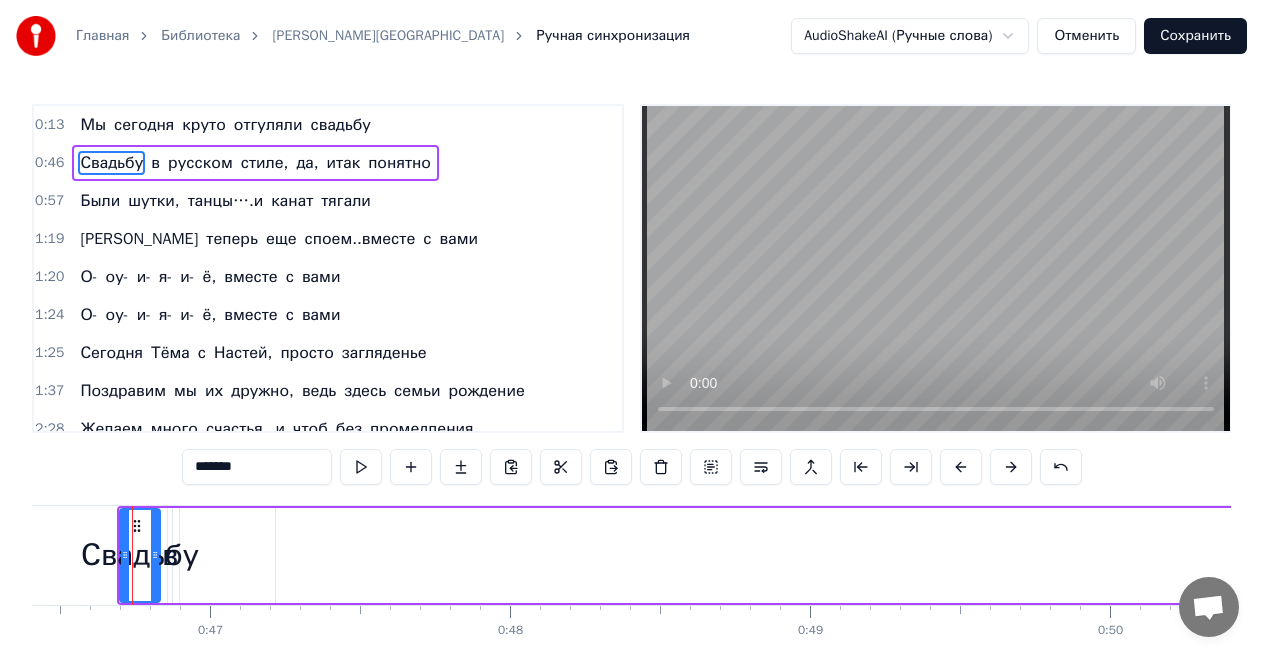 click at bounding box center [961, 467] 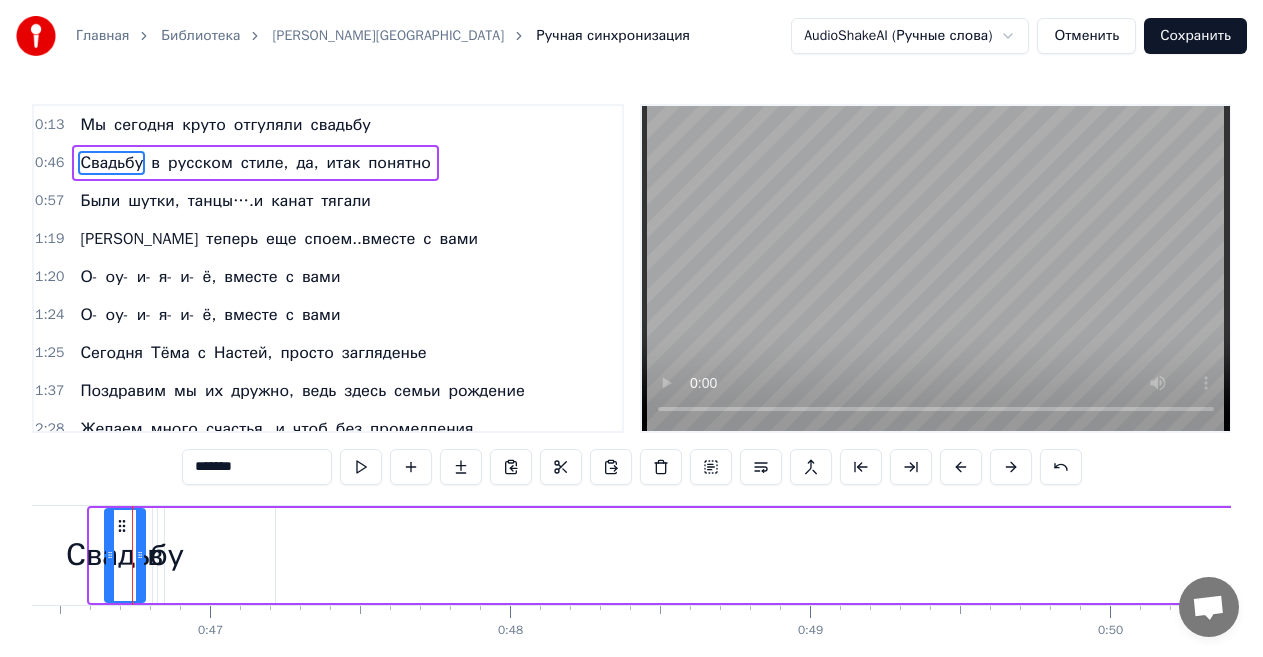click at bounding box center (961, 467) 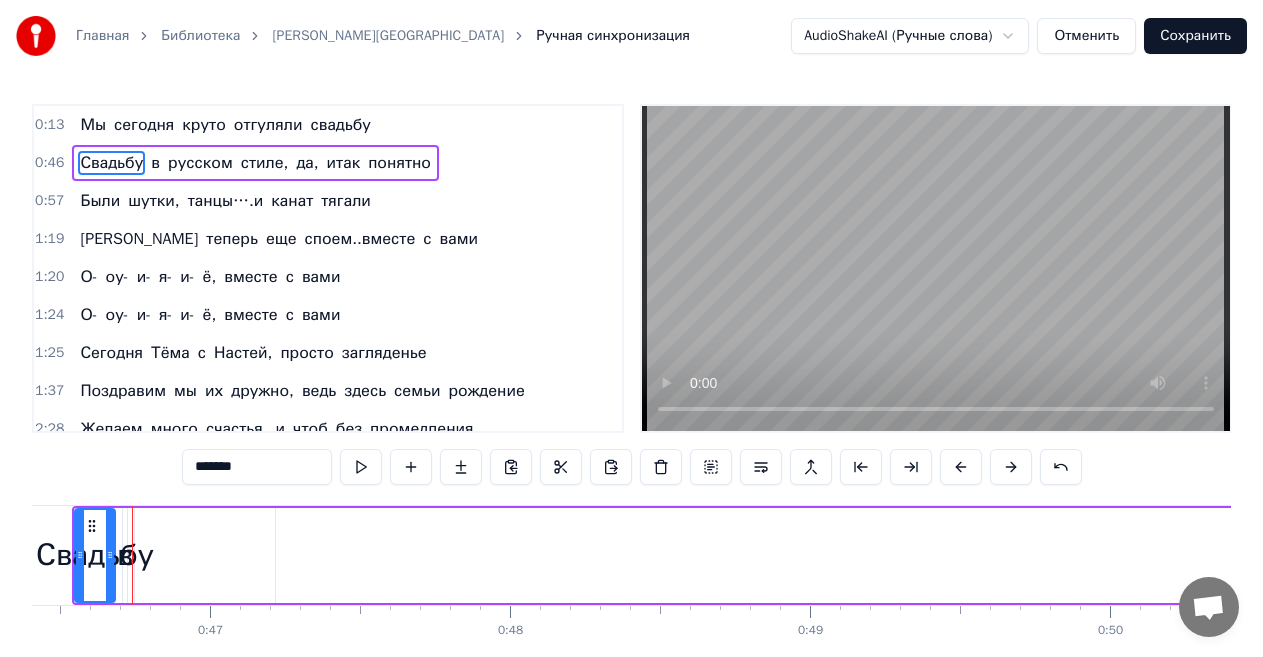 click at bounding box center (961, 467) 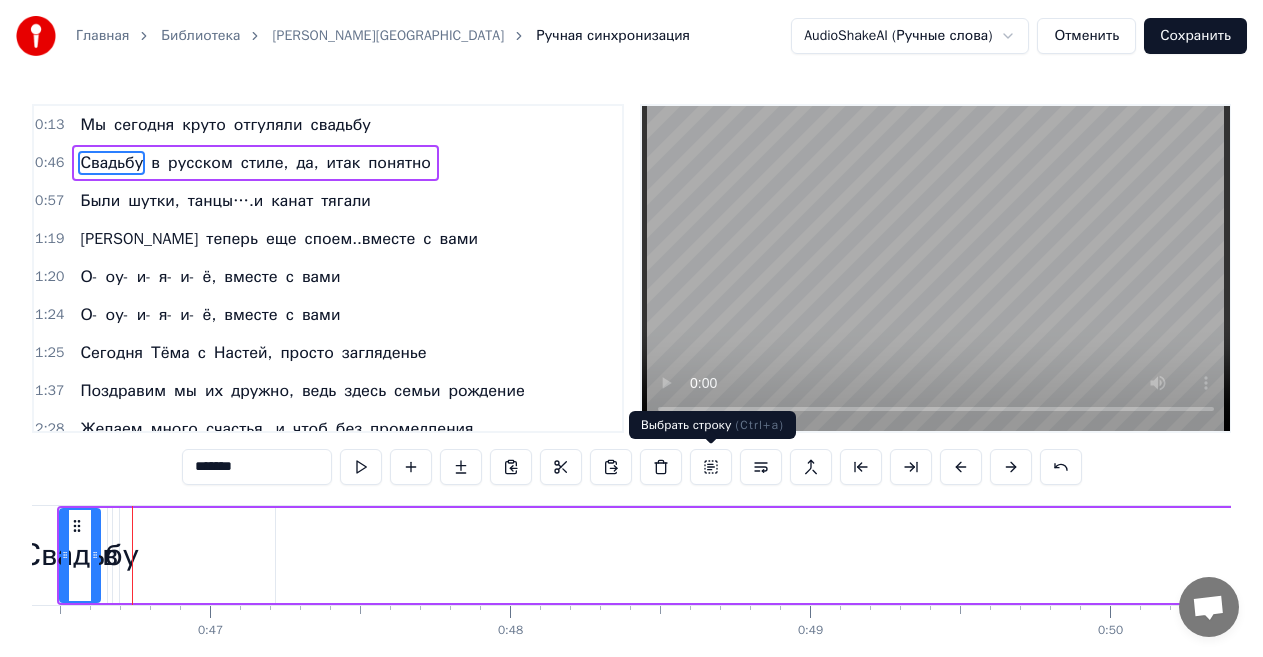 click at bounding box center [711, 467] 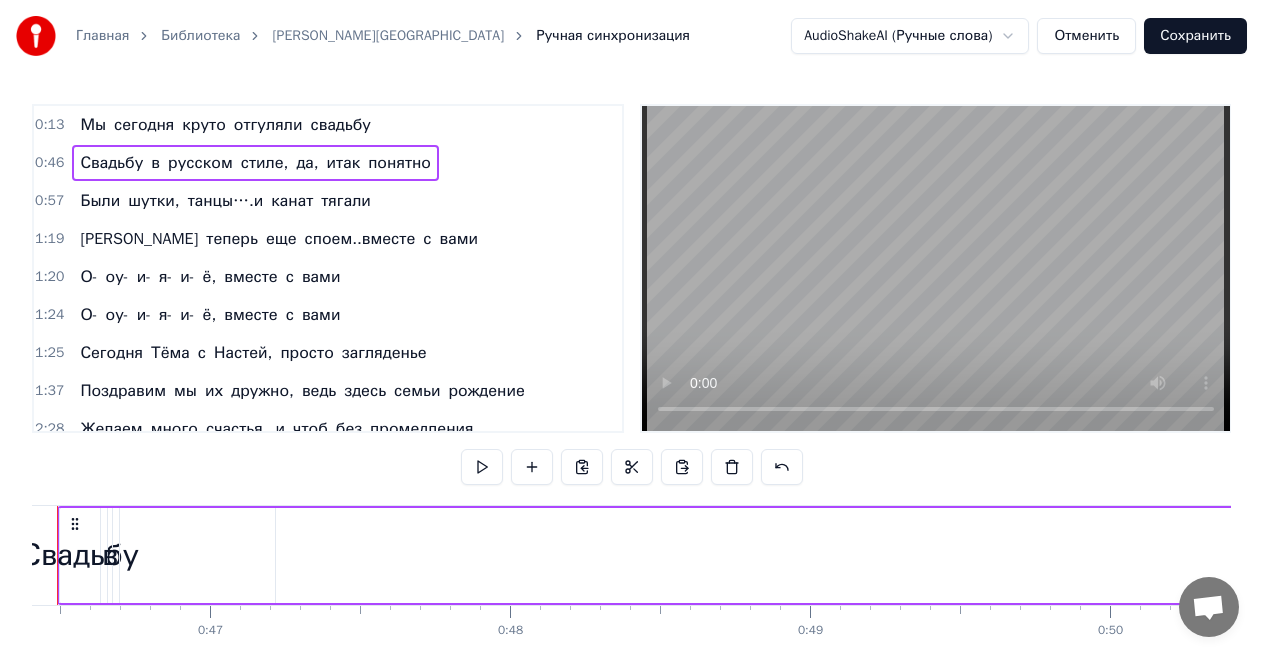 scroll, scrollTop: 0, scrollLeft: 13847, axis: horizontal 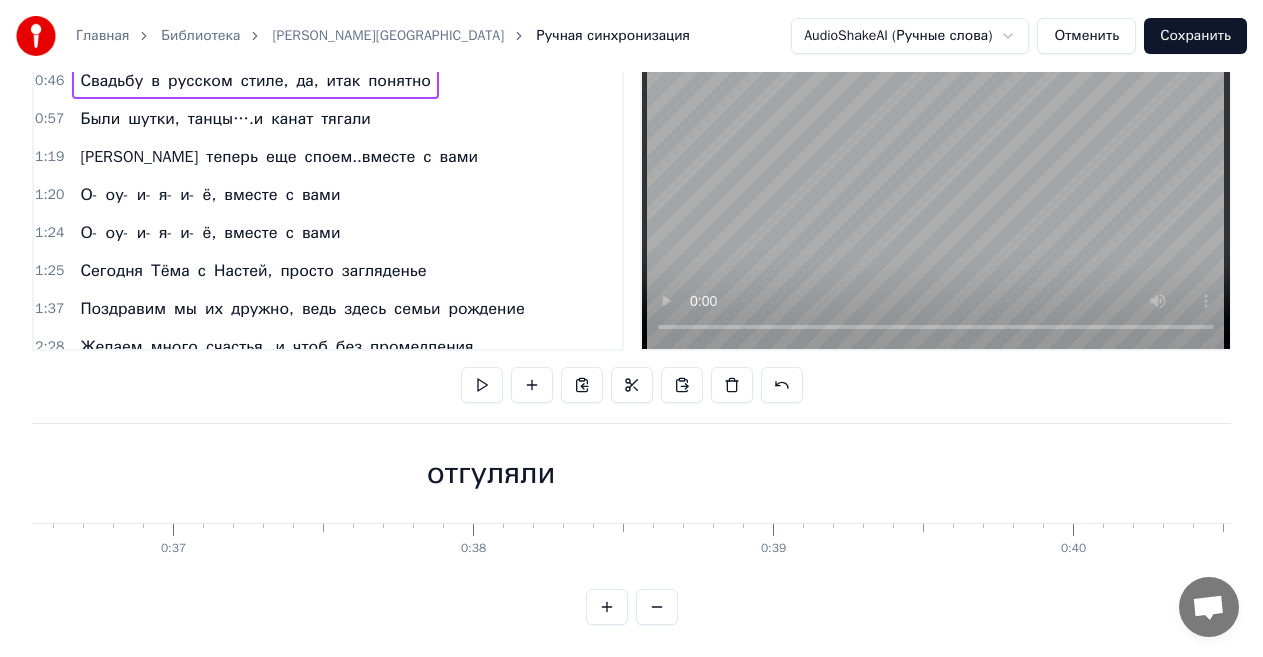 click on "отгуляли" at bounding box center [491, 473] 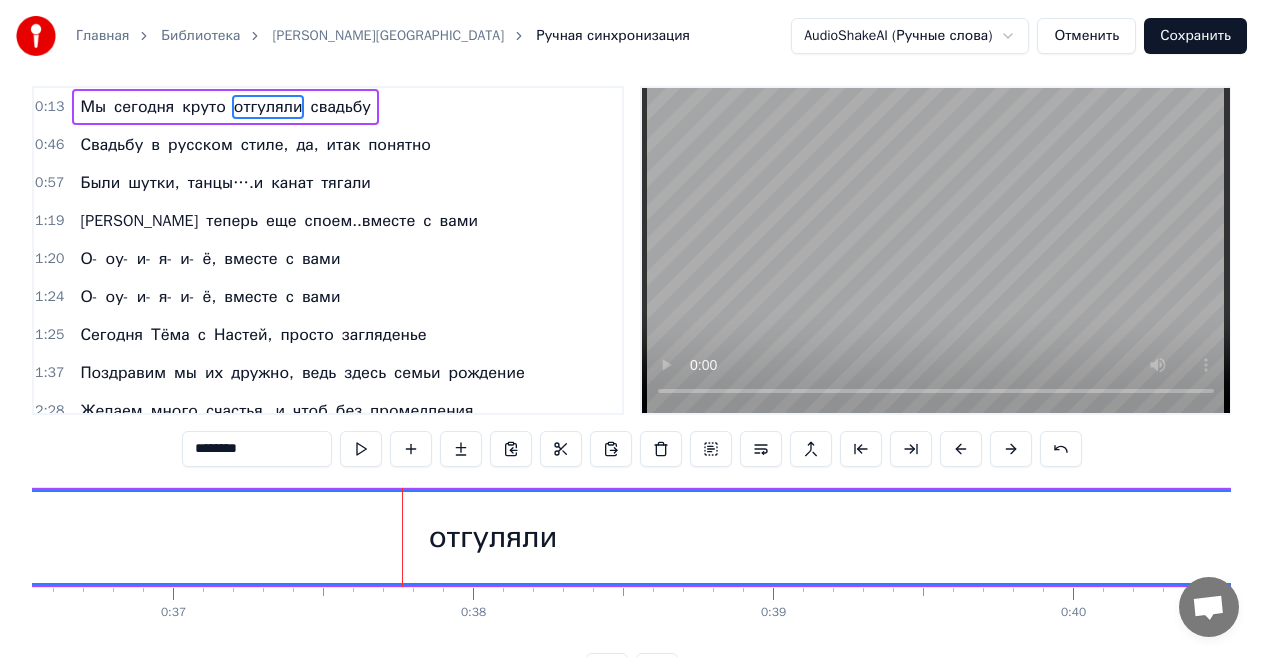scroll, scrollTop: 0, scrollLeft: 0, axis: both 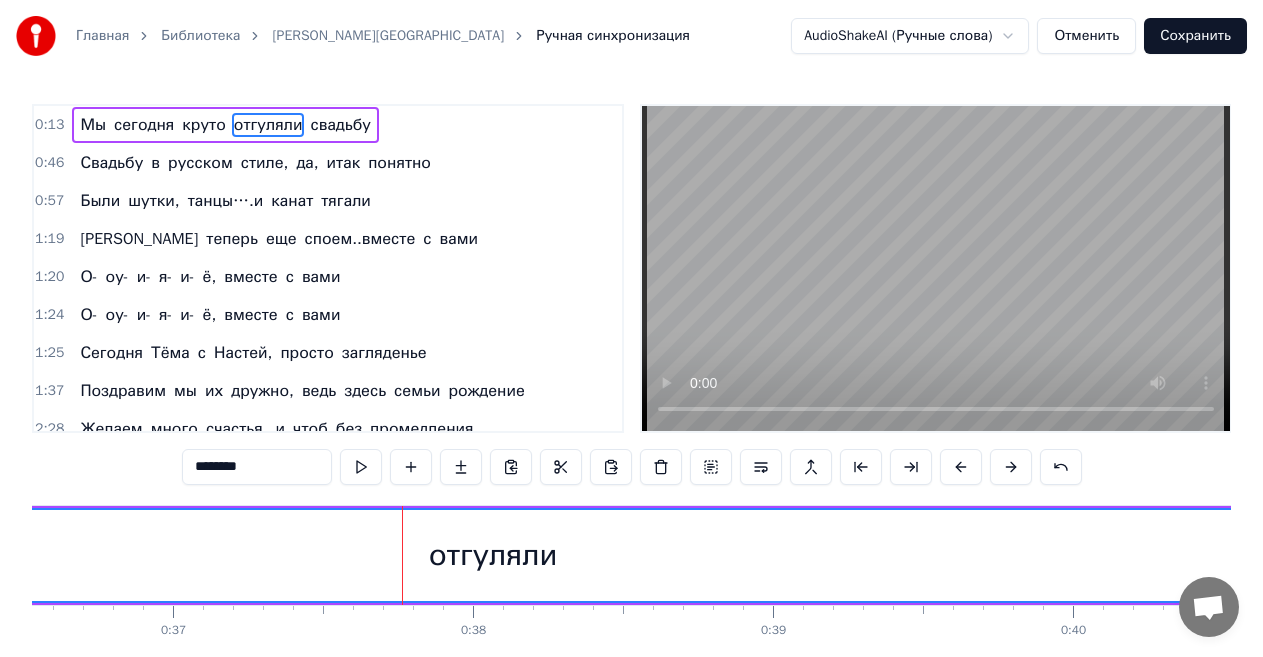 click on "отгуляли" at bounding box center [493, 555] 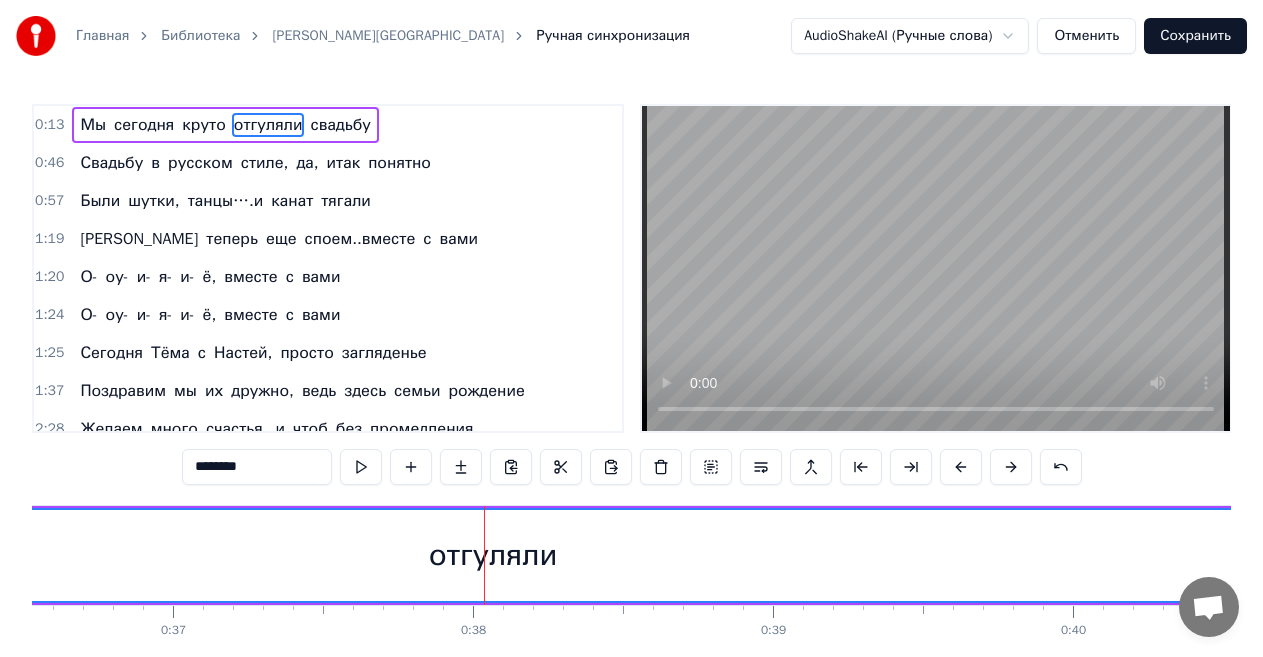 click on "отгуляли" at bounding box center [493, 555] 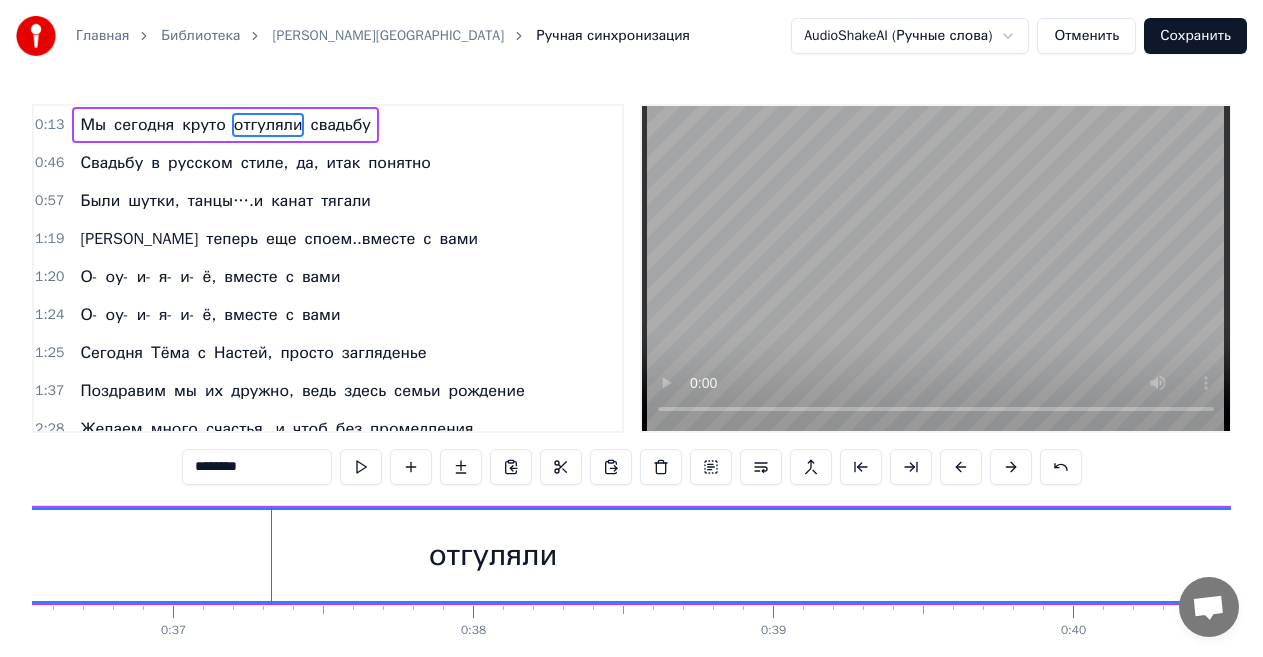 scroll, scrollTop: 99, scrollLeft: 0, axis: vertical 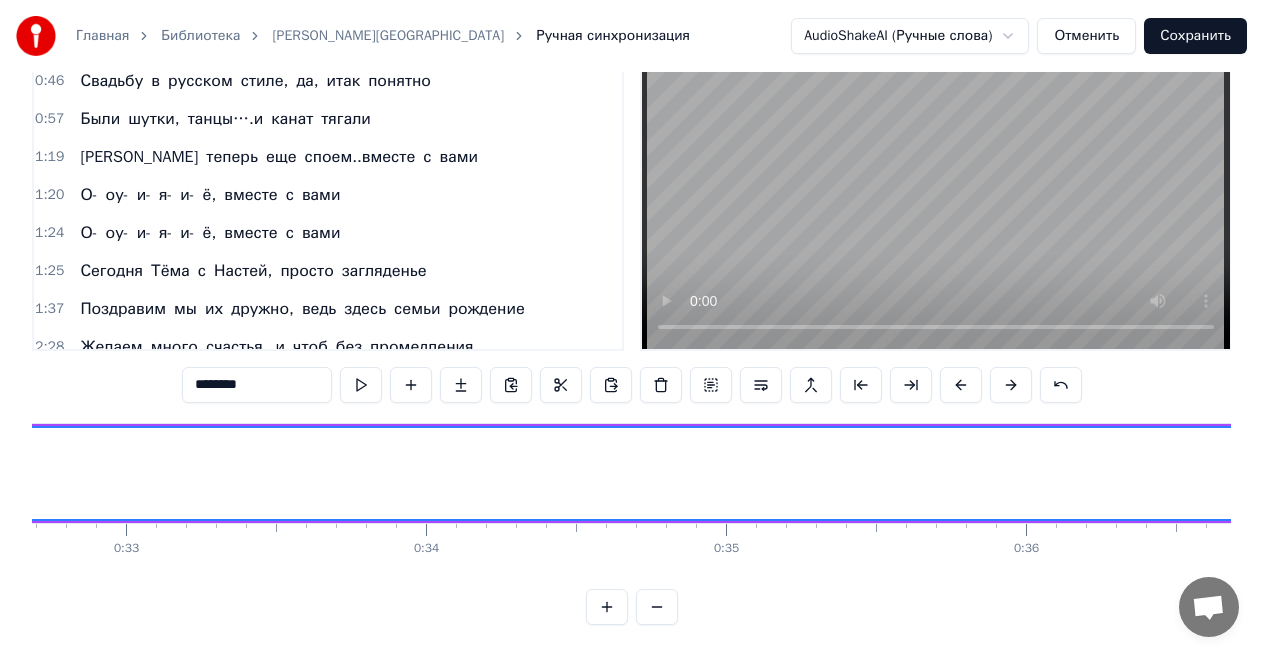drag, startPoint x: 357, startPoint y: 463, endPoint x: 0, endPoint y: 442, distance: 357.61713 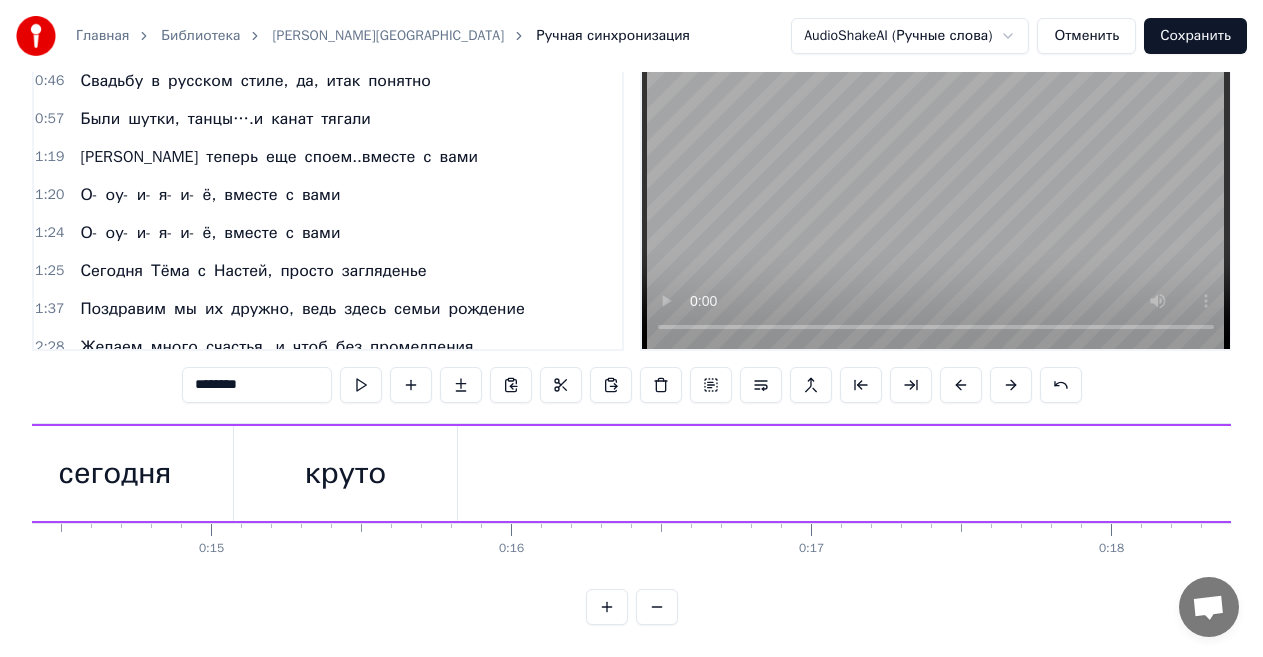 scroll, scrollTop: 0, scrollLeft: 4286, axis: horizontal 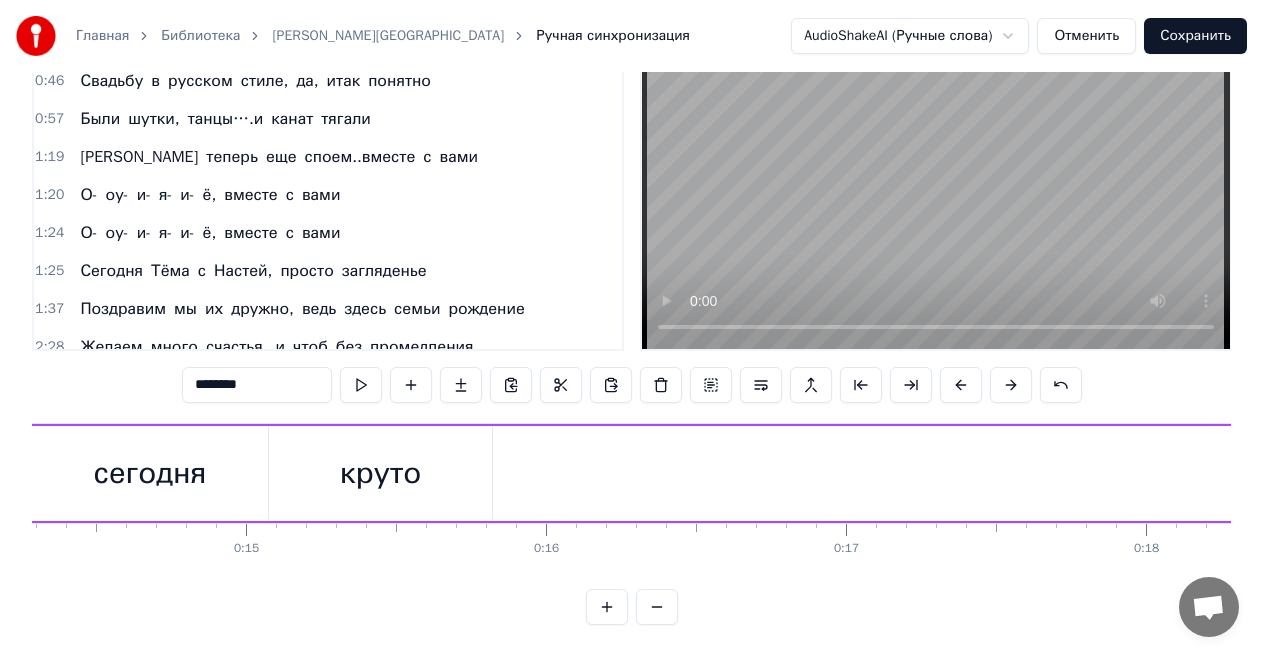 click on "Мы [DATE] круто отгуляли свадьбу" at bounding box center [4859, 473] 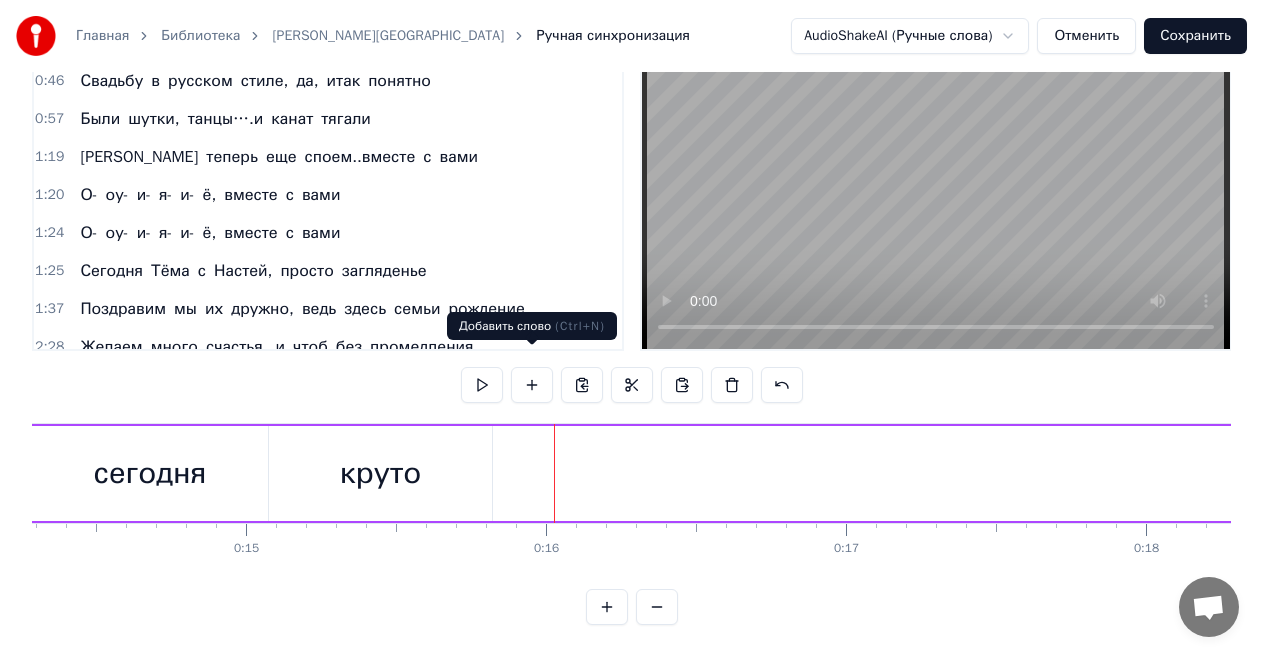 click at bounding box center [532, 385] 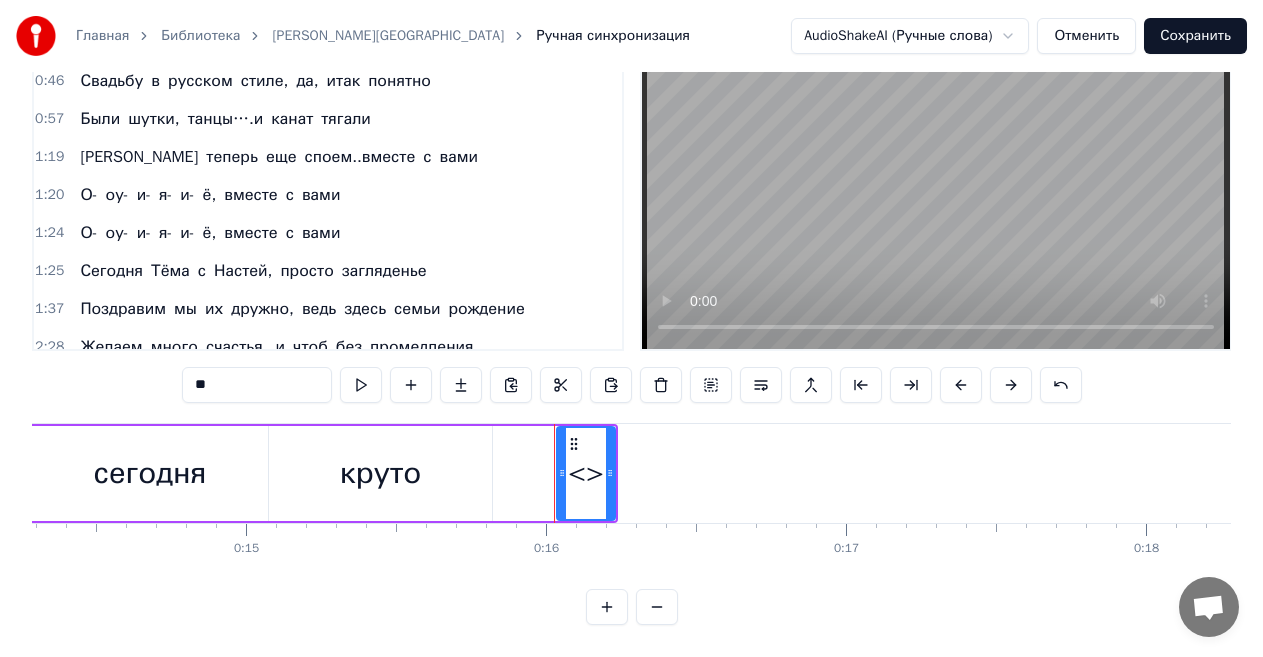scroll, scrollTop: 0, scrollLeft: 0, axis: both 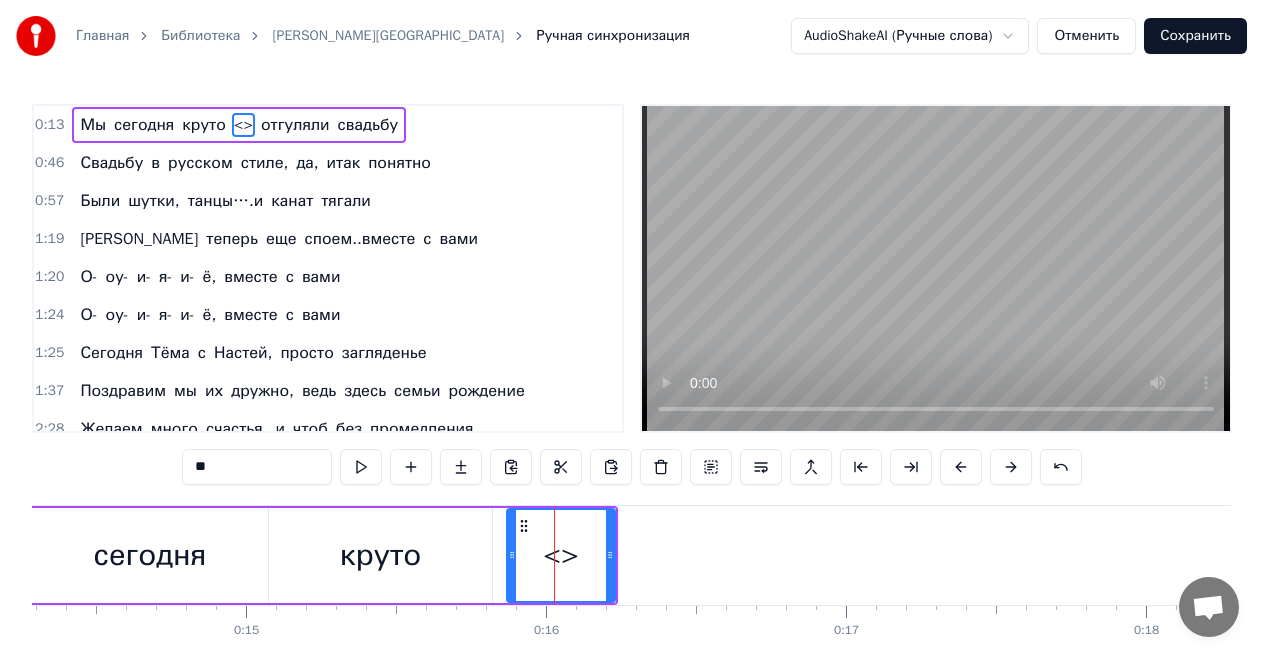 drag, startPoint x: 562, startPoint y: 549, endPoint x: 512, endPoint y: 558, distance: 50.803543 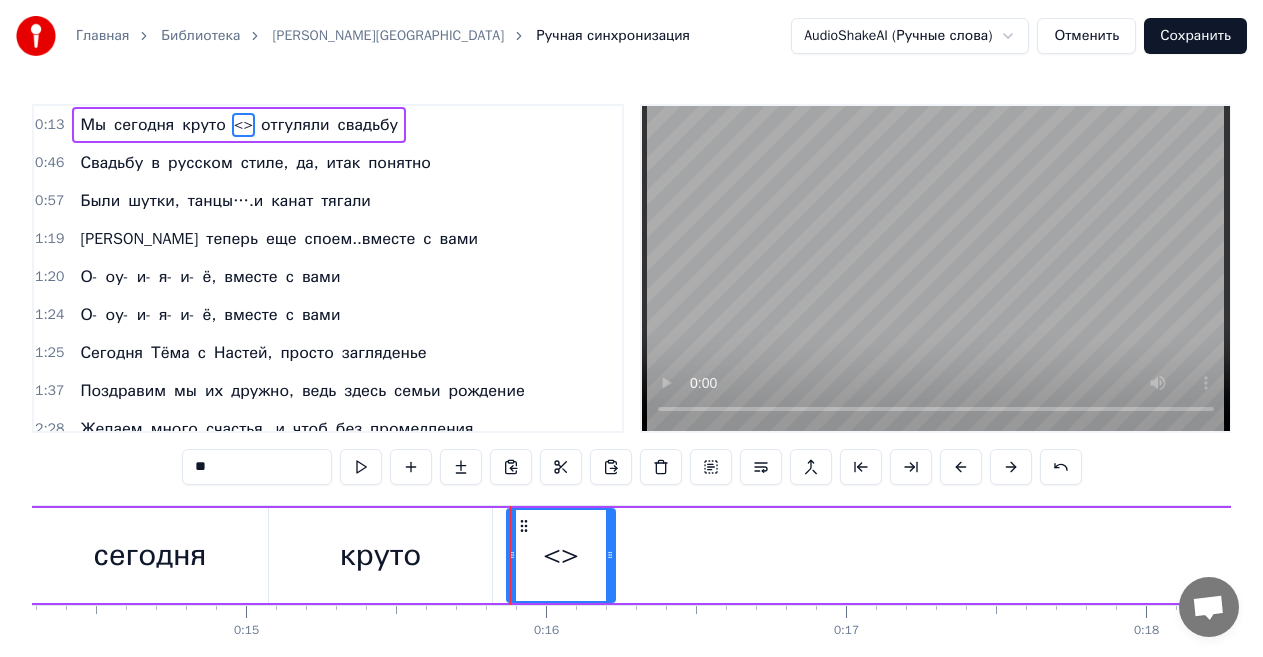 drag, startPoint x: 279, startPoint y: 478, endPoint x: 136, endPoint y: 460, distance: 144.12842 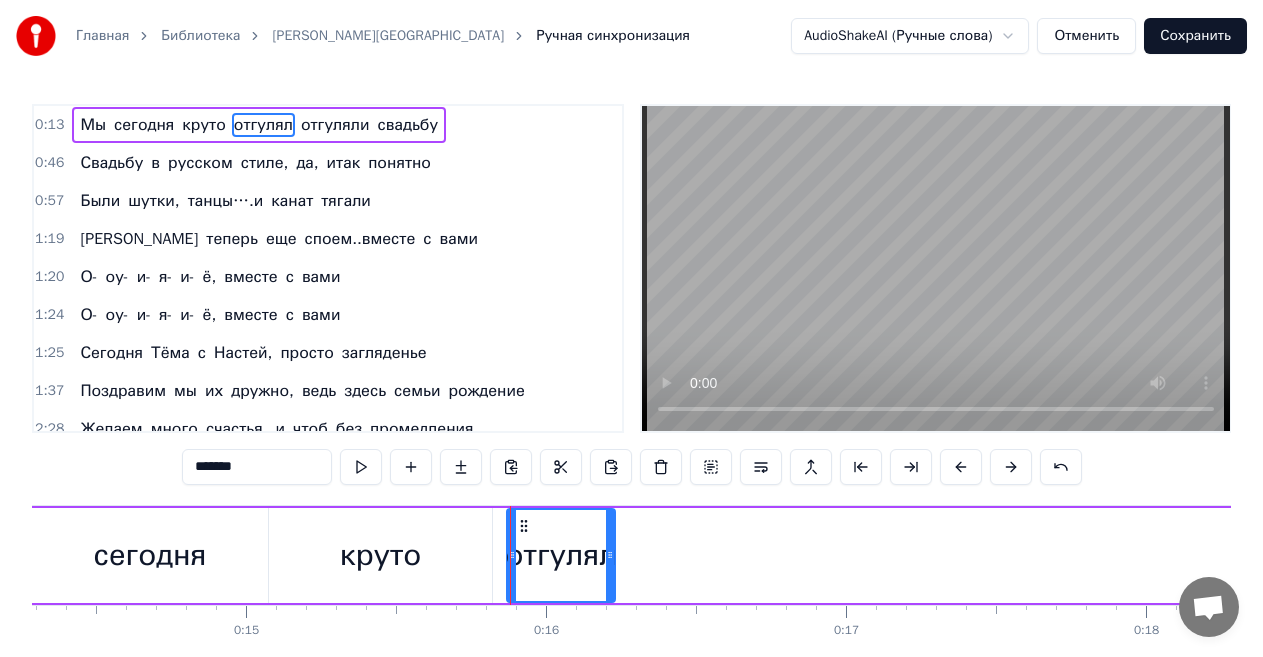 type on "********" 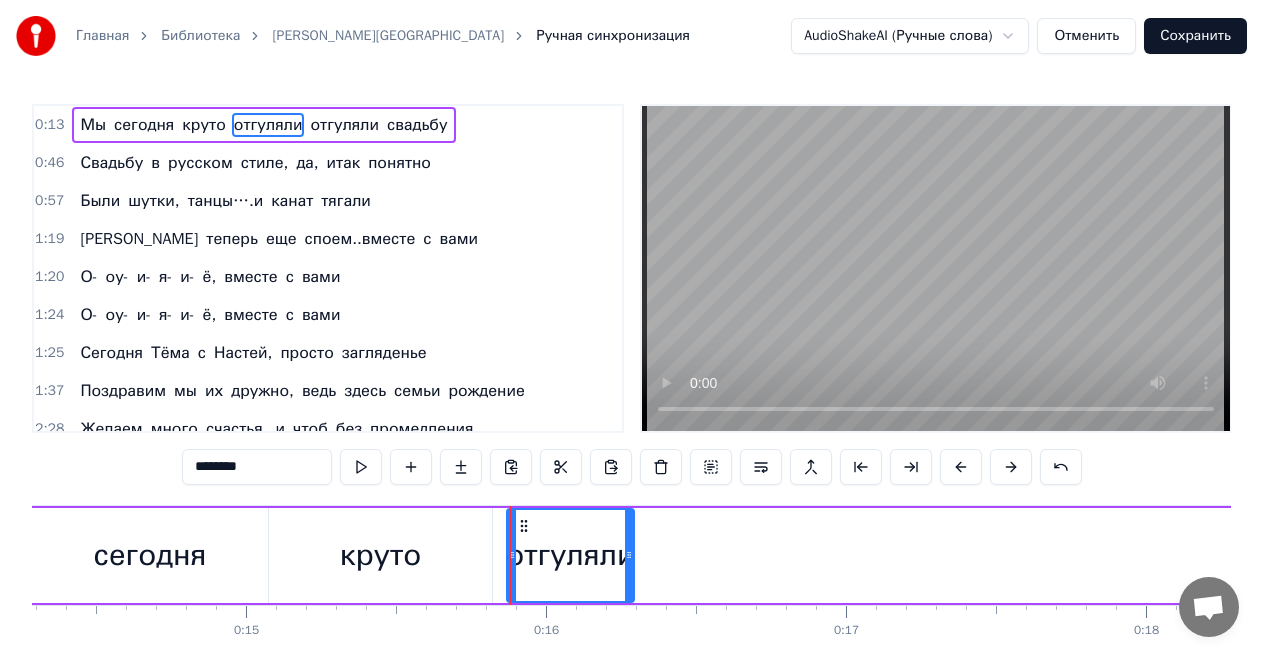 drag, startPoint x: 612, startPoint y: 561, endPoint x: 630, endPoint y: 563, distance: 18.110771 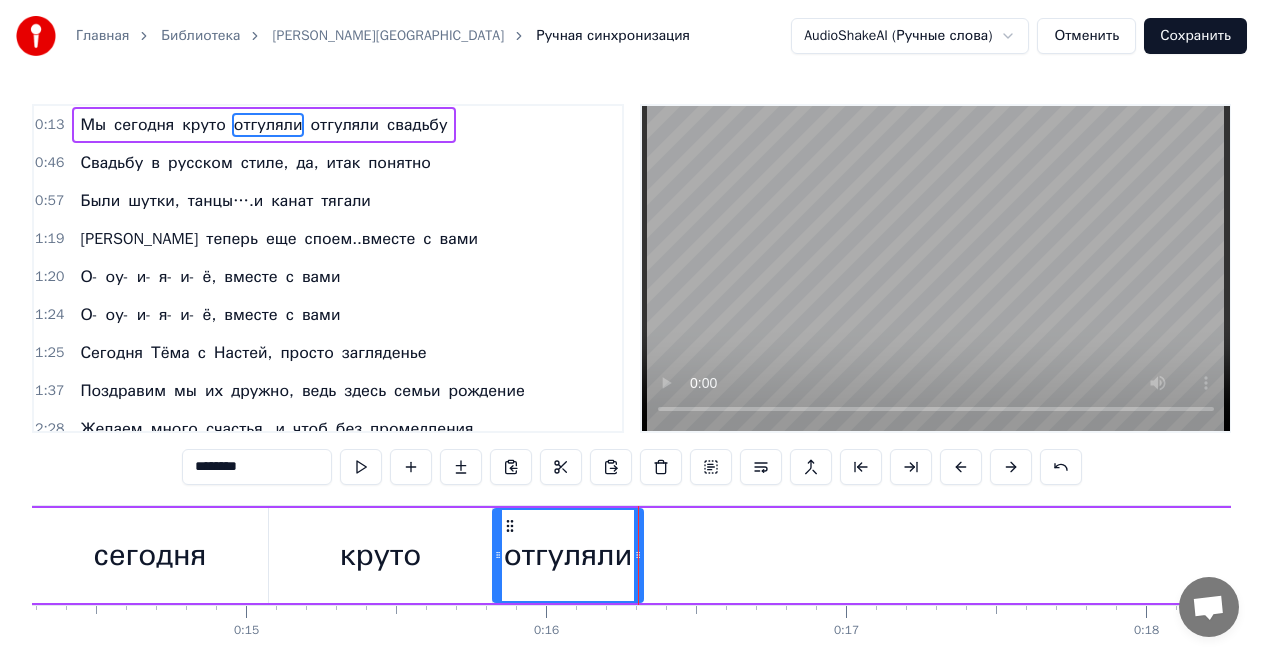 drag, startPoint x: 510, startPoint y: 561, endPoint x: 496, endPoint y: 561, distance: 14 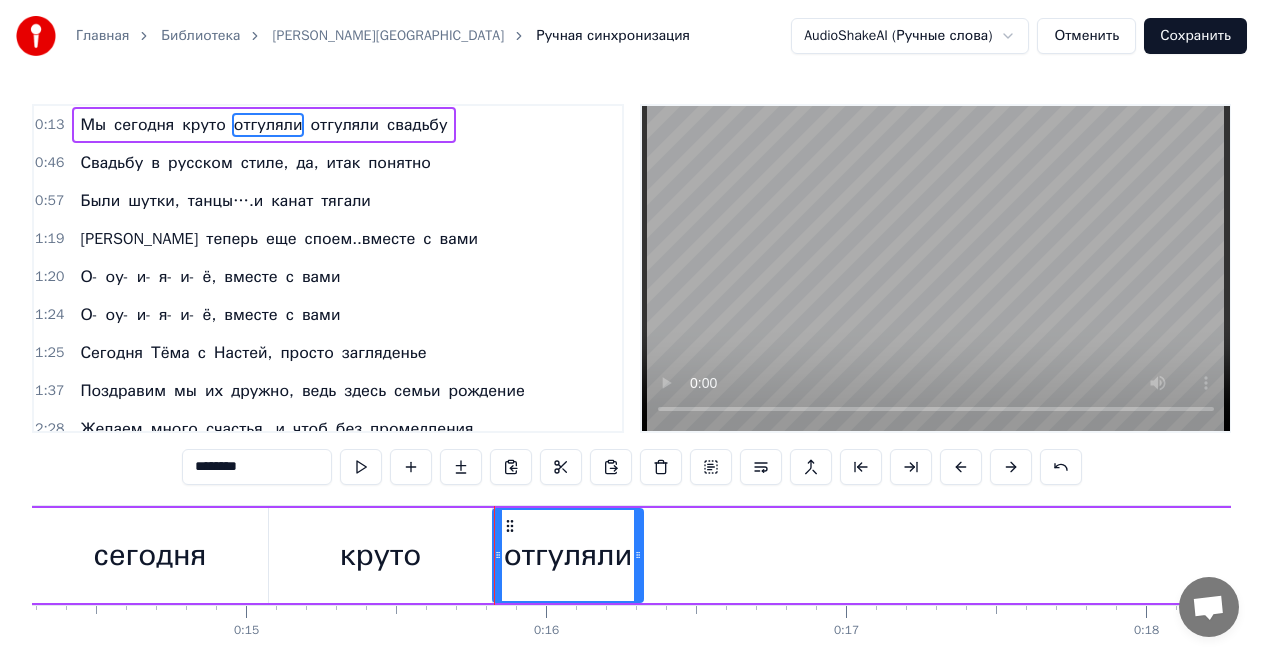 click 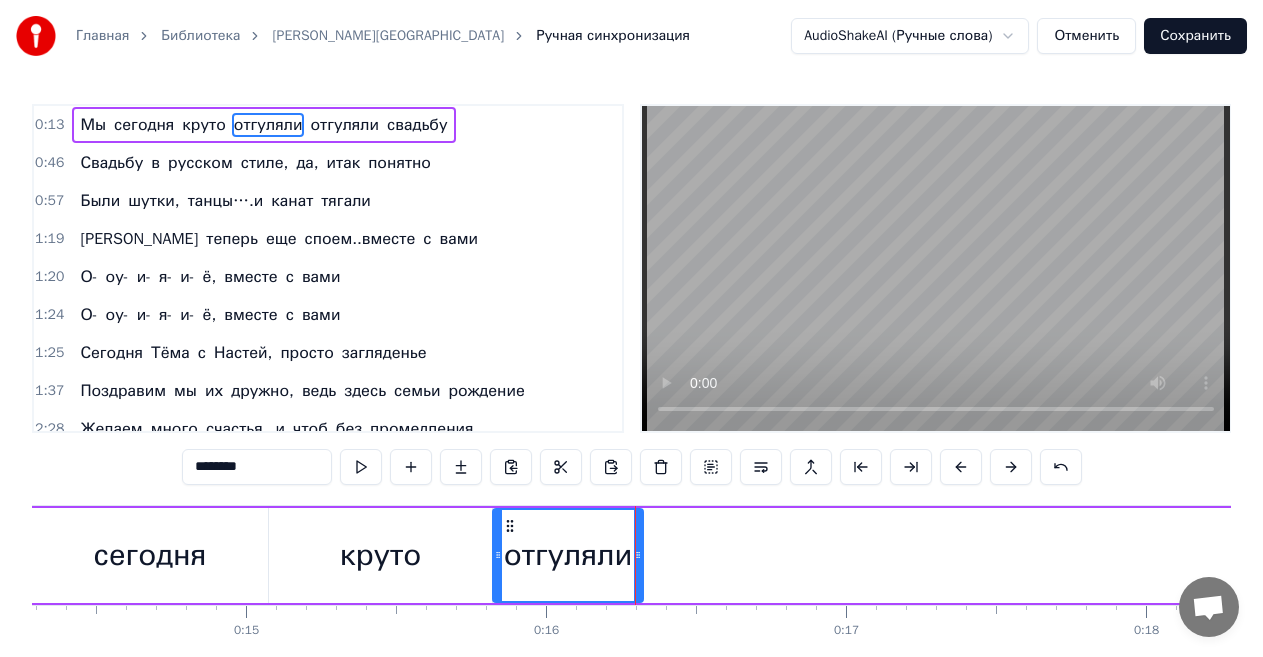 click on "Мы [DATE] круто отгуляли отгуляли свадьбу" at bounding box center [4859, 555] 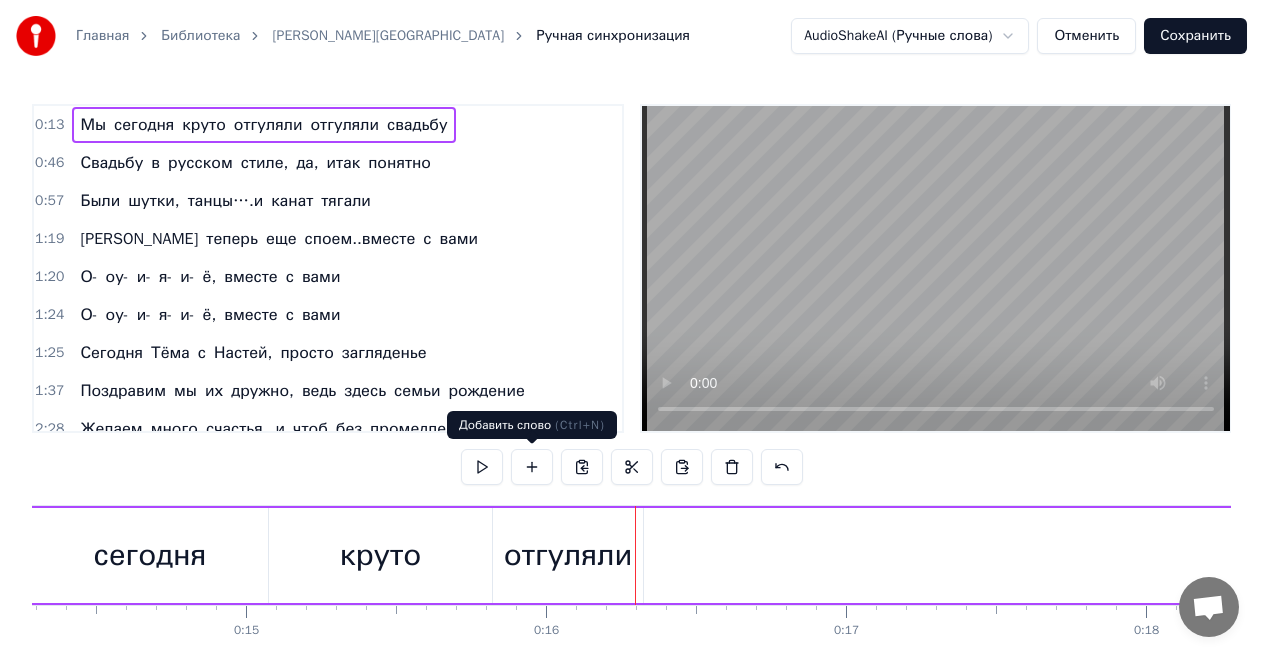 click at bounding box center [532, 467] 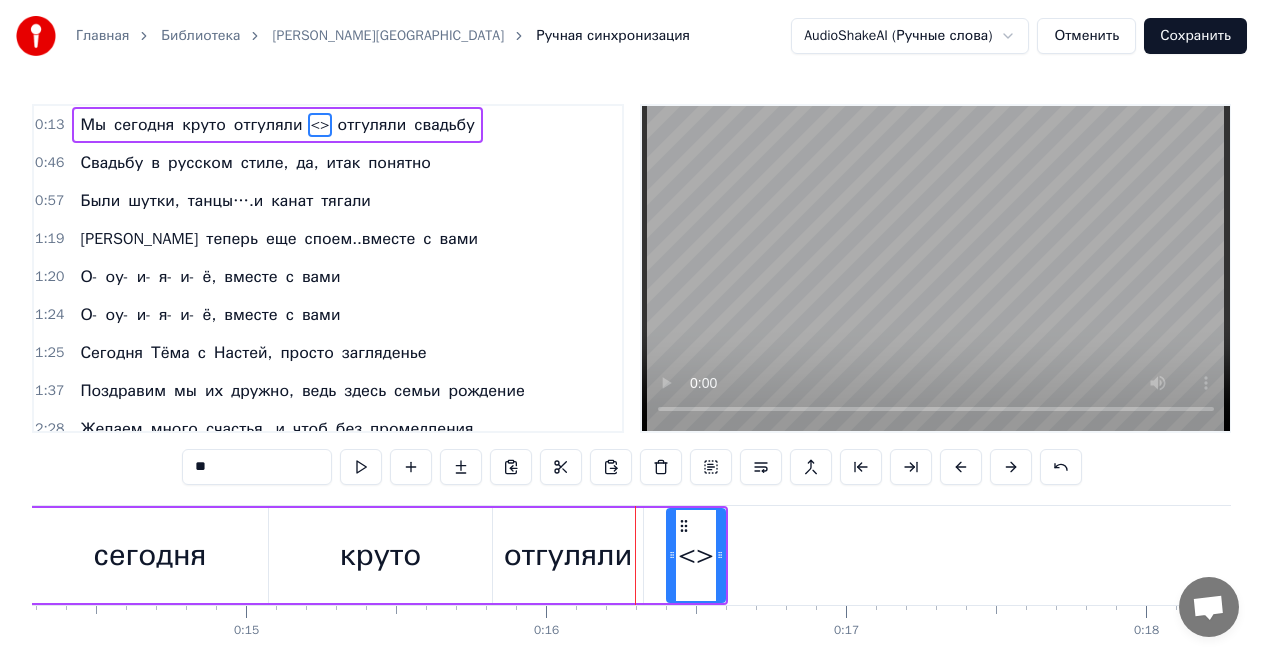 click on "<>" at bounding box center (696, 555) 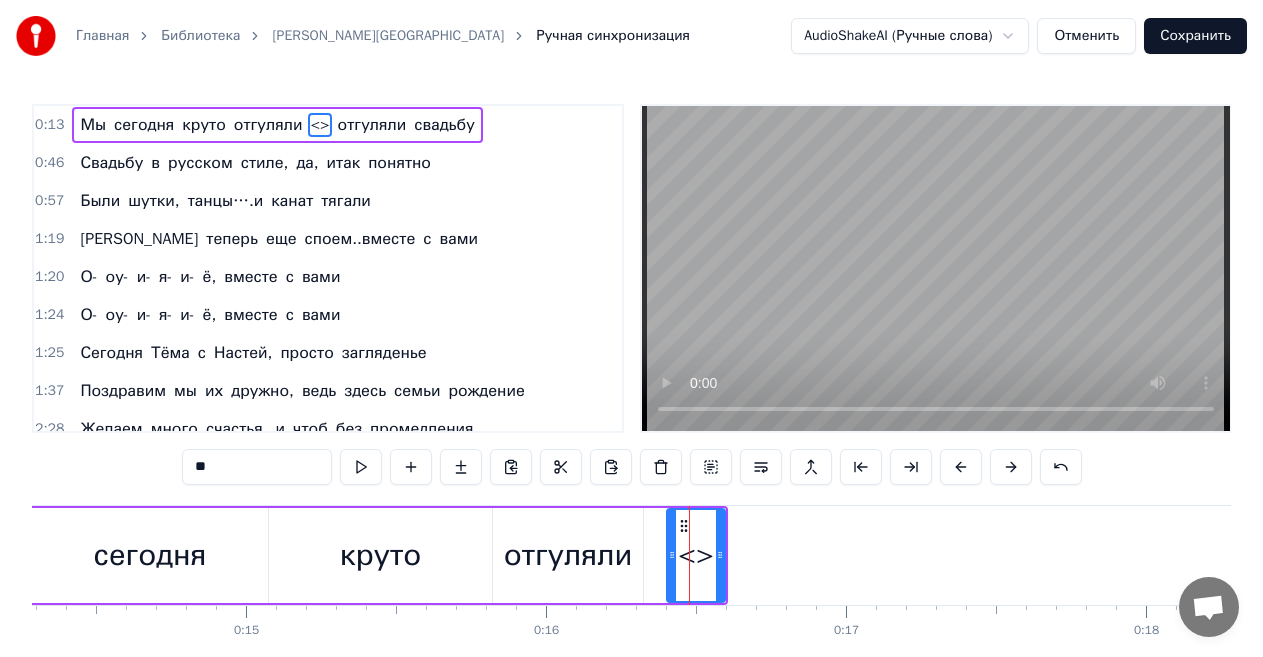 click on "<>" at bounding box center (696, 555) 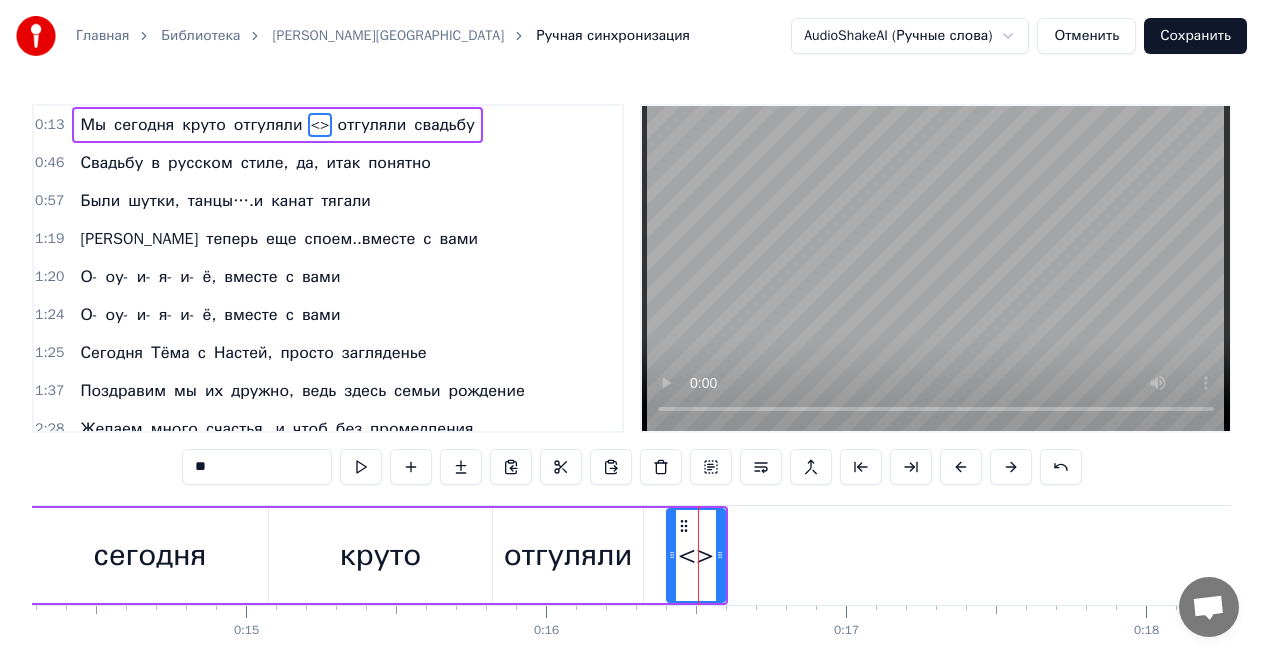 click on "<>" at bounding box center [696, 555] 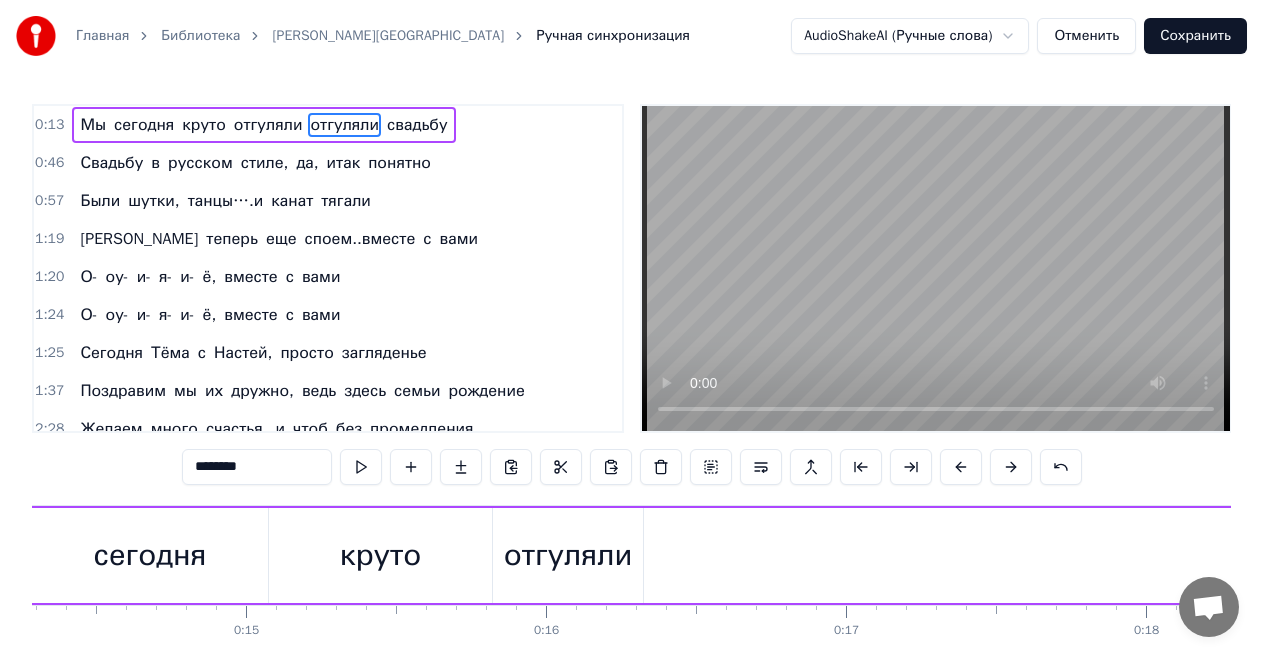 type on "*******" 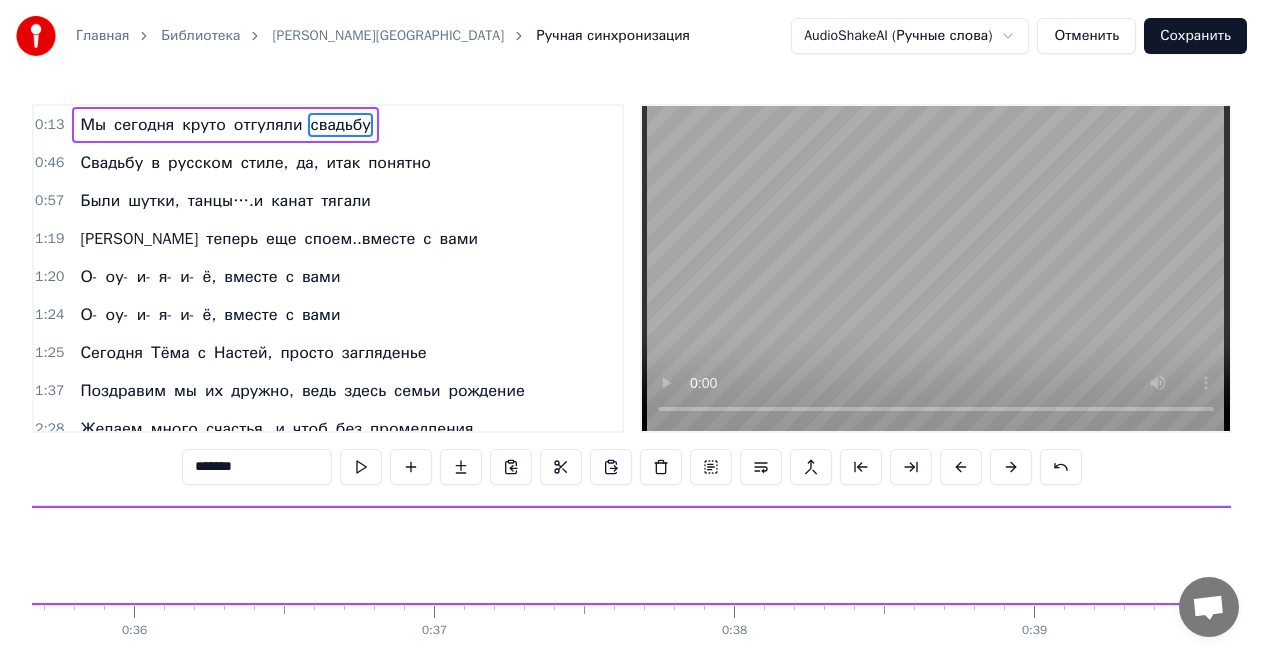 scroll, scrollTop: 0, scrollLeft: 12632, axis: horizontal 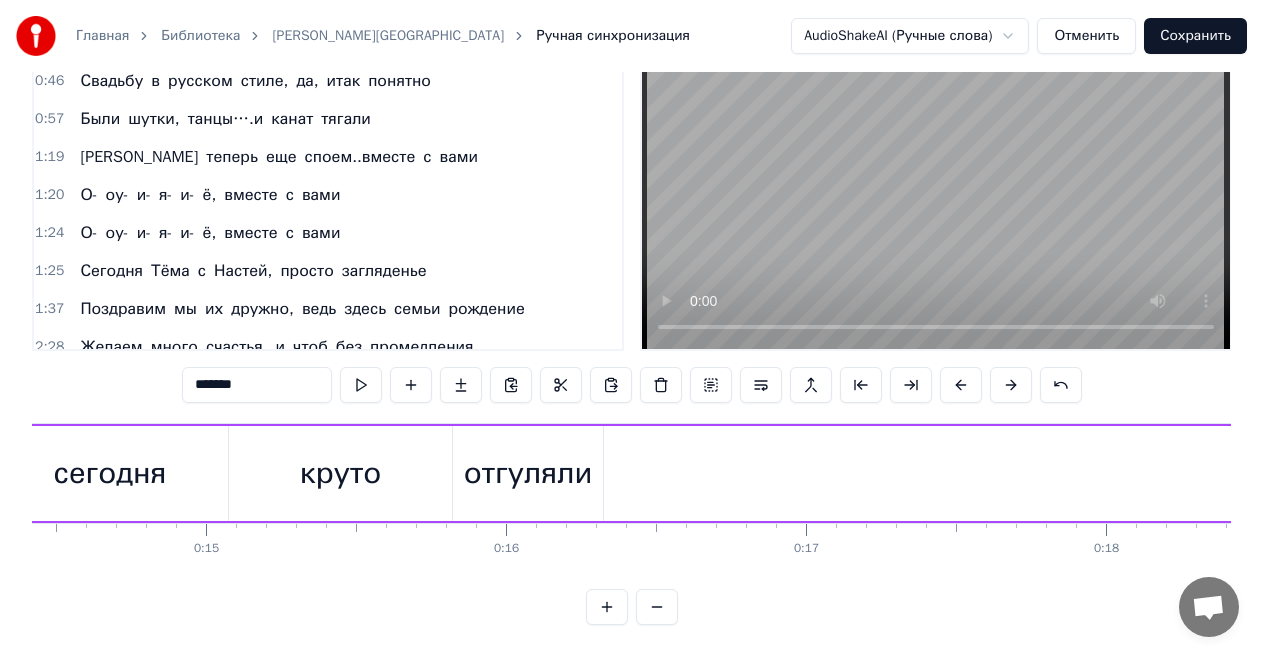 click on "Мы [DATE] круто отгуляли свадьбу" at bounding box center [4819, 473] 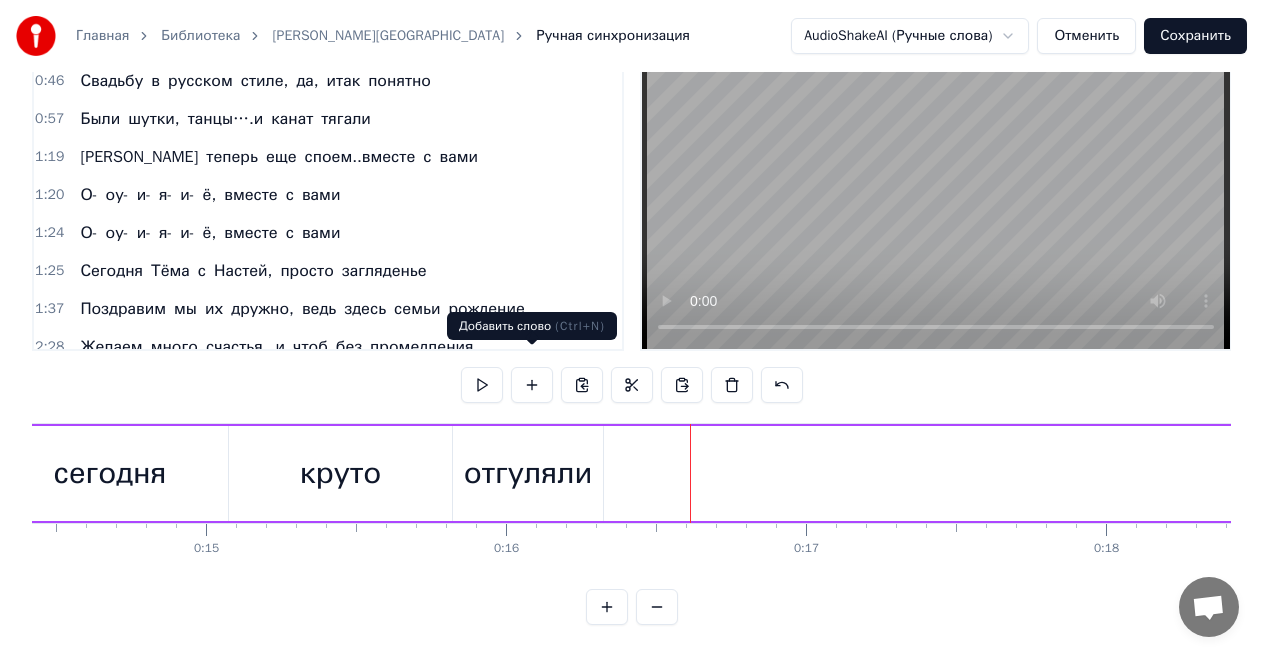 click at bounding box center (532, 385) 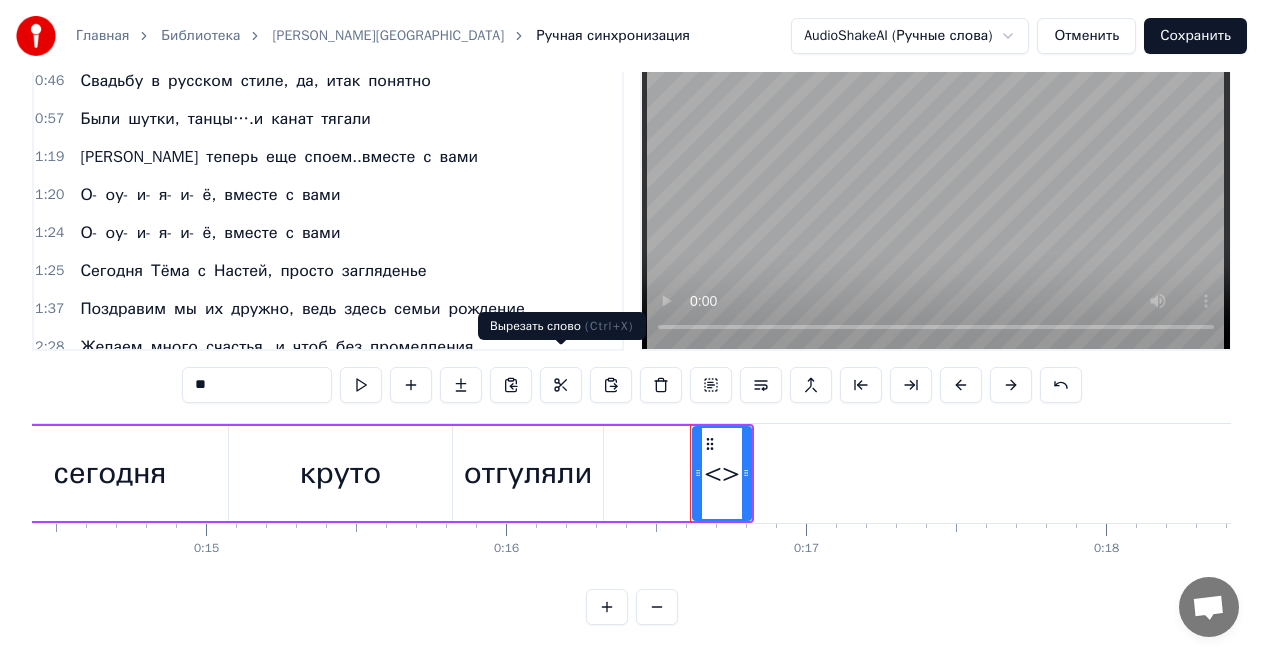 scroll, scrollTop: 0, scrollLeft: 0, axis: both 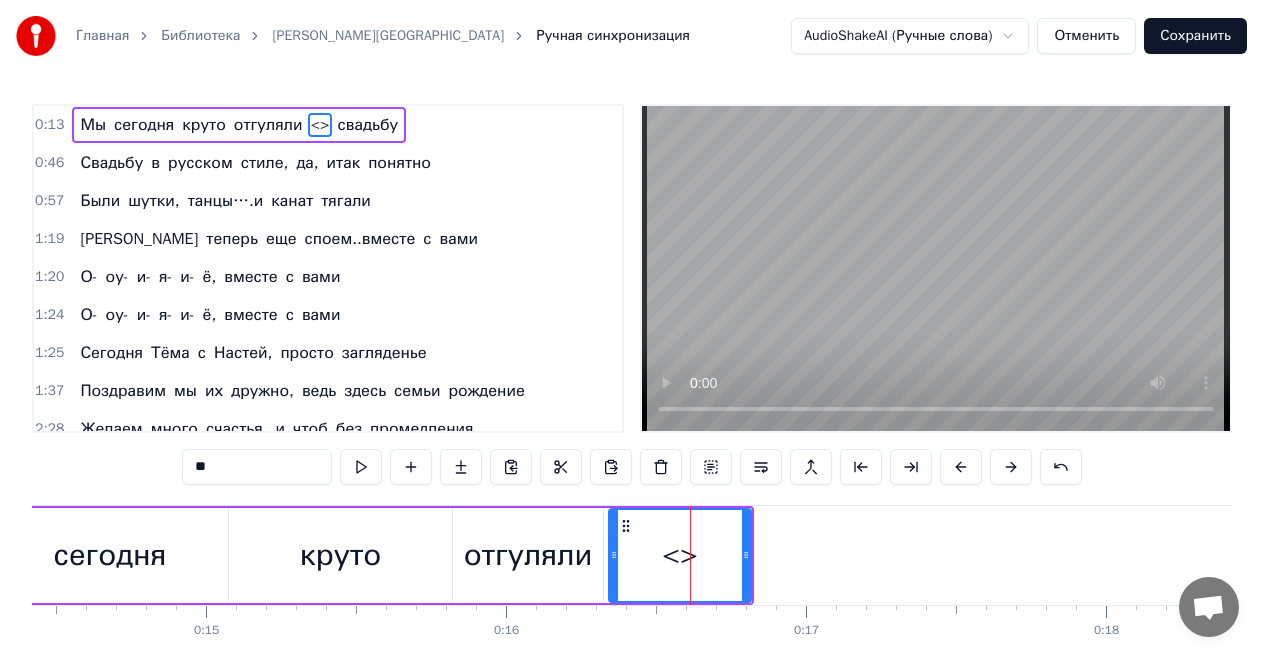 drag, startPoint x: 698, startPoint y: 556, endPoint x: 614, endPoint y: 564, distance: 84.38009 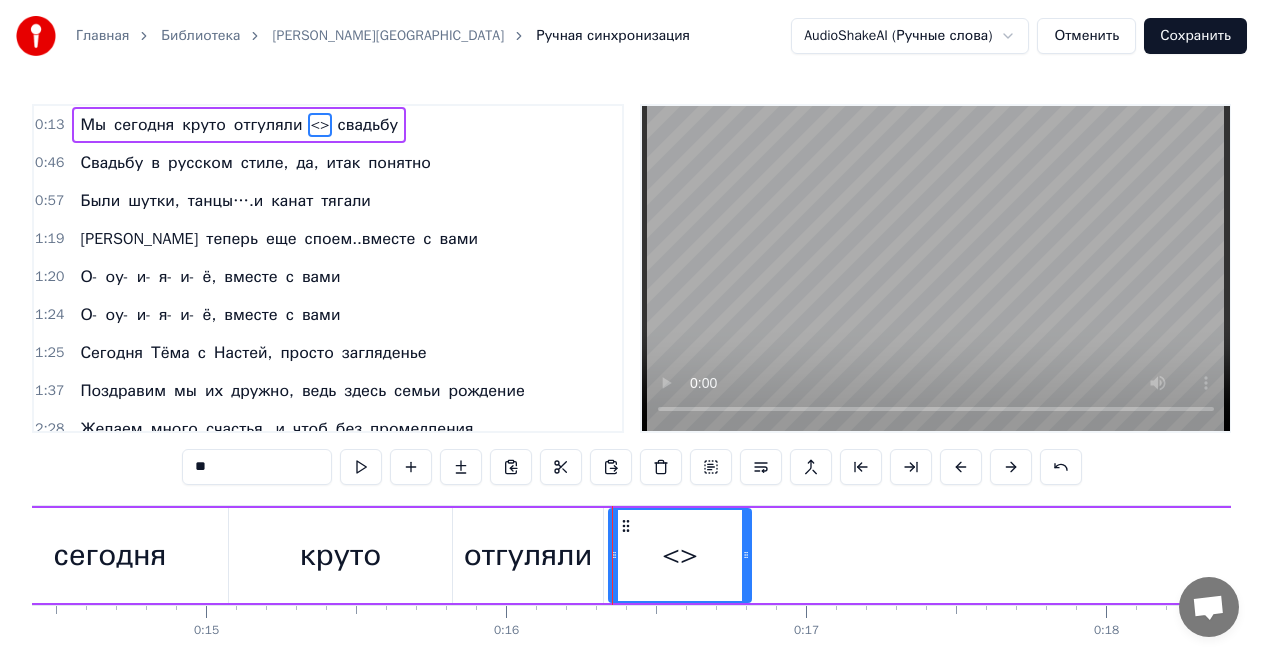 click on "<>" at bounding box center (680, 555) 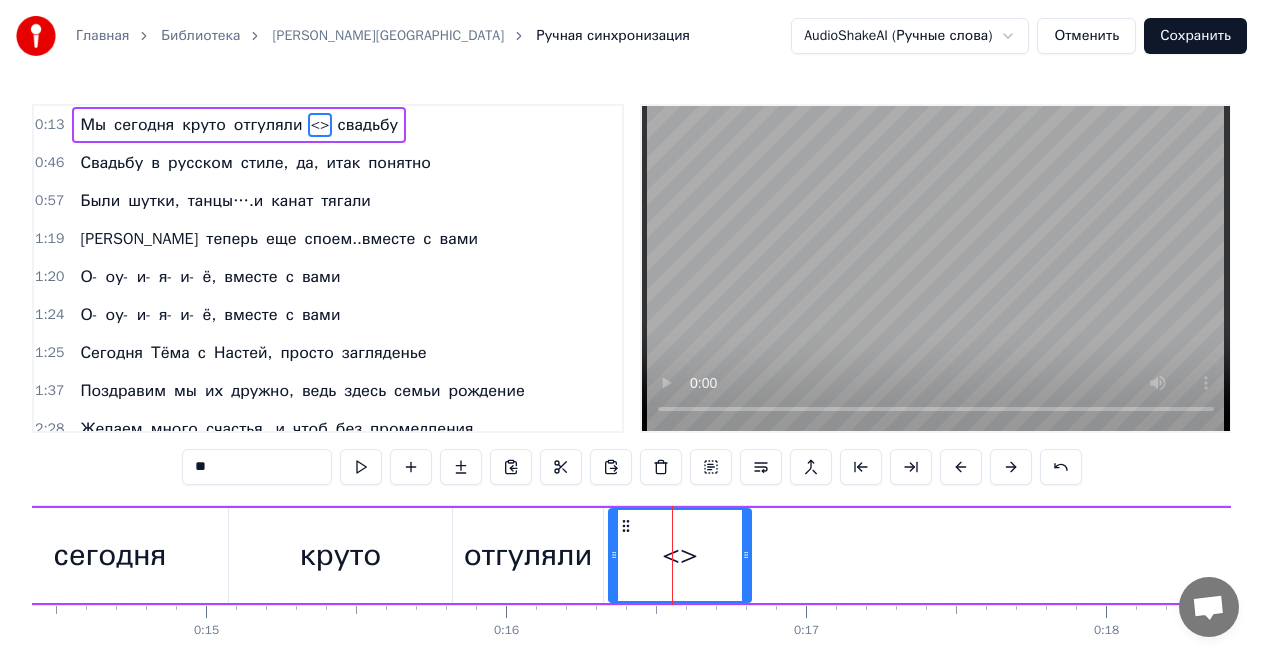 click on "<>" at bounding box center (680, 555) 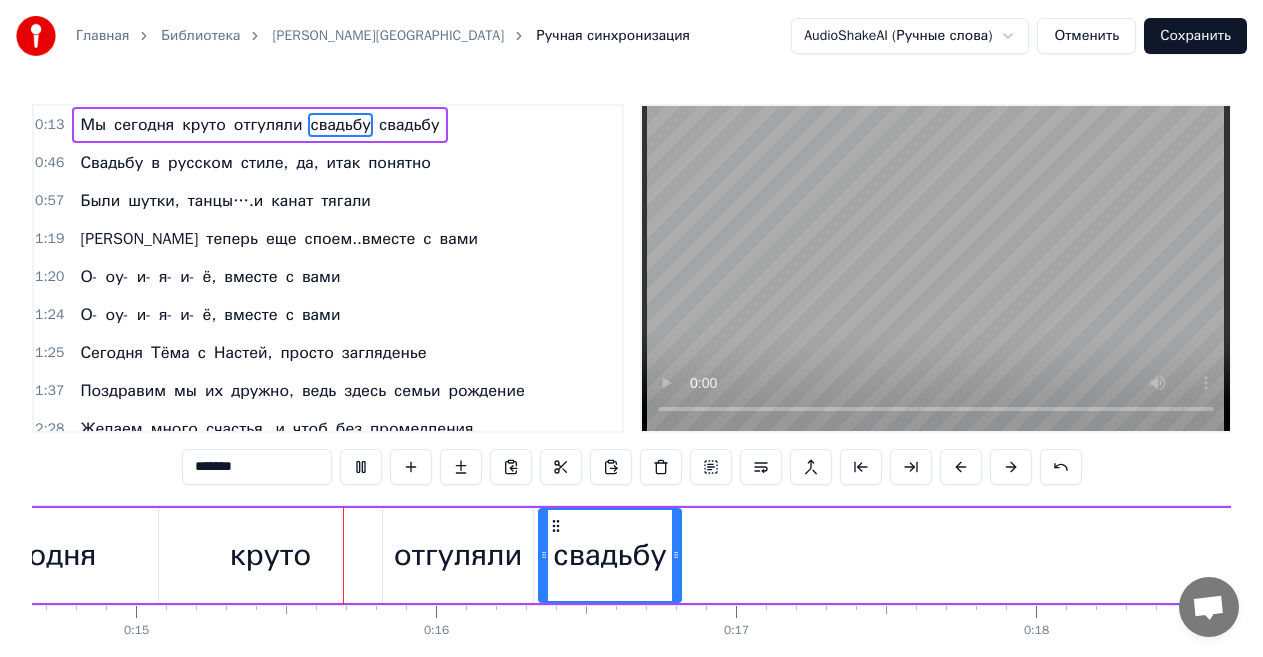 scroll, scrollTop: 0, scrollLeft: 4446, axis: horizontal 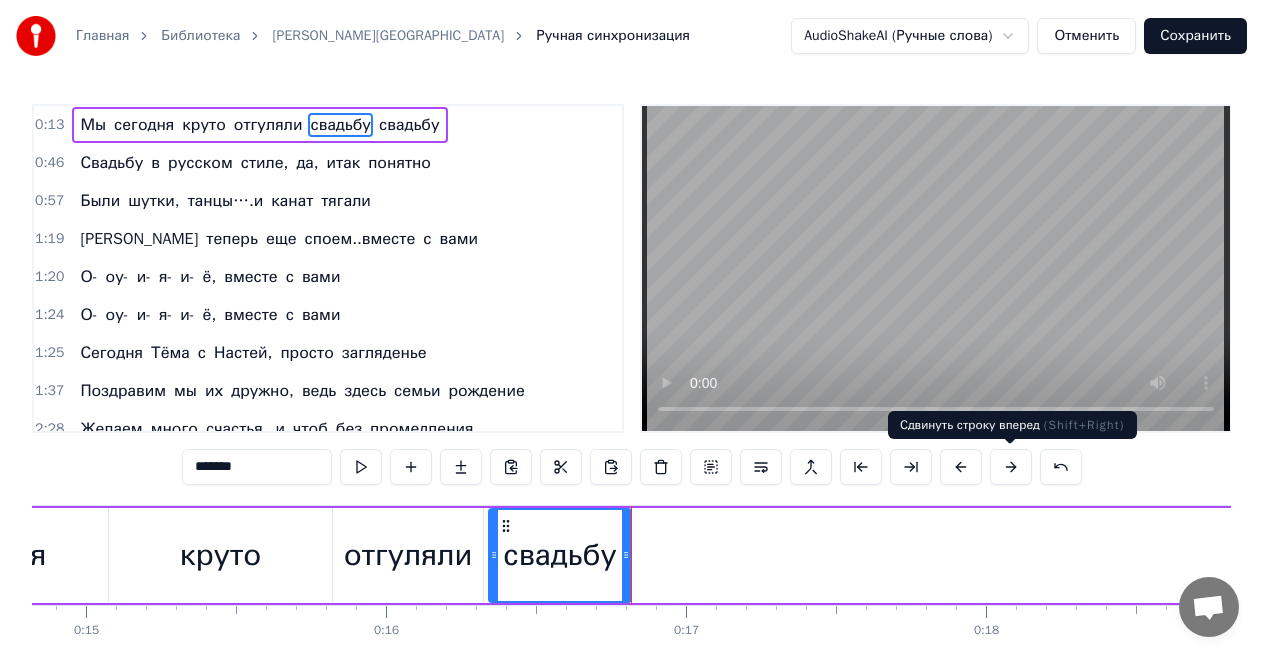 click at bounding box center (1011, 467) 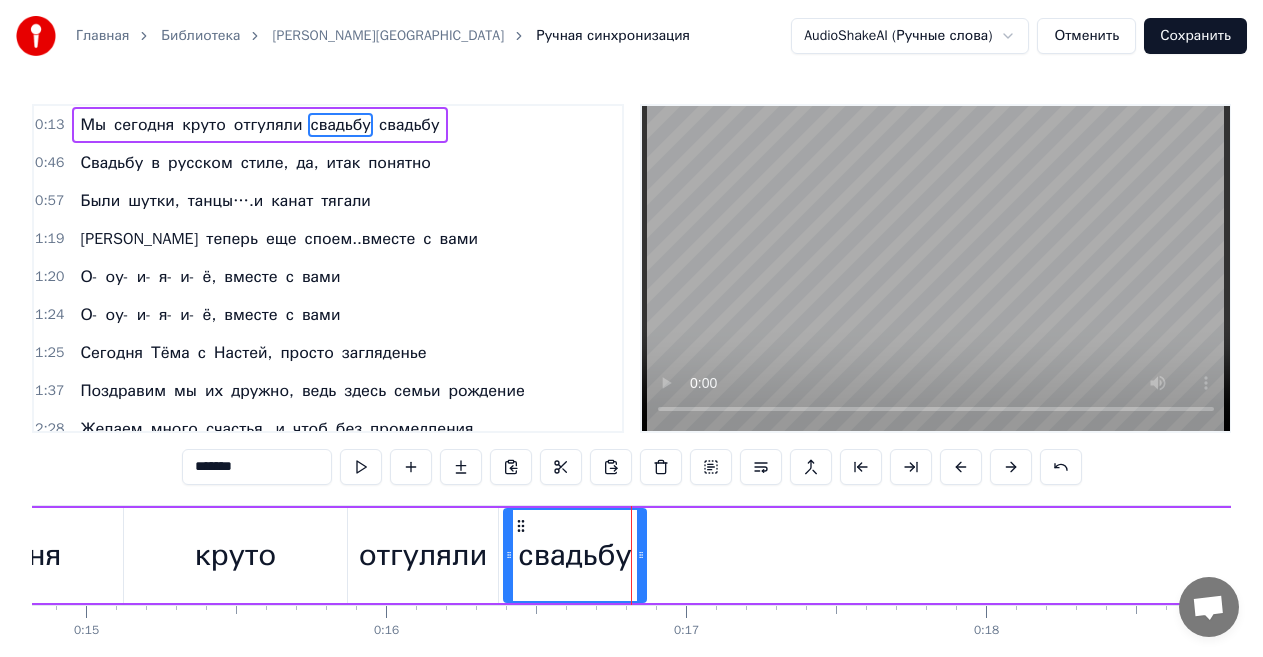 click at bounding box center [1011, 467] 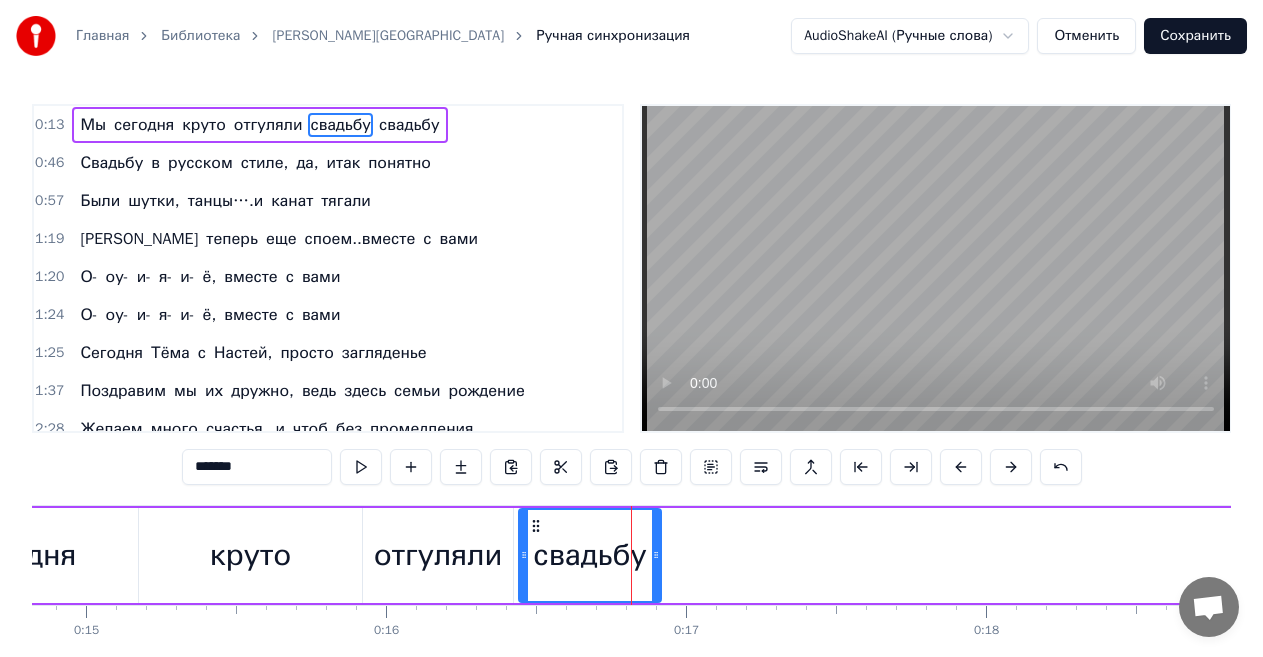 click 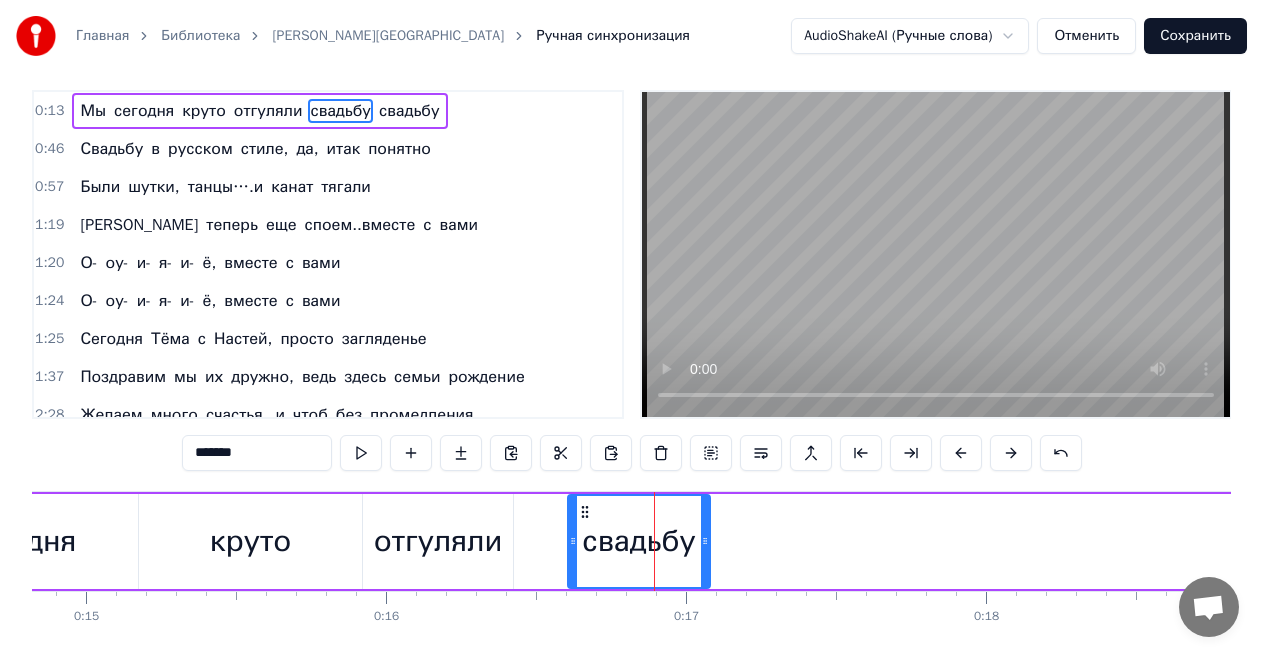 drag, startPoint x: 536, startPoint y: 528, endPoint x: 605, endPoint y: 540, distance: 70.035706 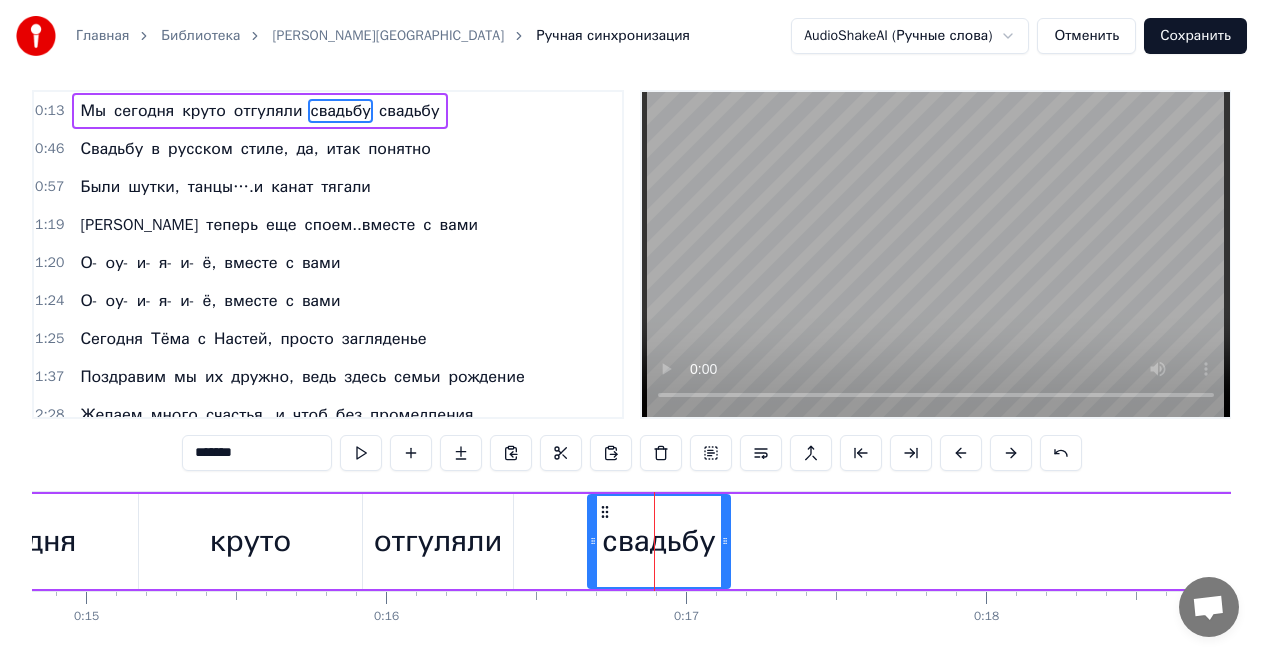 scroll, scrollTop: 21, scrollLeft: 0, axis: vertical 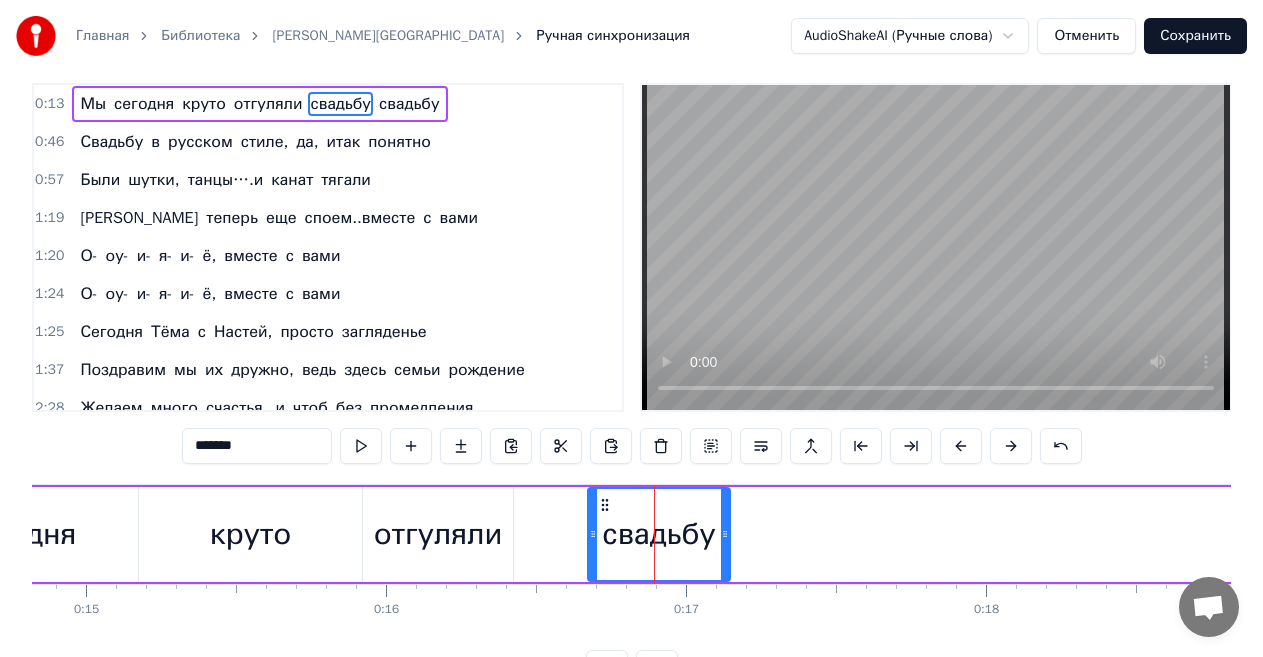 click on "отгуляли" at bounding box center (438, 534) 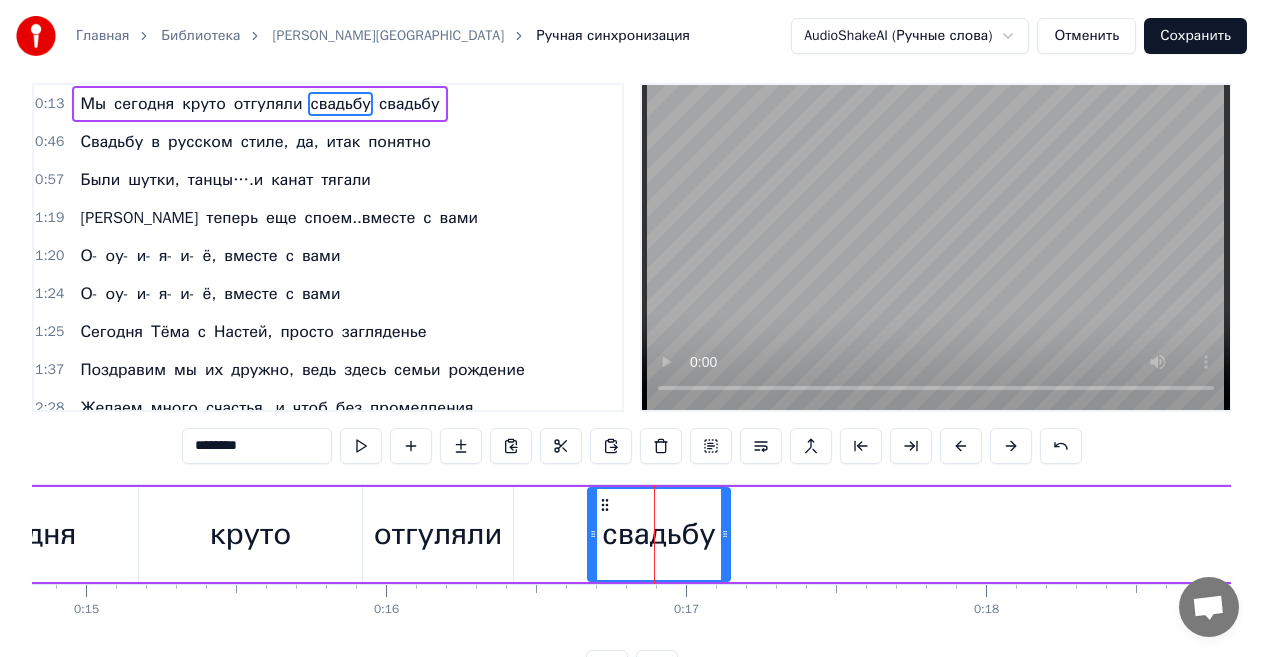 scroll, scrollTop: 0, scrollLeft: 0, axis: both 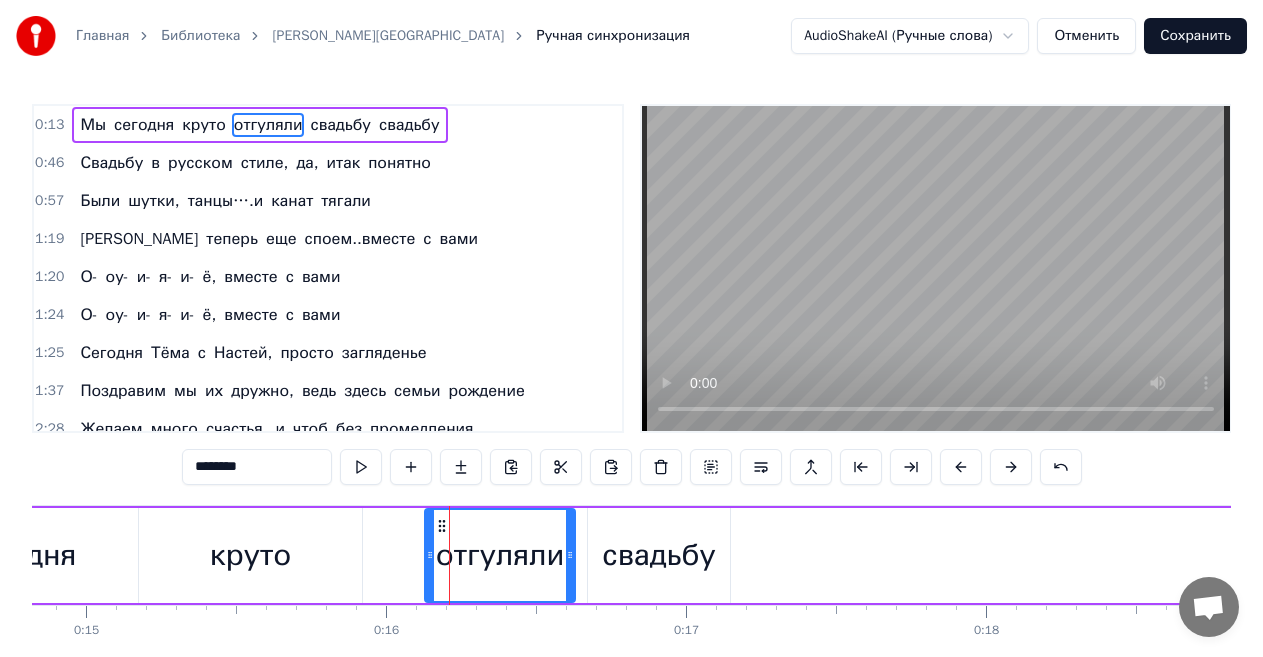 drag, startPoint x: 383, startPoint y: 527, endPoint x: 441, endPoint y: 534, distance: 58.420887 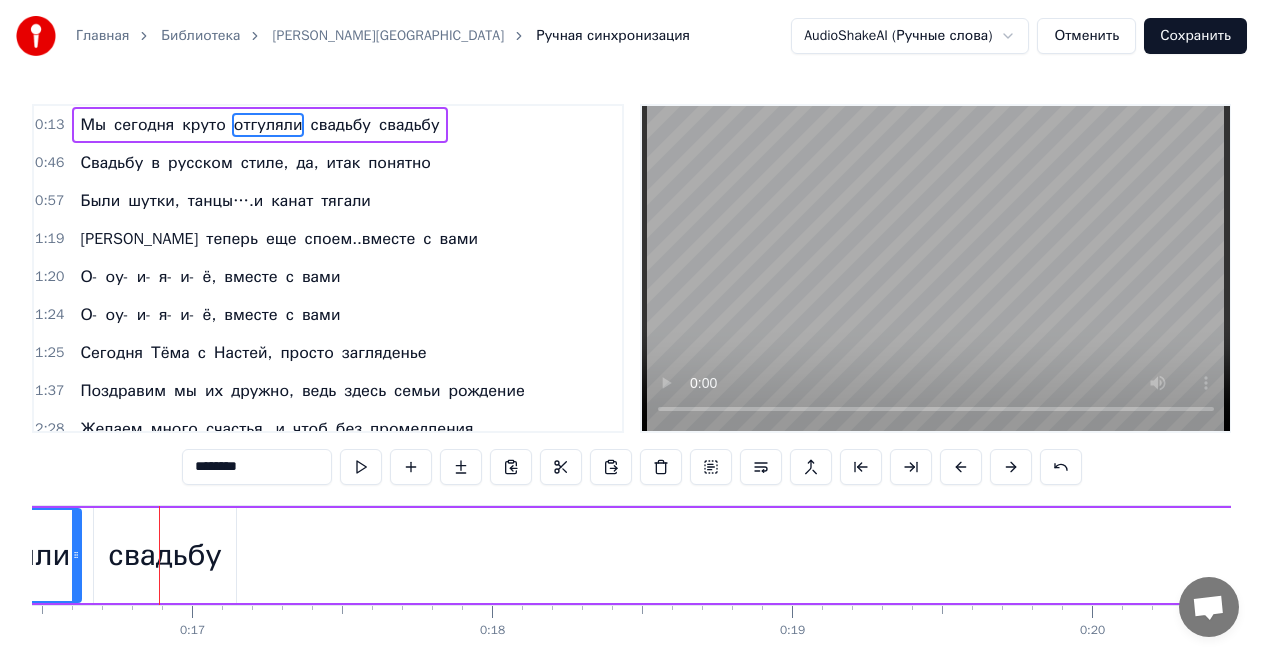 scroll, scrollTop: 0, scrollLeft: 4966, axis: horizontal 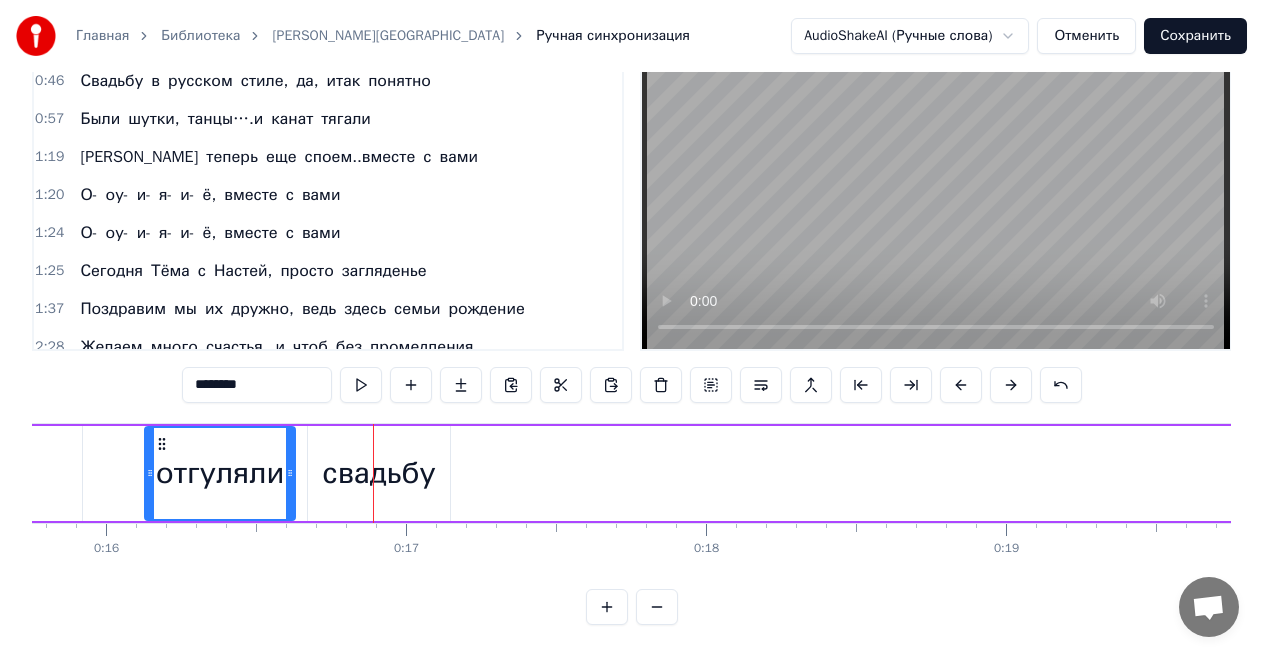 click on "свадьбу" at bounding box center [379, 473] 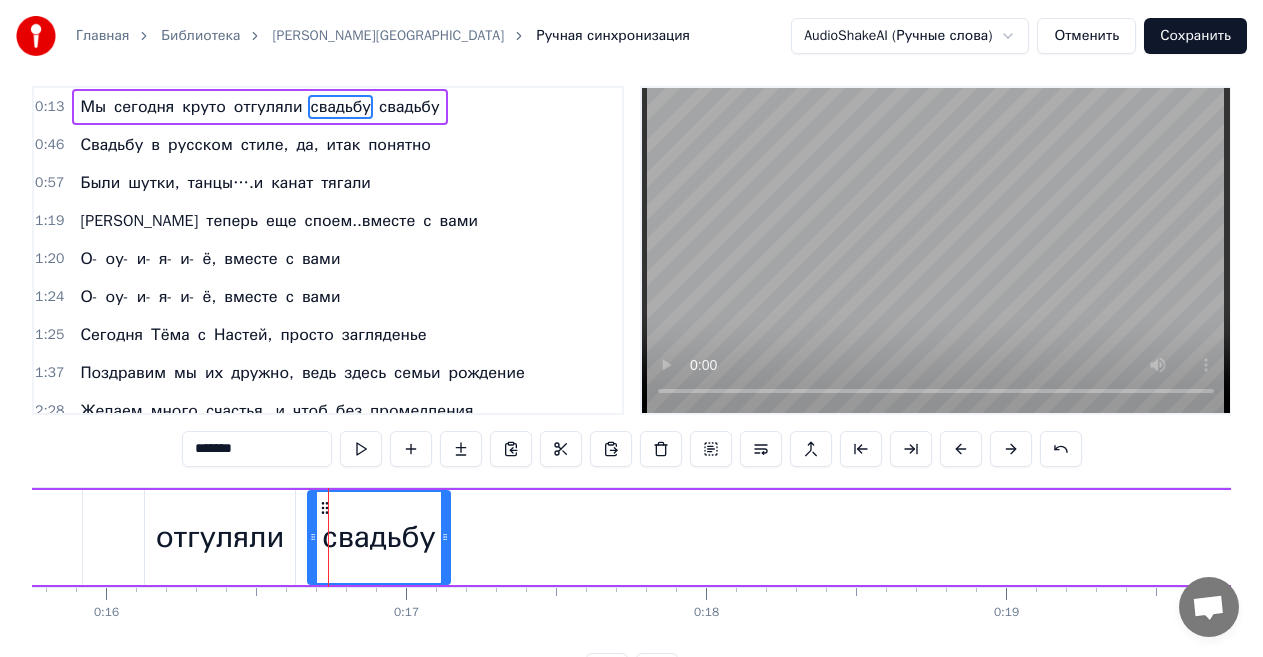 scroll, scrollTop: 0, scrollLeft: 0, axis: both 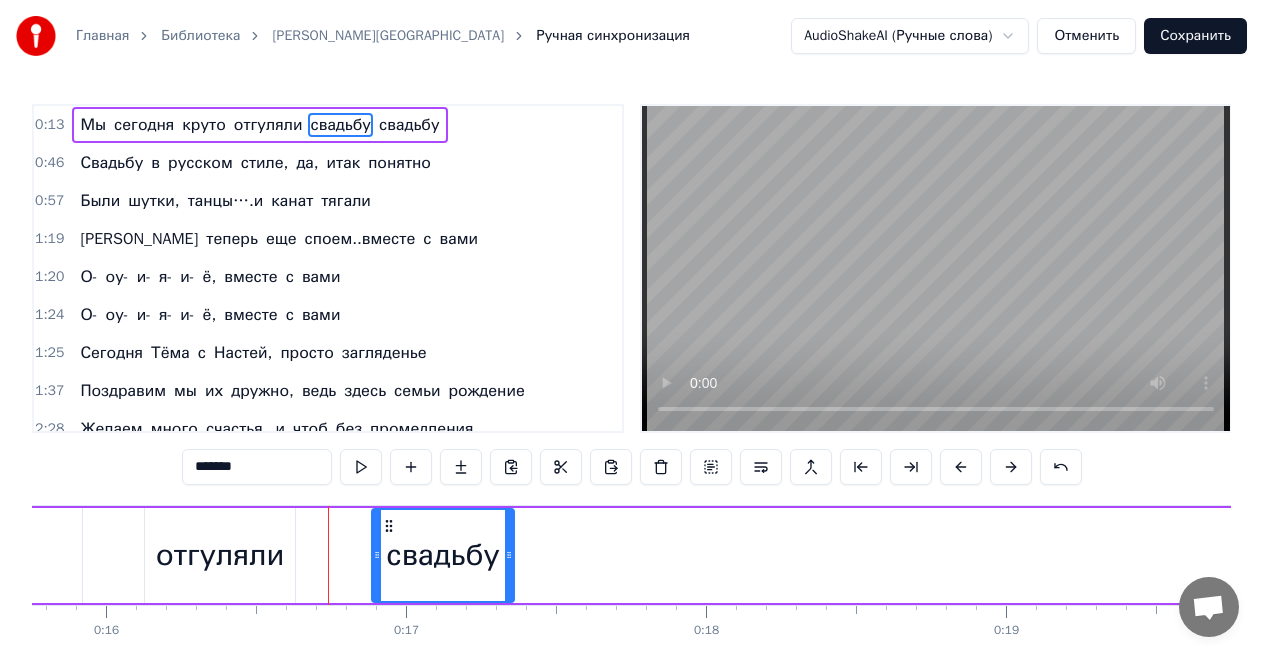 drag, startPoint x: 326, startPoint y: 525, endPoint x: 389, endPoint y: 533, distance: 63.505905 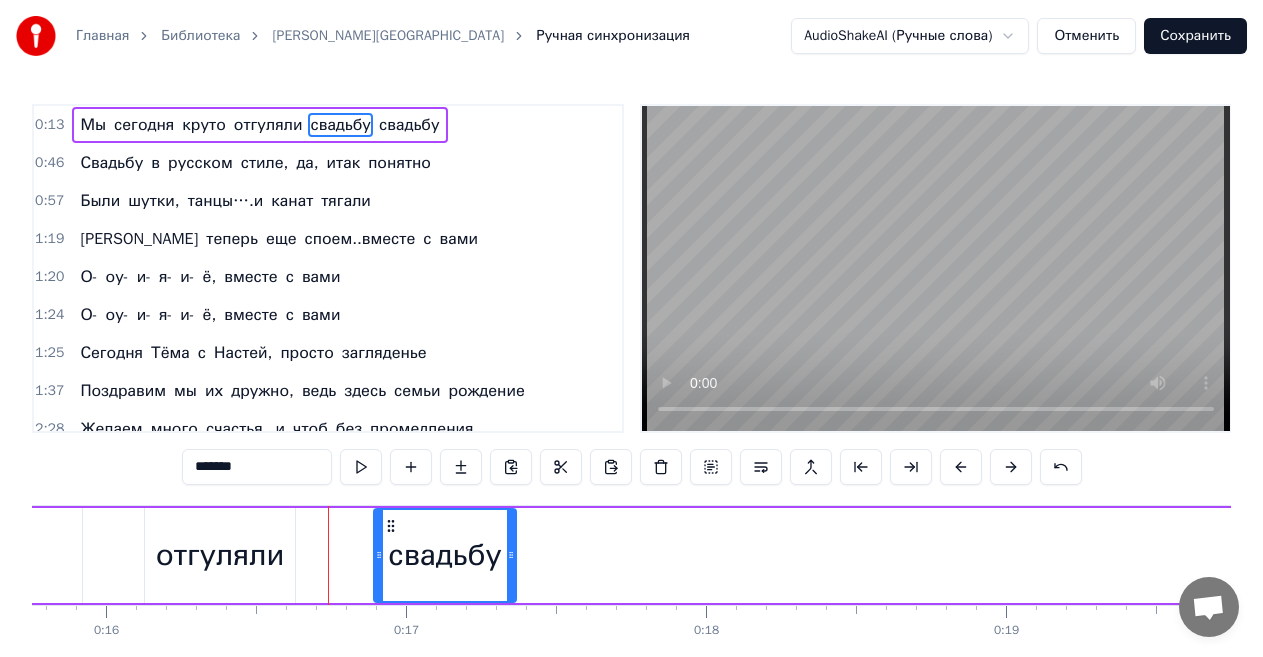 click on "отгуляли" at bounding box center [220, 555] 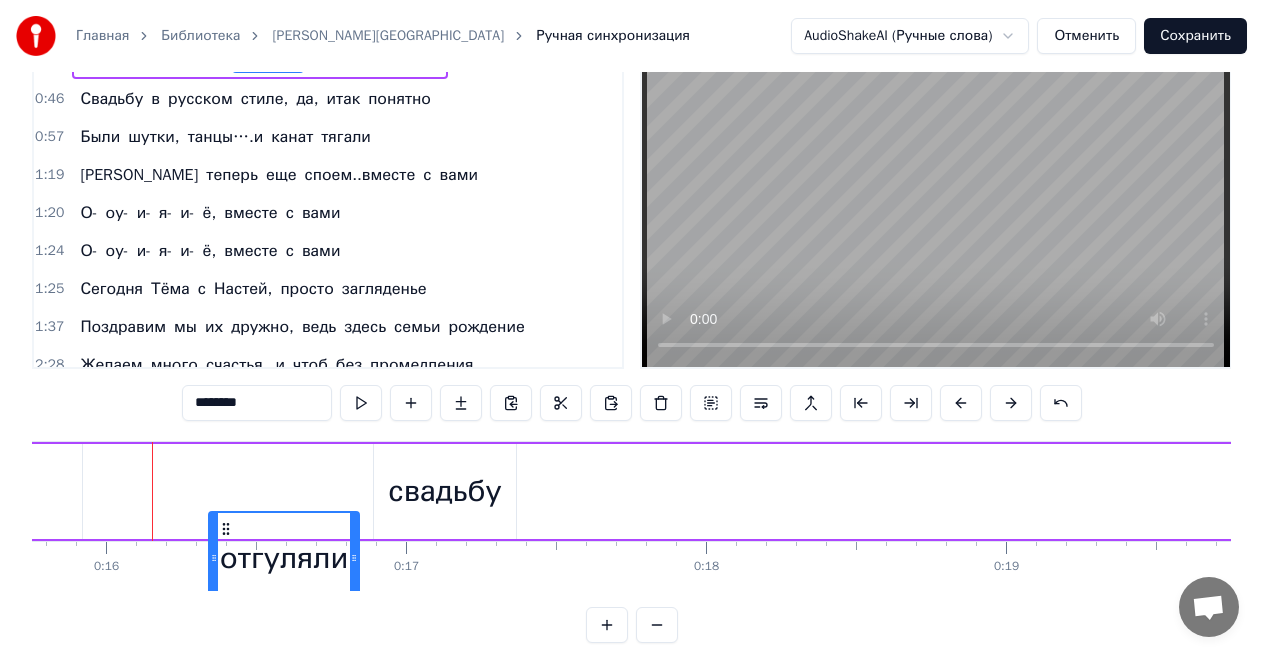 scroll, scrollTop: 67, scrollLeft: 0, axis: vertical 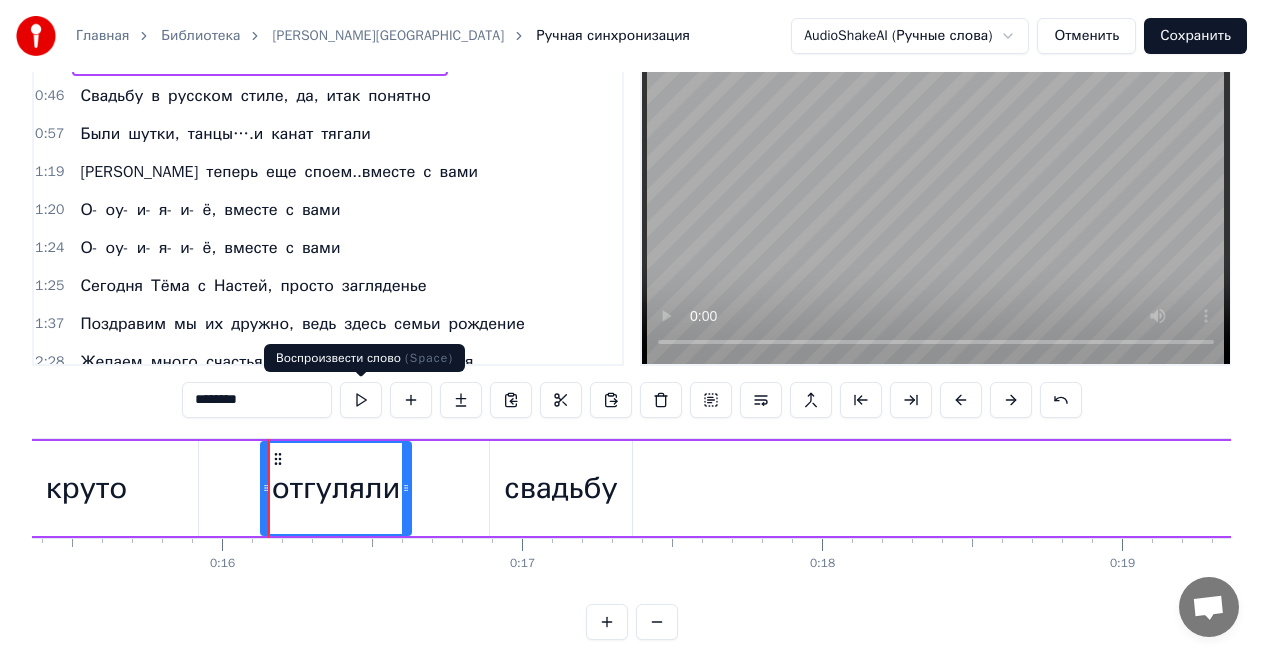 drag, startPoint x: 162, startPoint y: 526, endPoint x: 370, endPoint y: 415, distance: 235.76471 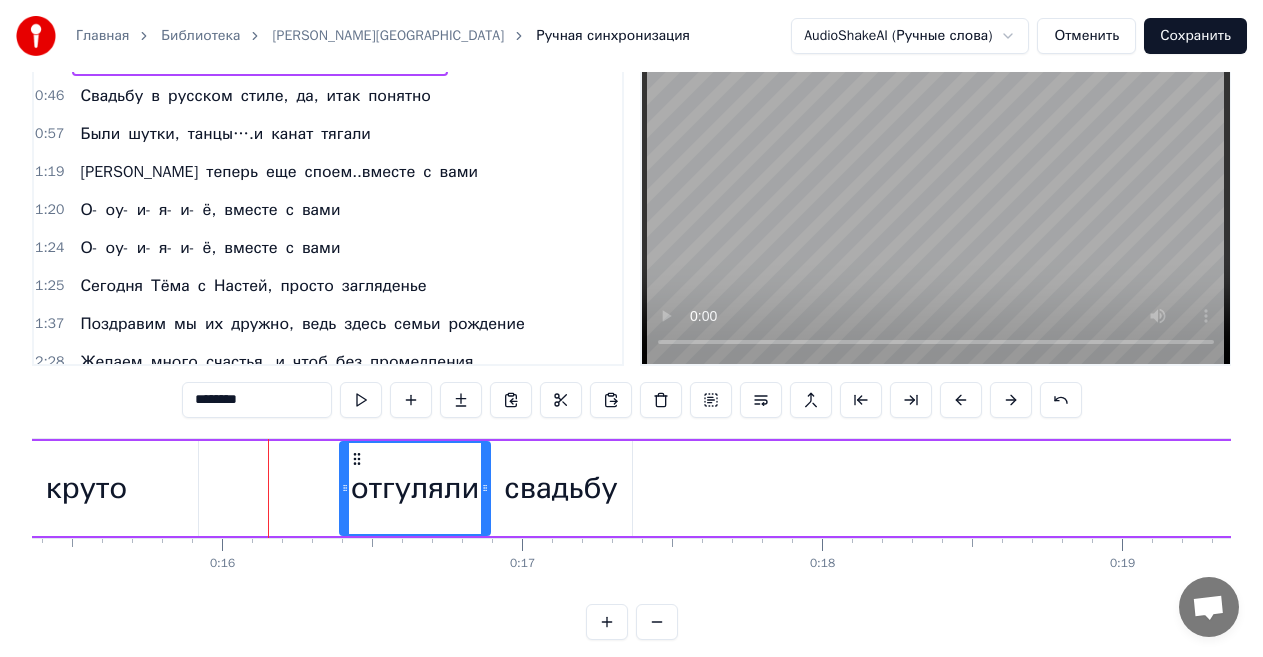 drag, startPoint x: 164, startPoint y: 456, endPoint x: 359, endPoint y: 456, distance: 195 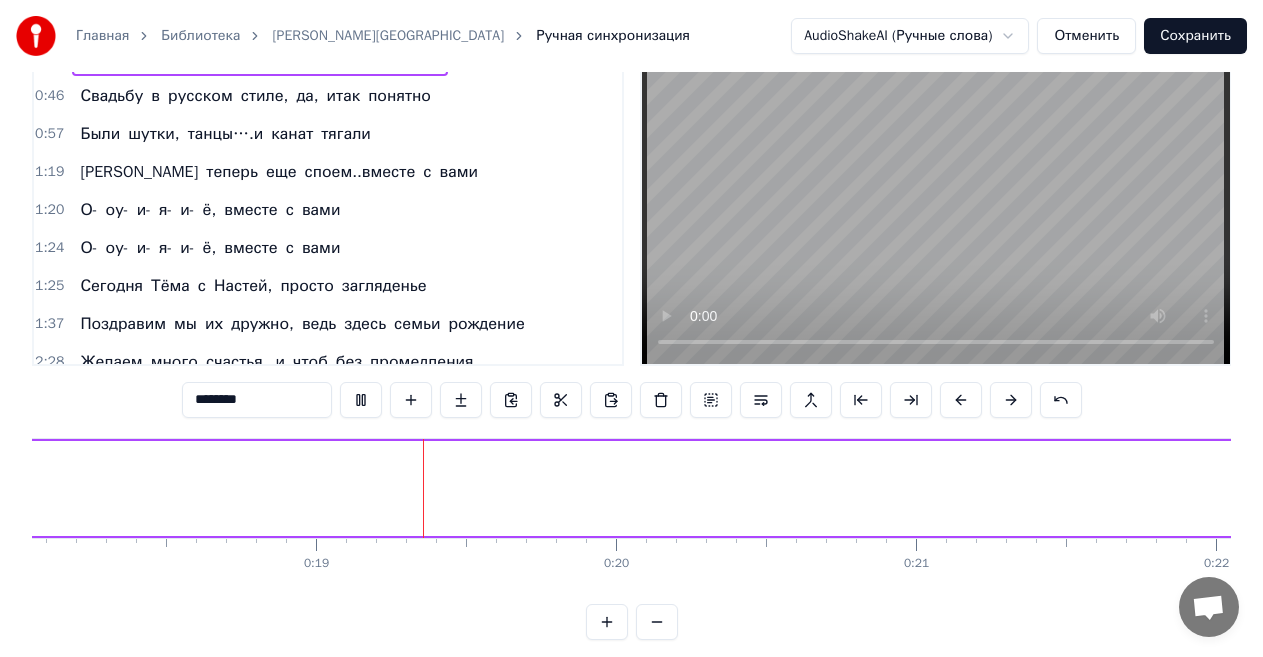 scroll, scrollTop: 0, scrollLeft: 5609, axis: horizontal 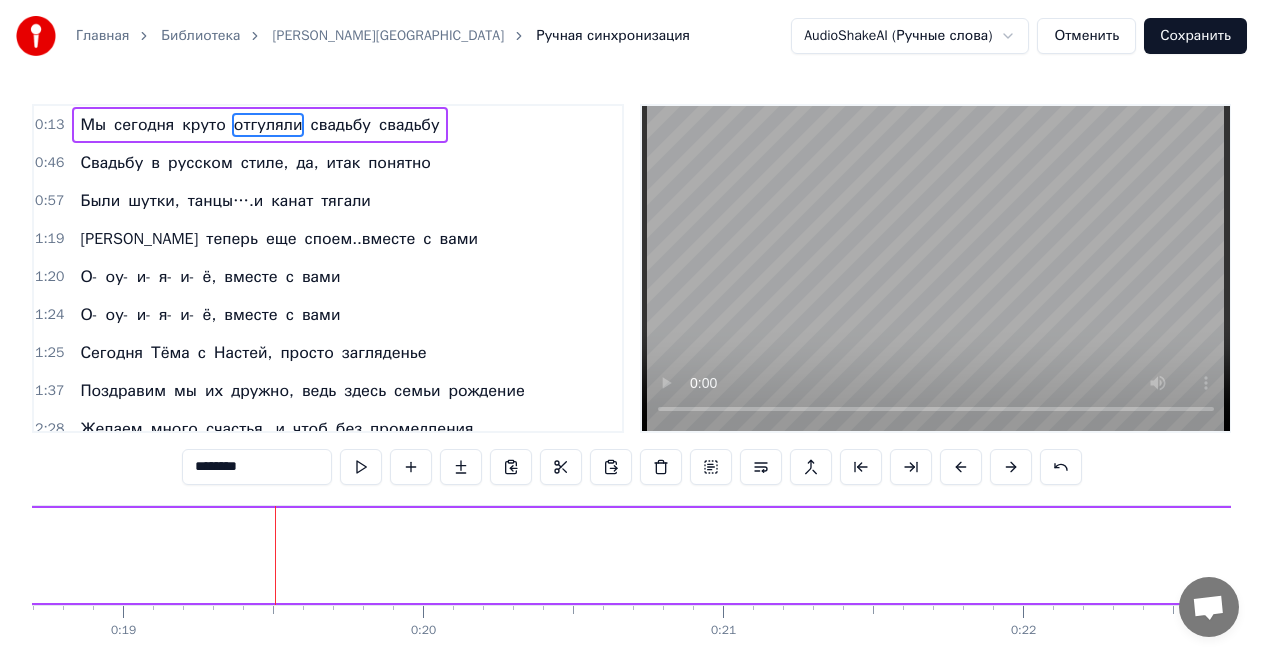 click on "Свадьбу" at bounding box center [111, 163] 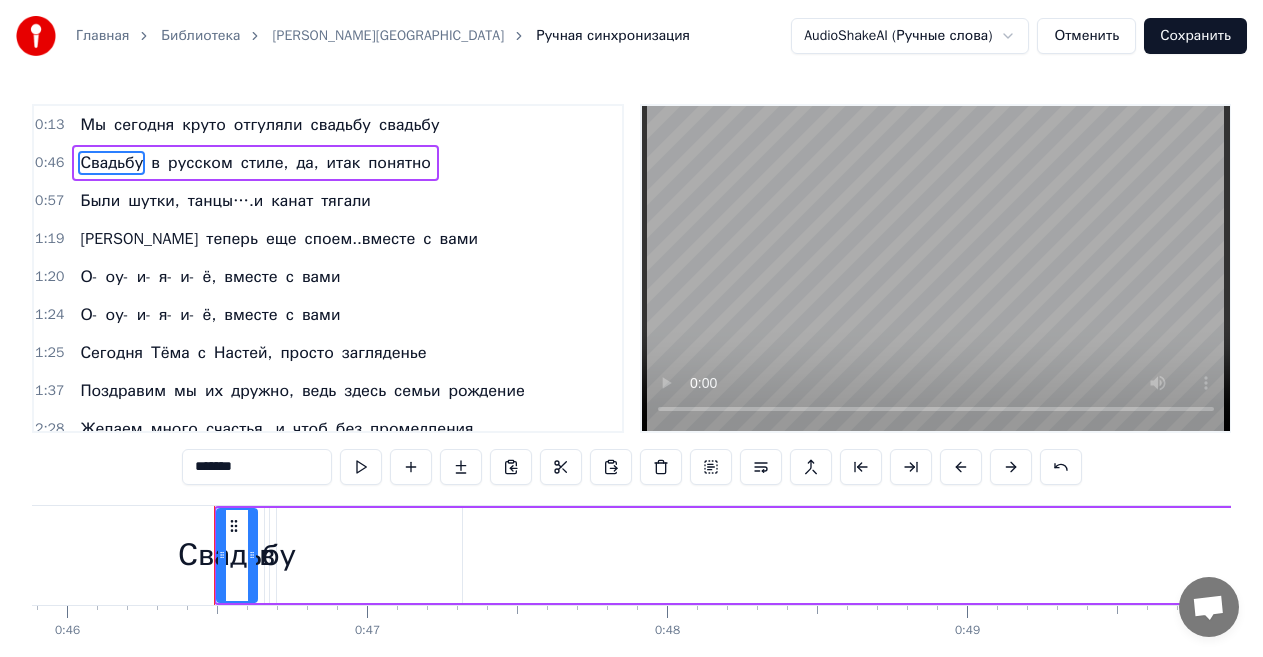 scroll, scrollTop: 0, scrollLeft: 13847, axis: horizontal 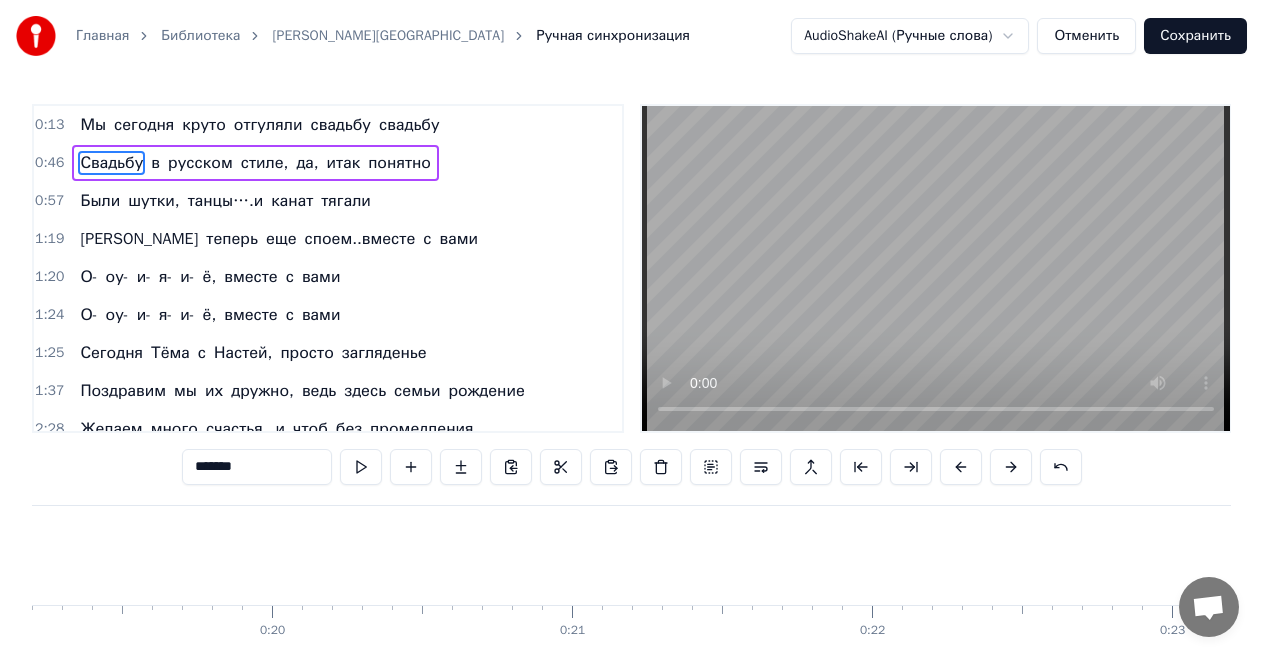click on "в" at bounding box center (155, 163) 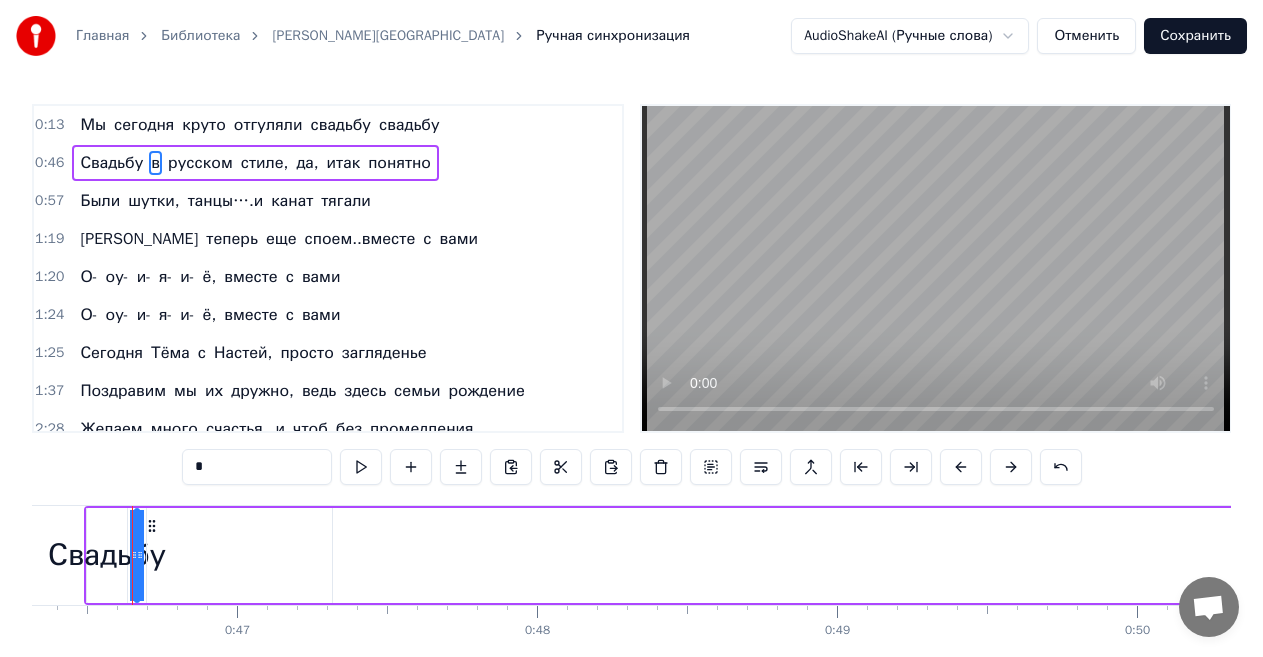 click on "Свадьбу" at bounding box center [111, 163] 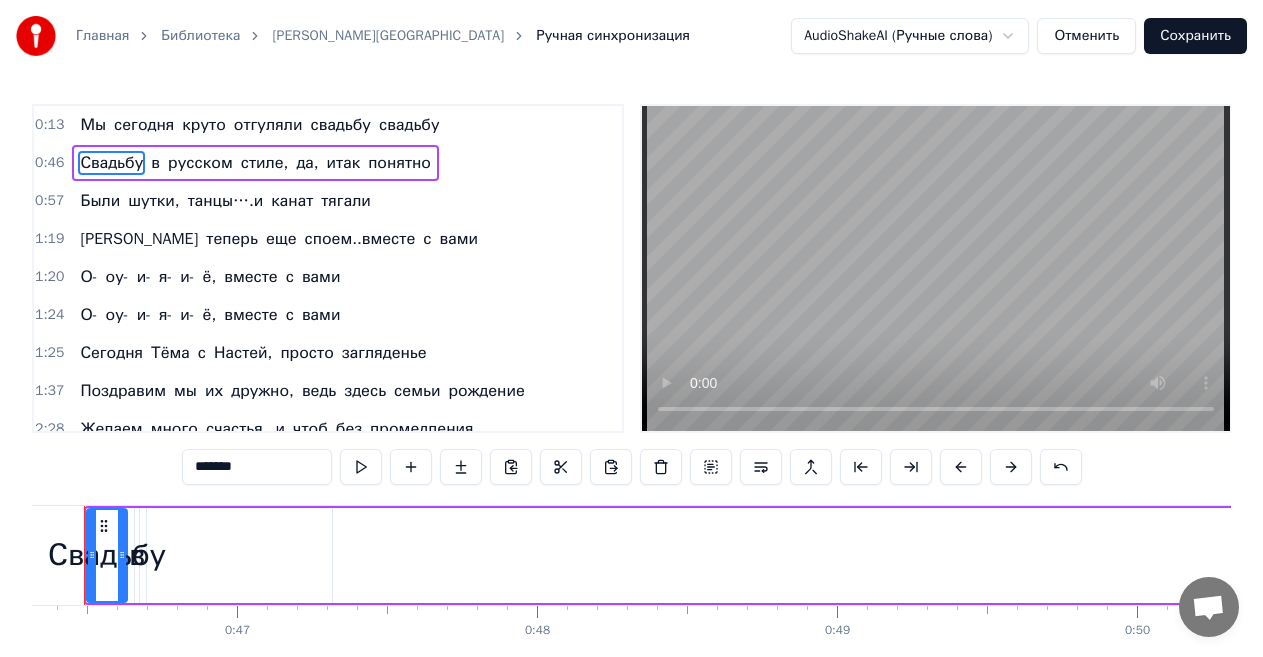 scroll, scrollTop: 0, scrollLeft: 13847, axis: horizontal 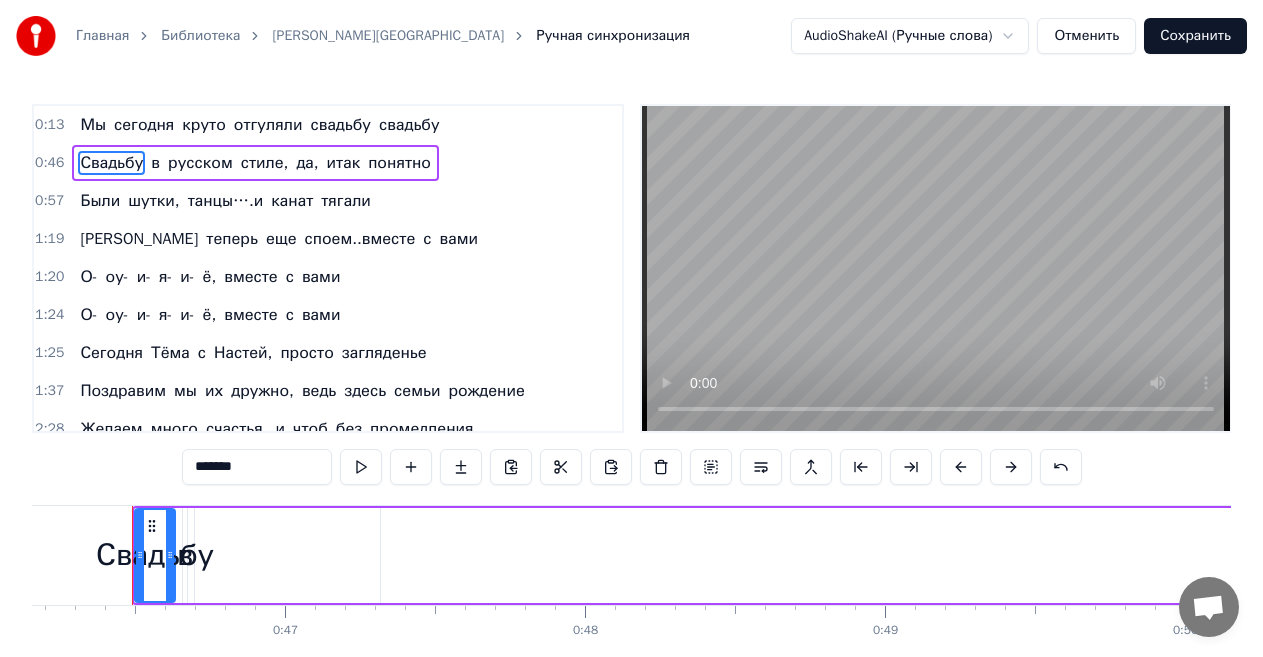 click 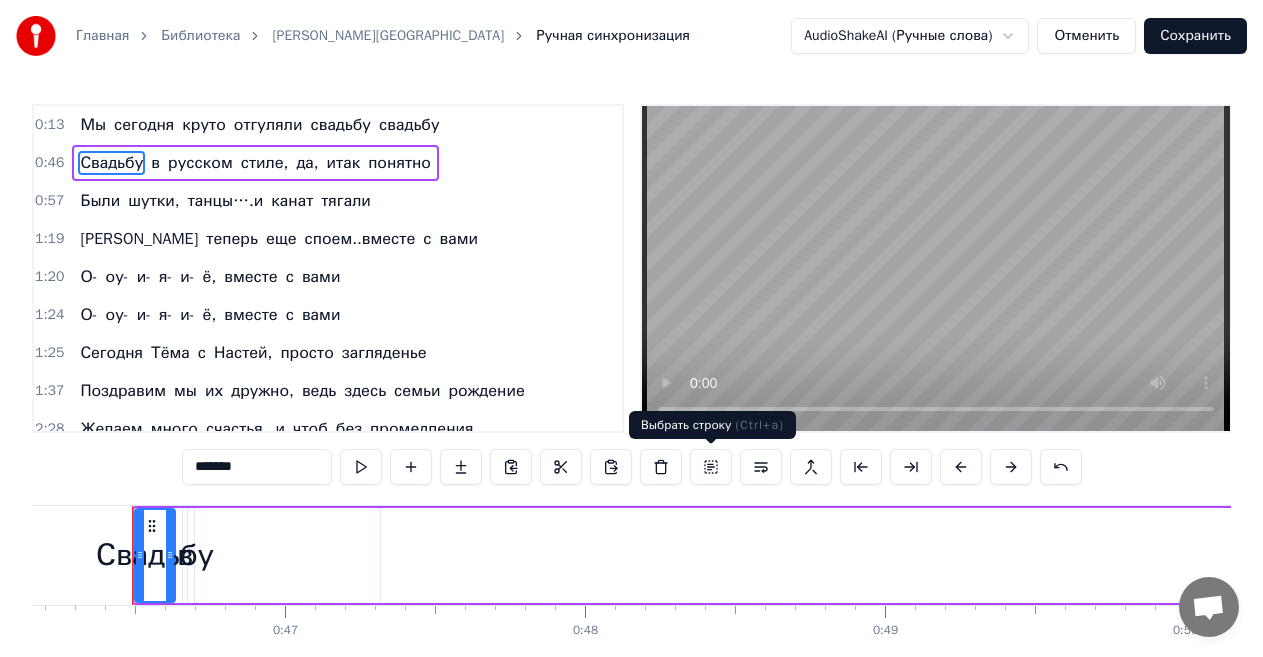 click at bounding box center [711, 467] 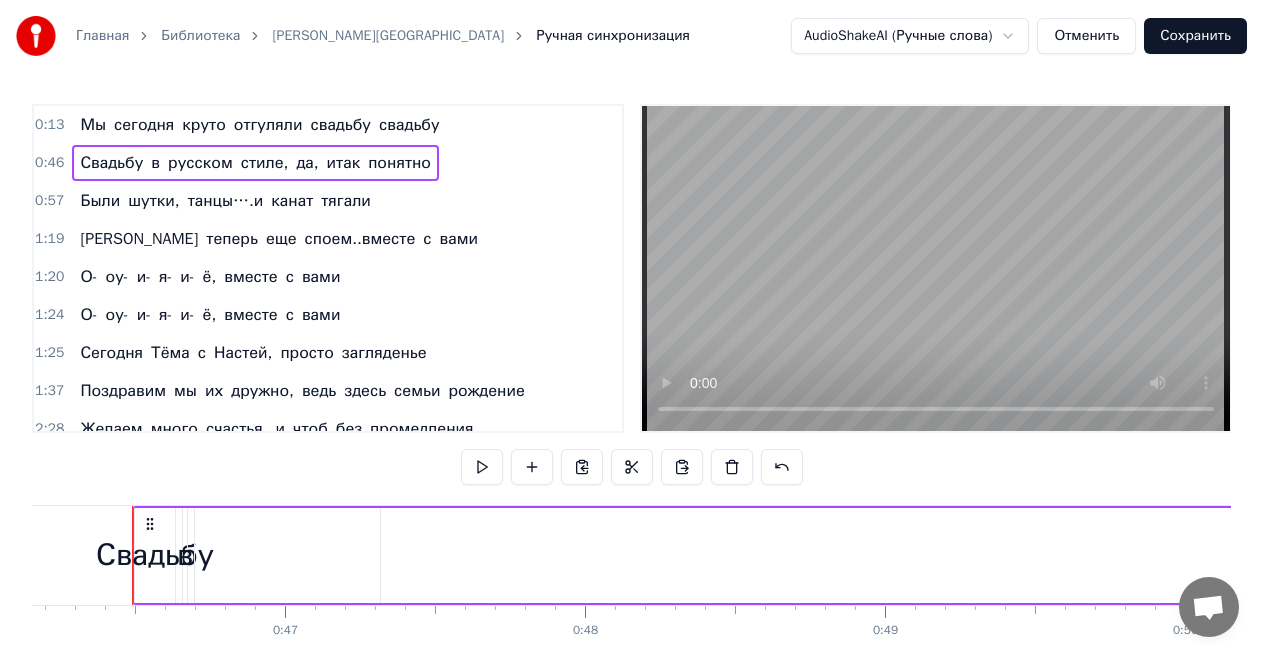 click on "русском" at bounding box center [1709, 555] 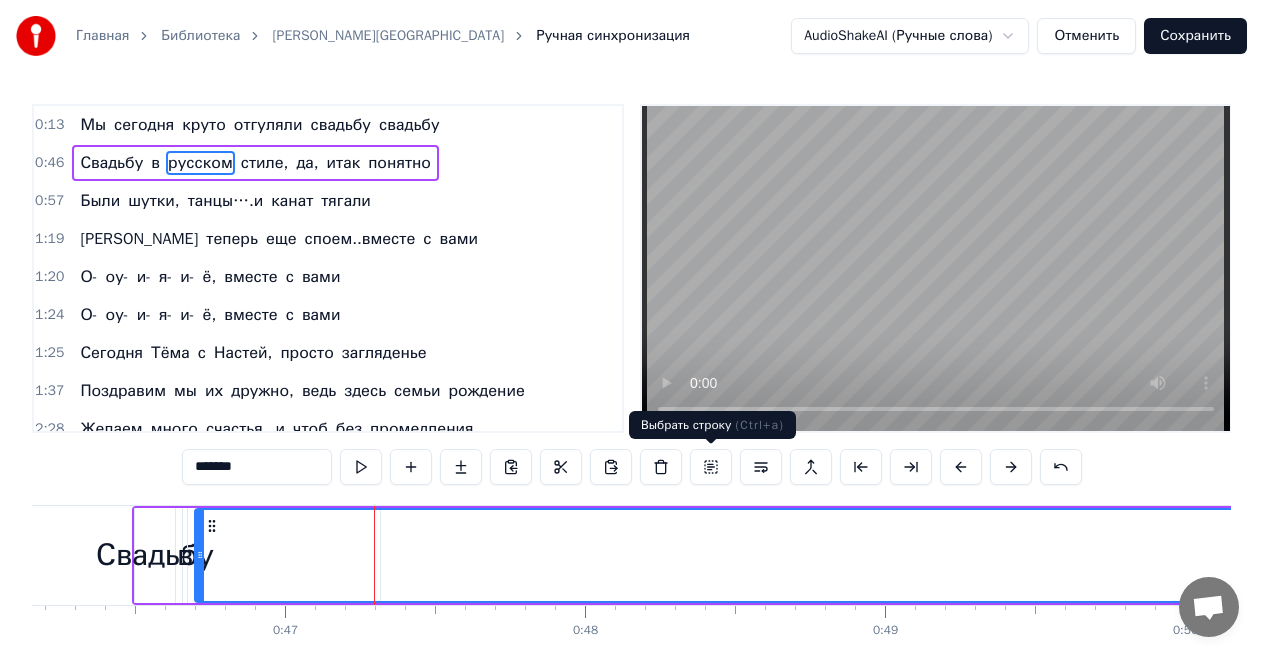 click at bounding box center [711, 467] 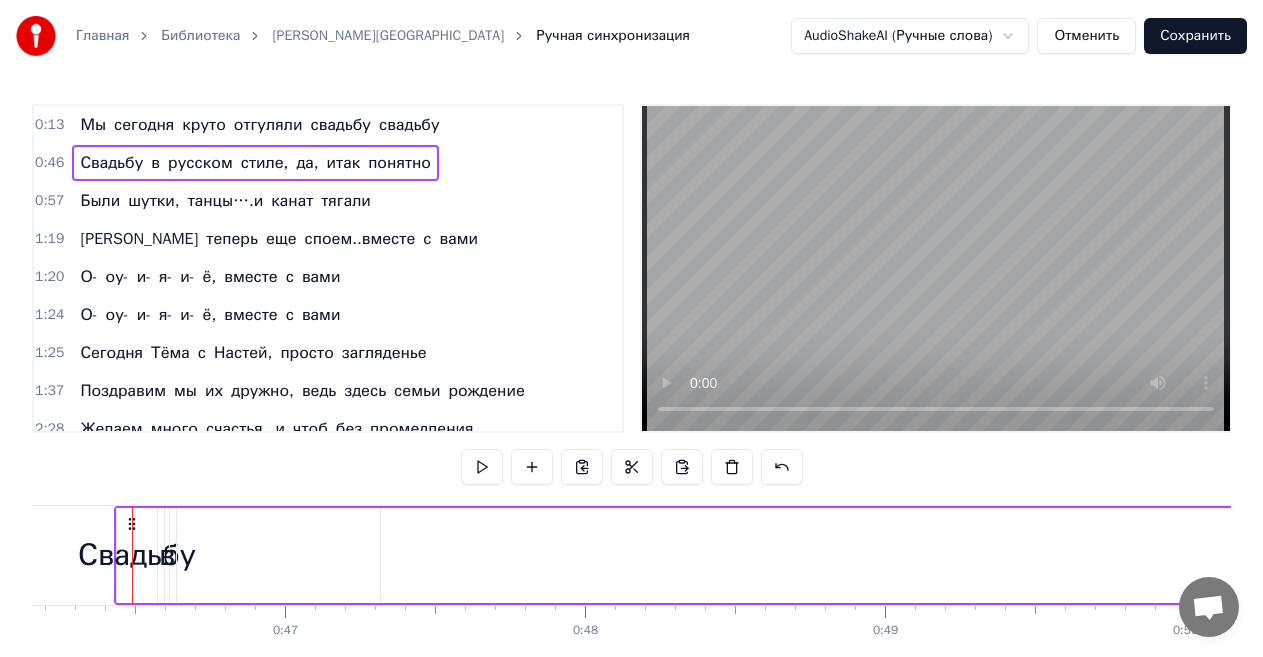 scroll, scrollTop: 0, scrollLeft: 13811, axis: horizontal 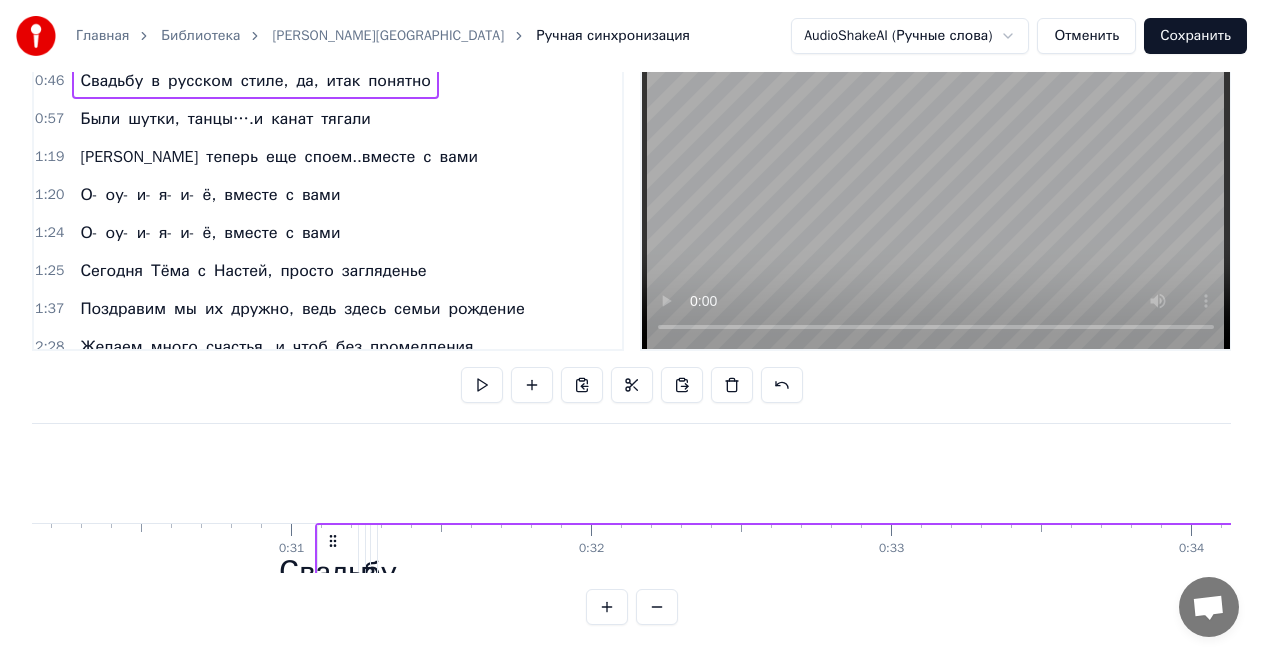 drag, startPoint x: 149, startPoint y: 524, endPoint x: 332, endPoint y: 330, distance: 266.69272 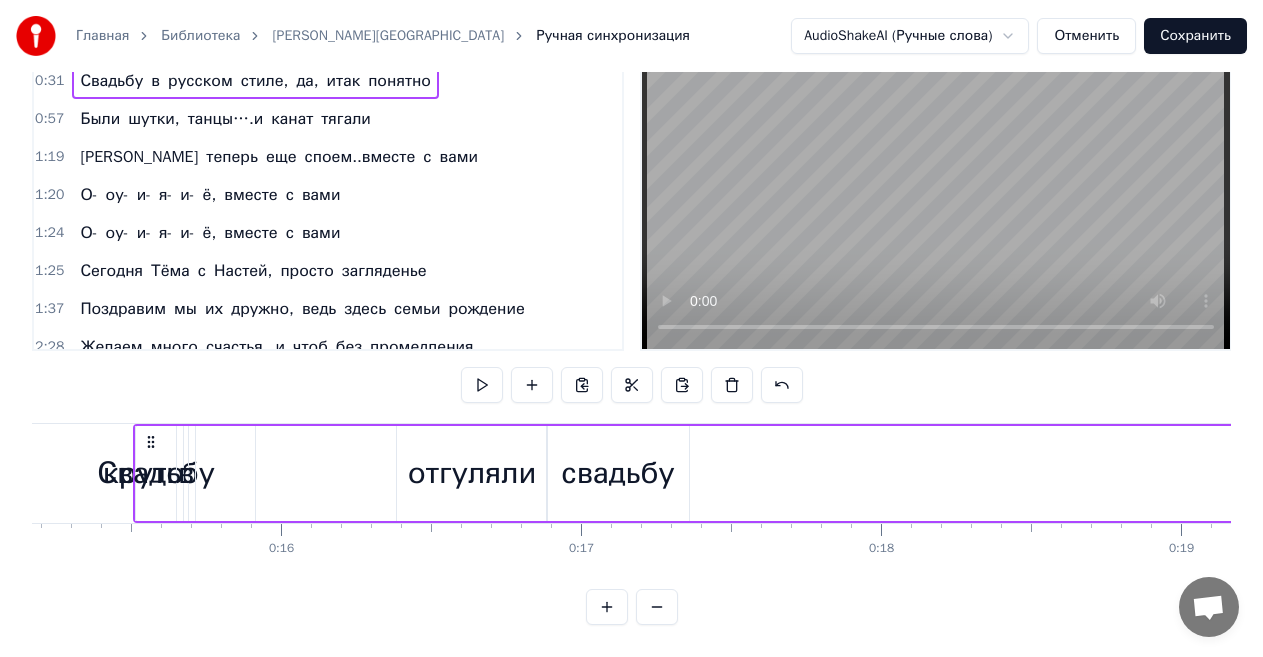 scroll, scrollTop: 0, scrollLeft: 4549, axis: horizontal 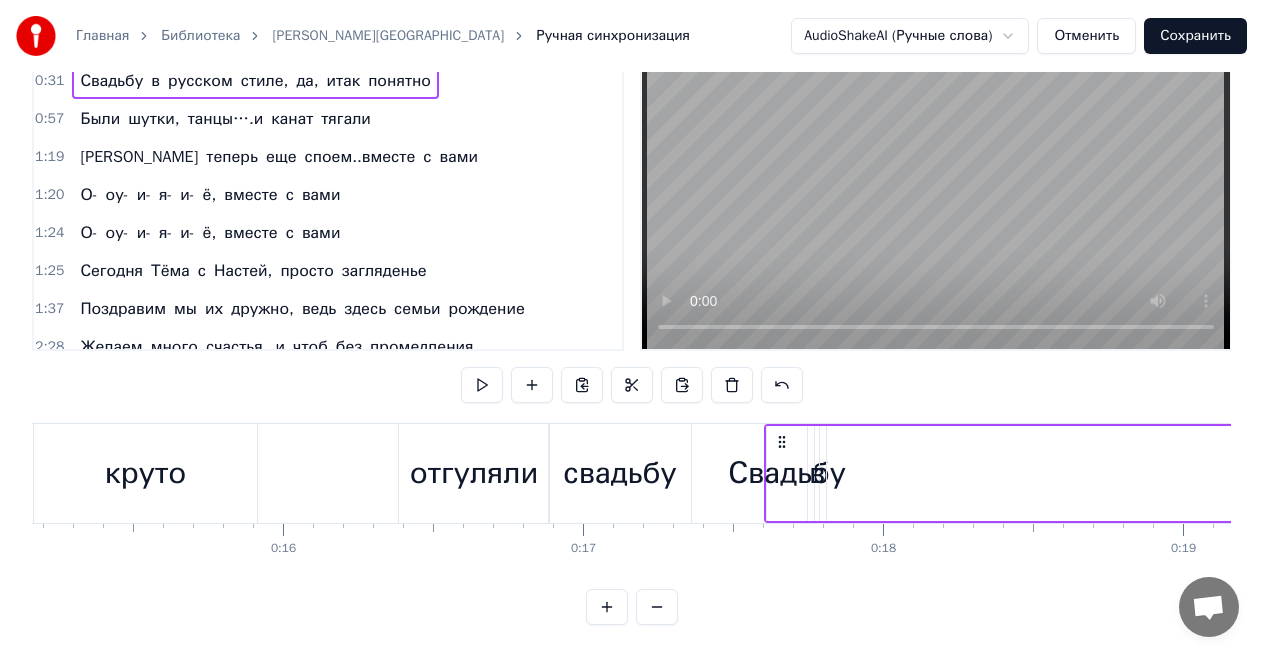 drag, startPoint x: 335, startPoint y: 420, endPoint x: 787, endPoint y: 465, distance: 454.23453 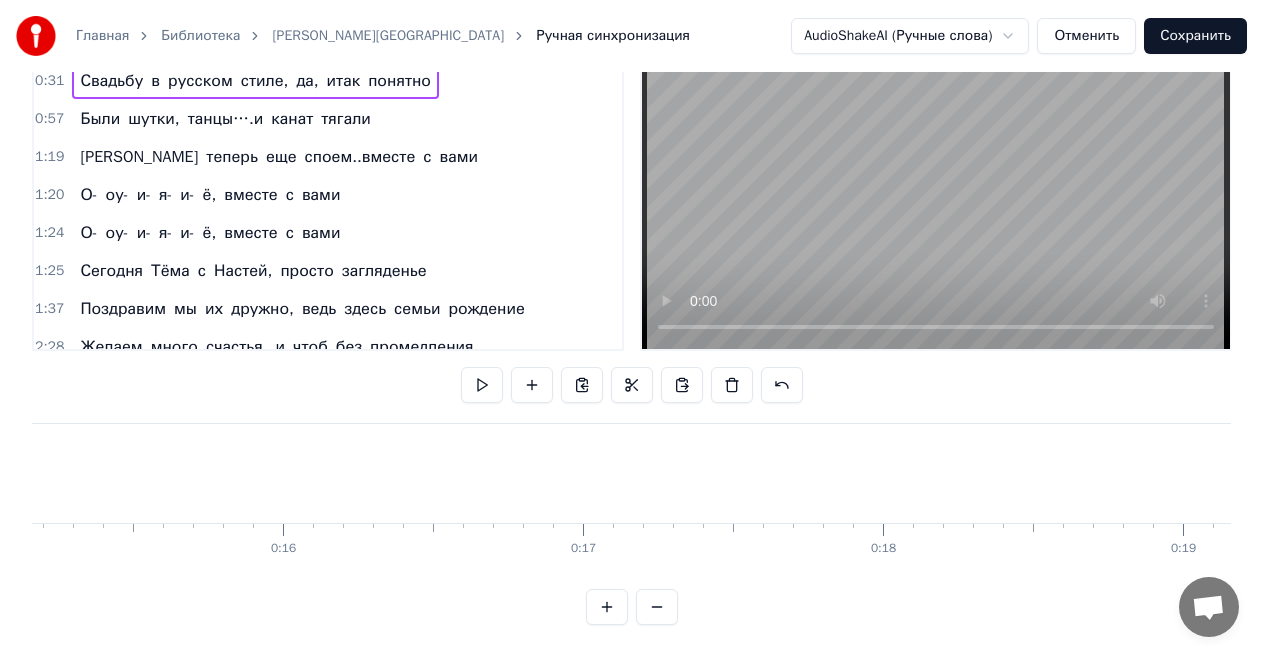 scroll, scrollTop: 0, scrollLeft: 0, axis: both 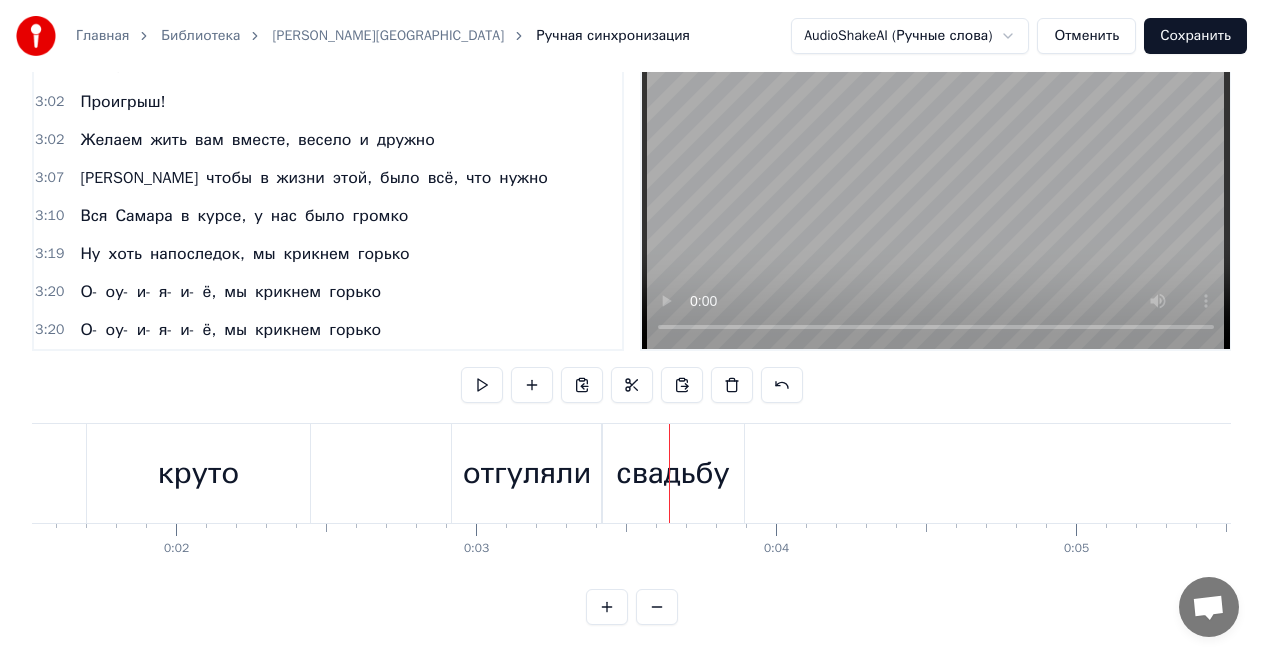 click on "3:20" at bounding box center [49, 330] 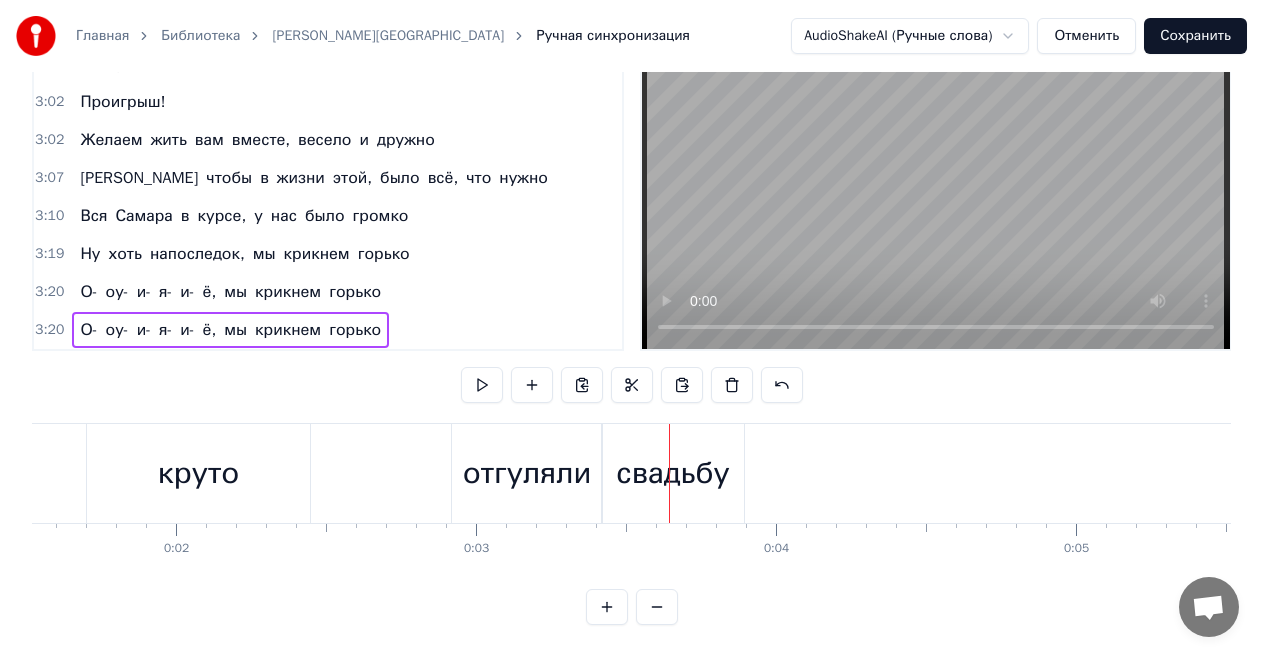 click on "3:20" at bounding box center [49, 330] 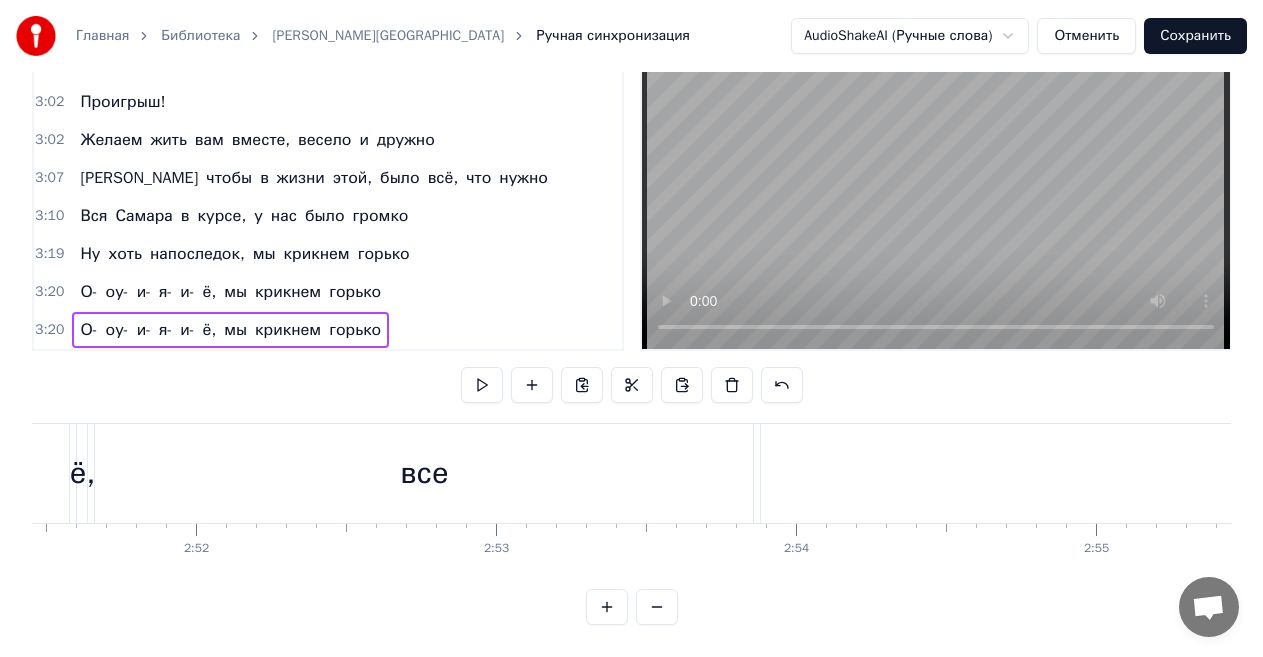 scroll, scrollTop: 0, scrollLeft: 60122, axis: horizontal 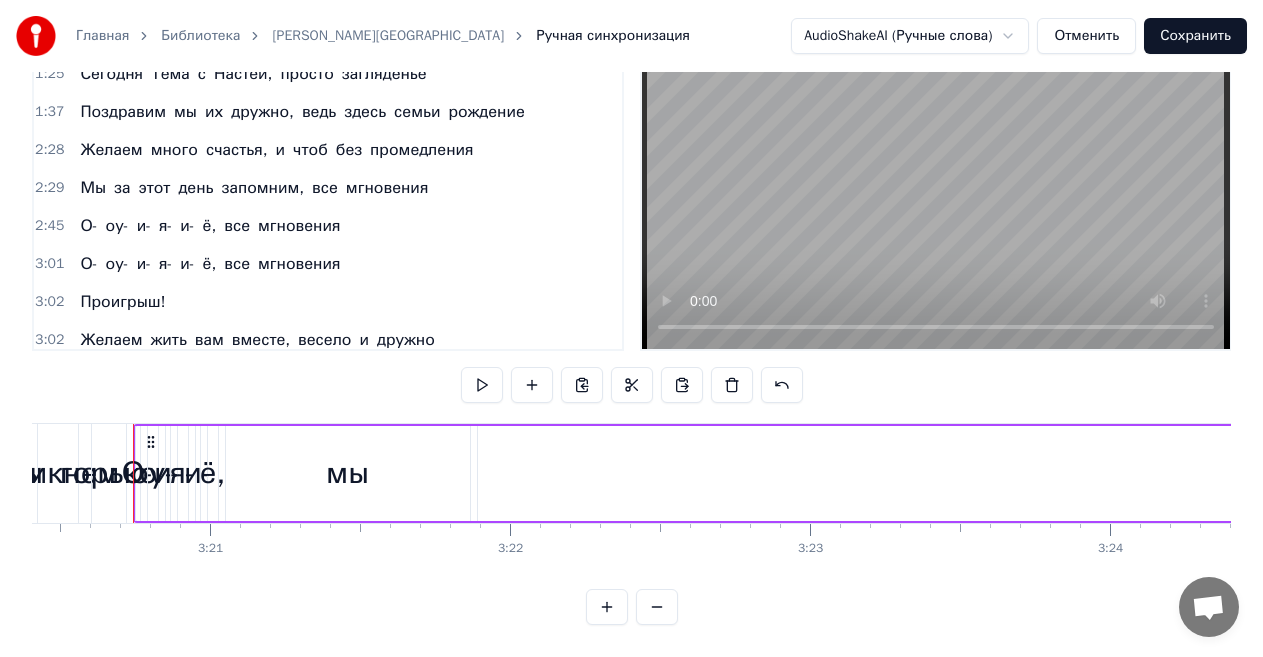 click on "Главная Библиотека Batarejjka • ZHuki Ручная синхронизация AudioShakeAI (Ручные слова) Отменить Сохранить 0:00 Мы [DATE] круто отгуляли свадьбу свадьбу 0:31 Свадьбу в русском стиле, да, итак понятно 0:57 Были шутки, танцы….и канат тягали 1:19 А теперь еще споем..вместе с вами 1:20 О- оу- и- я- и- ё, вместе с вами 1:24 О- оу- и- я- и- ё, вместе с вами 1:25 [DATE] Тёма с Настей, просто загляденье 1:37 Поздравим мы их дружно, ведь здесь семьи рождение 2:28 Желаем много счастья, и чтоб без промедления 2:29 Мы за этот день запомним, все мгновения 2:45 О- оу- и- я- и- ё, все мгновения 3:01 О- оу- и- я- и- ё, все 3:02 3:02" at bounding box center [631, 287] 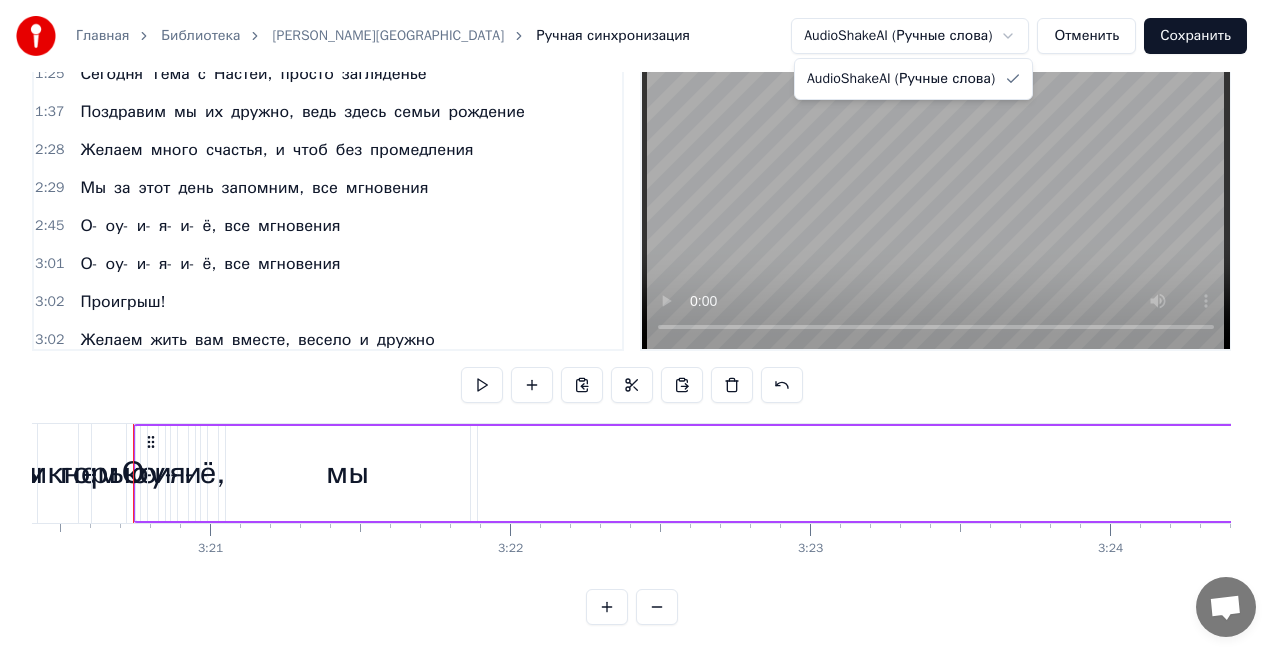 click on "Главная Библиотека Batarejjka • ZHuki Ручная синхронизация AudioShakeAI (Ручные слова) Отменить Сохранить 0:00 Мы [DATE] круто отгуляли свадьбу свадьбу 0:31 Свадьбу в русском стиле, да, итак понятно 0:57 Были шутки, танцы….и канат тягали 1:19 А теперь еще споем..вместе с вами 1:20 О- оу- и- я- и- ё, вместе с вами 1:24 О- оу- и- я- и- ё, вместе с вами 1:25 [DATE] Тёма с Настей, просто загляденье 1:37 Поздравим мы их дружно, ведь здесь семьи рождение 2:28 Желаем много счастья, и чтоб без промедления 2:29 Мы за этот день запомним, все мгновения 2:45 О- оу- и- я- и- ё, все мгновения 3:01 О- оу- и- я- и- ё, все 3:02 3:02" at bounding box center [640, 287] 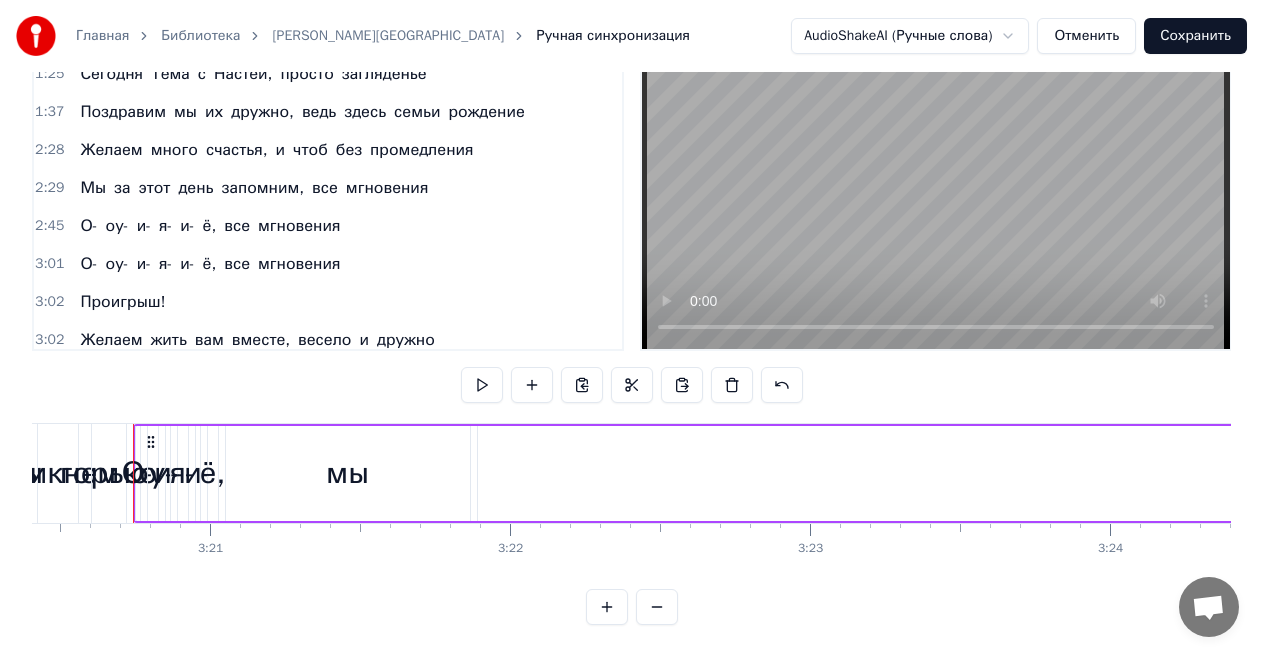 click at bounding box center (632, 385) 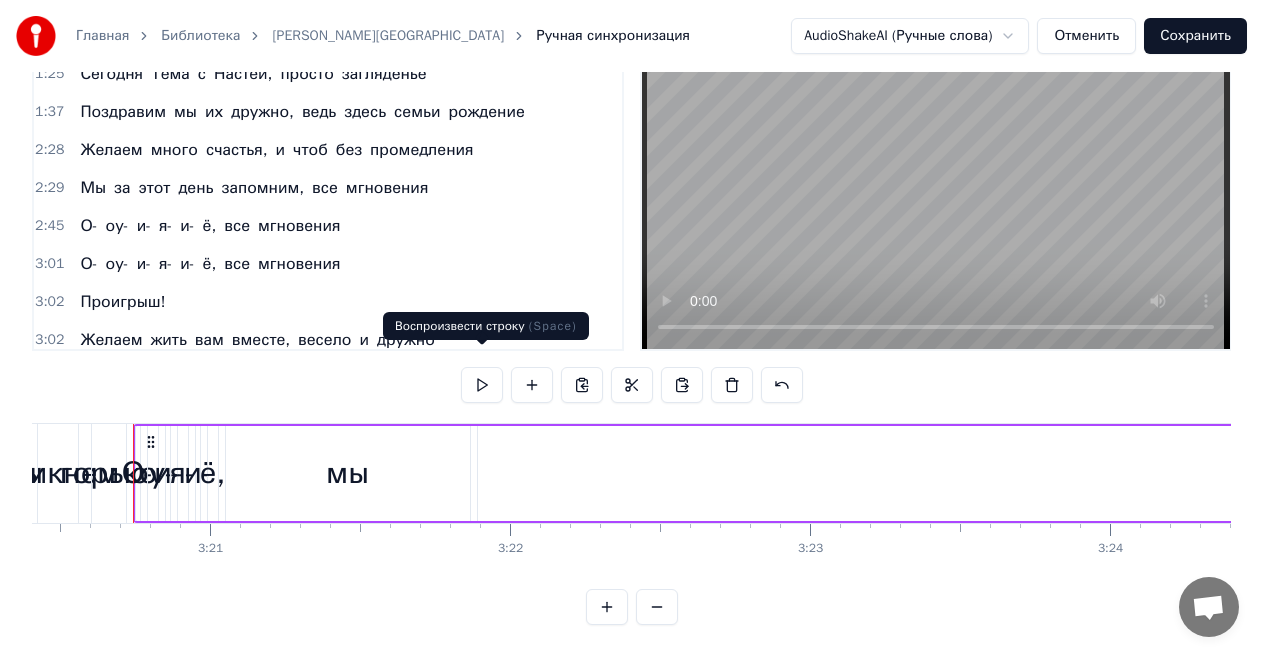 click at bounding box center [482, 385] 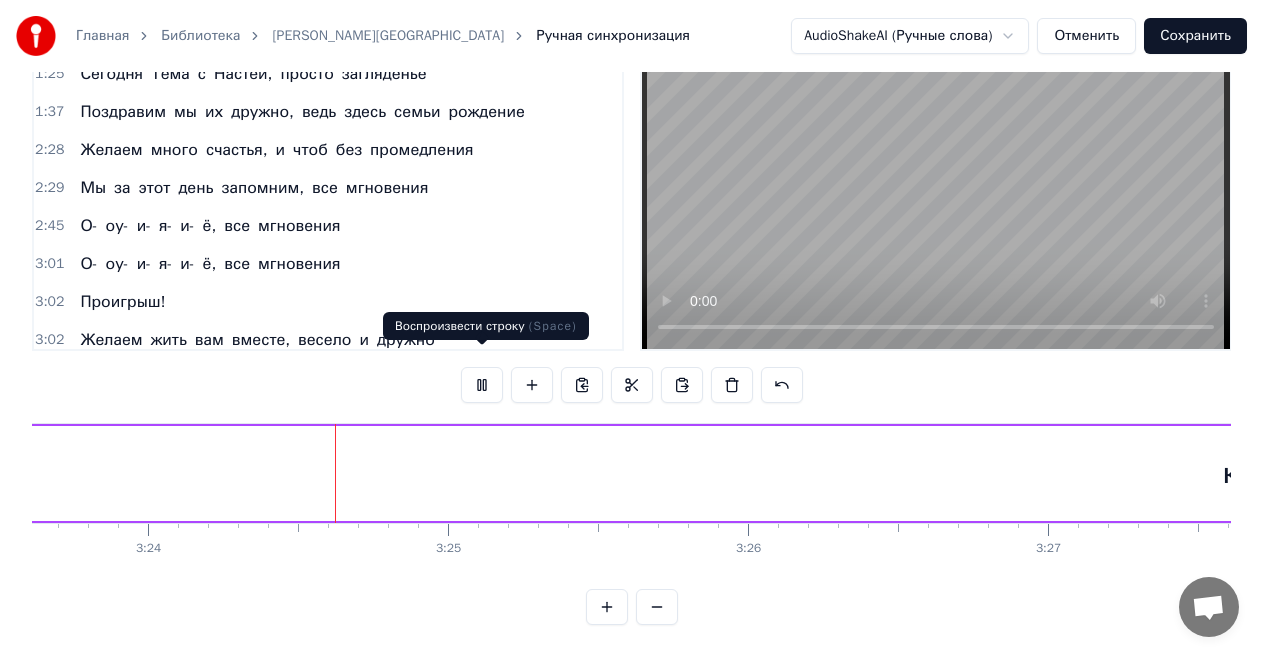 scroll, scrollTop: 0, scrollLeft: 61166, axis: horizontal 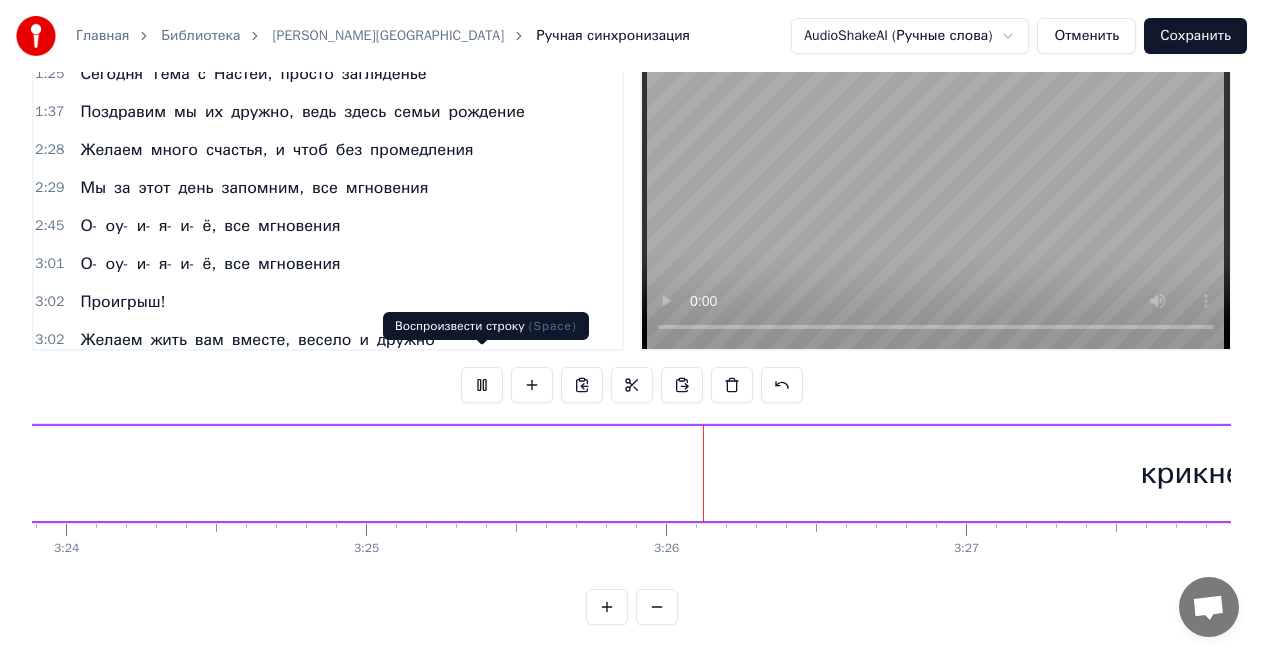 click at bounding box center [482, 385] 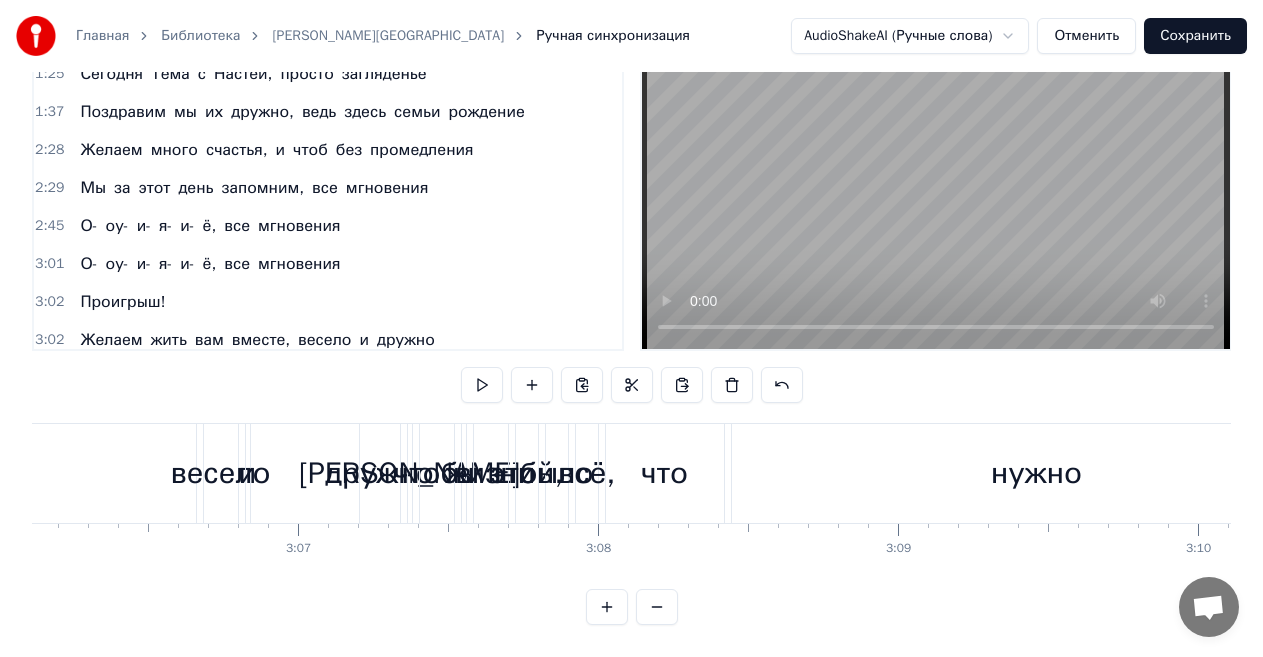 scroll, scrollTop: 0, scrollLeft: 65986, axis: horizontal 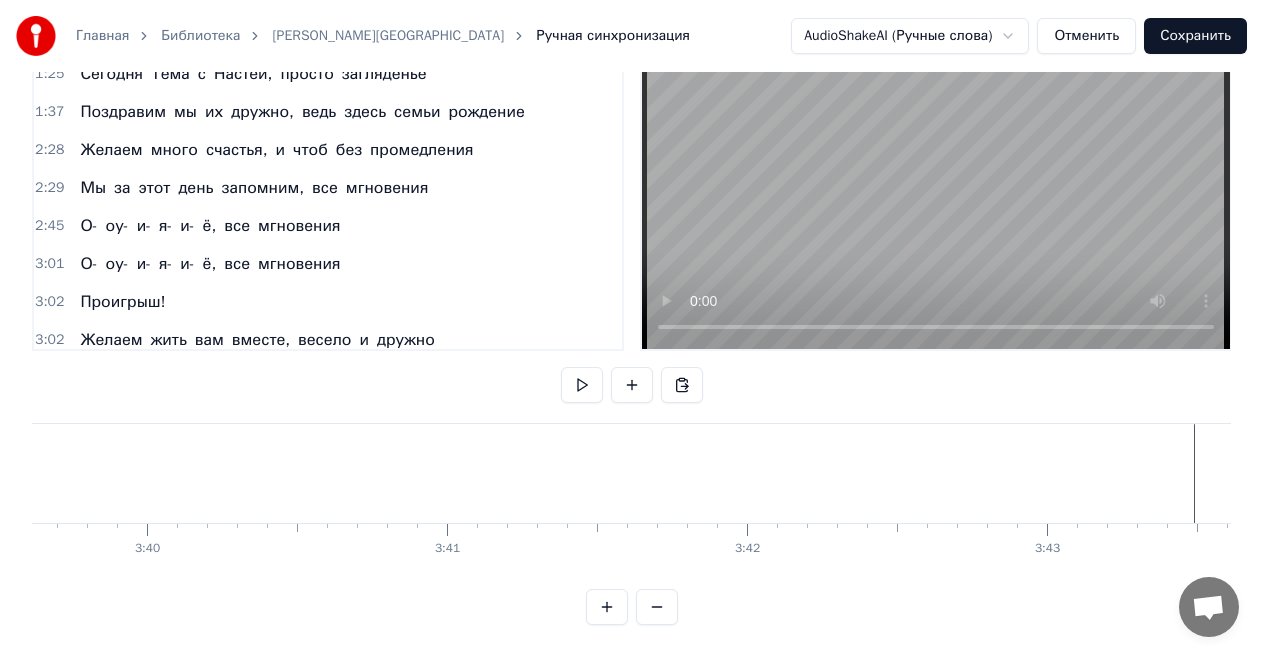click at bounding box center (-32261, 473) 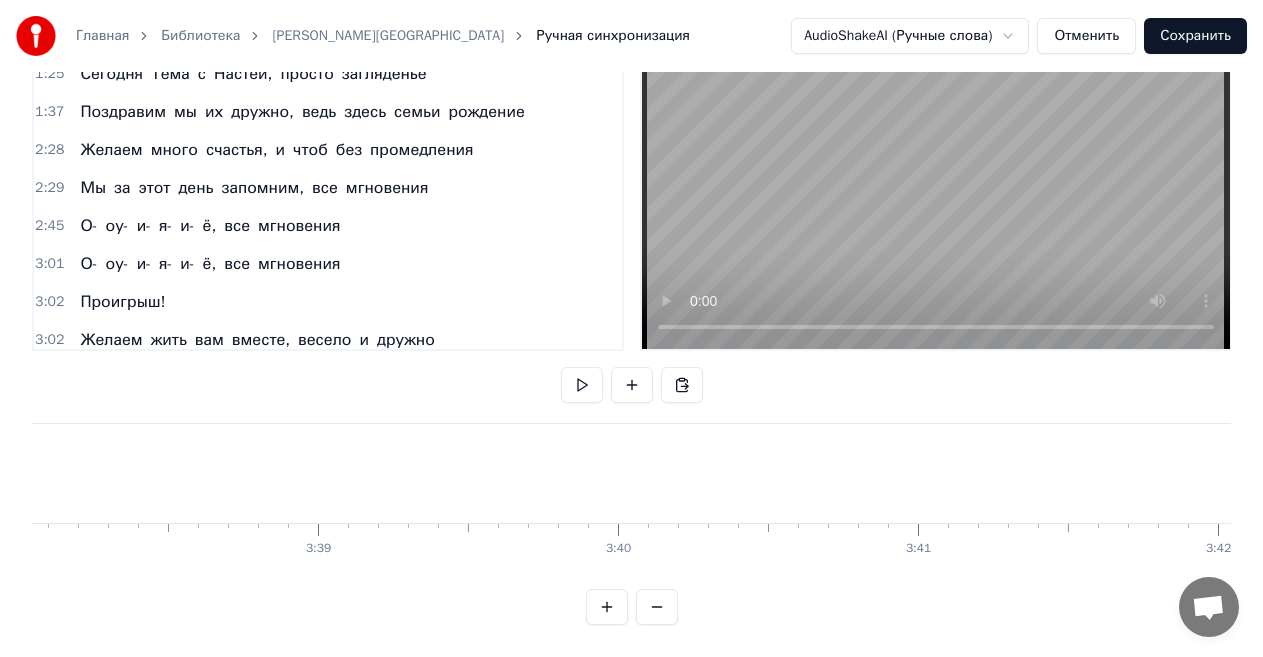 click at bounding box center [-31790, 473] 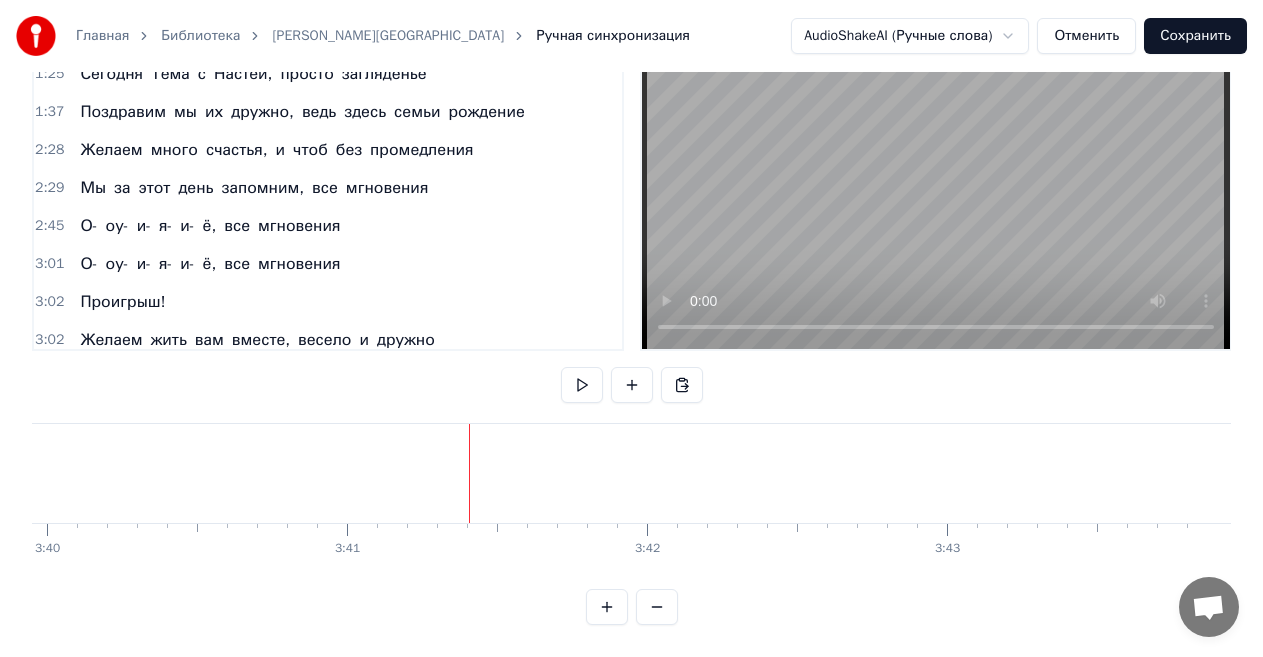 scroll, scrollTop: 0, scrollLeft: 65986, axis: horizontal 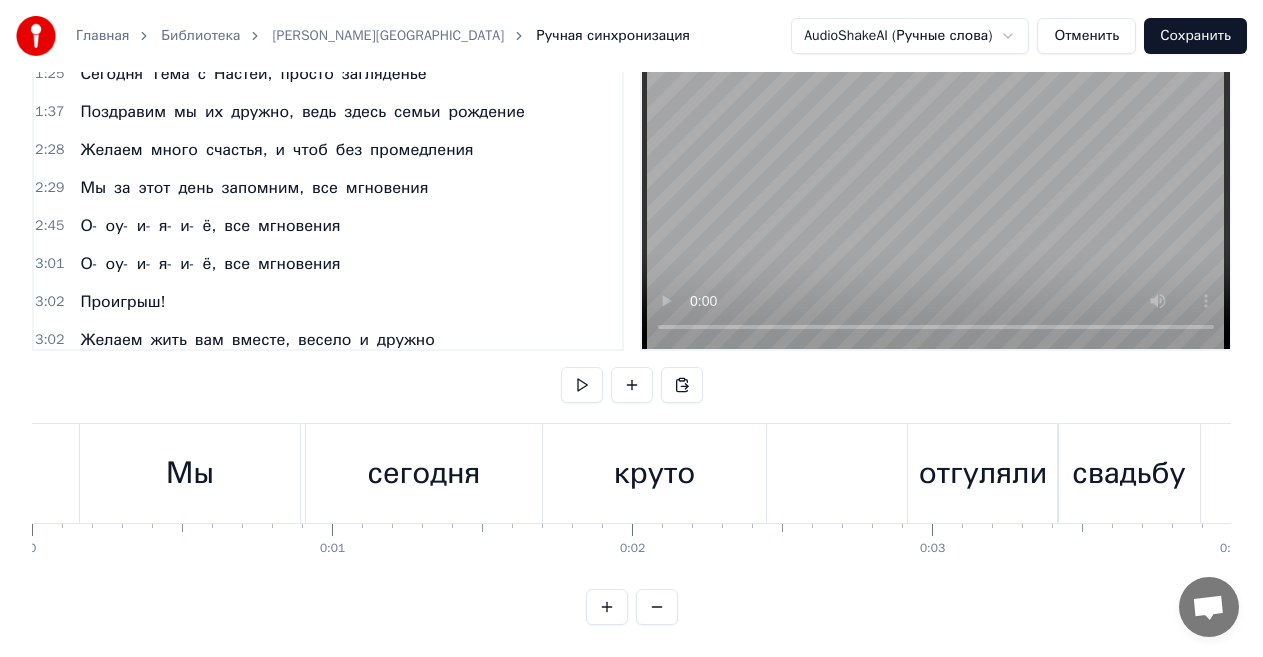 click on "[PERSON_NAME][GEOGRAPHIC_DATA]" at bounding box center (388, 36) 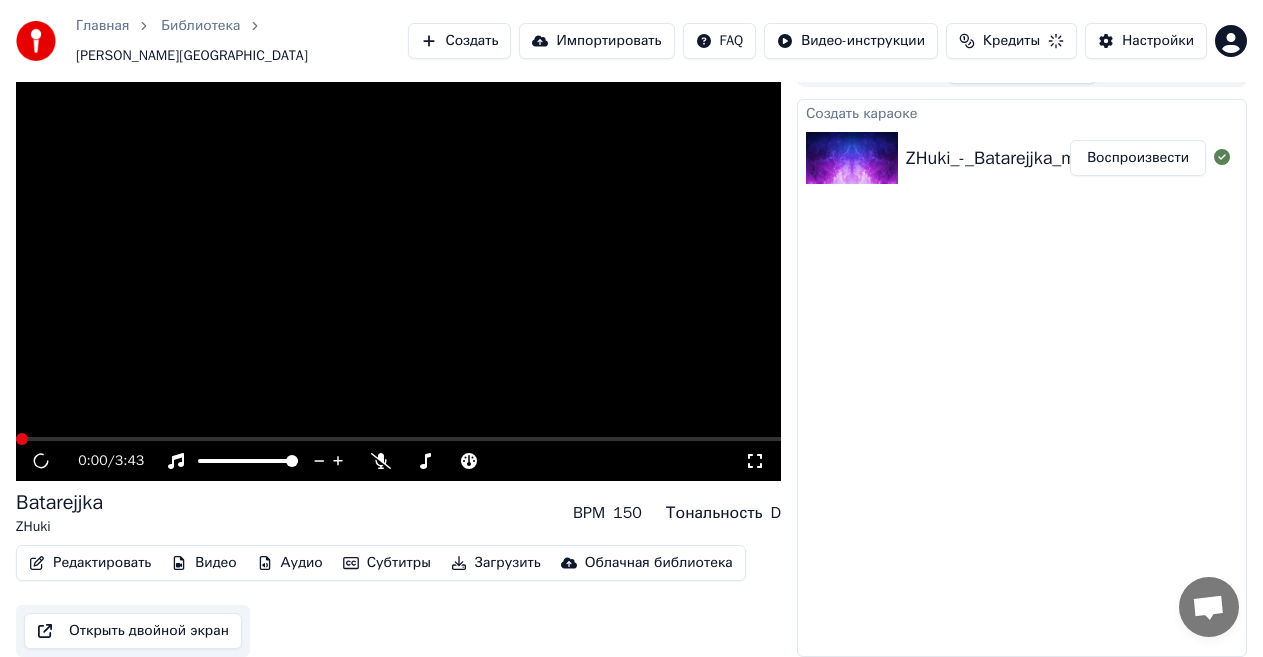 scroll, scrollTop: 21, scrollLeft: 0, axis: vertical 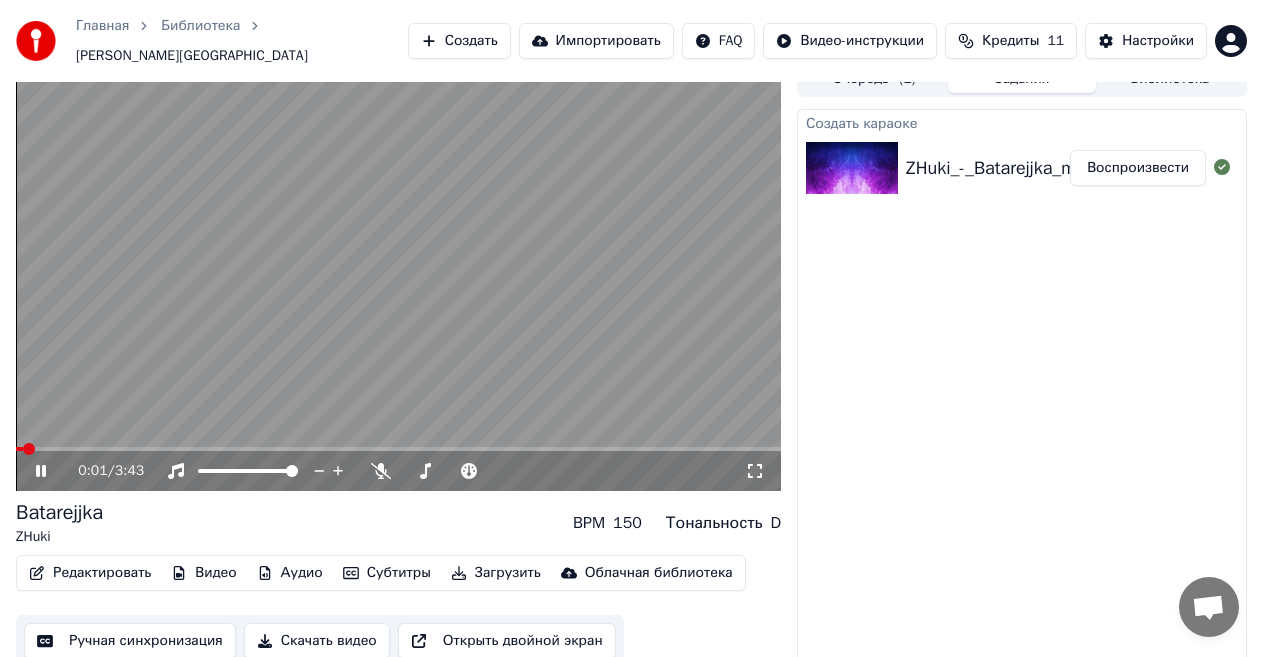 click 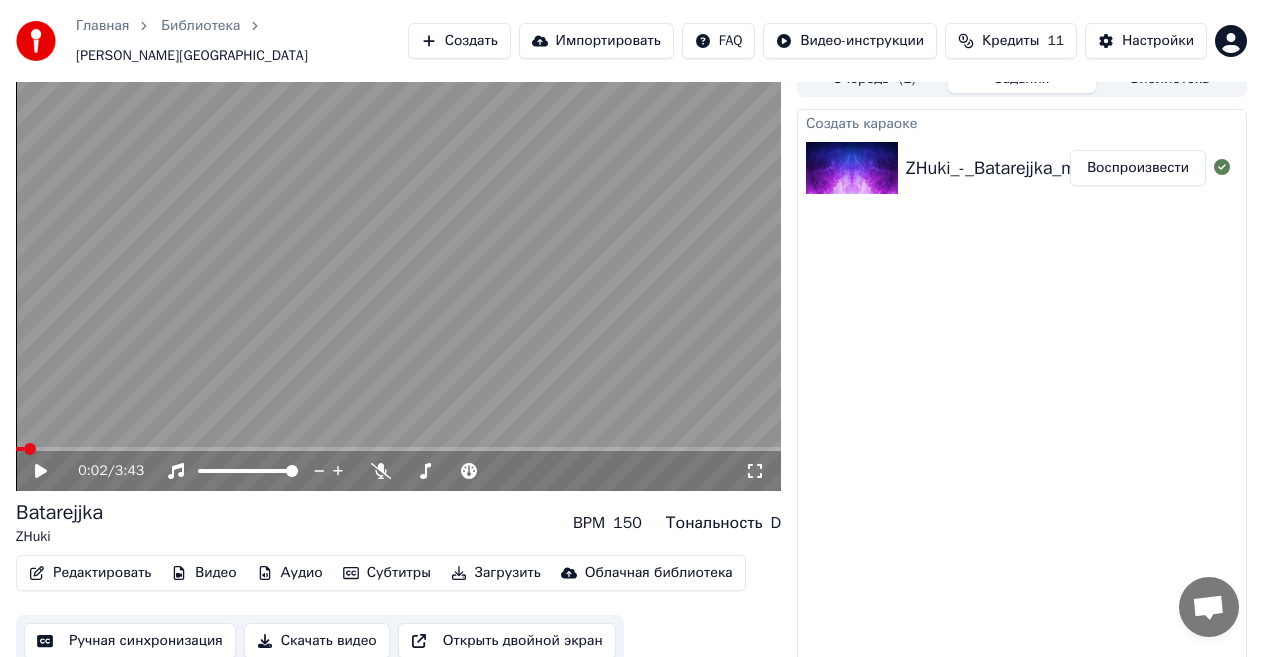 click on "Аудио" at bounding box center [290, 573] 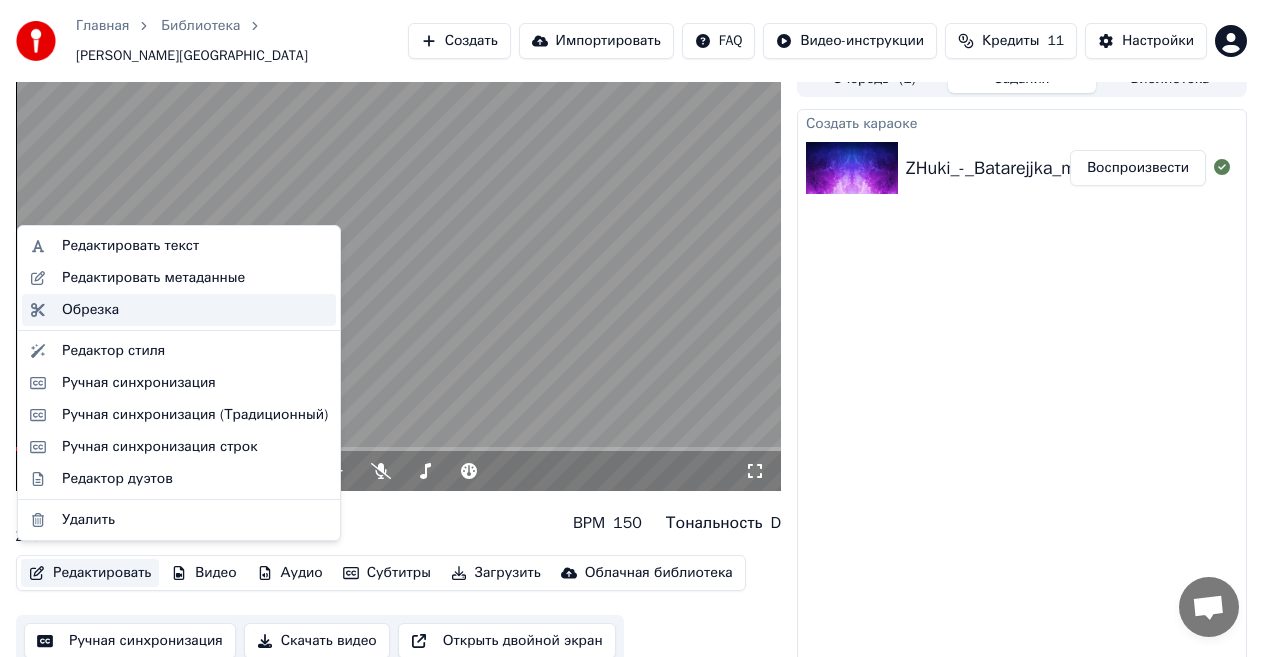 click on "Обрезка" at bounding box center (90, 310) 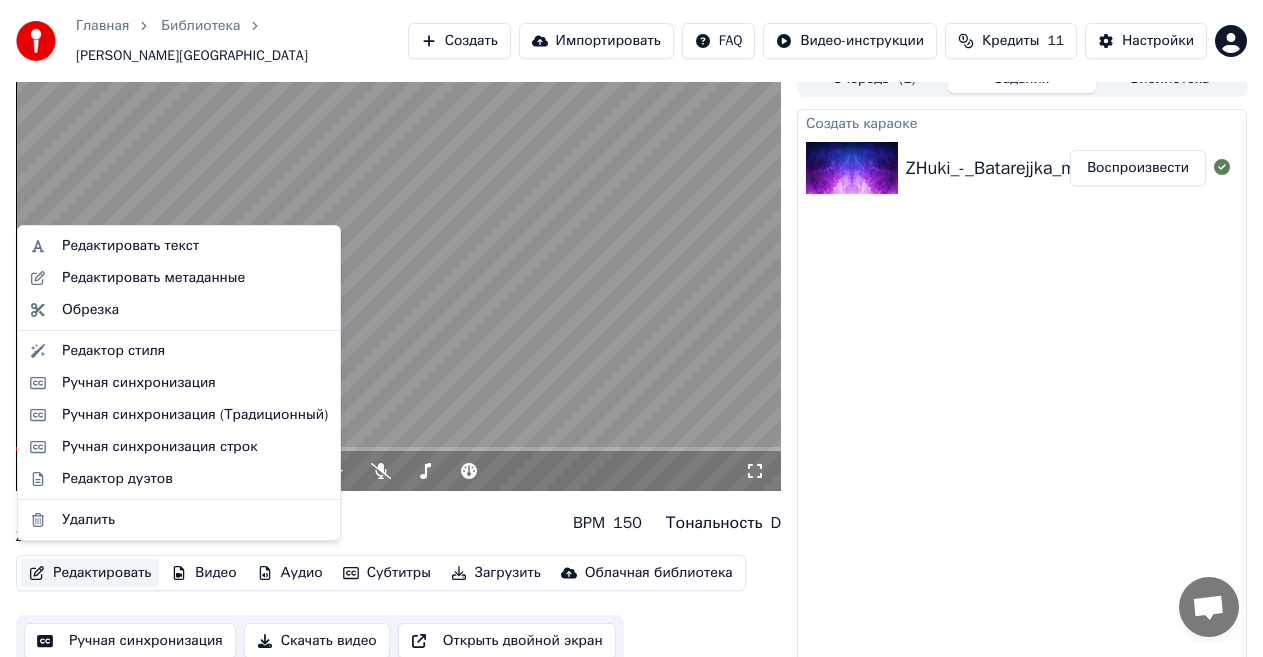 scroll, scrollTop: 0, scrollLeft: 0, axis: both 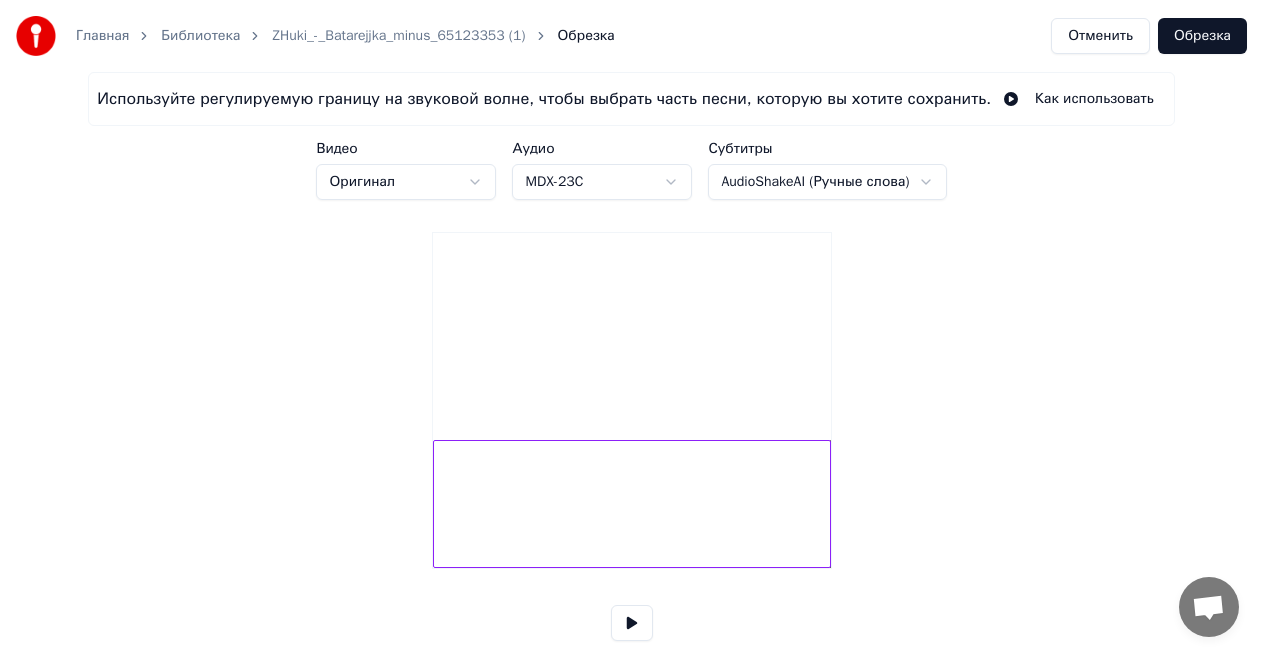 click at bounding box center [632, 623] 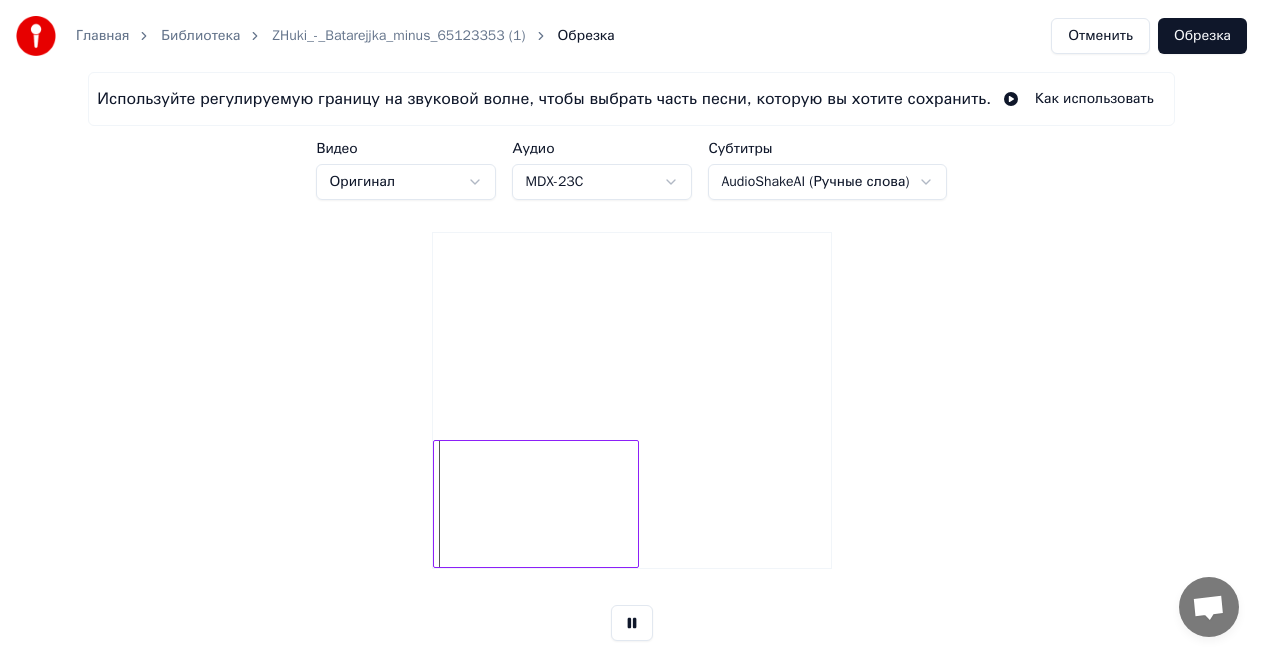 click at bounding box center [635, 504] 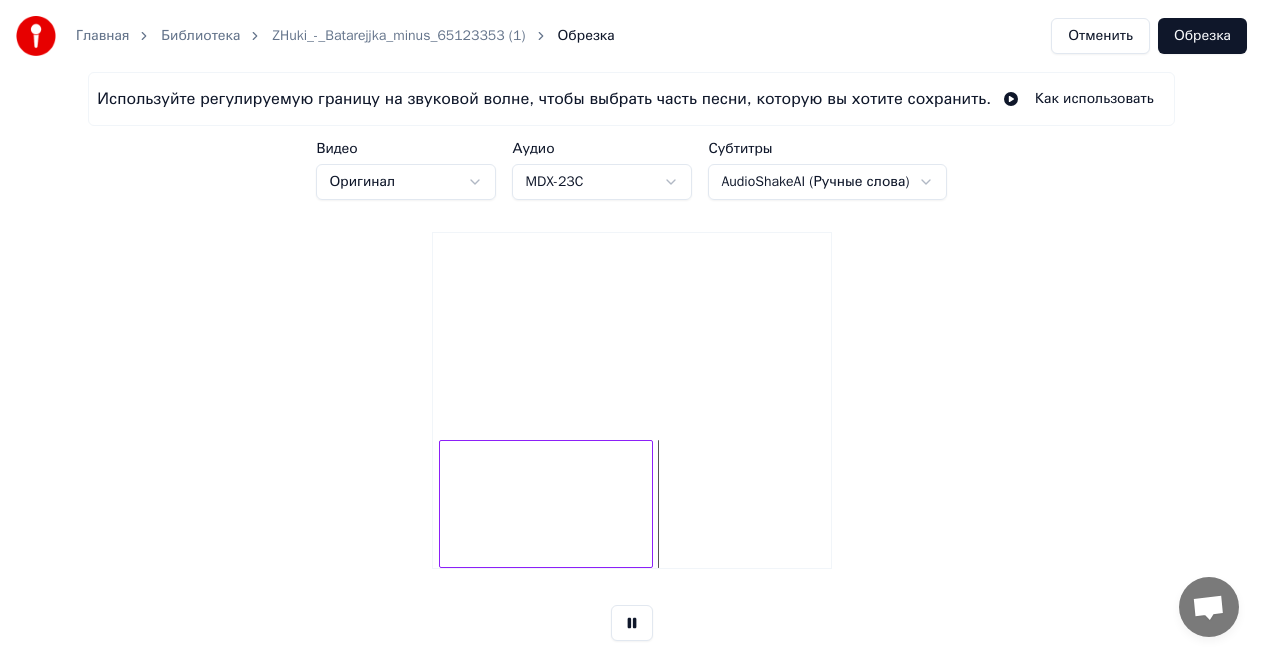 click at bounding box center (545, 504) 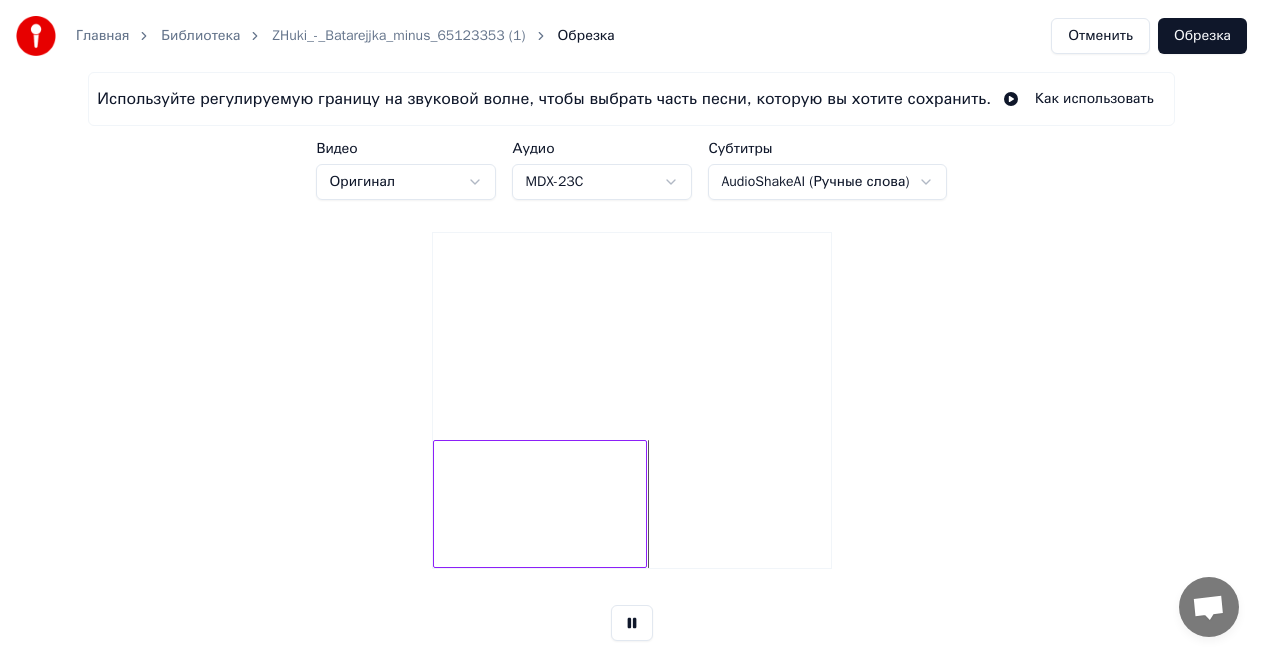 click at bounding box center (643, 504) 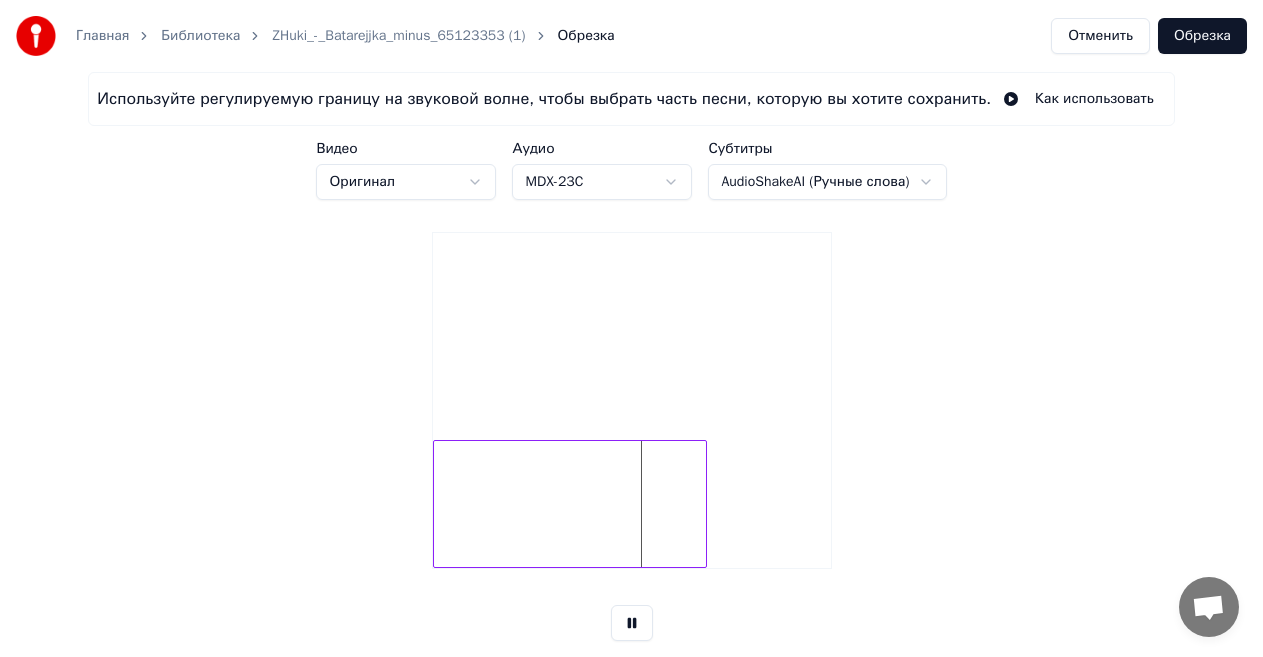 click at bounding box center [703, 504] 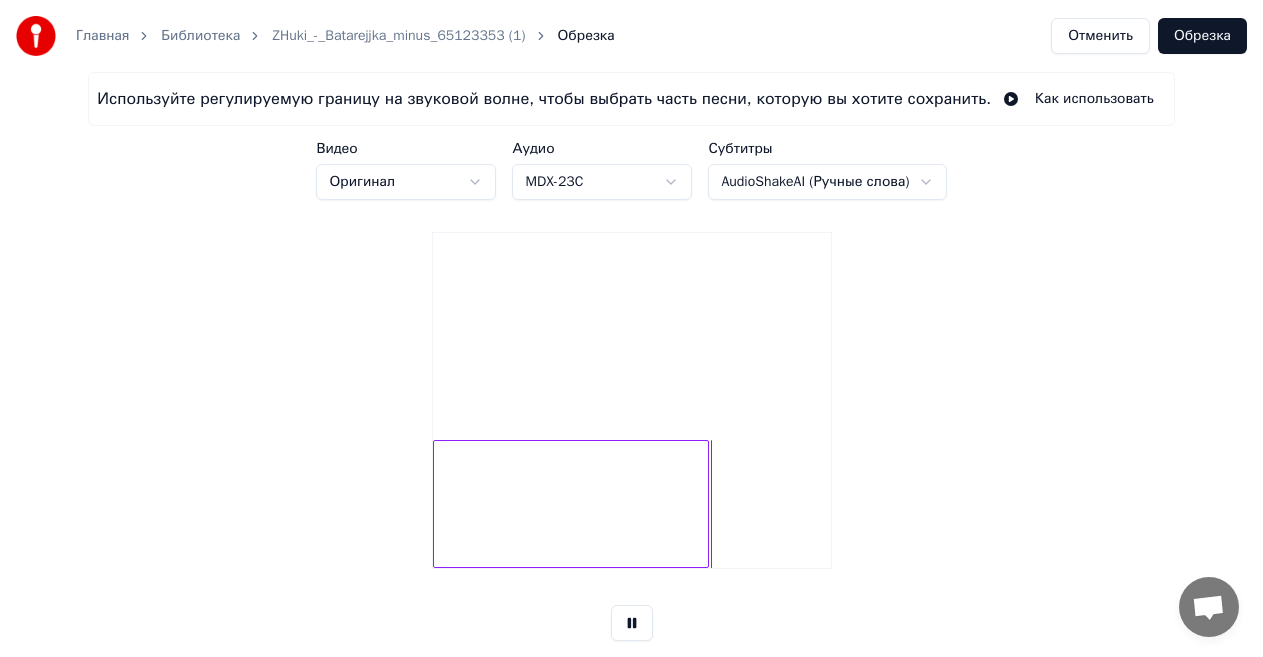 click at bounding box center (437, 504) 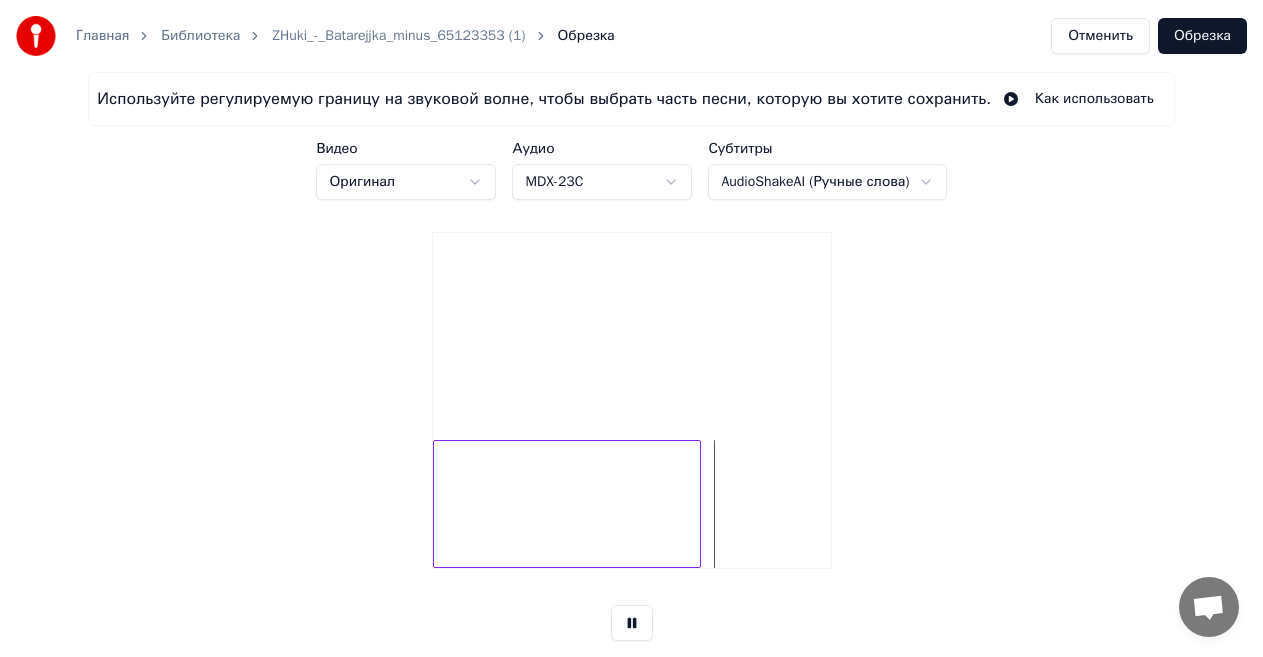 click at bounding box center [697, 504] 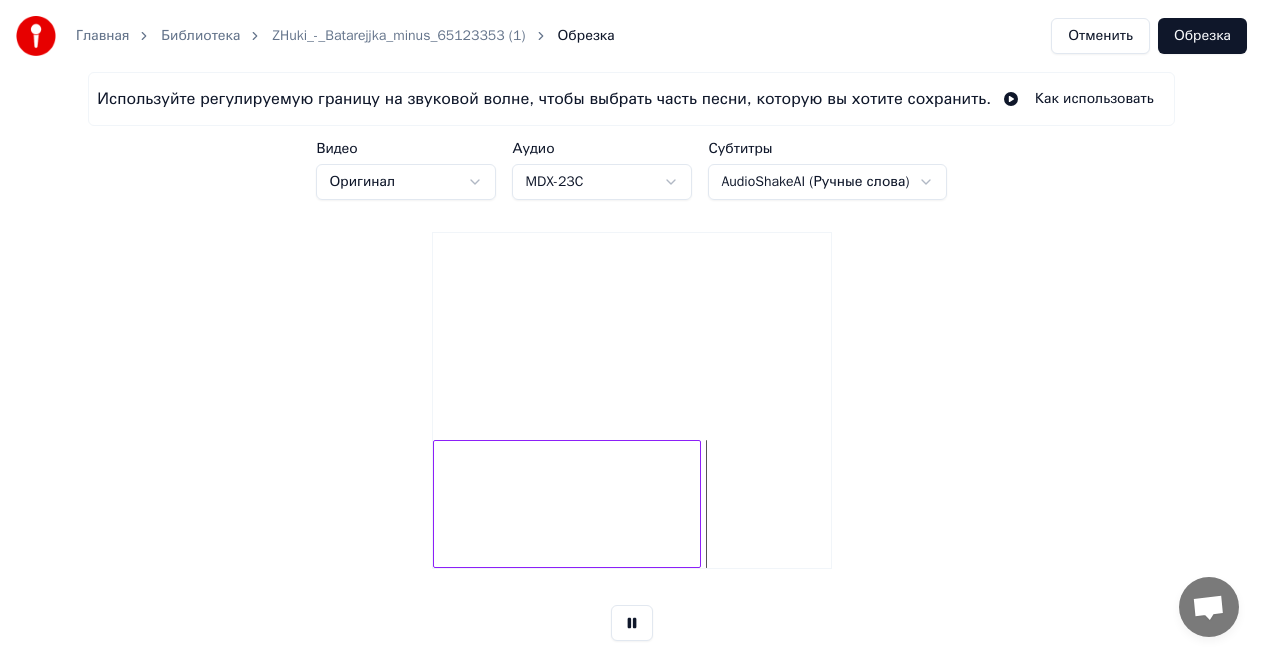 click at bounding box center (632, 623) 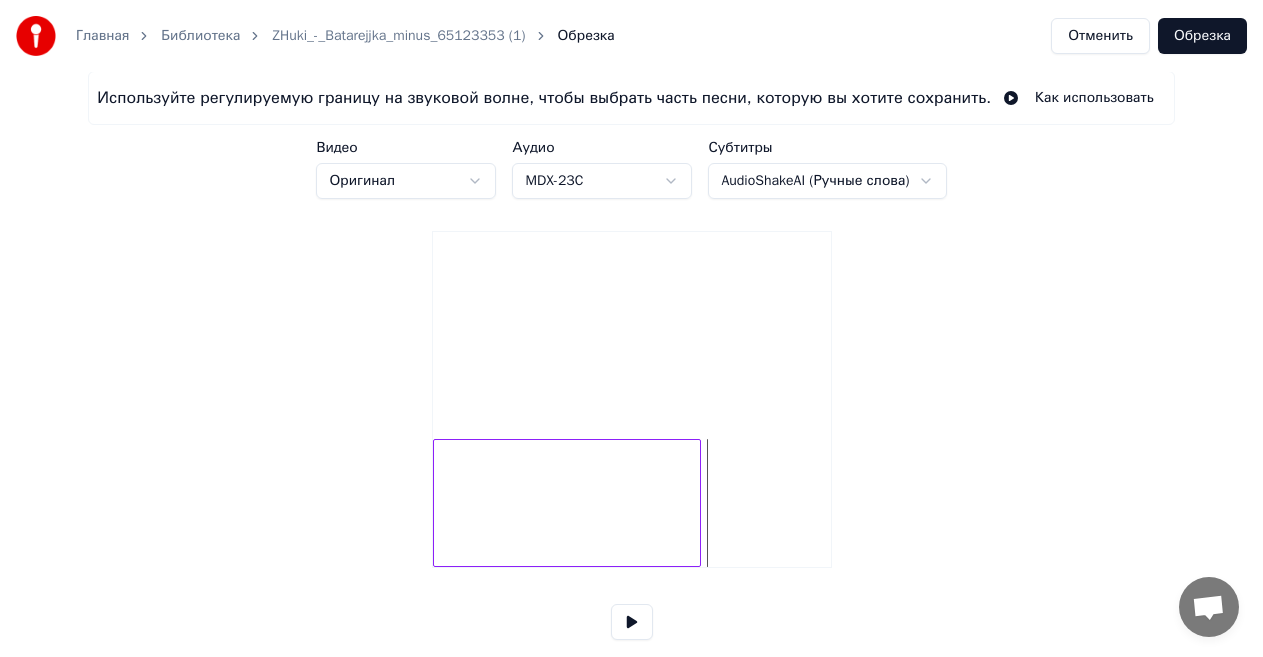 scroll, scrollTop: 0, scrollLeft: 0, axis: both 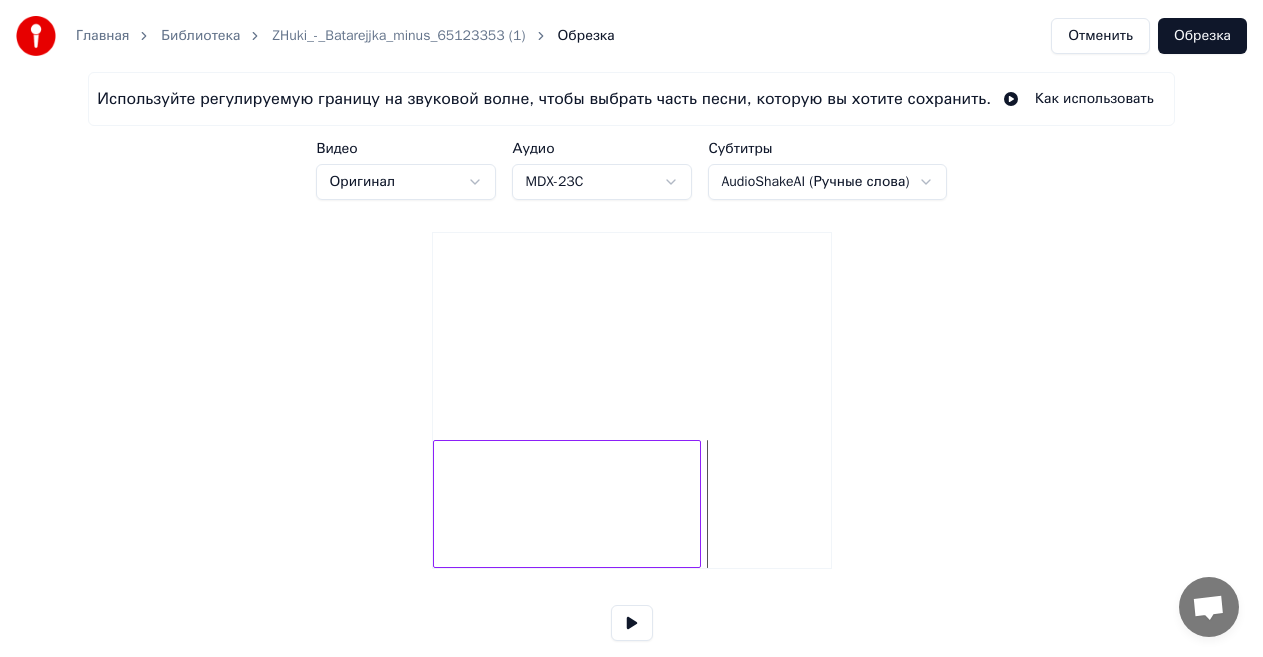 click on "Обрезка" at bounding box center (1202, 36) 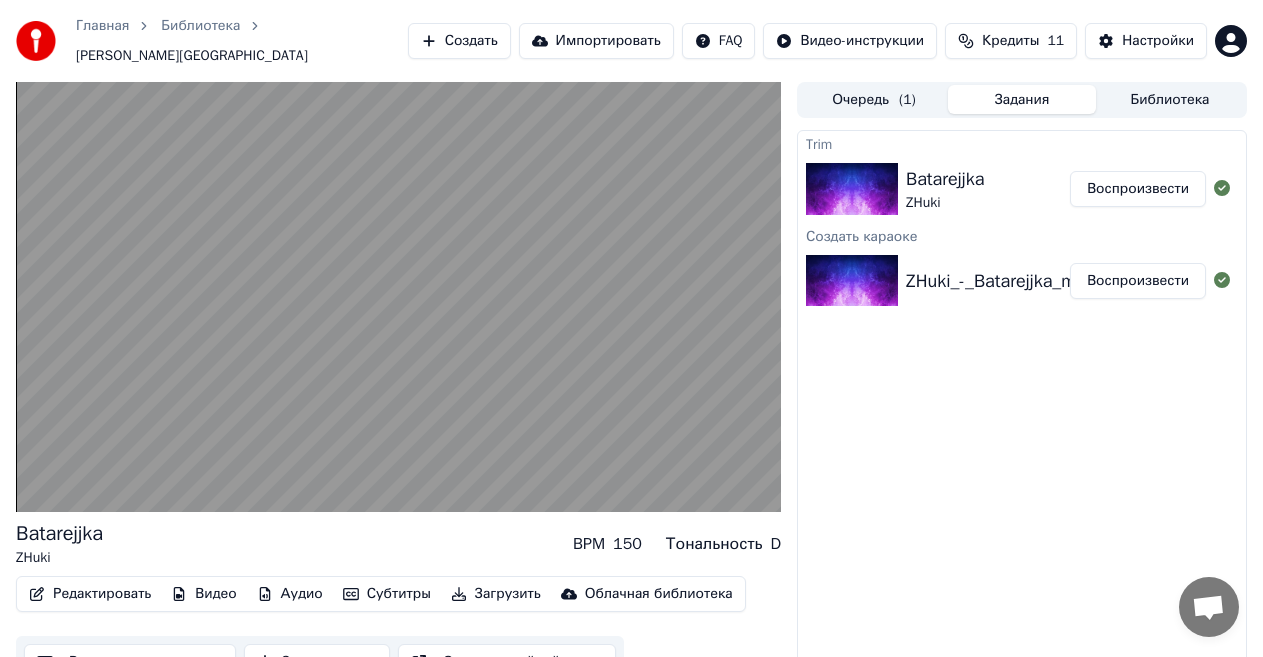 click on "Редактировать" at bounding box center (90, 594) 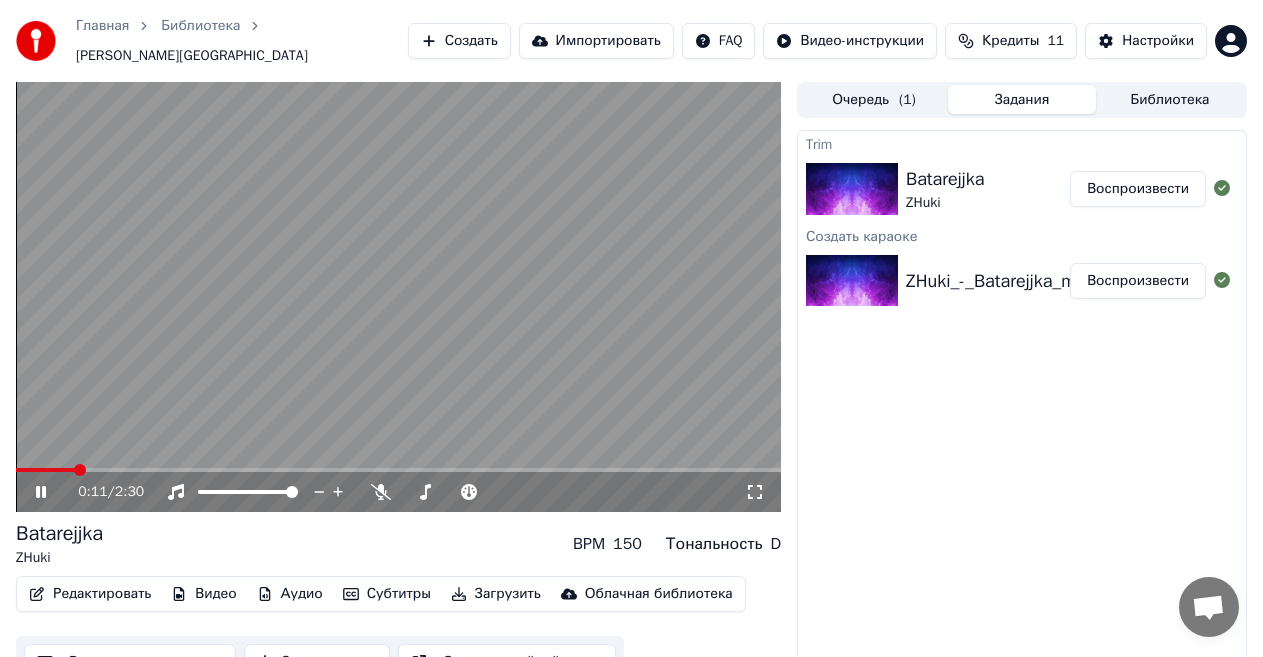 click on "Trim Batarejjka ZHuki Воспроизвести Создать караоке ZHuki_-_Batarejjka_minus_65123353 (1) Воспроизвести" at bounding box center (1022, 409) 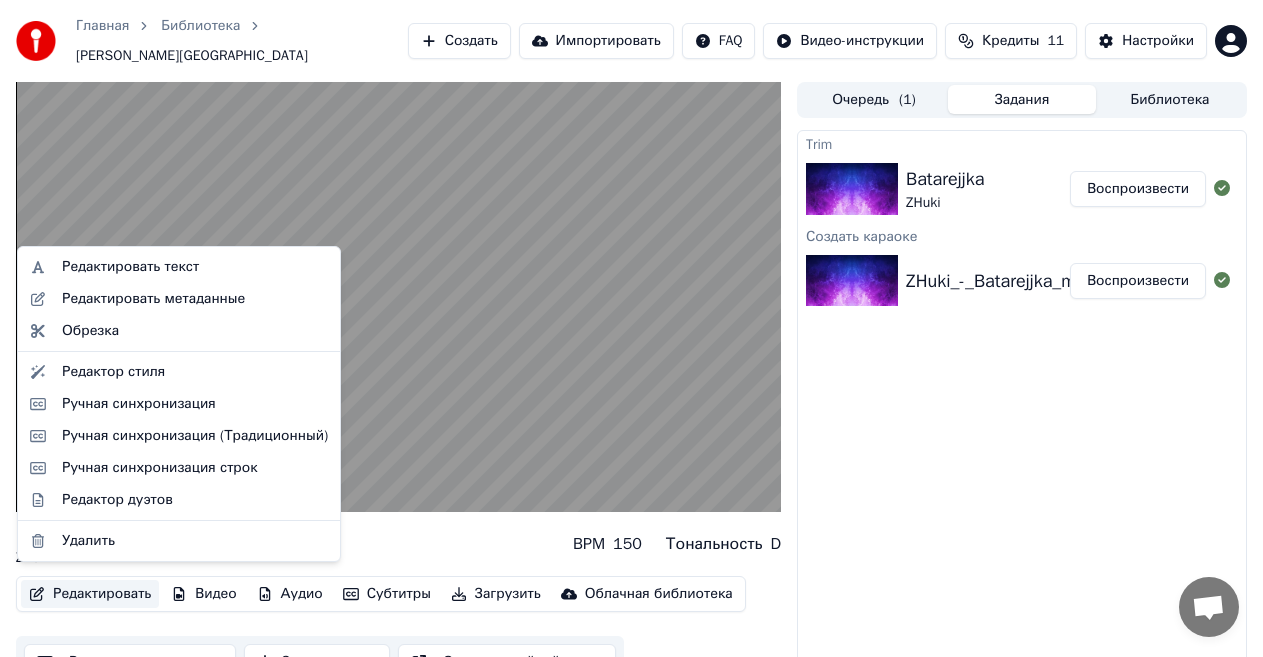 click on "Редактировать" at bounding box center (90, 594) 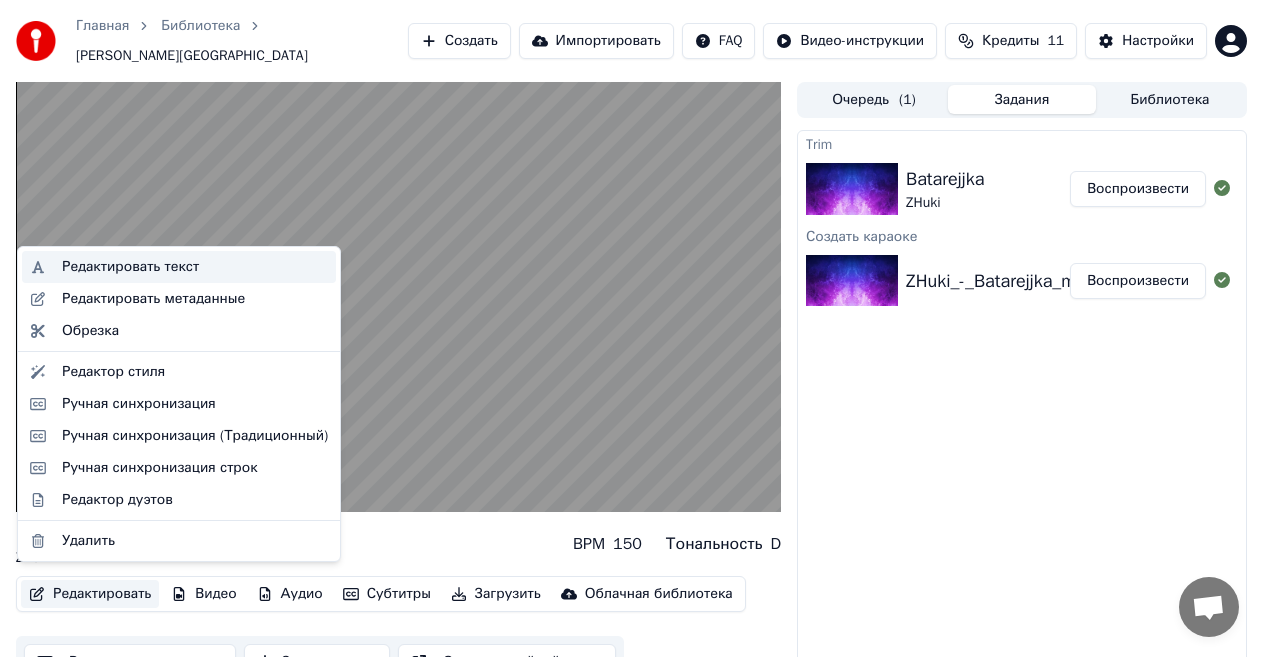 click on "Редактировать текст" at bounding box center [130, 267] 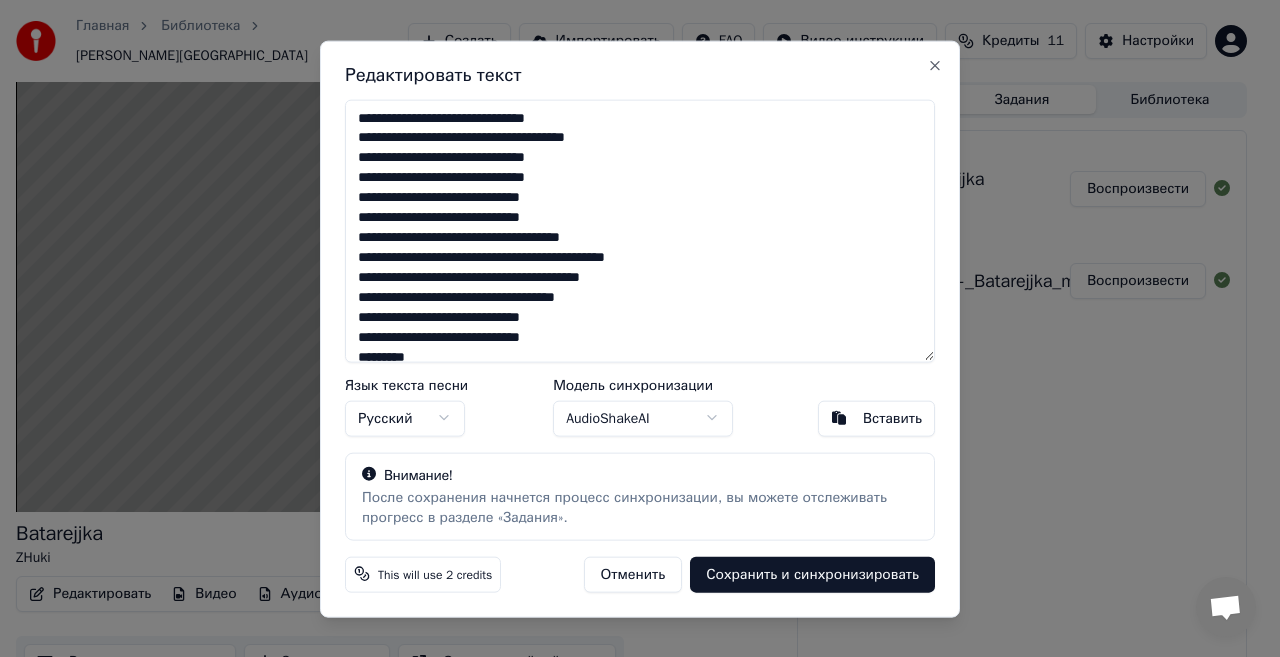 click on "Отменить" at bounding box center (633, 574) 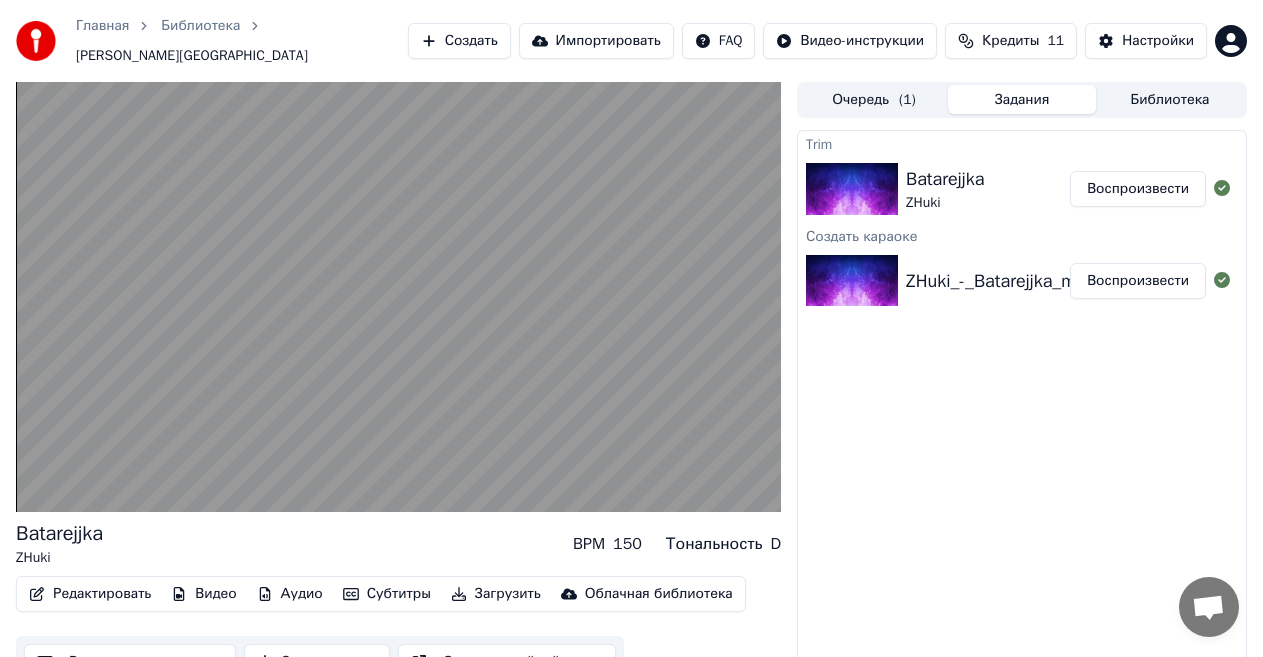 scroll, scrollTop: 21, scrollLeft: 0, axis: vertical 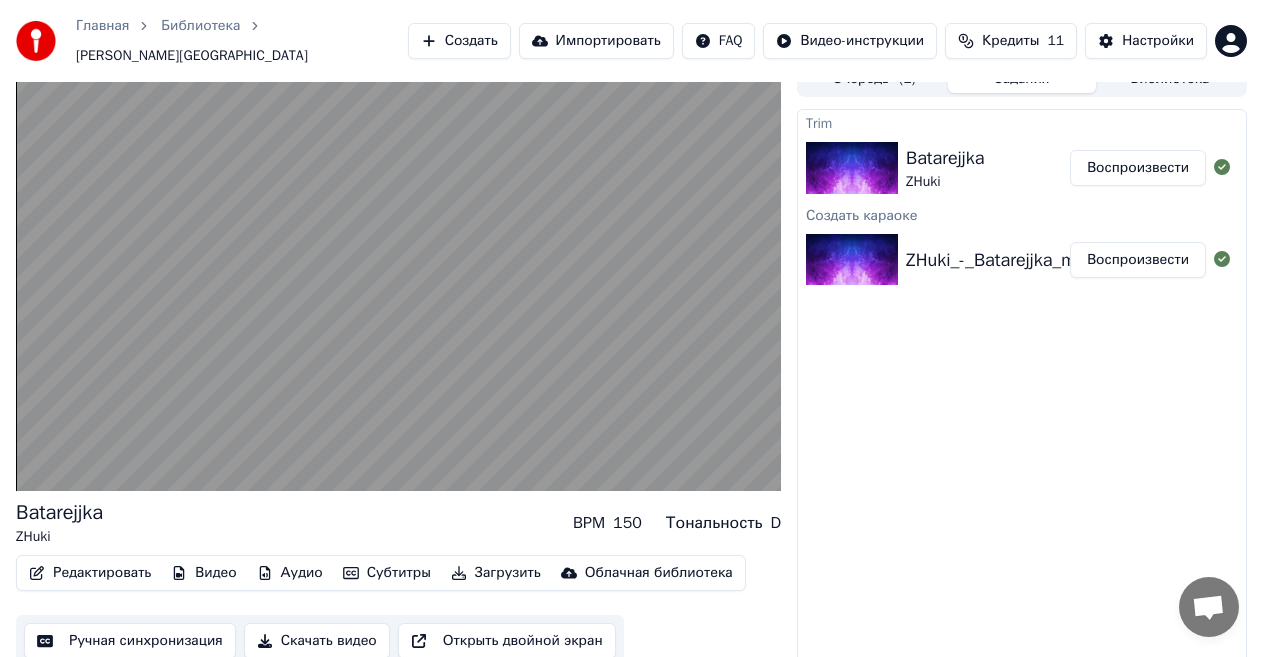 click on "Ручная синхронизация" at bounding box center [130, 641] 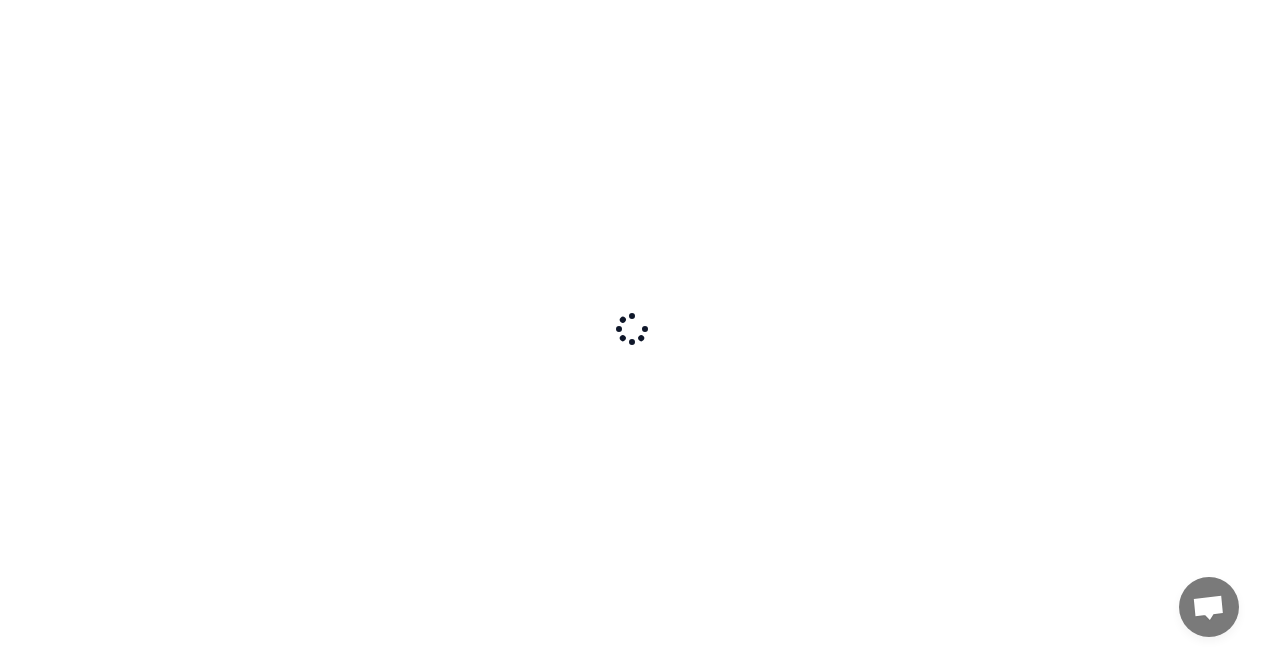 scroll, scrollTop: 0, scrollLeft: 0, axis: both 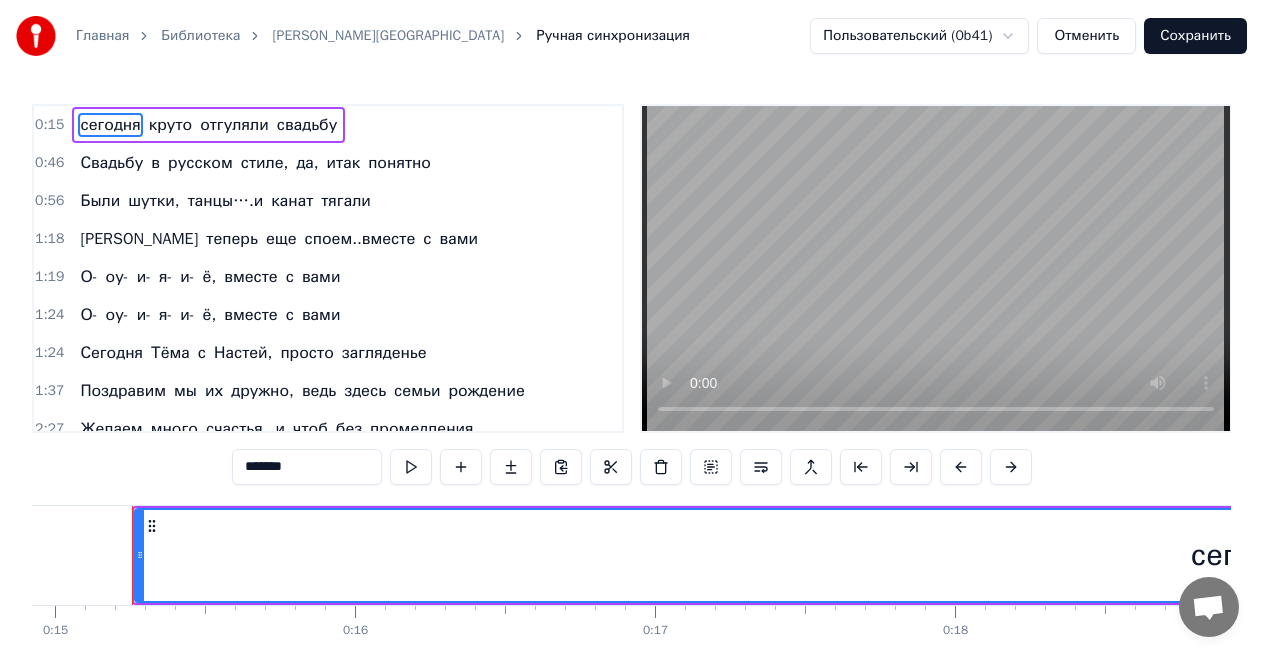 click on "сегодня" at bounding box center (110, 125) 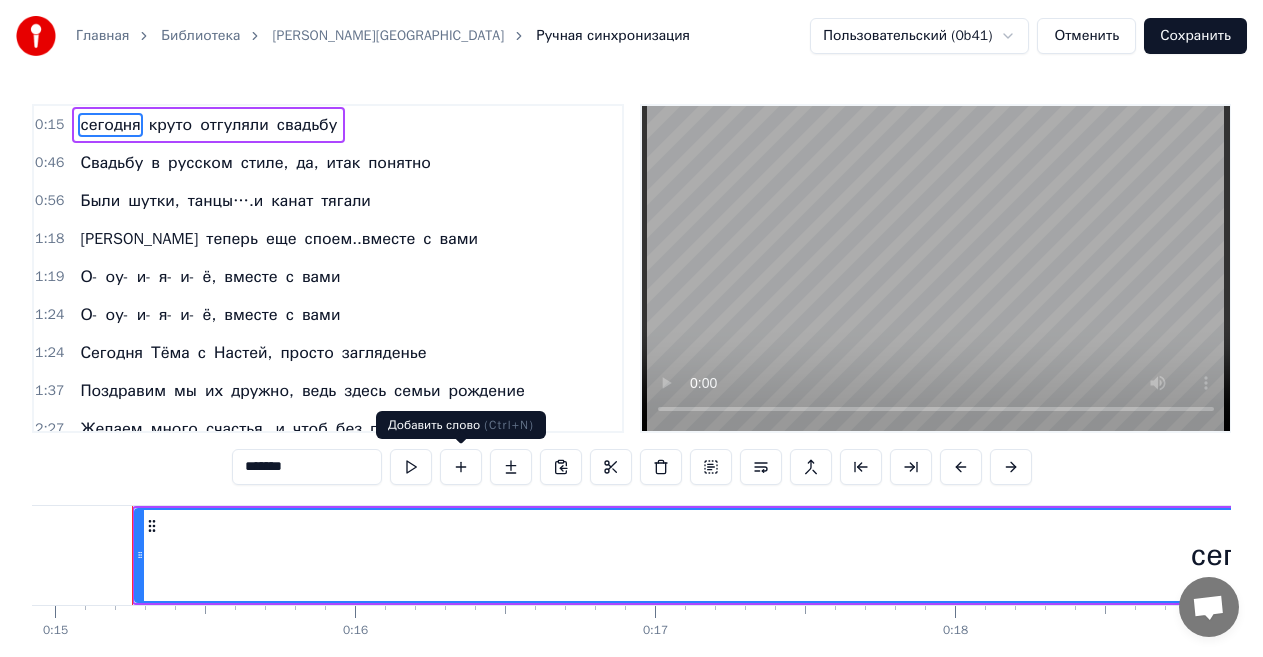 click at bounding box center (461, 467) 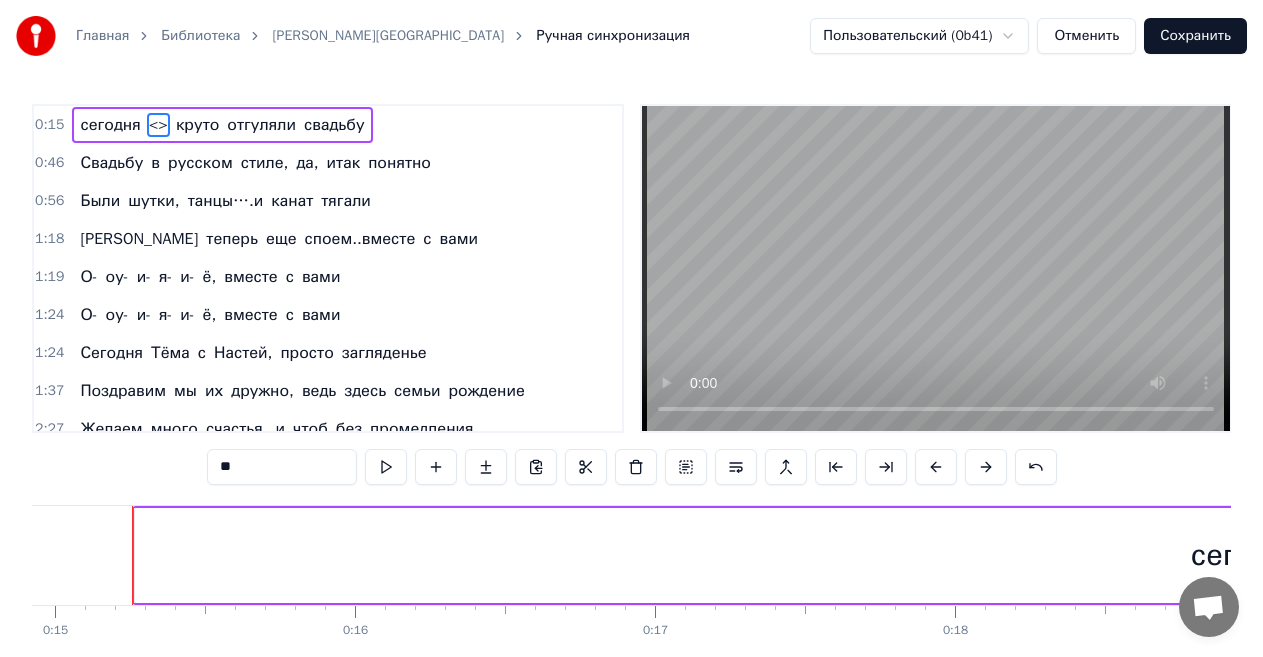 type on "*******" 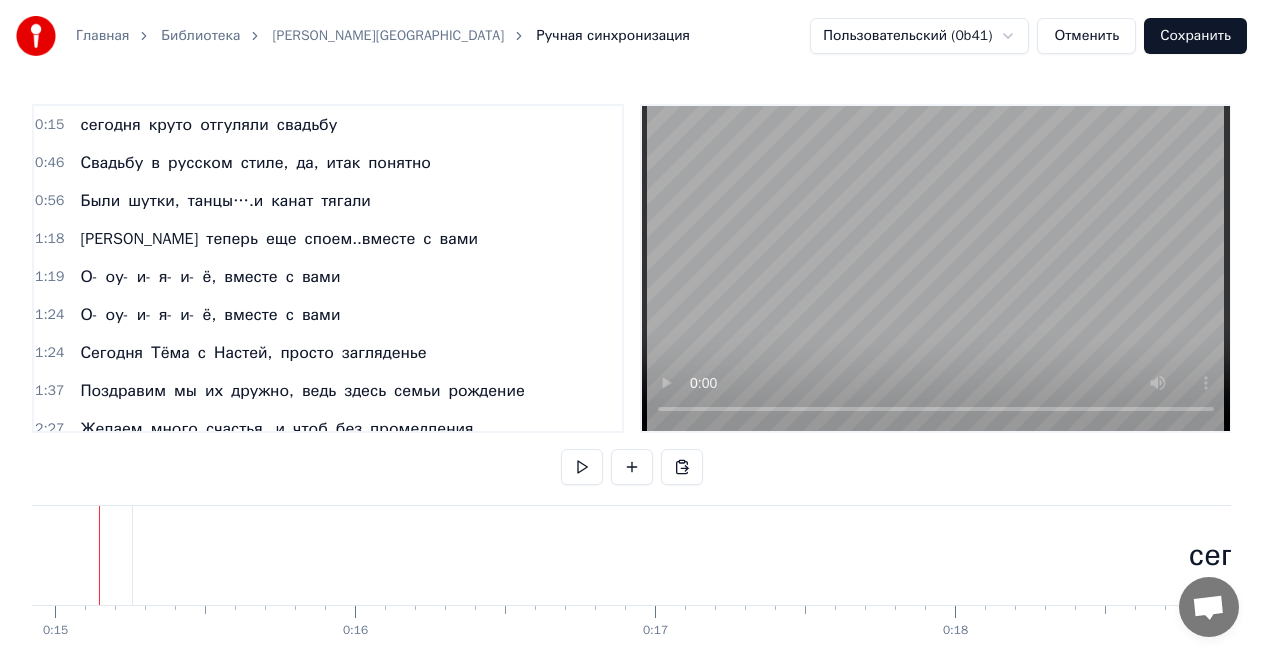 scroll, scrollTop: 0, scrollLeft: 4444, axis: horizontal 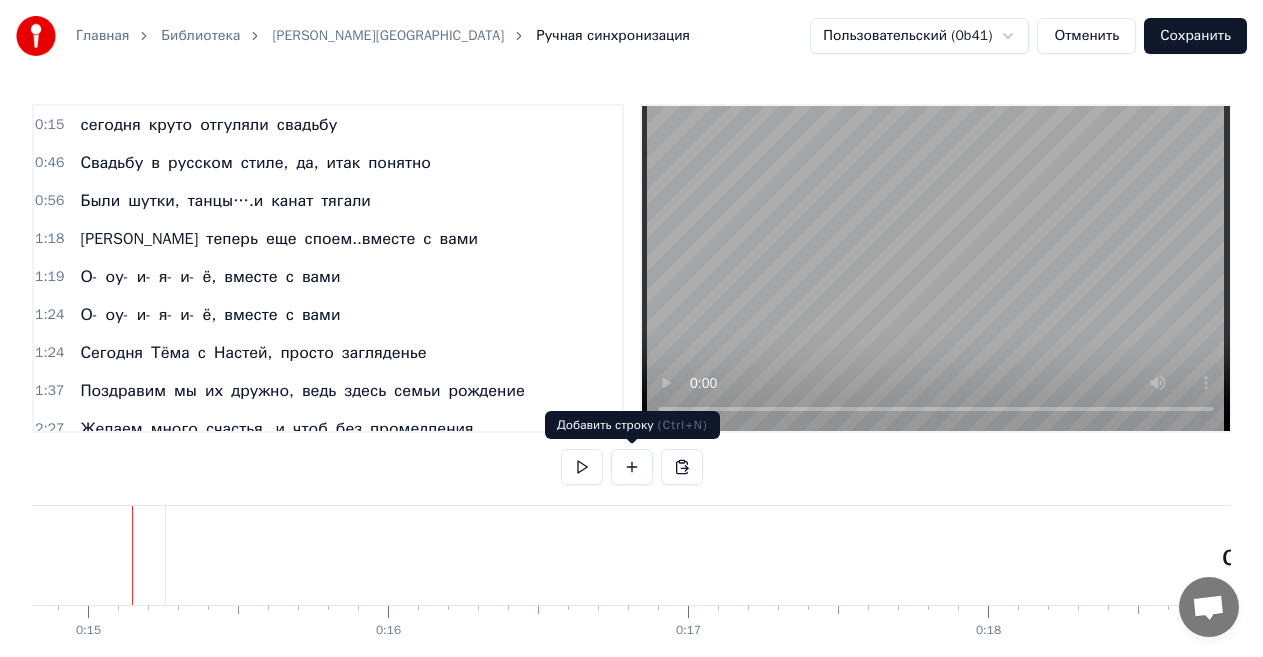 click at bounding box center (632, 467) 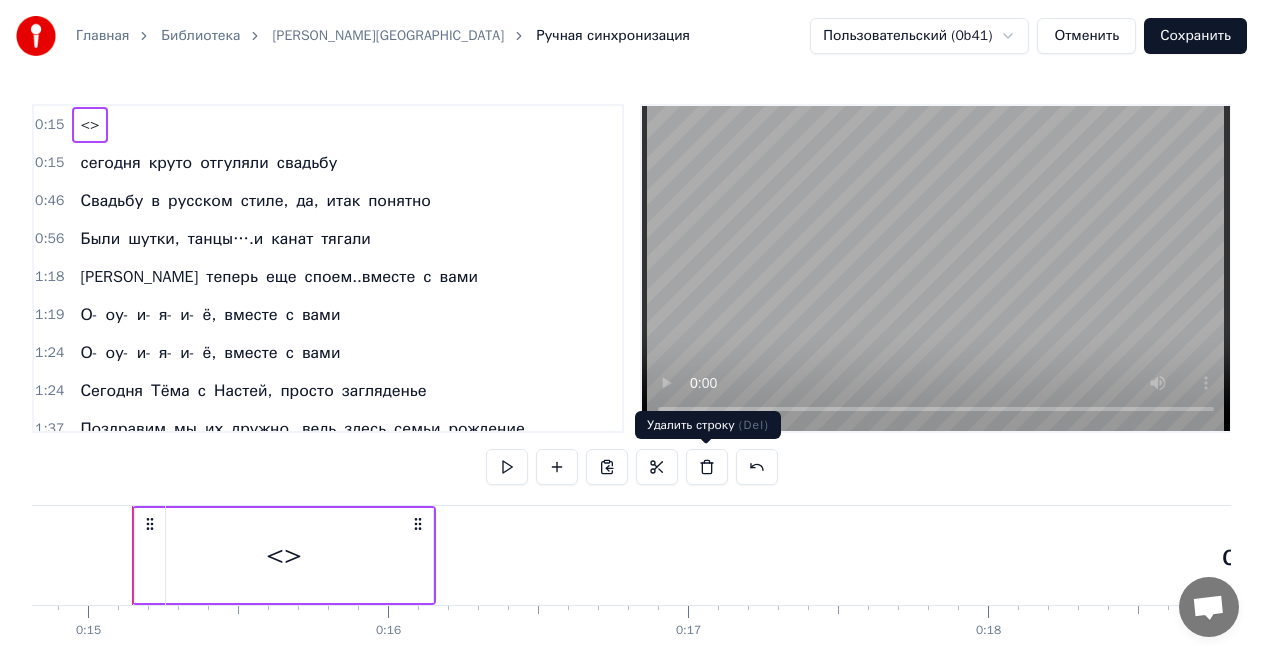 click at bounding box center (707, 467) 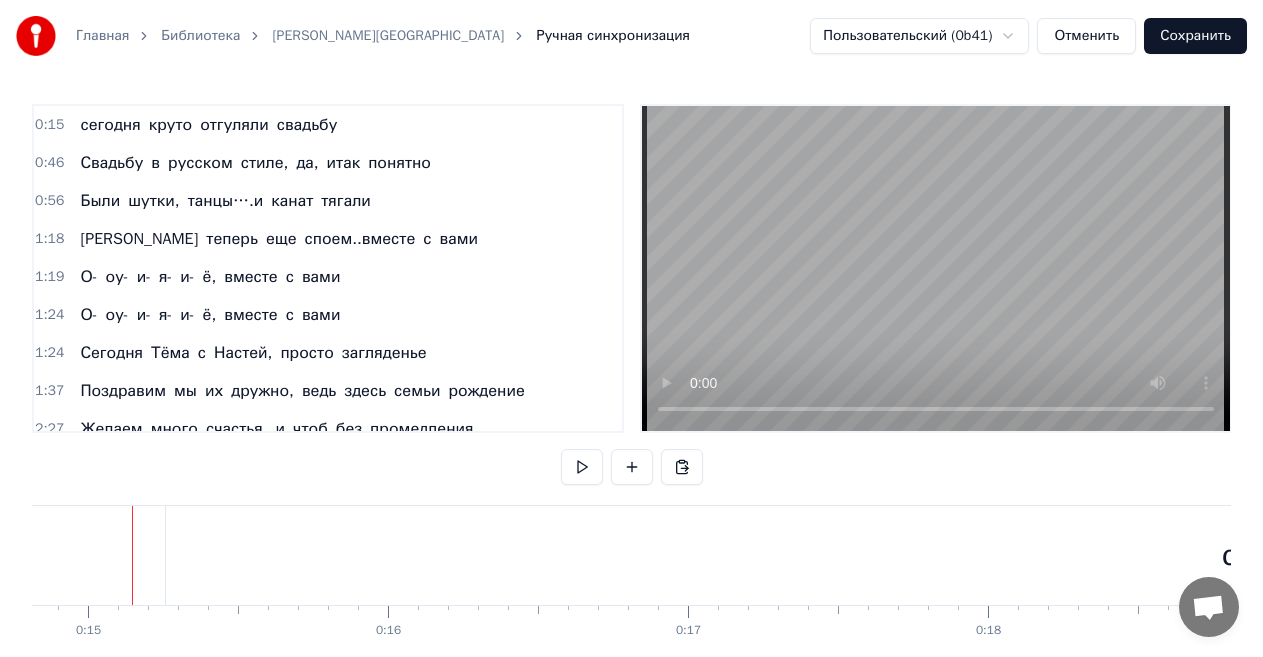 click on "сегодня" at bounding box center (1278, 555) 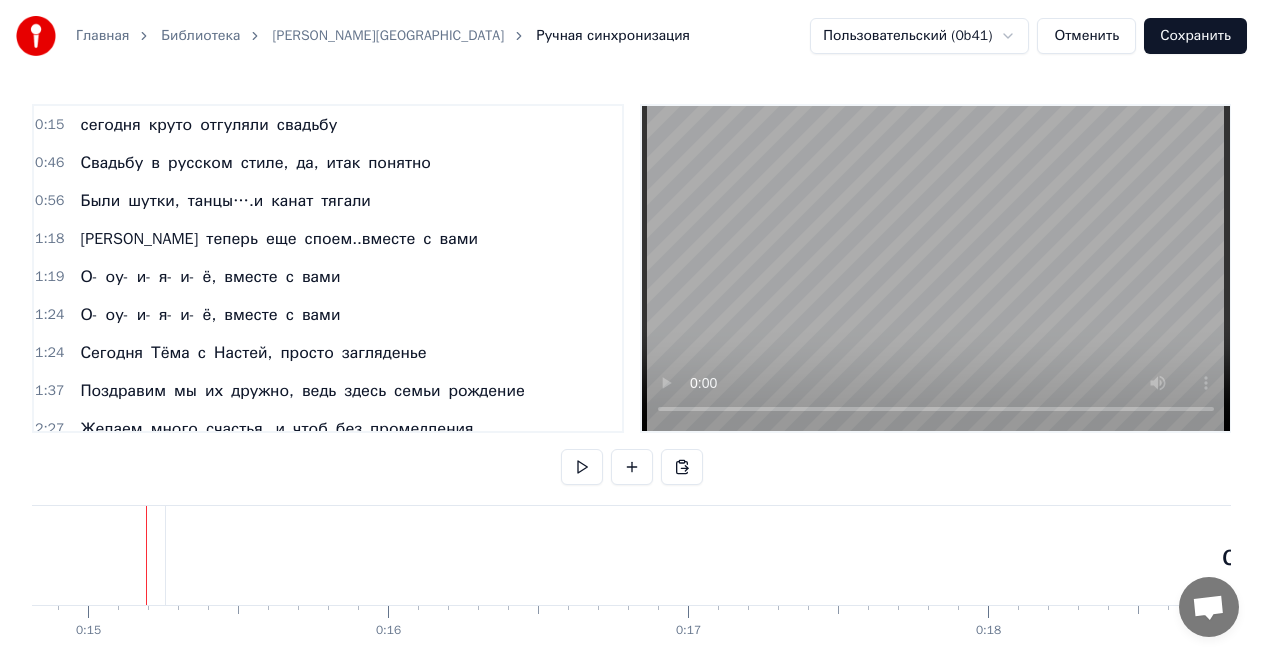 click on "сегодня" at bounding box center (1278, 555) 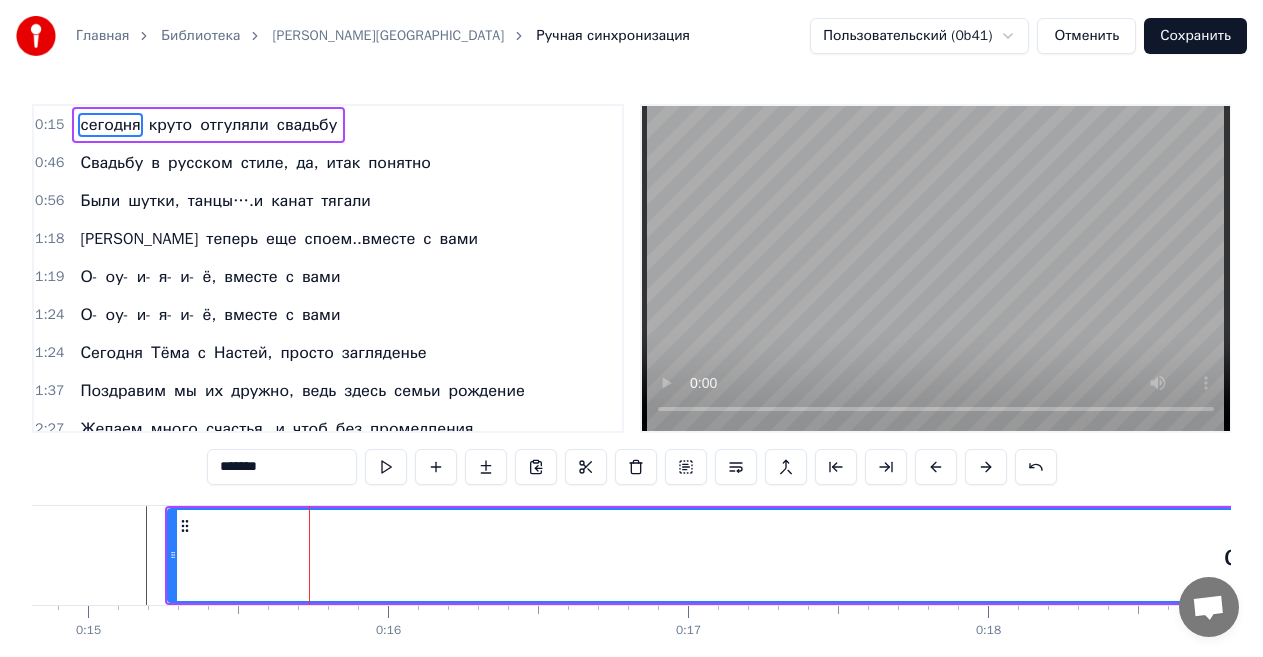 click on "*******" at bounding box center [282, 467] 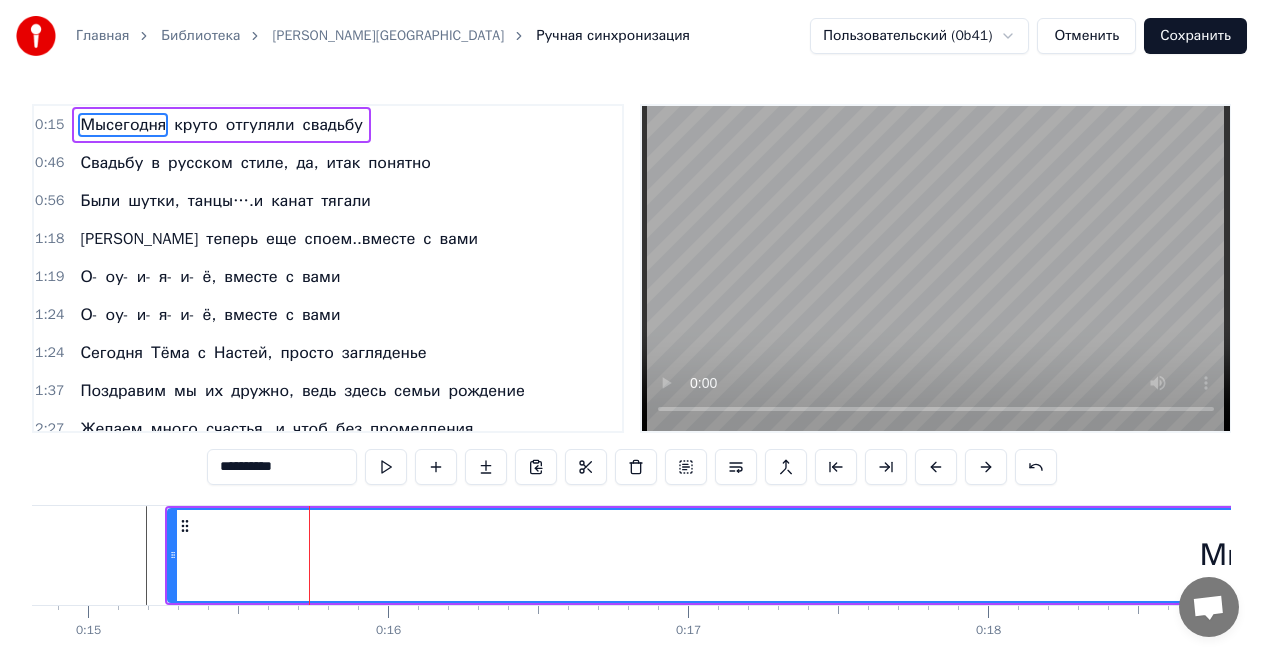 click on "*********" at bounding box center (282, 467) 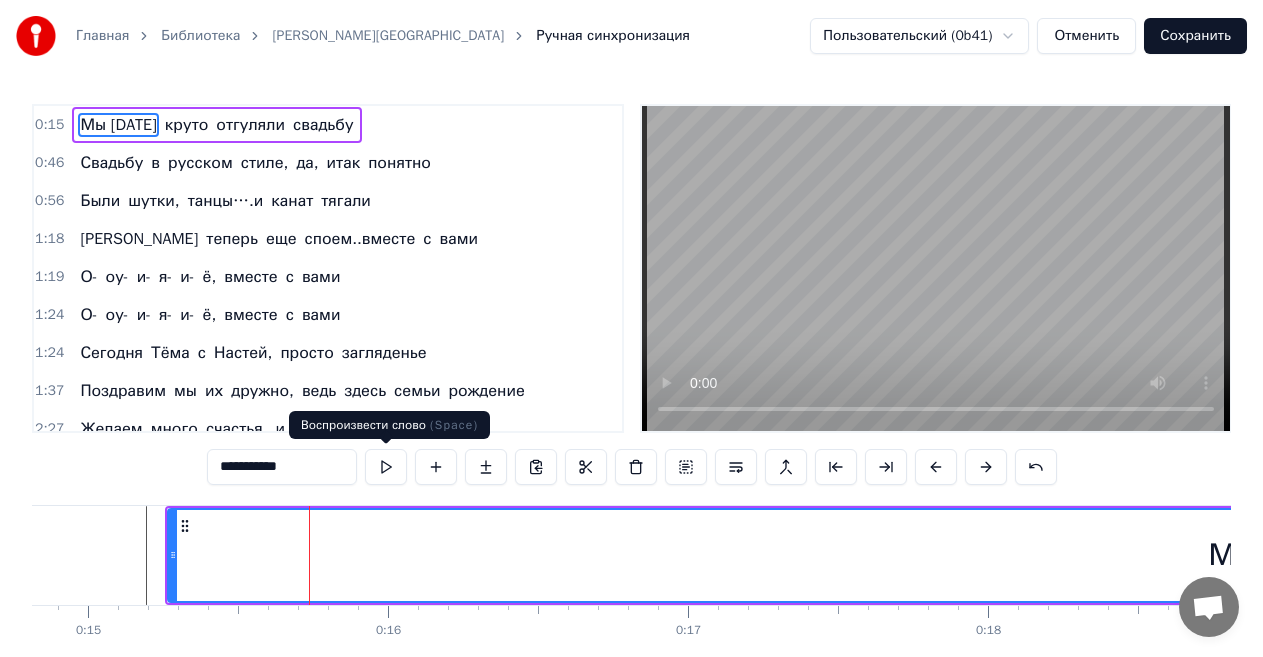 type on "**********" 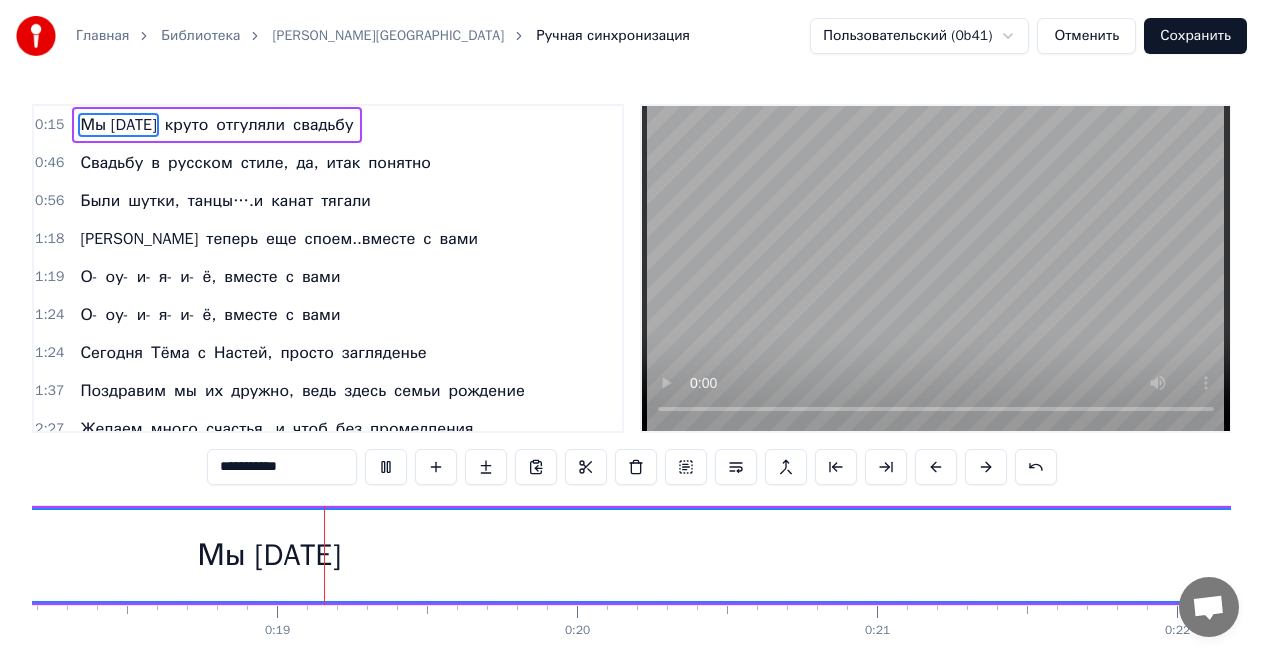 scroll, scrollTop: 0, scrollLeft: 5494, axis: horizontal 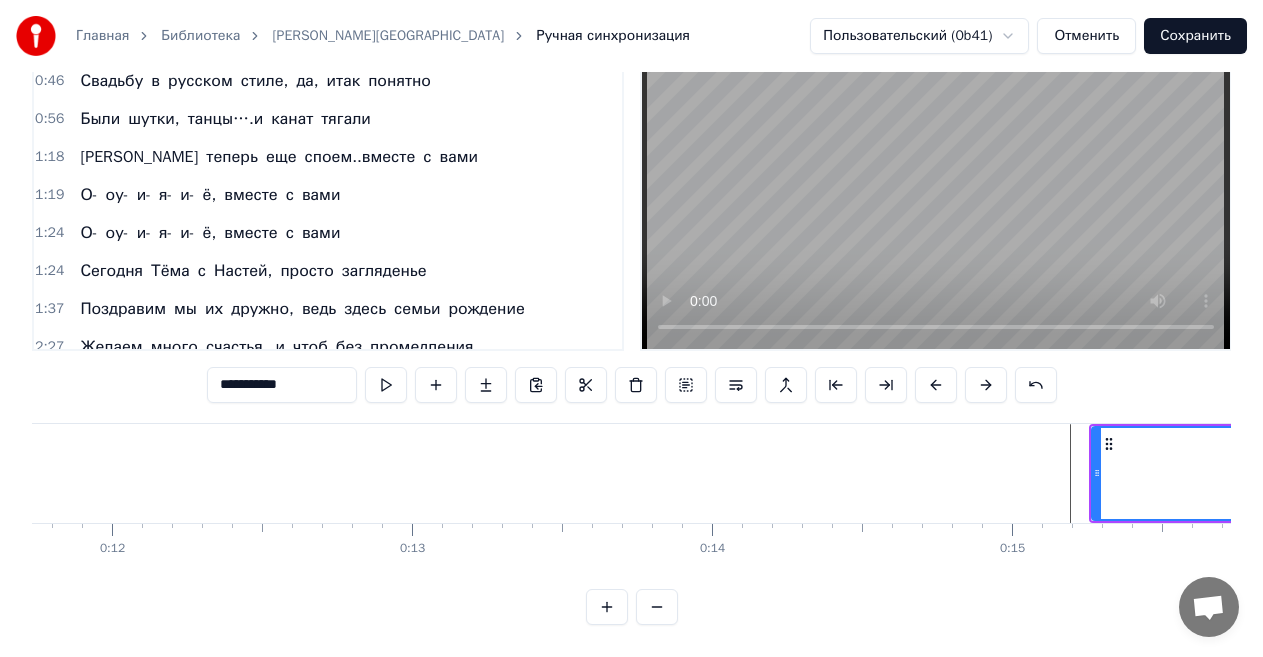 click at bounding box center (30097, 473) 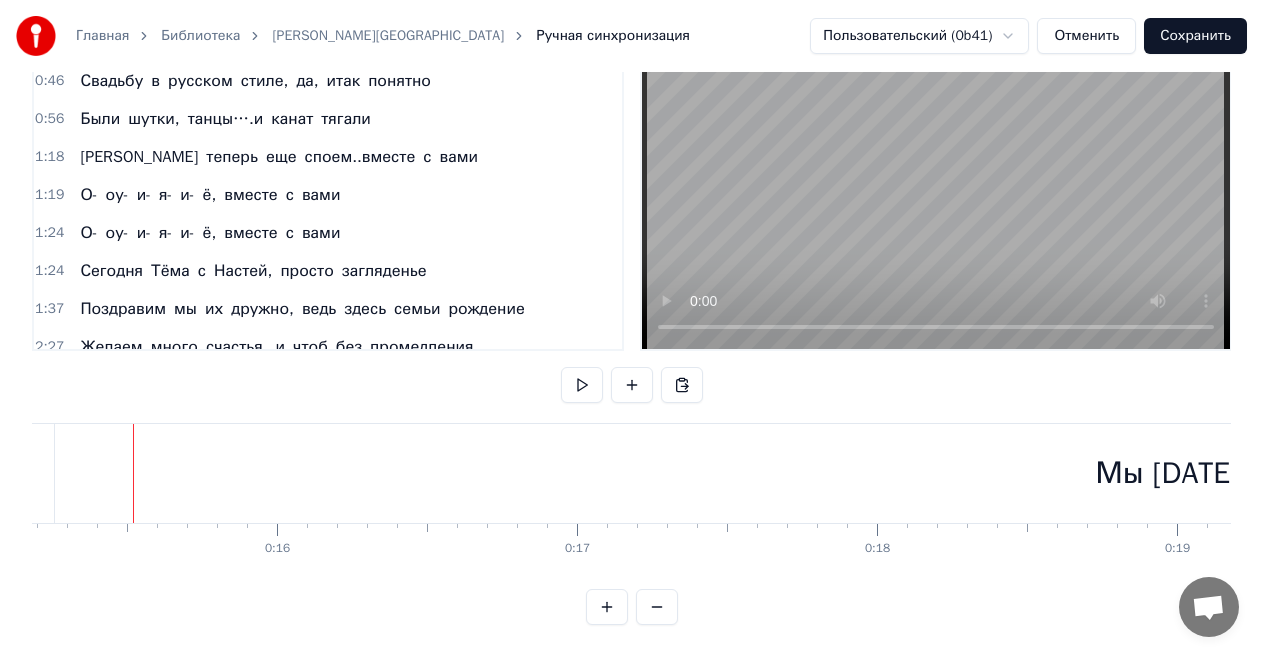 scroll, scrollTop: 0, scrollLeft: 0, axis: both 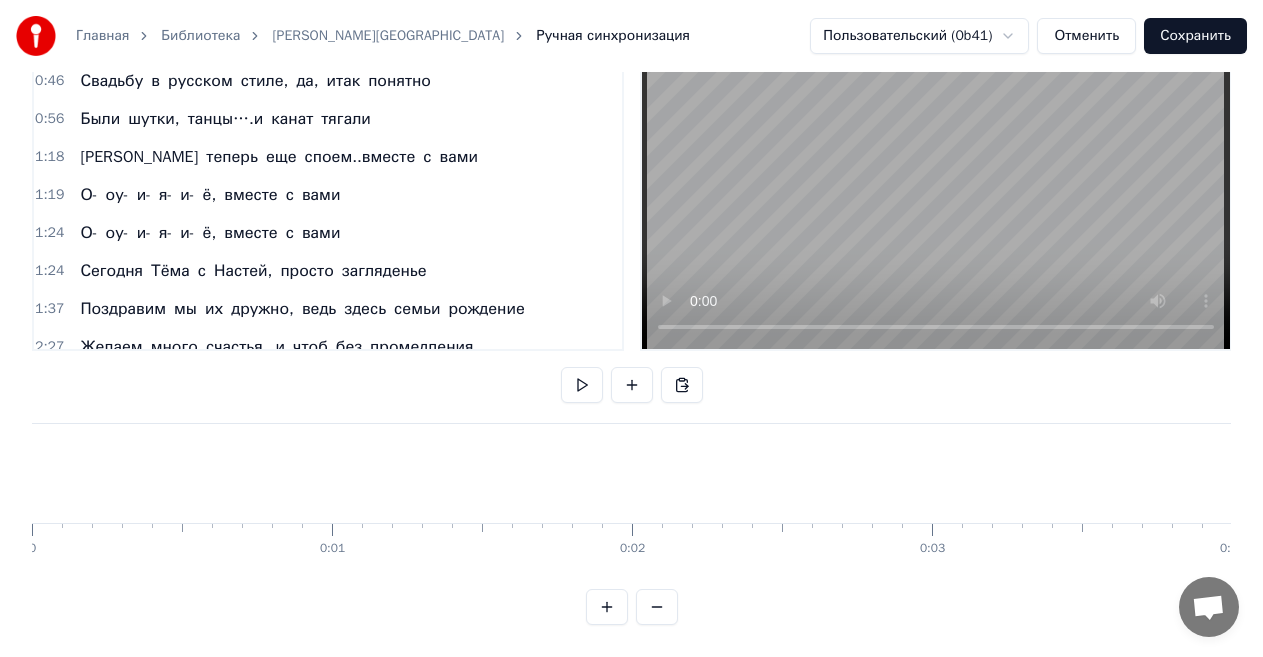 click on "Отменить" at bounding box center [1086, 36] 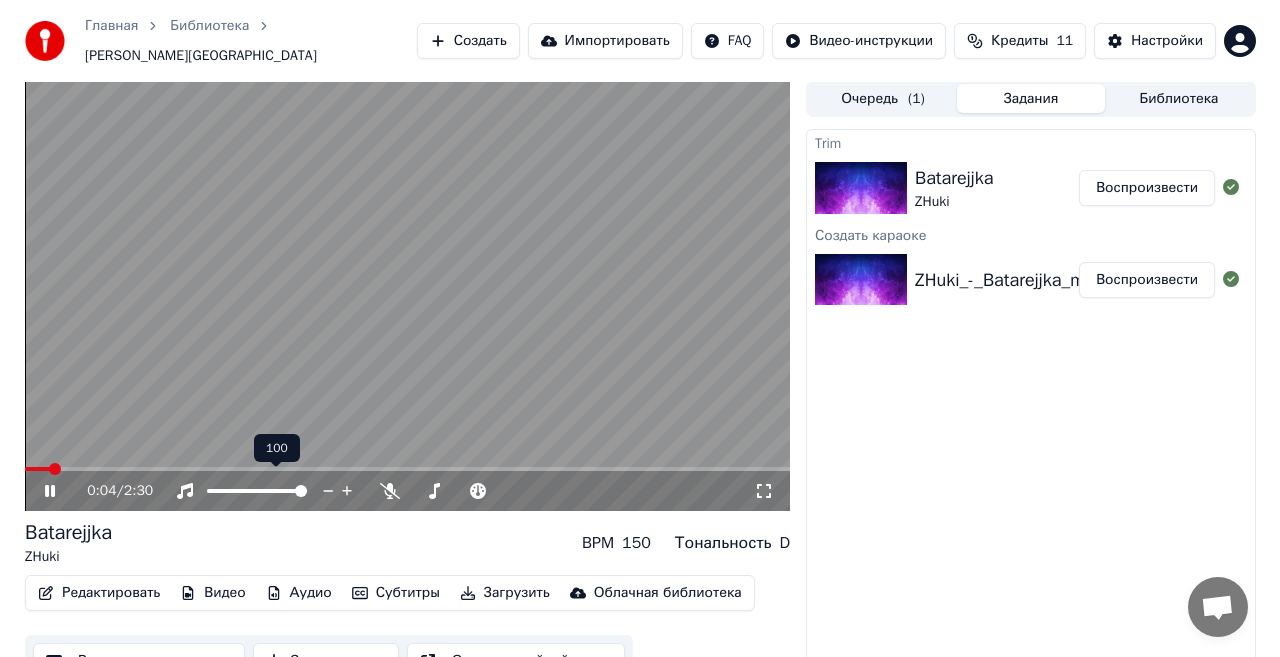 scroll, scrollTop: 0, scrollLeft: 0, axis: both 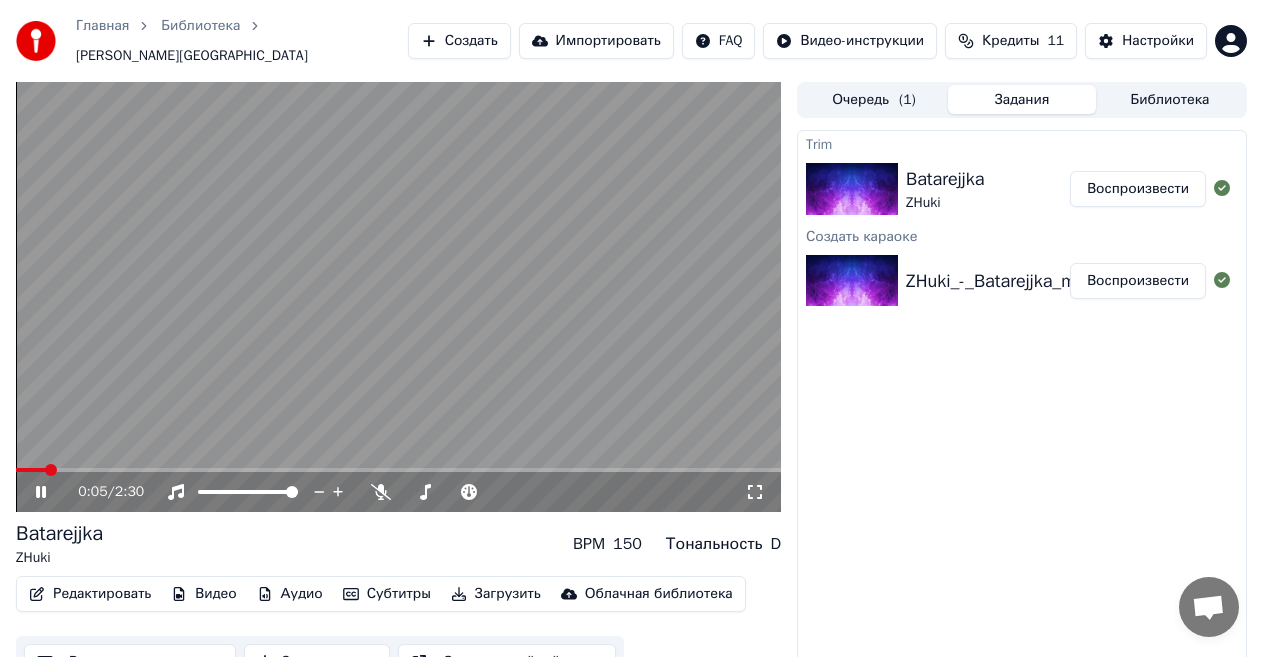 click 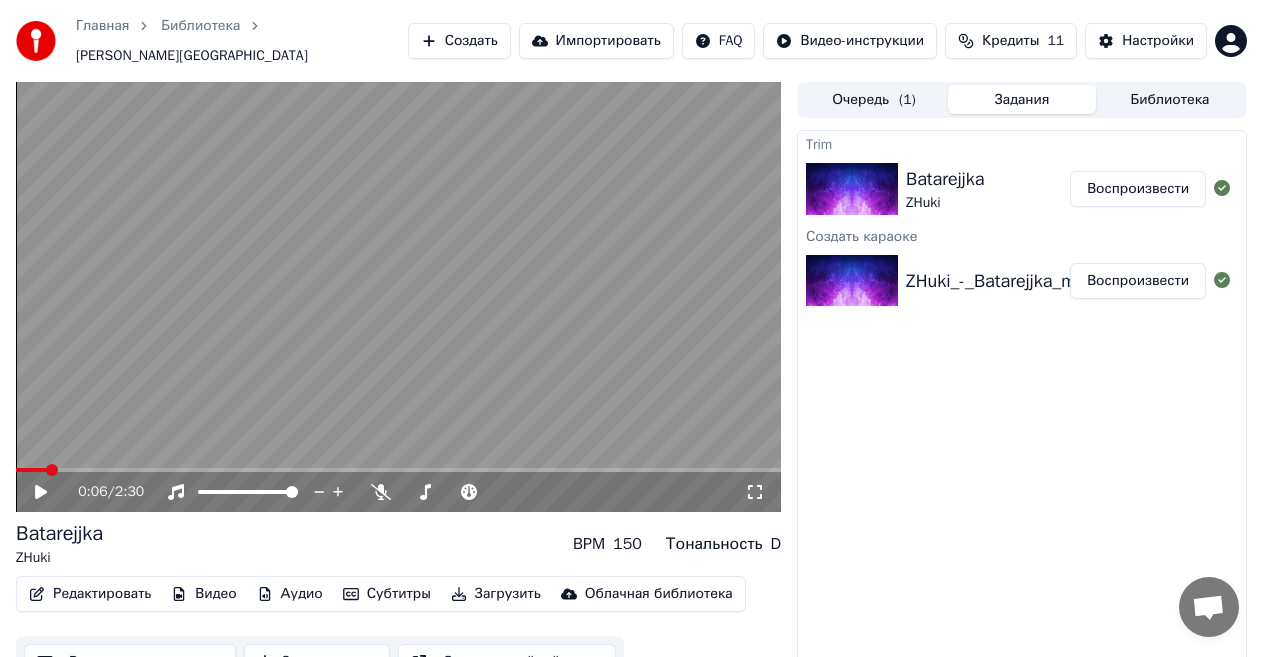 click on "Редактировать" at bounding box center [90, 594] 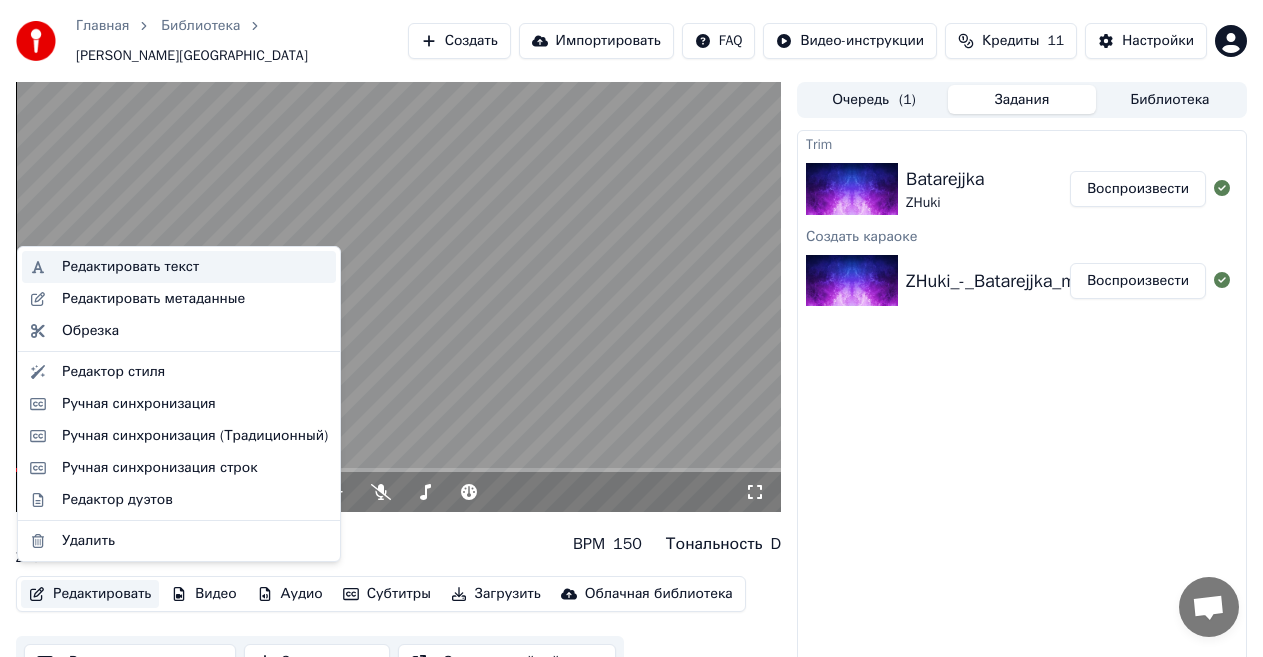 click on "Редактировать текст" at bounding box center (179, 267) 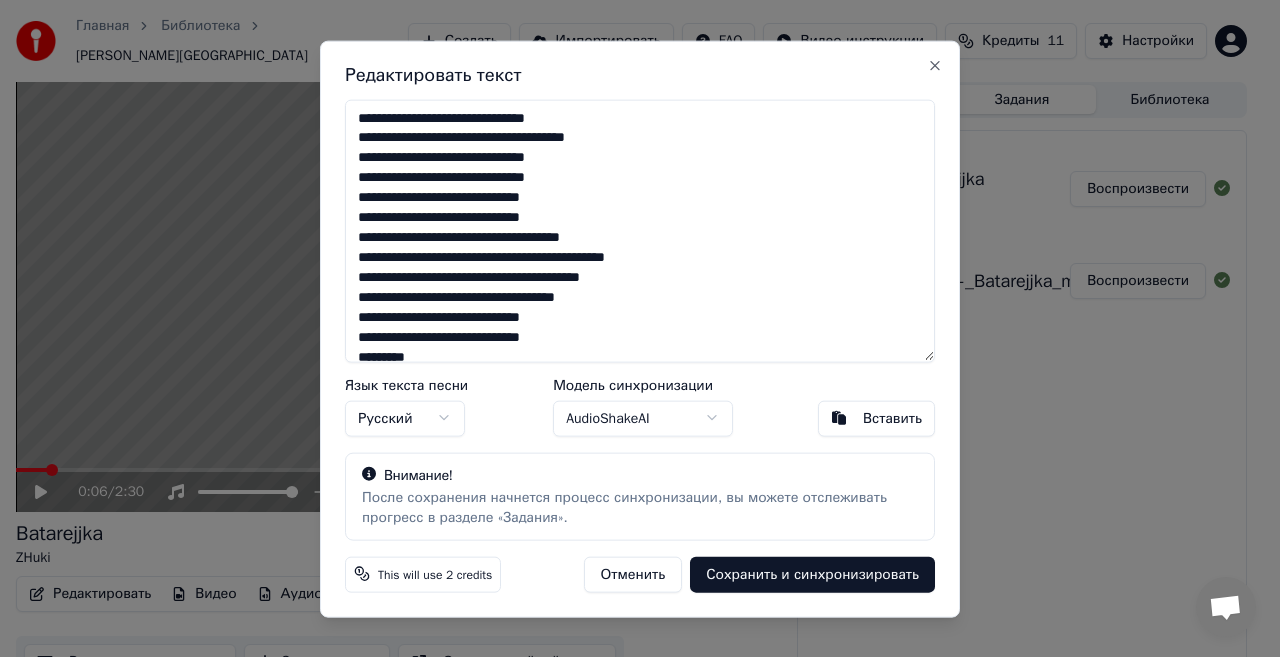 click on "**********" at bounding box center [640, 230] 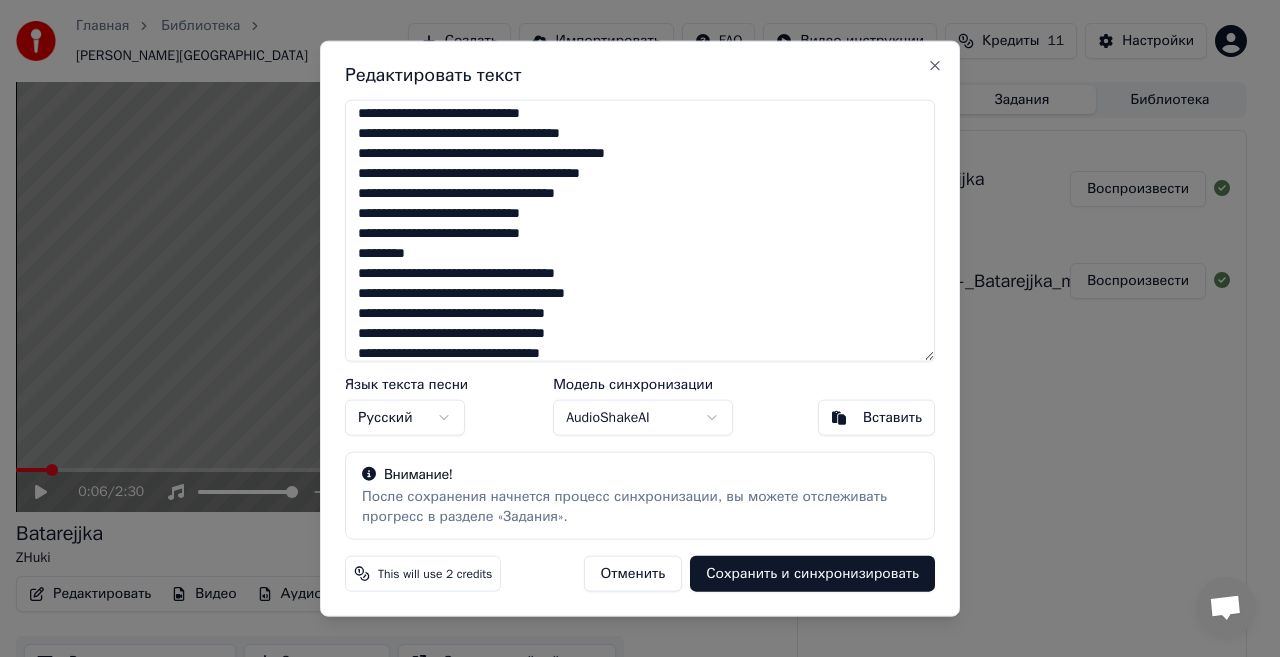 scroll, scrollTop: 135, scrollLeft: 0, axis: vertical 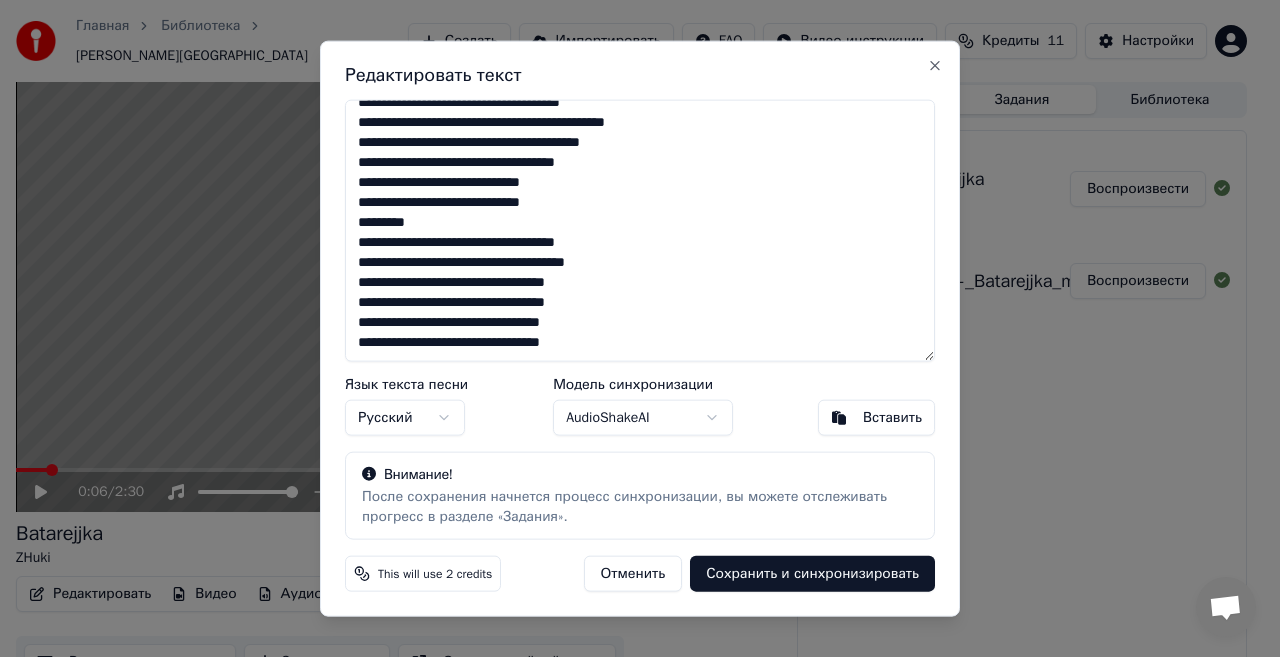 drag, startPoint x: 444, startPoint y: 224, endPoint x: 333, endPoint y: 226, distance: 111.01801 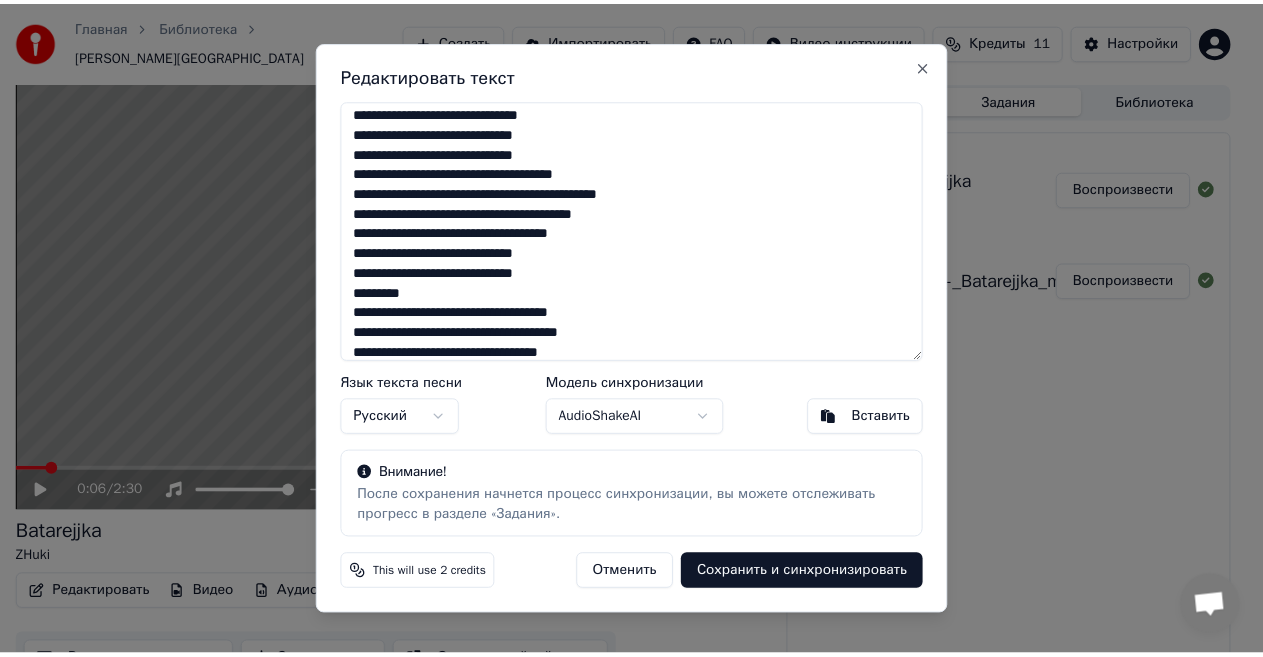 scroll, scrollTop: 135, scrollLeft: 0, axis: vertical 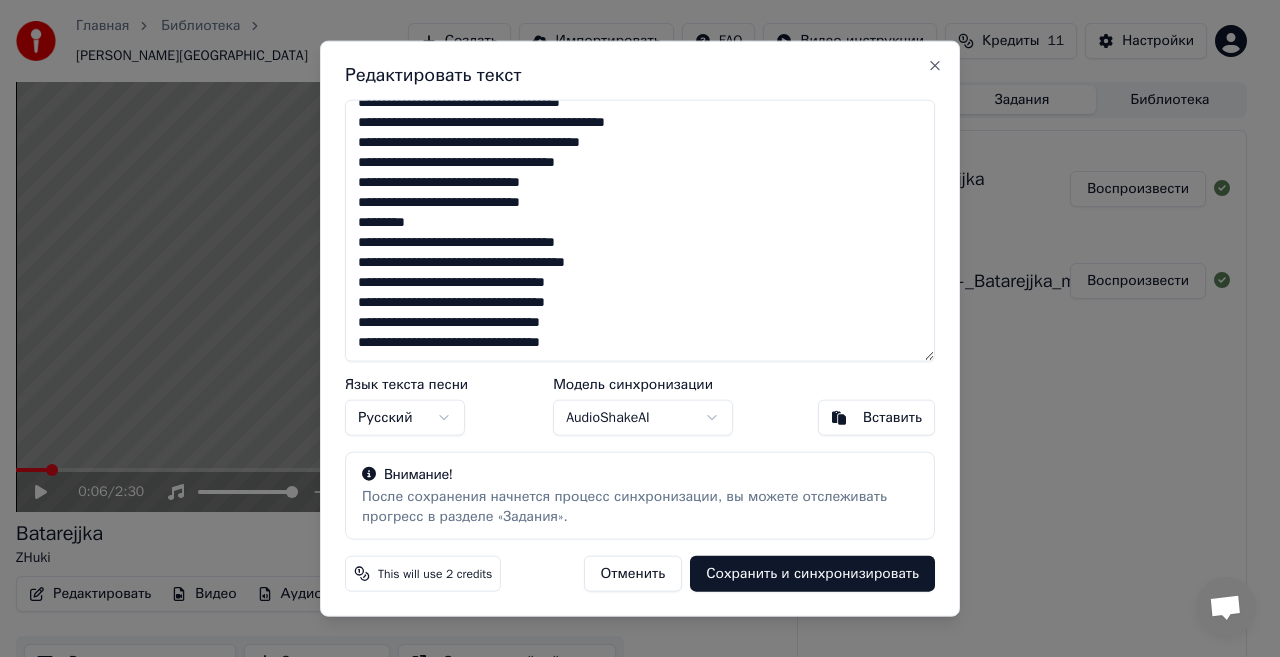 click on "Сохранить и синхронизировать" at bounding box center (812, 574) 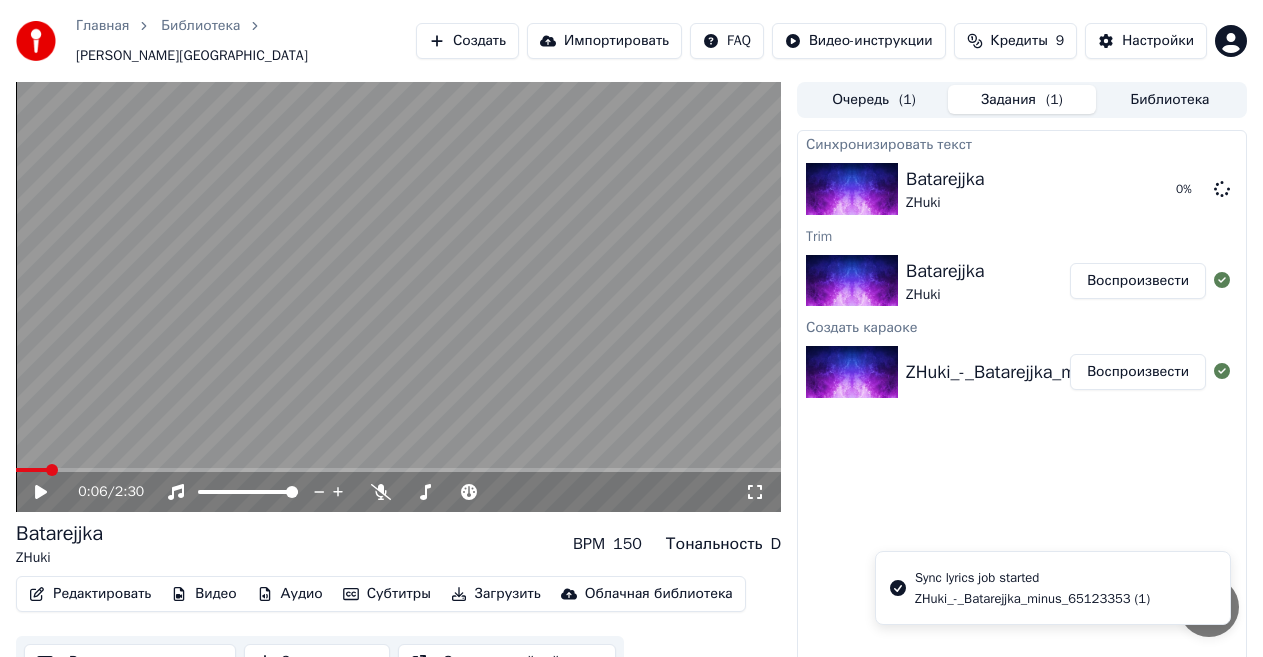 click at bounding box center (31, 470) 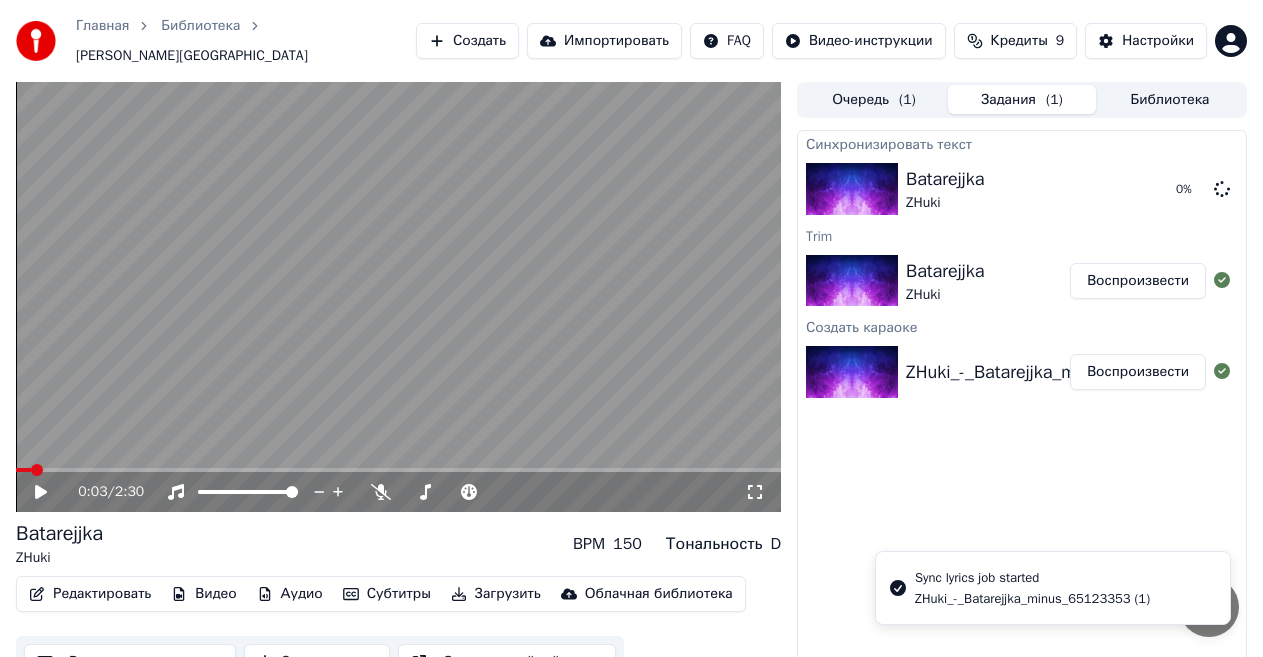 click on "0:03  /  2:30" at bounding box center [398, 492] 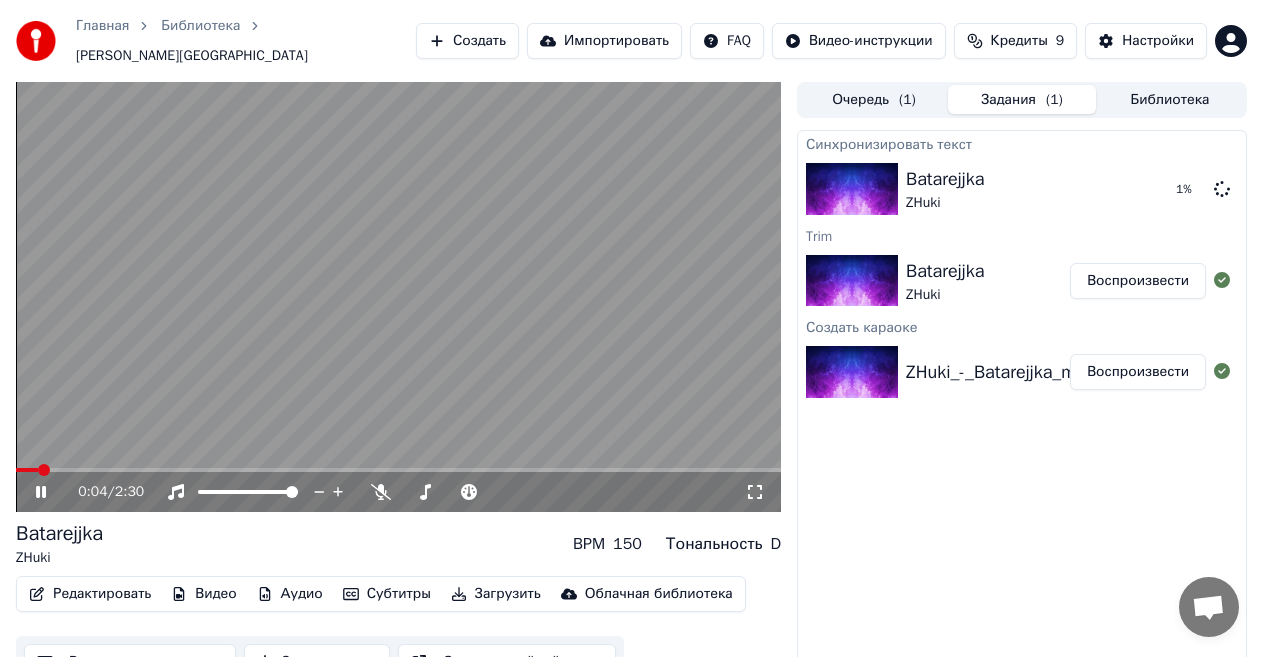 click at bounding box center [398, 470] 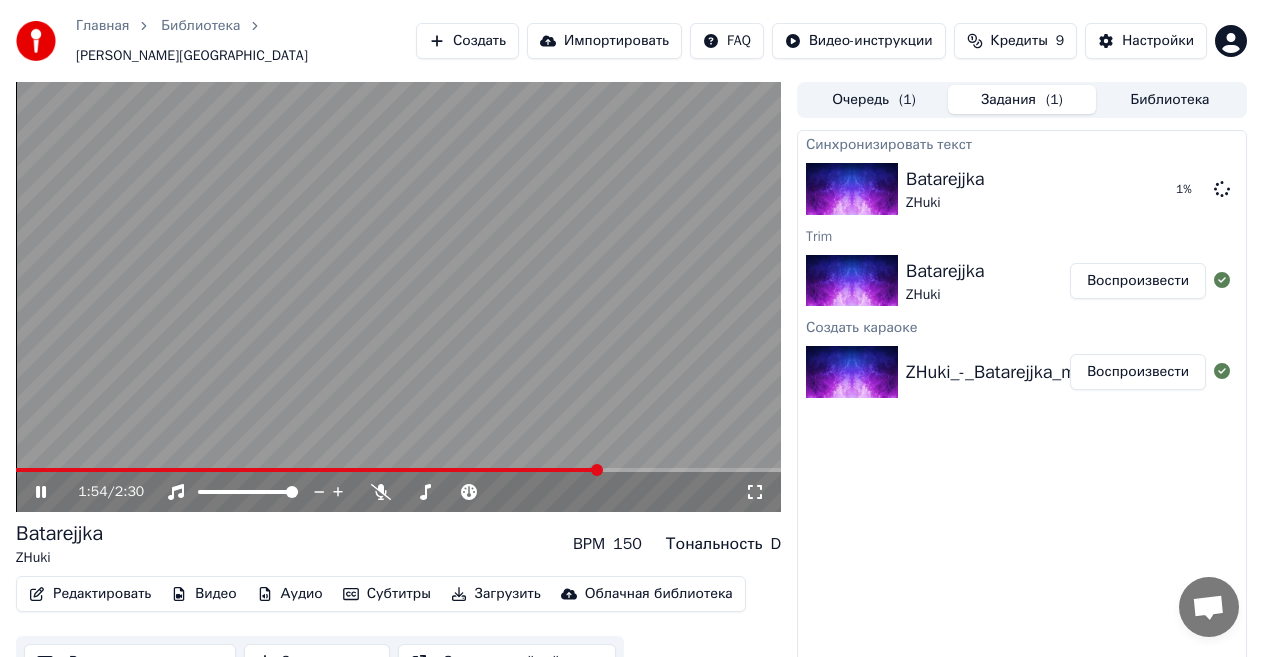 click at bounding box center (398, 470) 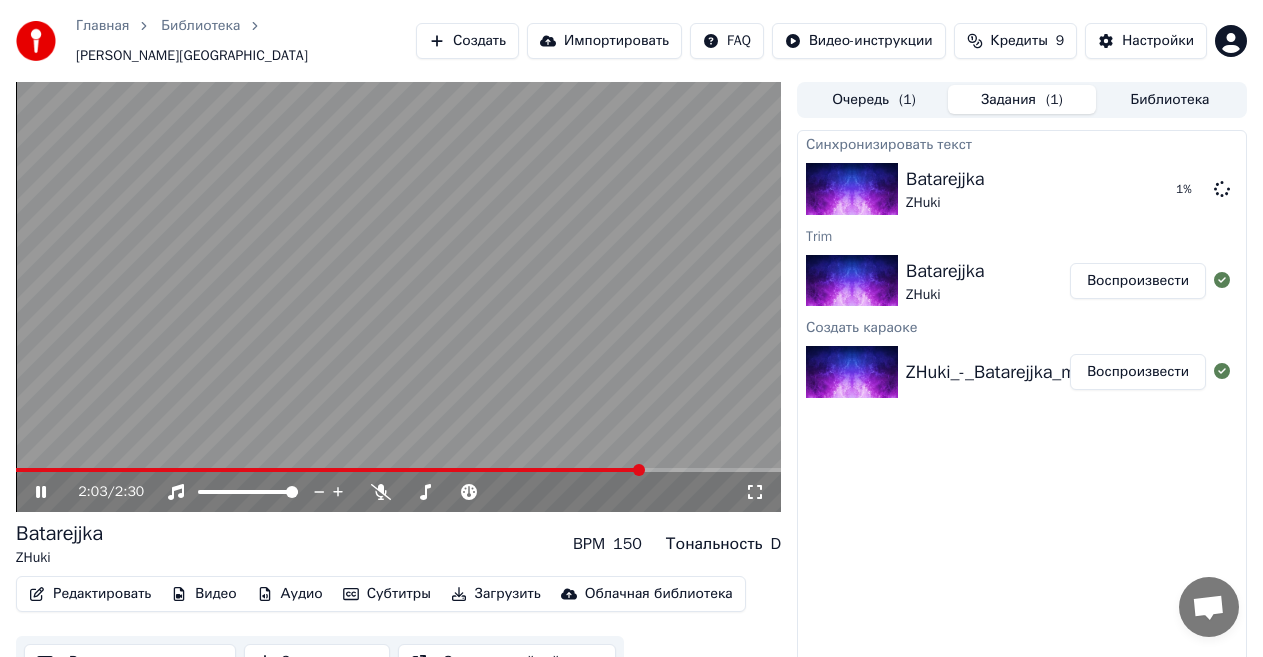click at bounding box center [398, 470] 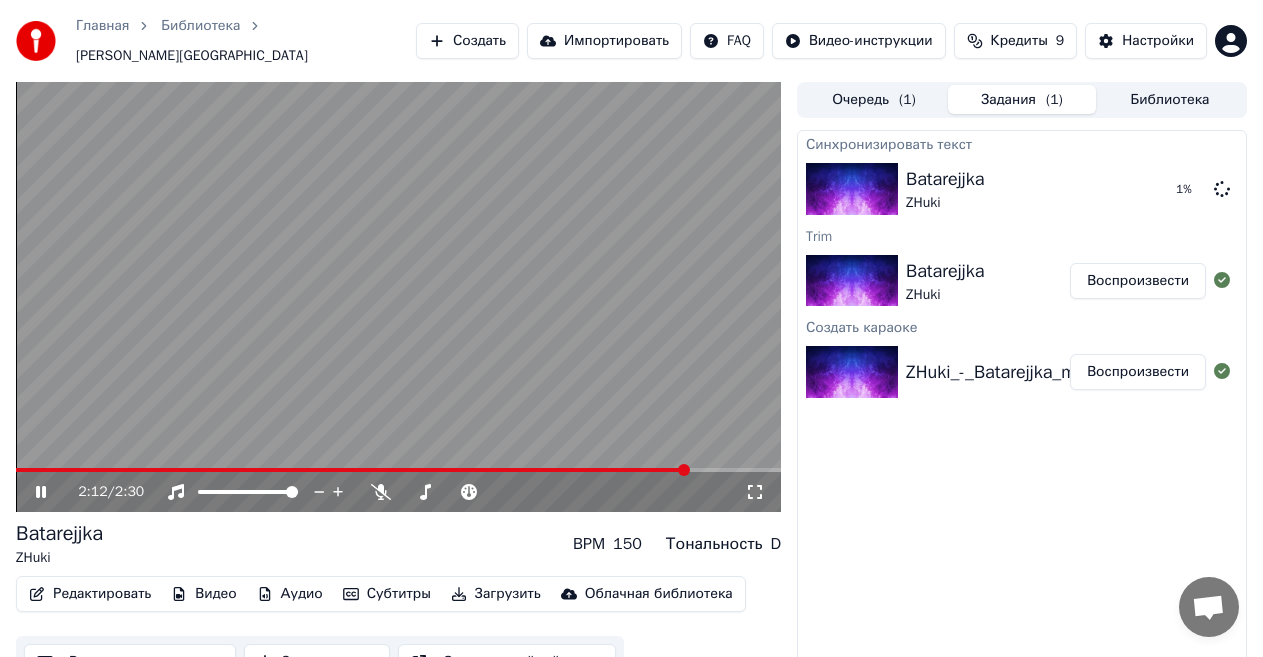 click at bounding box center (398, 470) 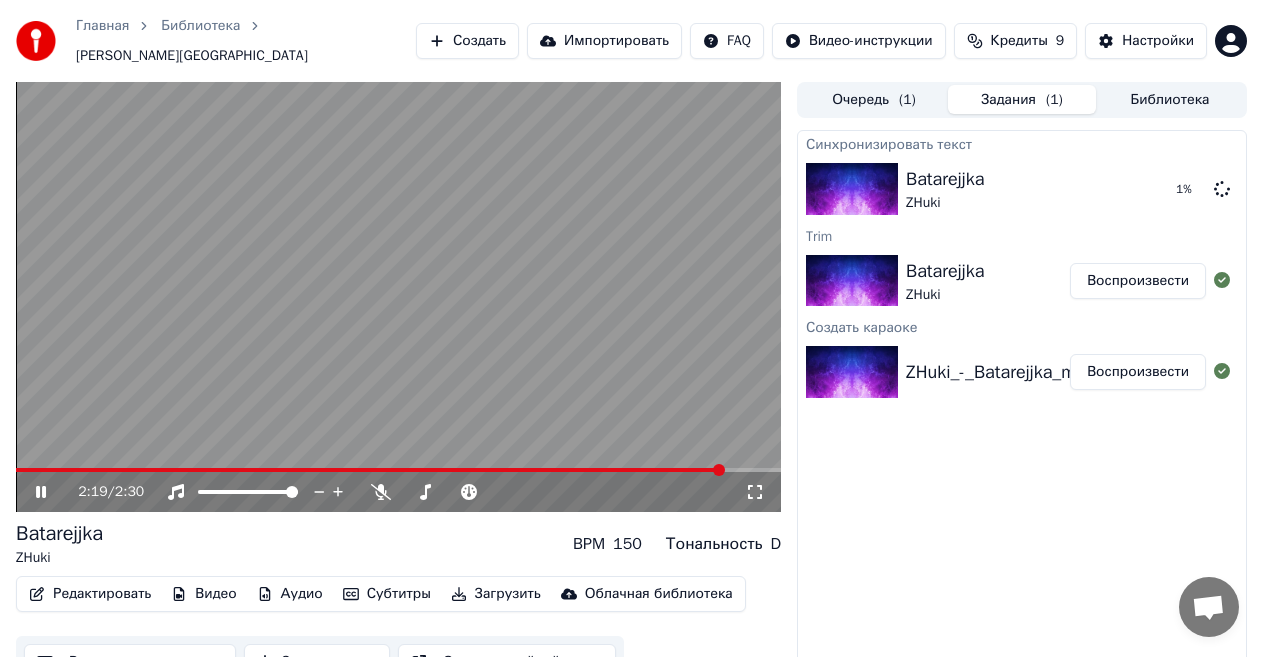 click at bounding box center (398, 470) 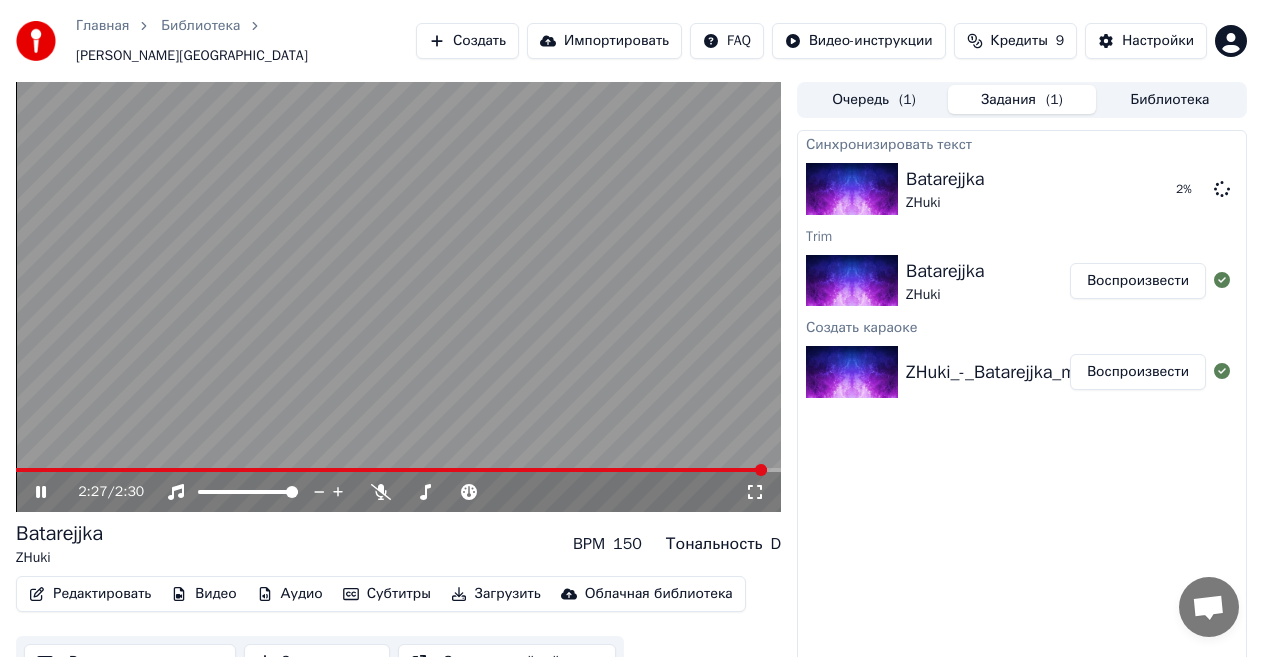 click 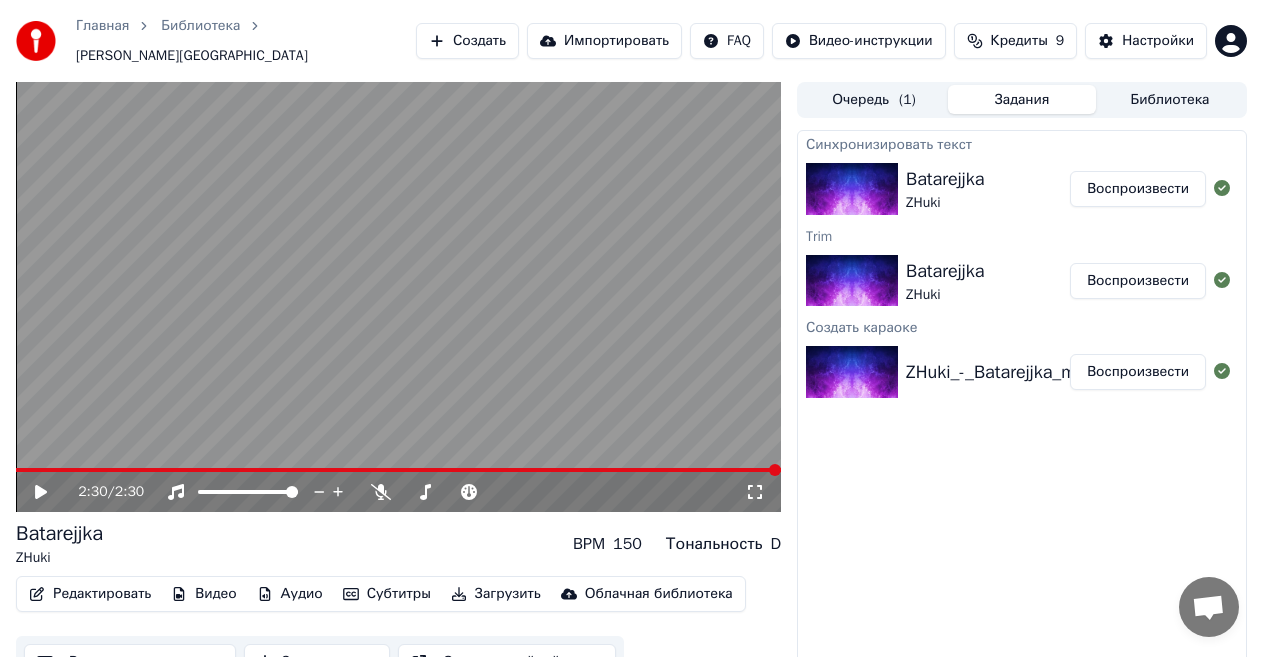 click at bounding box center [398, 297] 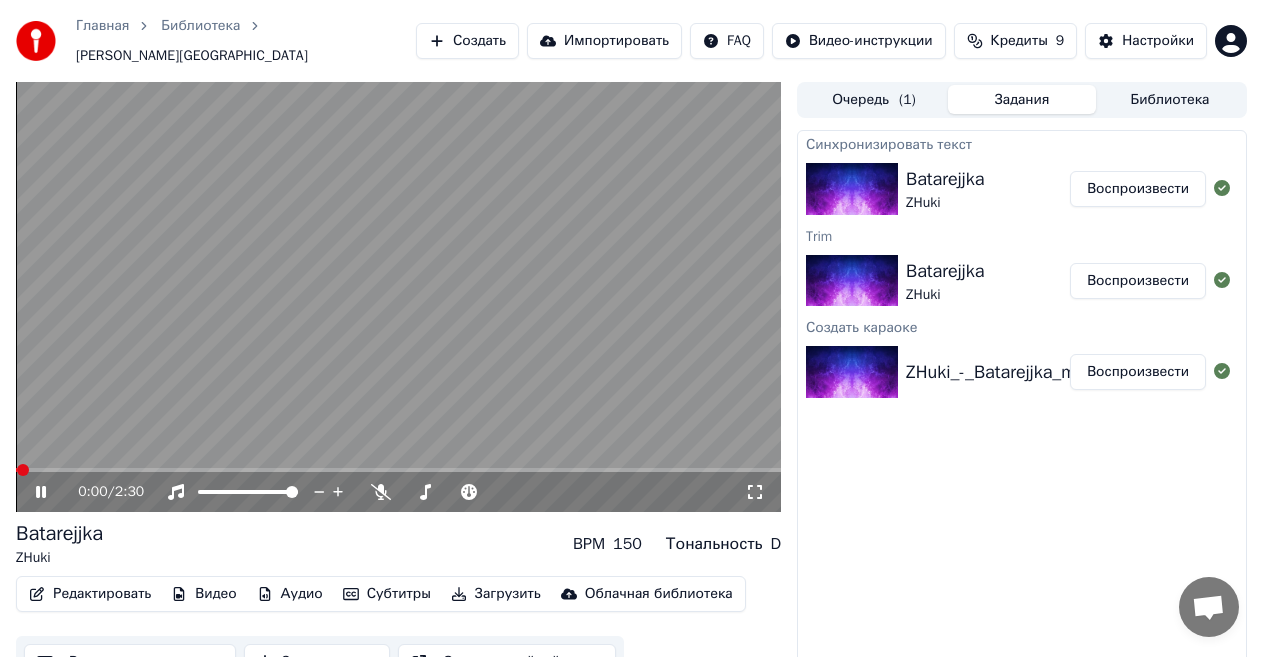 click on "0:00  /  2:30" at bounding box center (398, 492) 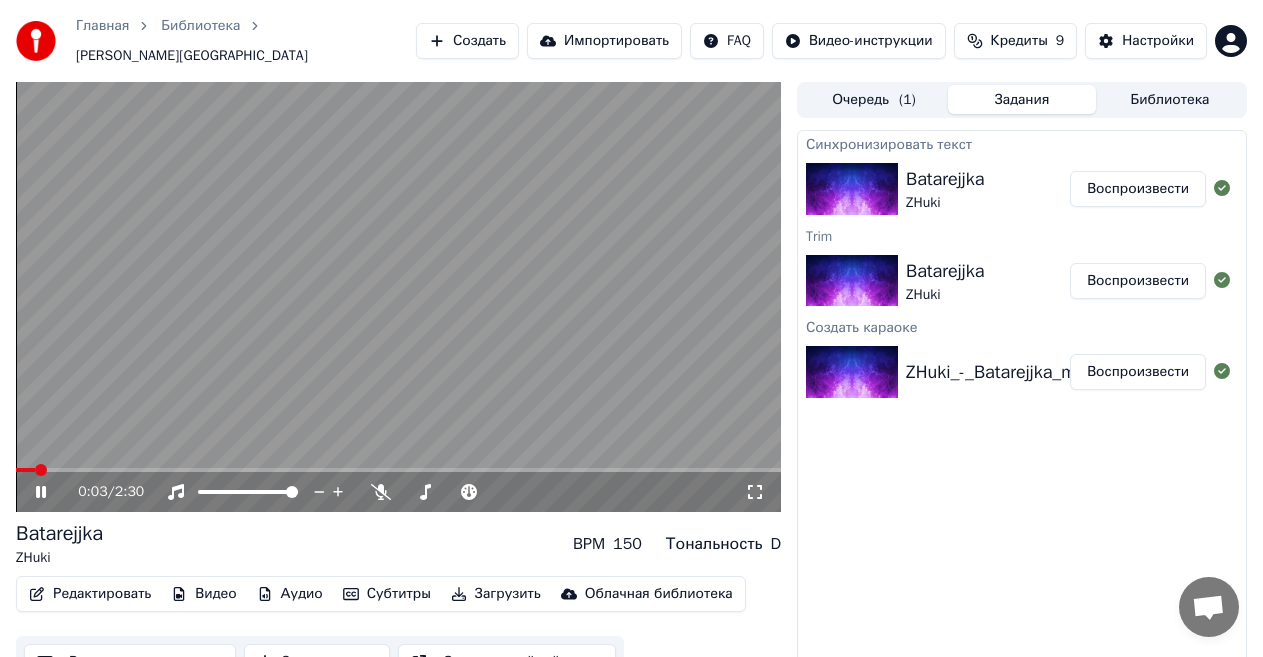 click 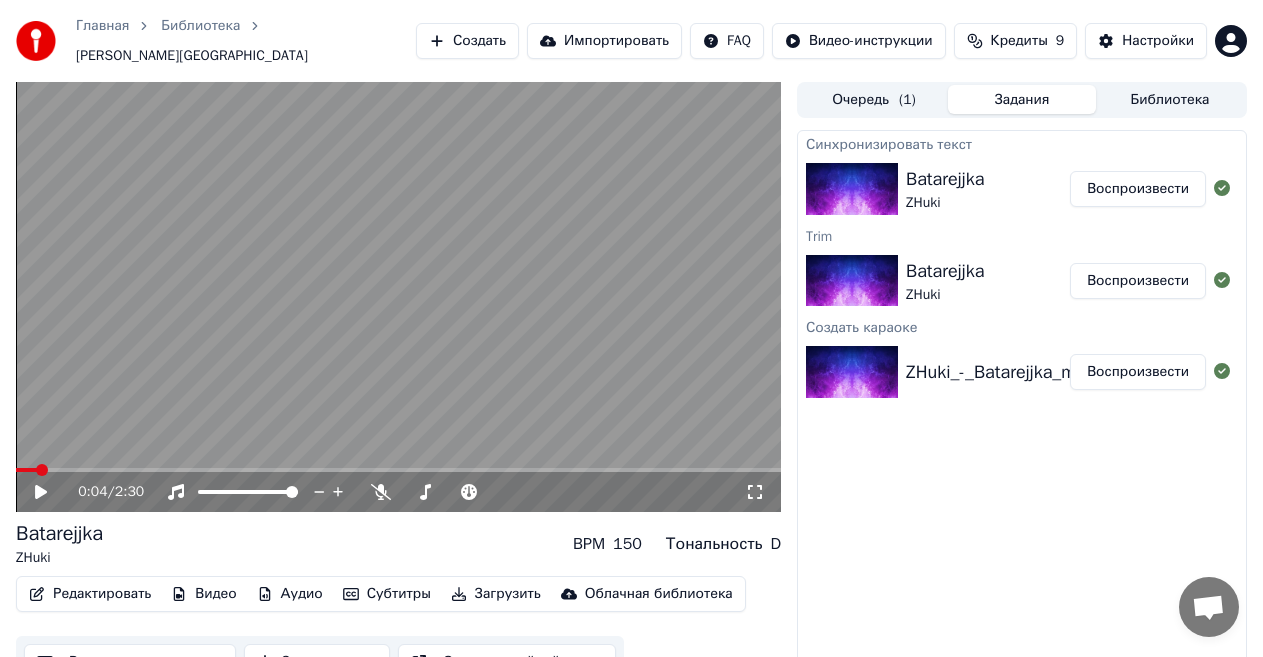click at bounding box center (398, 470) 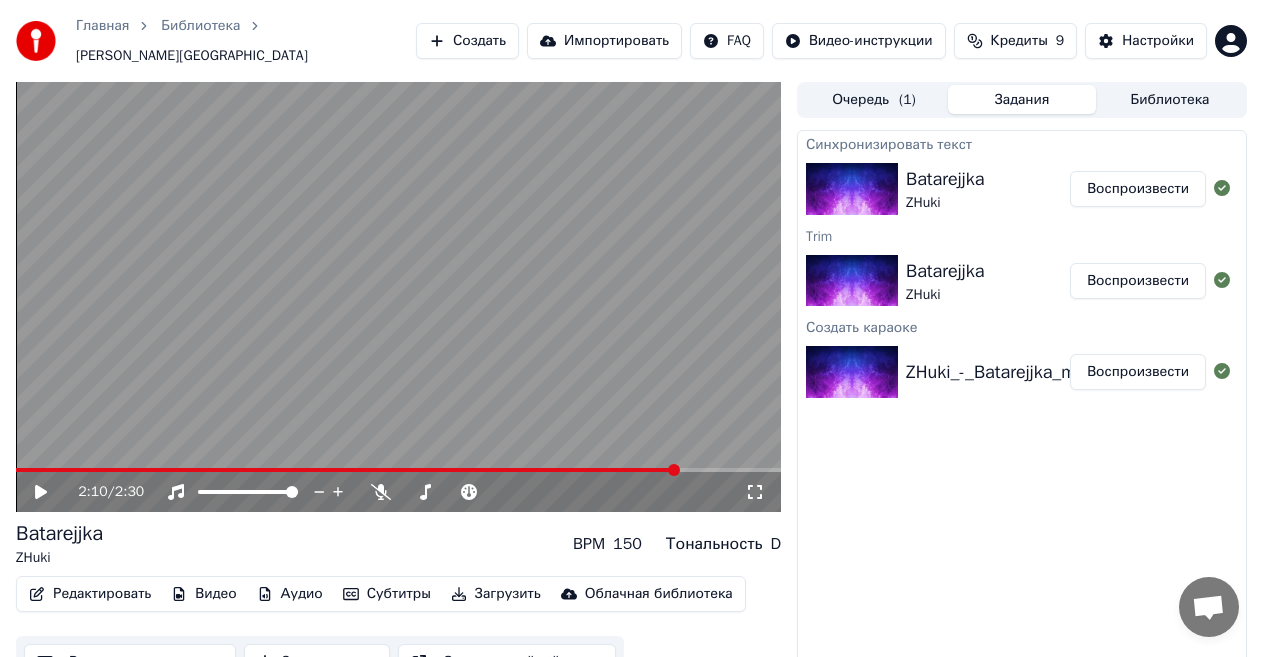 click at bounding box center (398, 470) 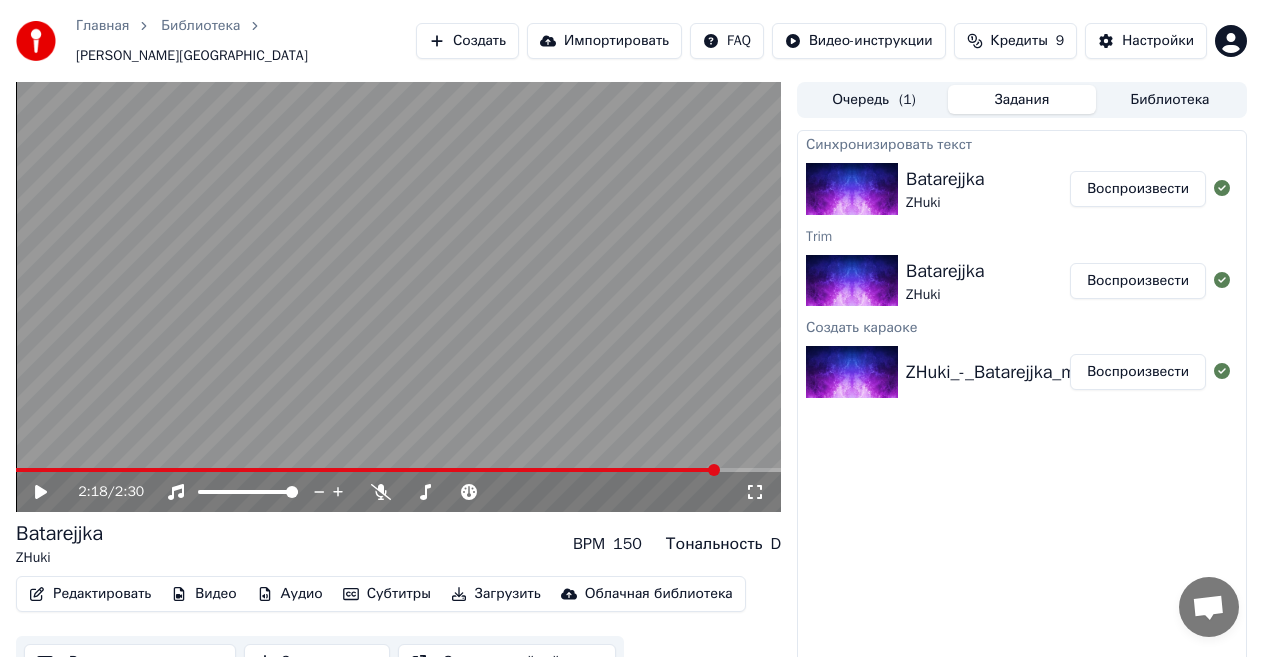click 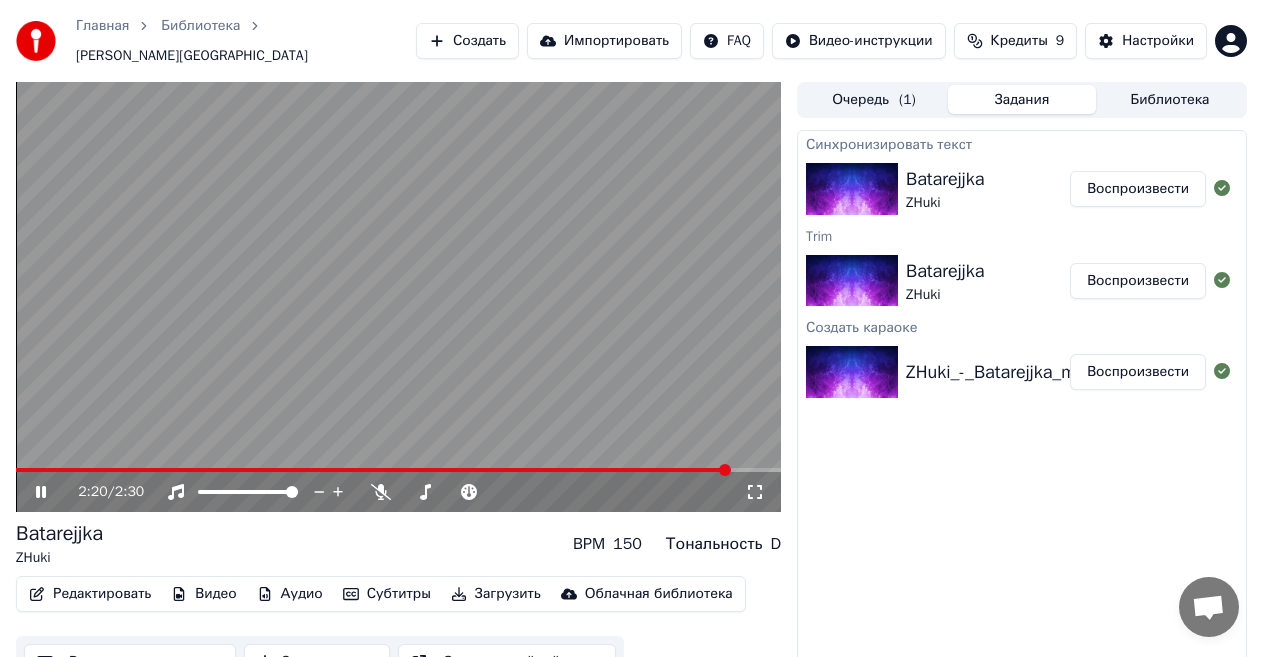 click 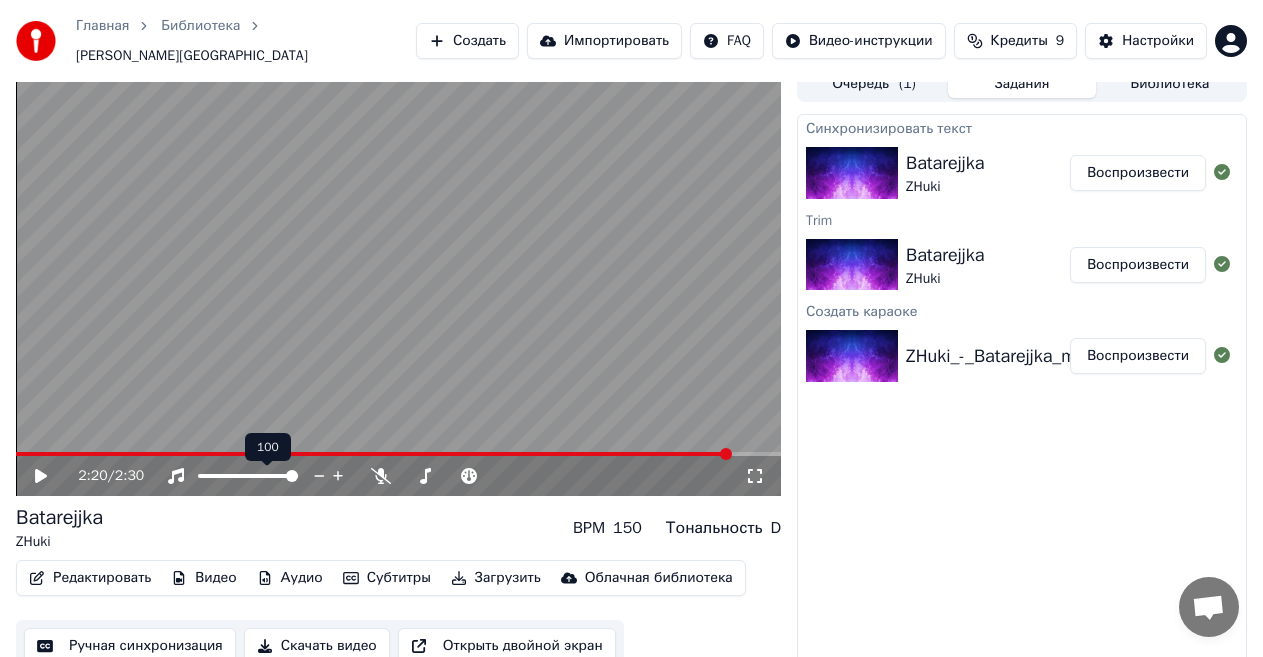 scroll, scrollTop: 21, scrollLeft: 0, axis: vertical 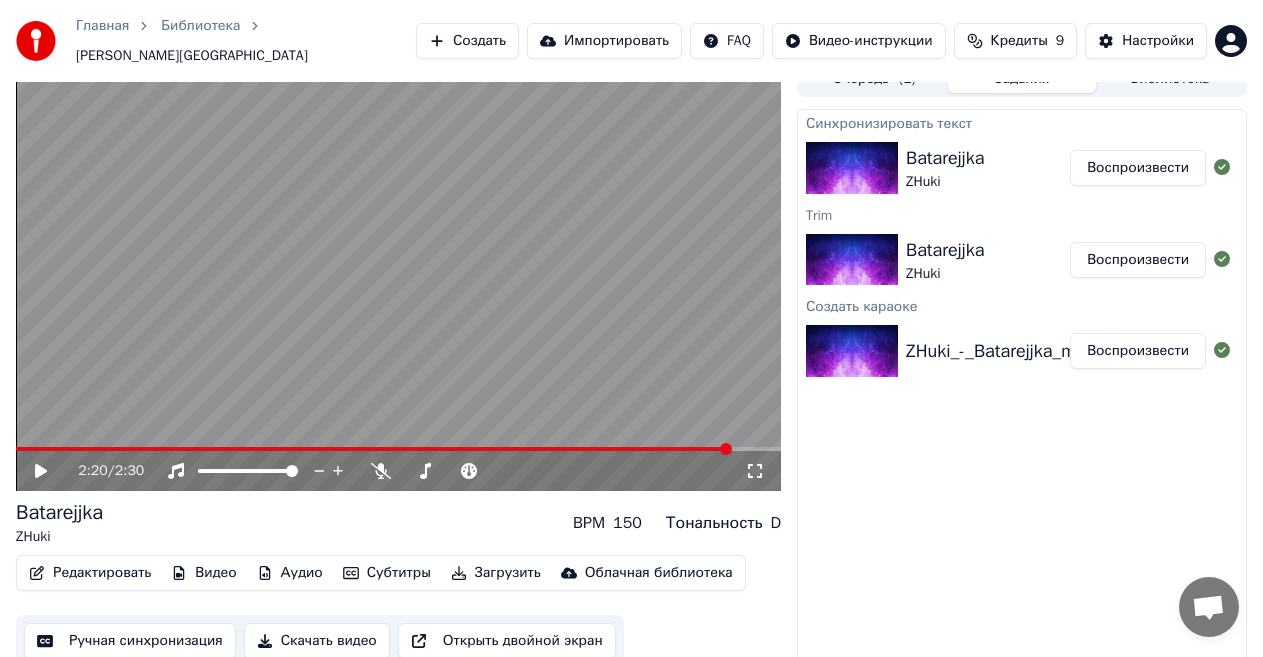 click on "Открыть двойной экран" at bounding box center (507, 641) 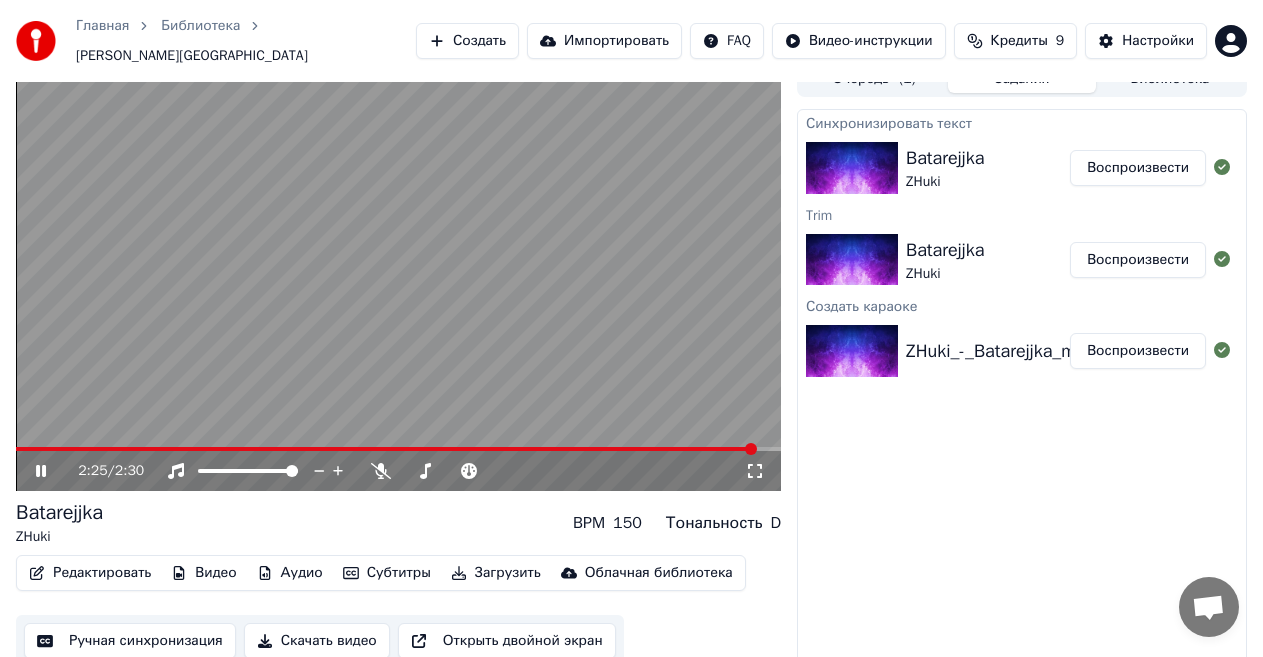 click on "Редактировать" at bounding box center (90, 573) 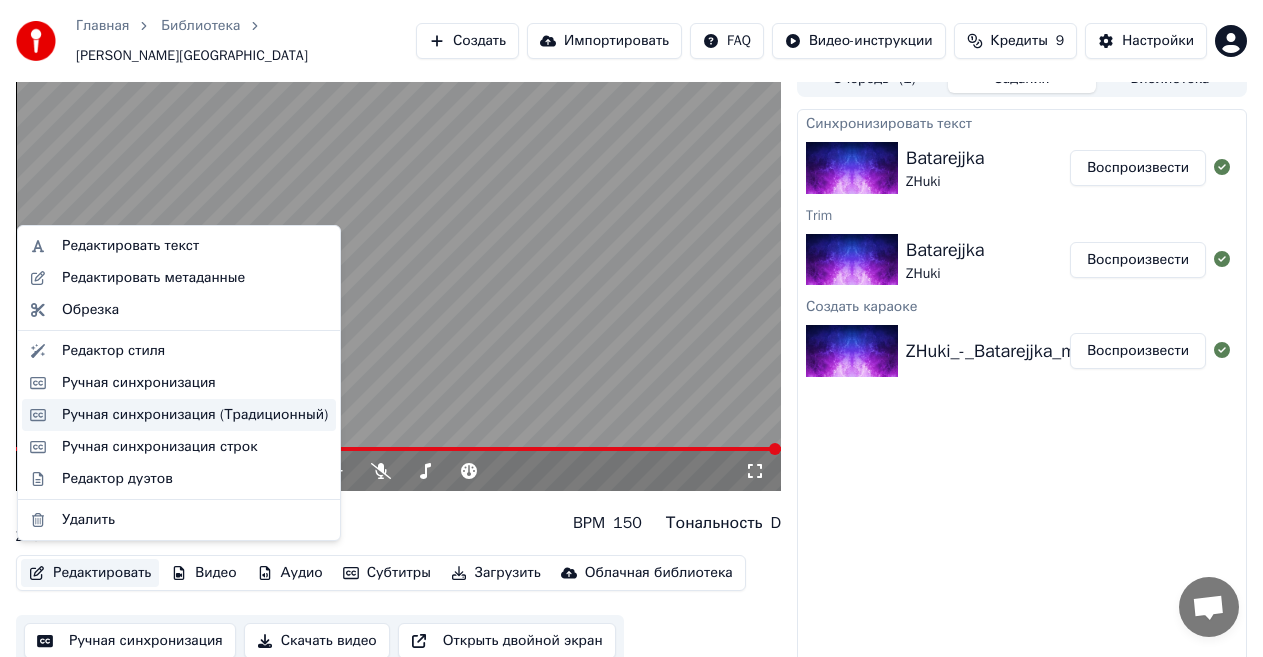 click on "Ручная синхронизация (Традиционный)" at bounding box center (195, 415) 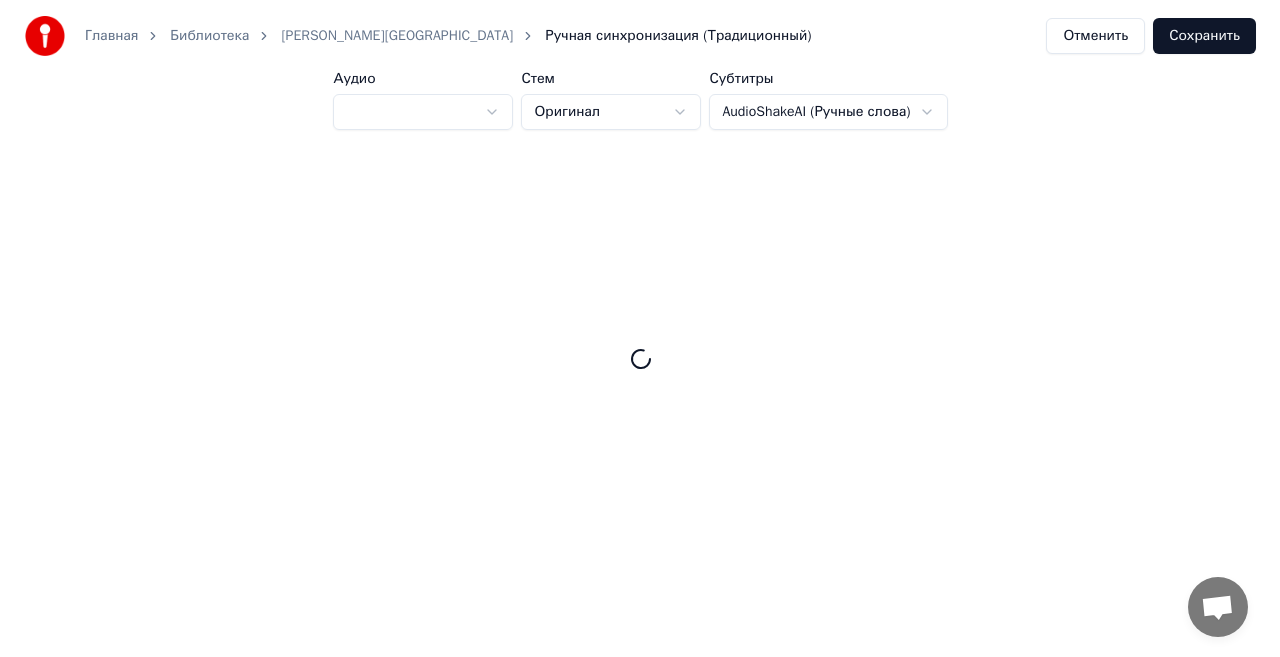scroll, scrollTop: 0, scrollLeft: 0, axis: both 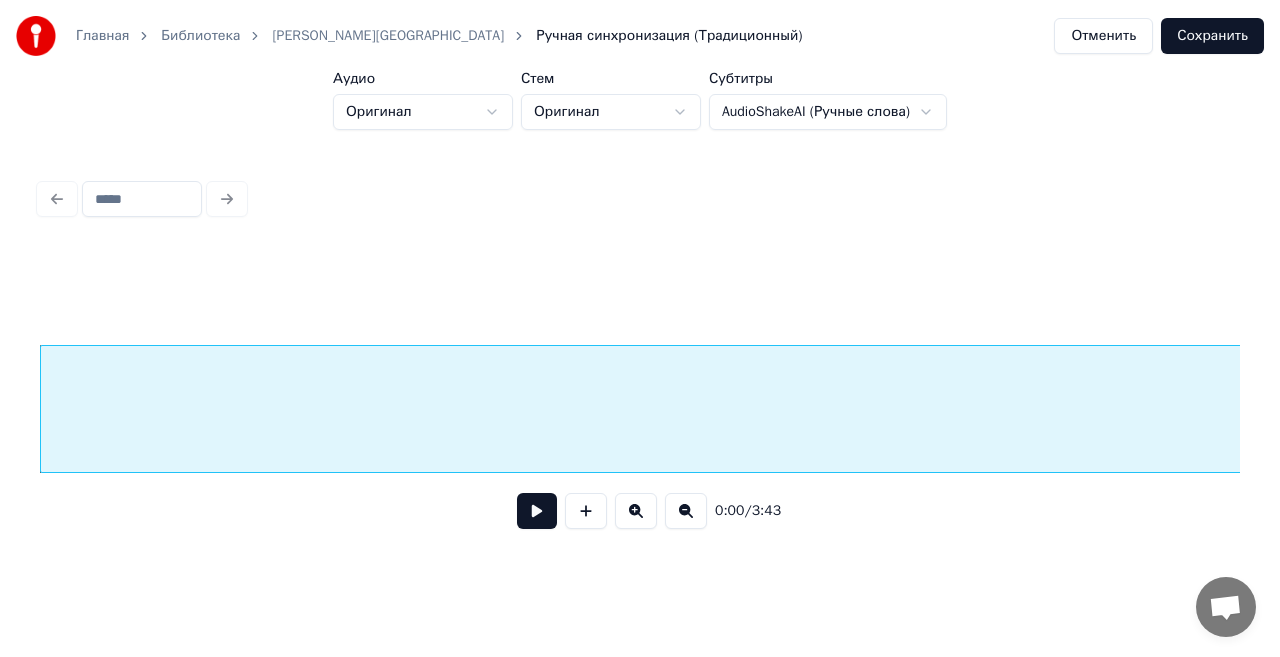 click at bounding box center (537, 511) 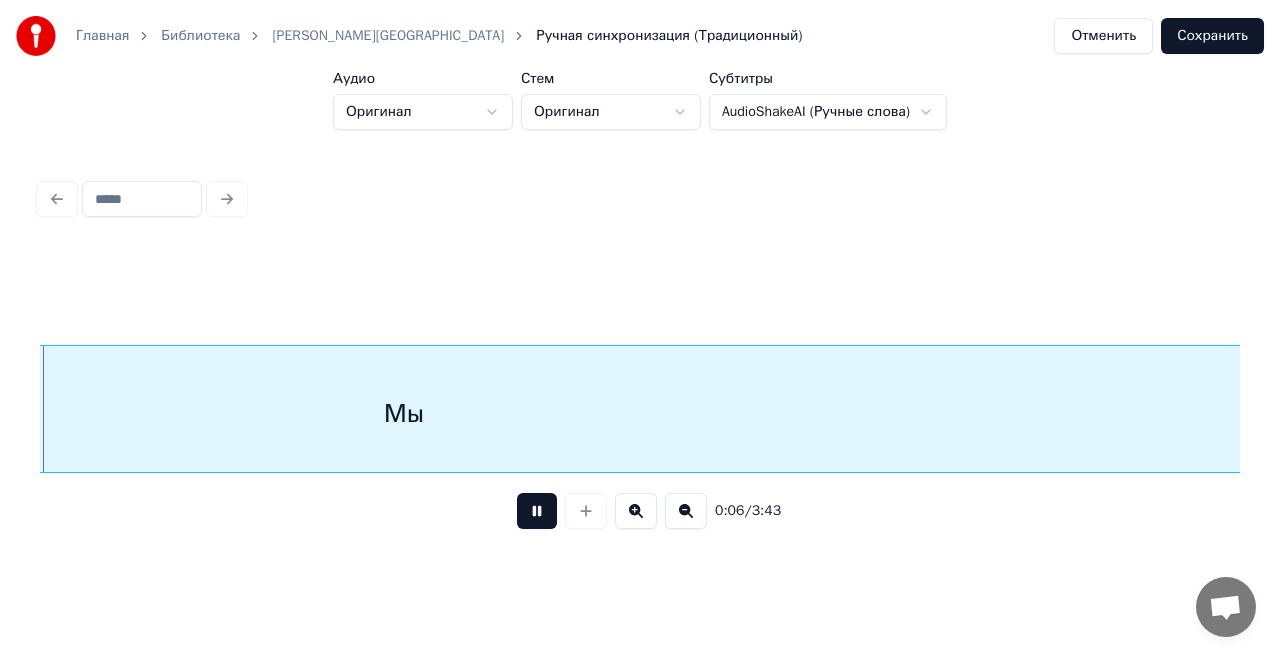 scroll, scrollTop: 0, scrollLeft: 1238, axis: horizontal 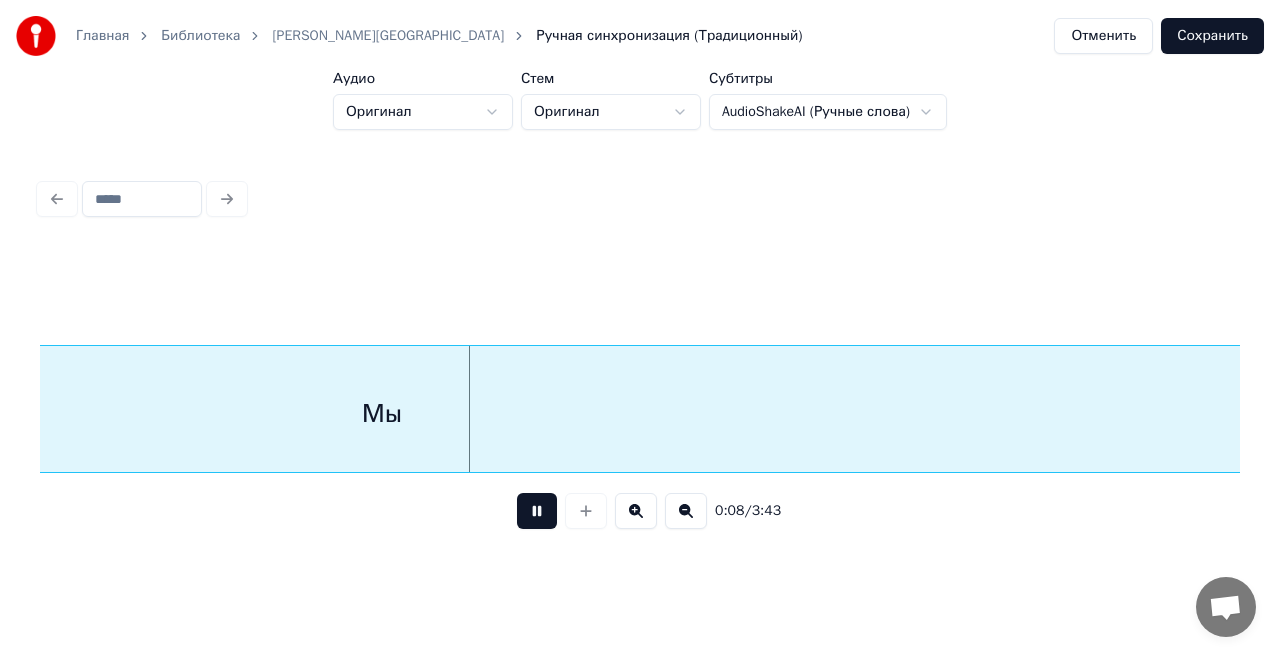 click at bounding box center (537, 511) 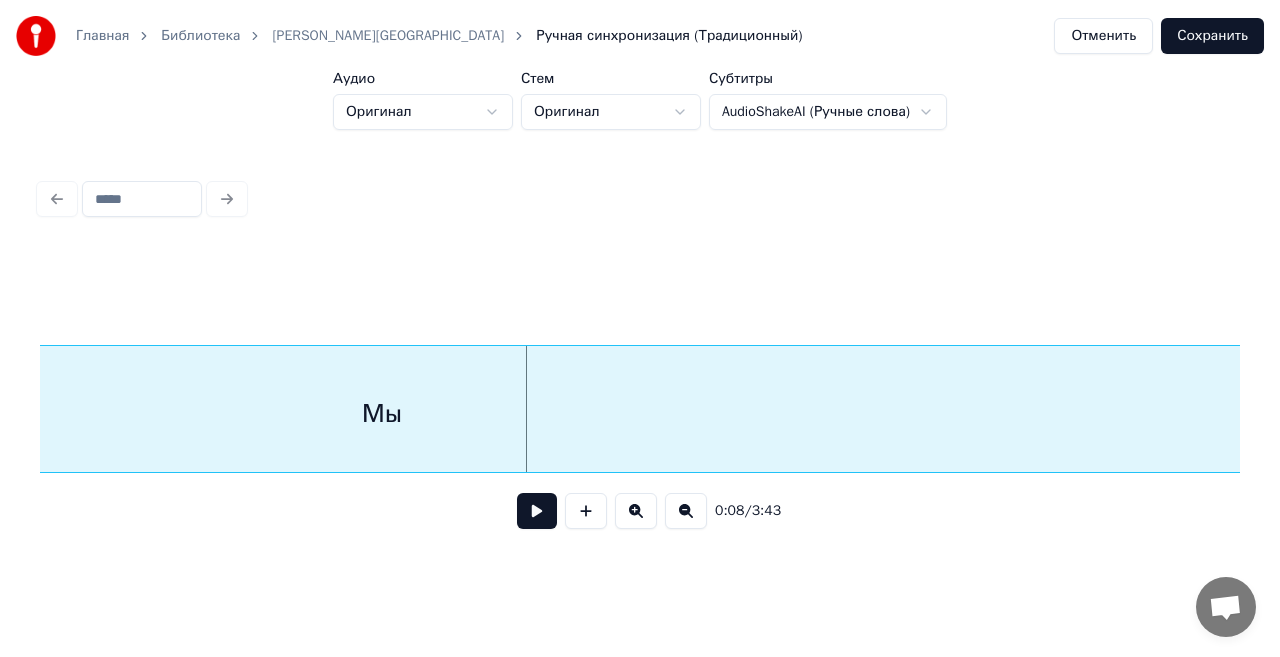 click on "Мы" at bounding box center [382, 414] 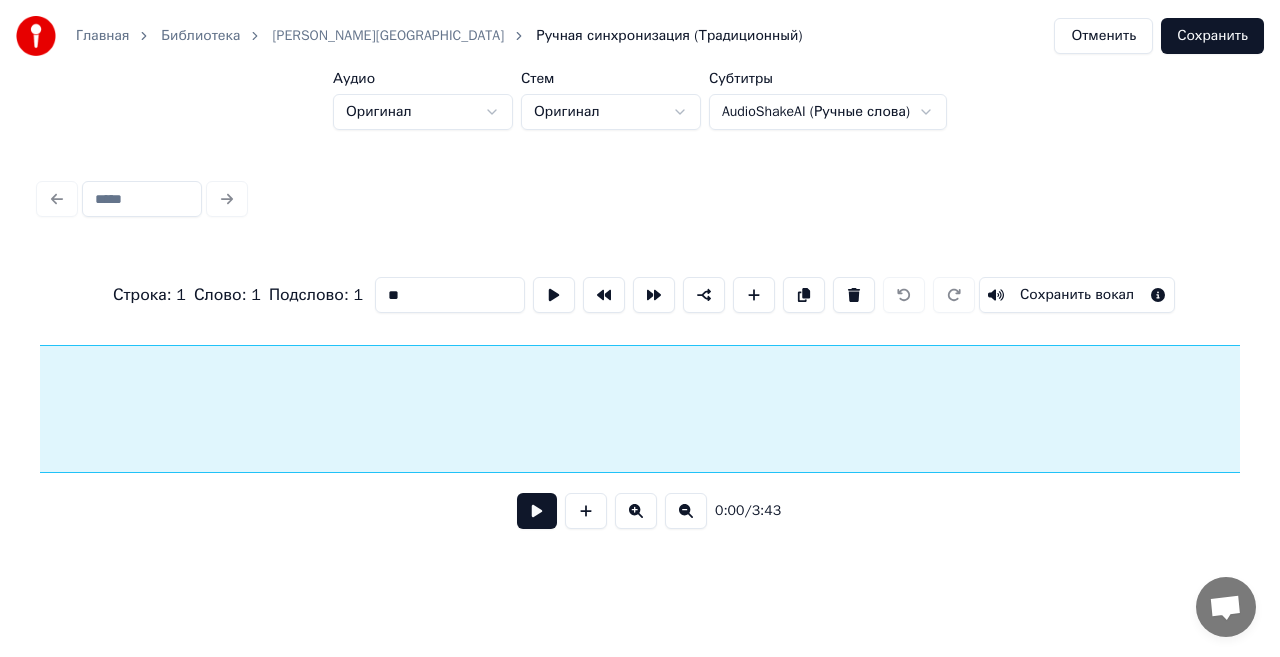 scroll, scrollTop: 0, scrollLeft: 388, axis: horizontal 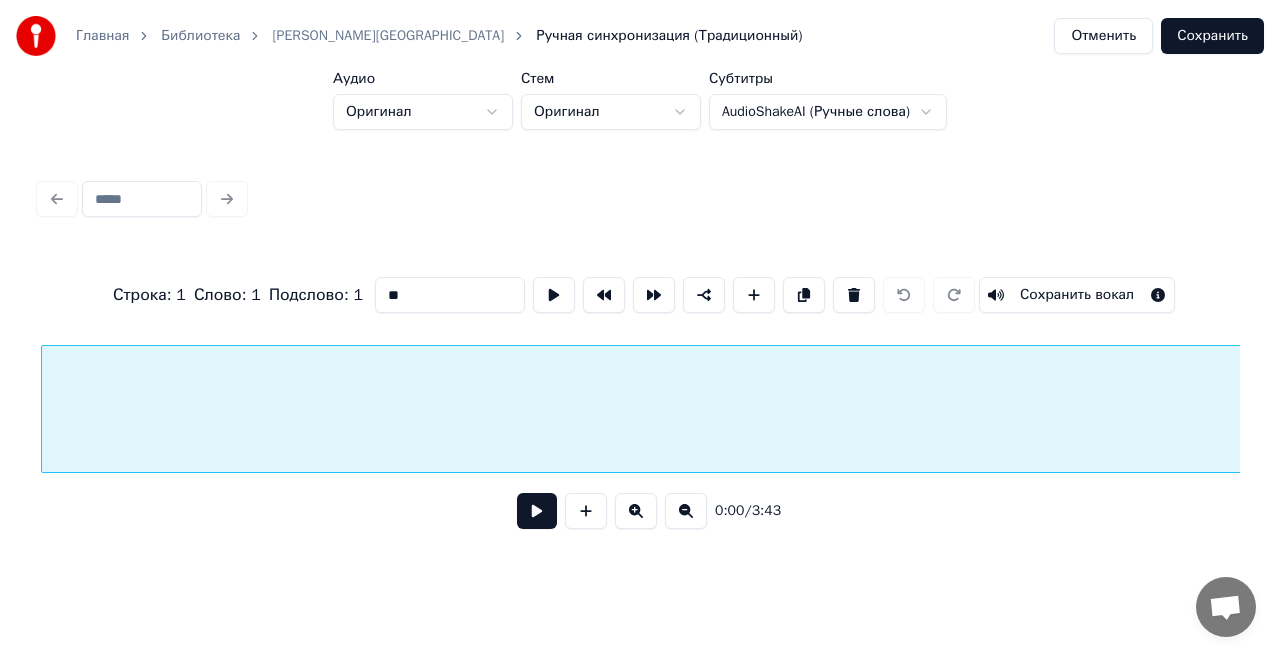 click on "Мы" at bounding box center [1621, 414] 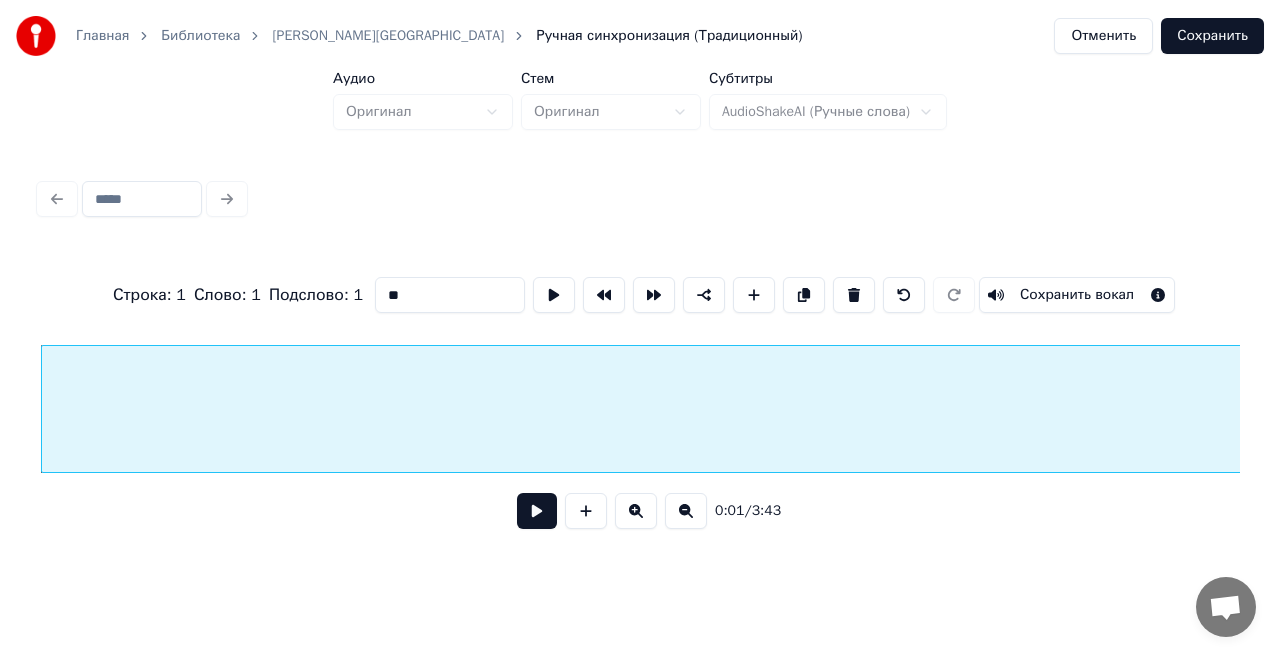 click on "Отменить" at bounding box center (1103, 36) 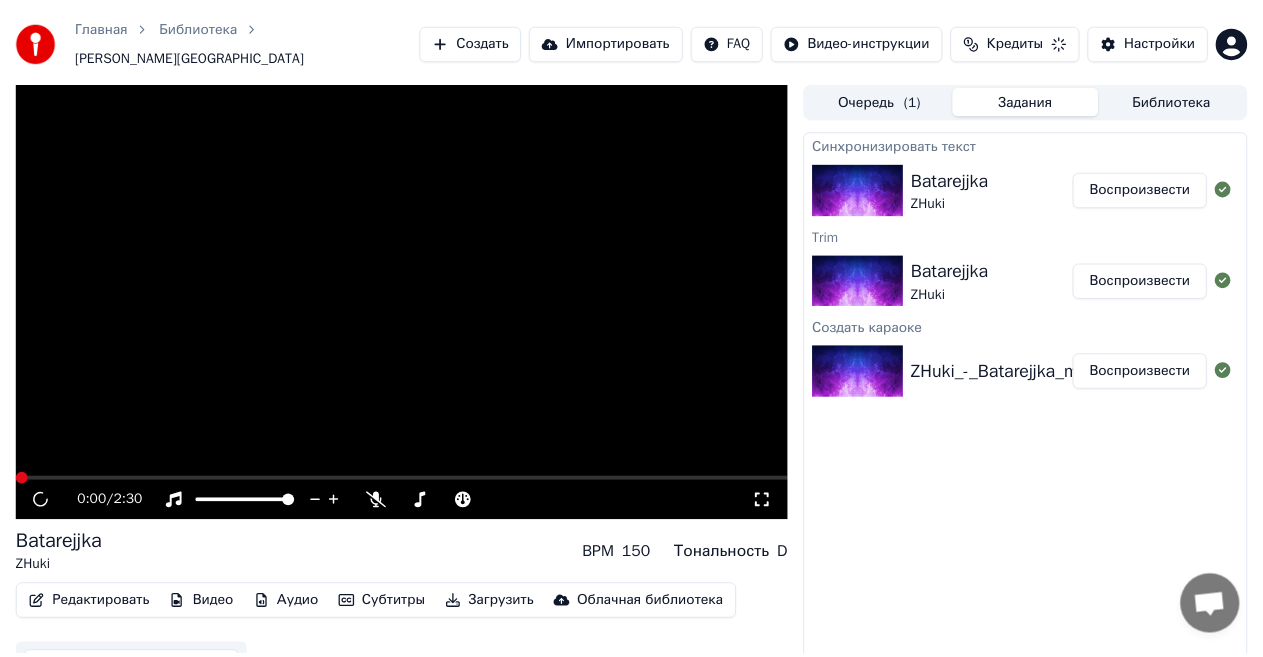 scroll, scrollTop: 21, scrollLeft: 0, axis: vertical 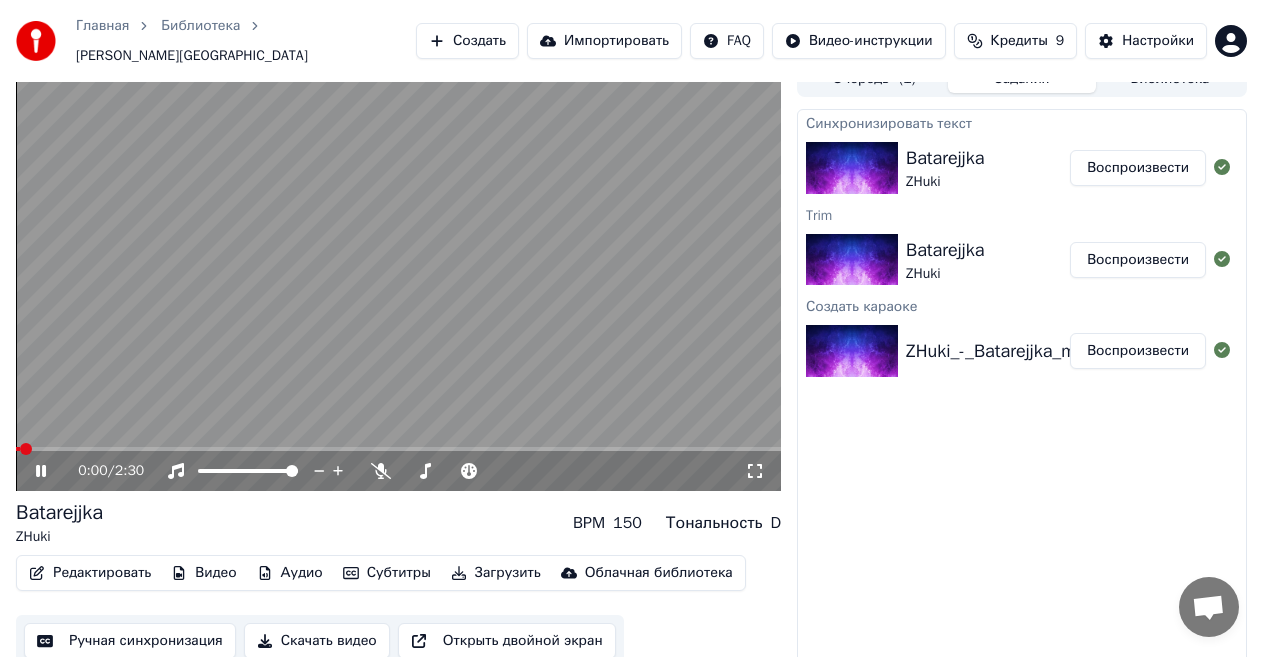 click on "Редактировать" at bounding box center (90, 573) 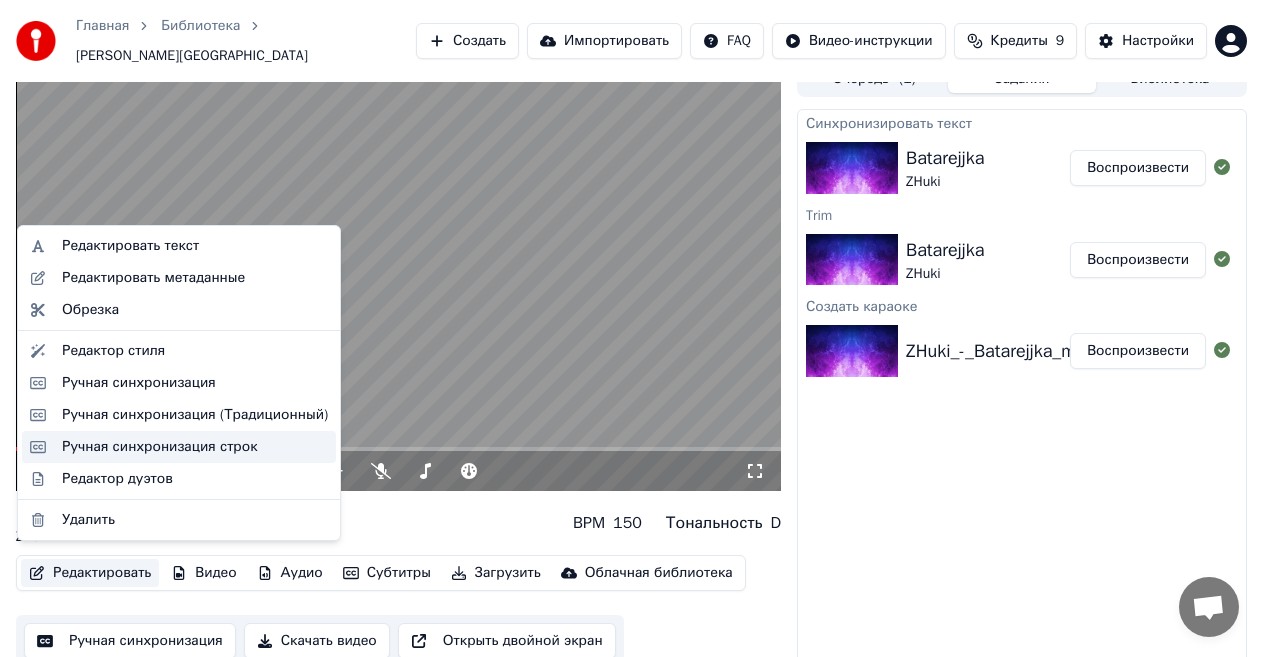 click on "Ручная синхронизация строк" at bounding box center [160, 447] 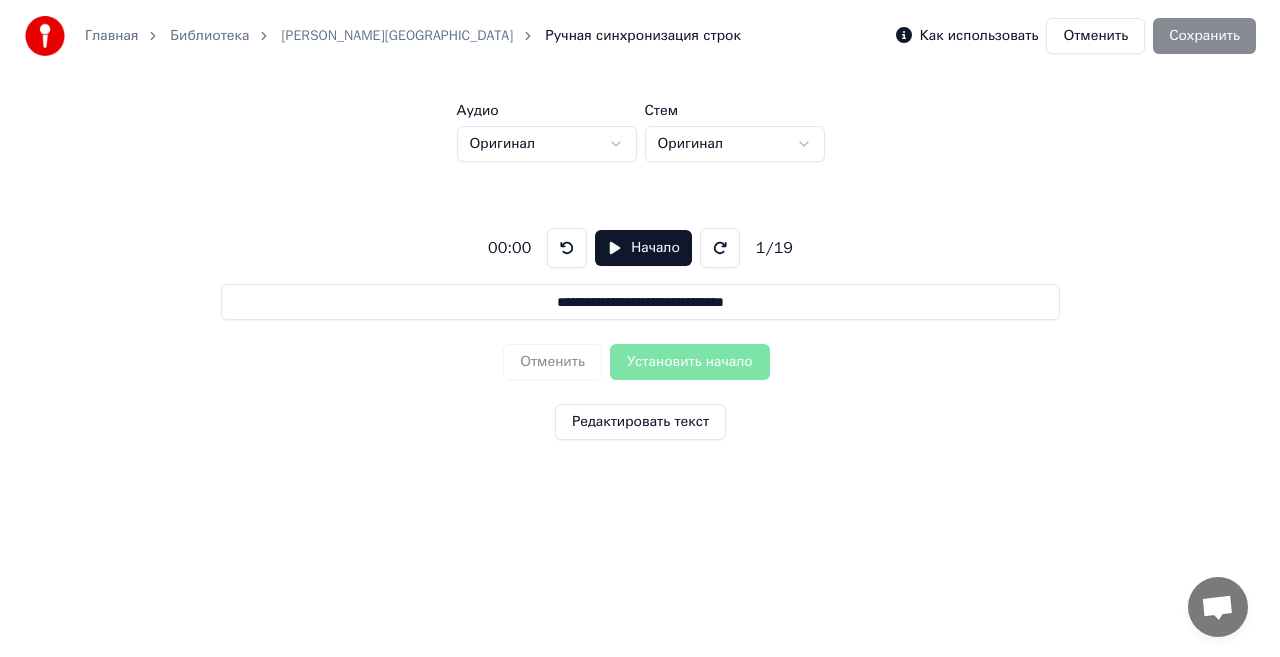 scroll, scrollTop: 0, scrollLeft: 0, axis: both 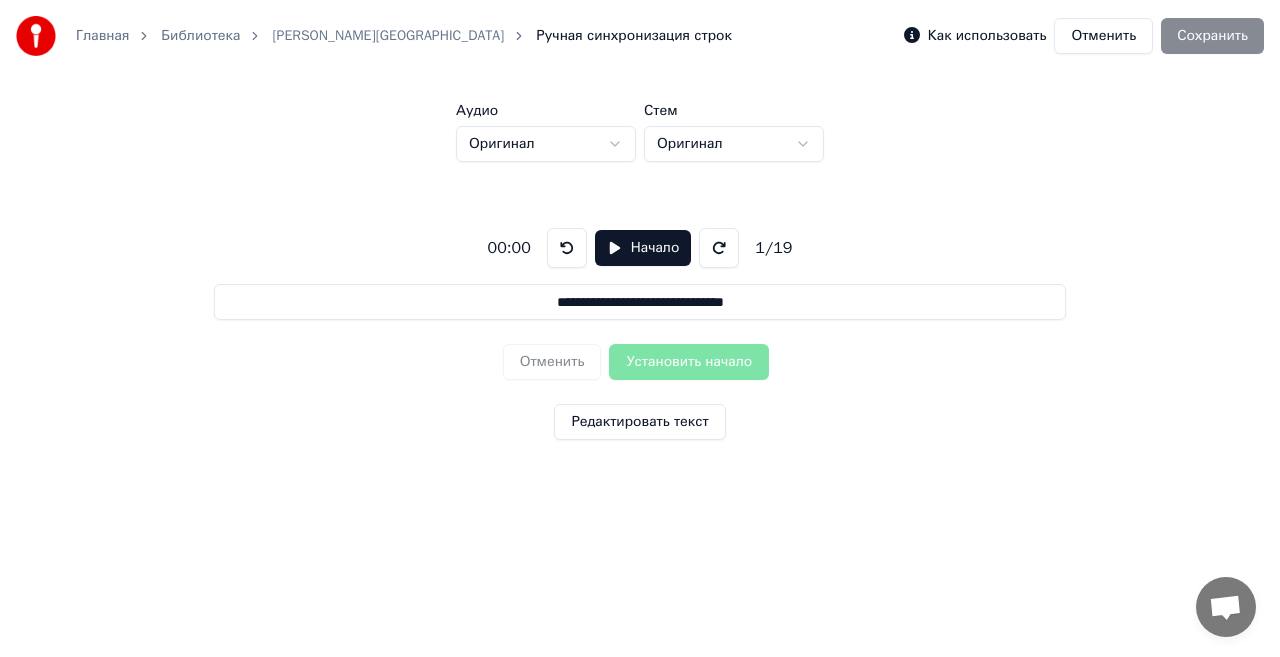 click on "Начало" at bounding box center (643, 248) 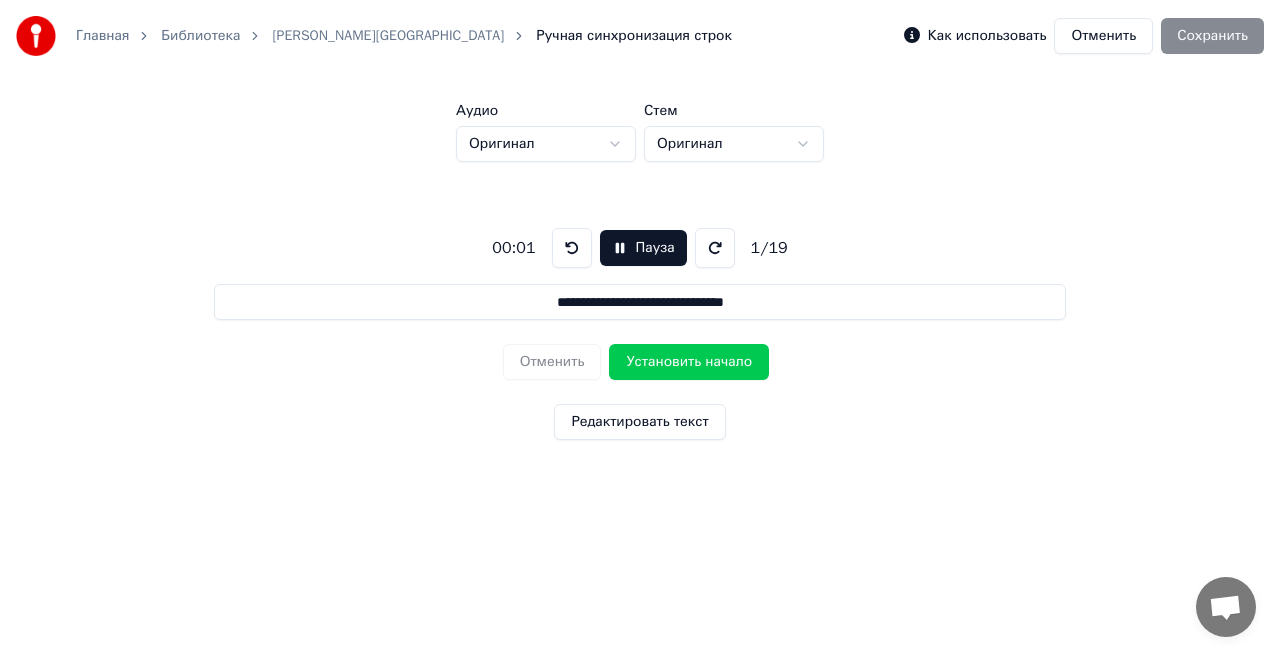 click on "Пауза" at bounding box center [643, 248] 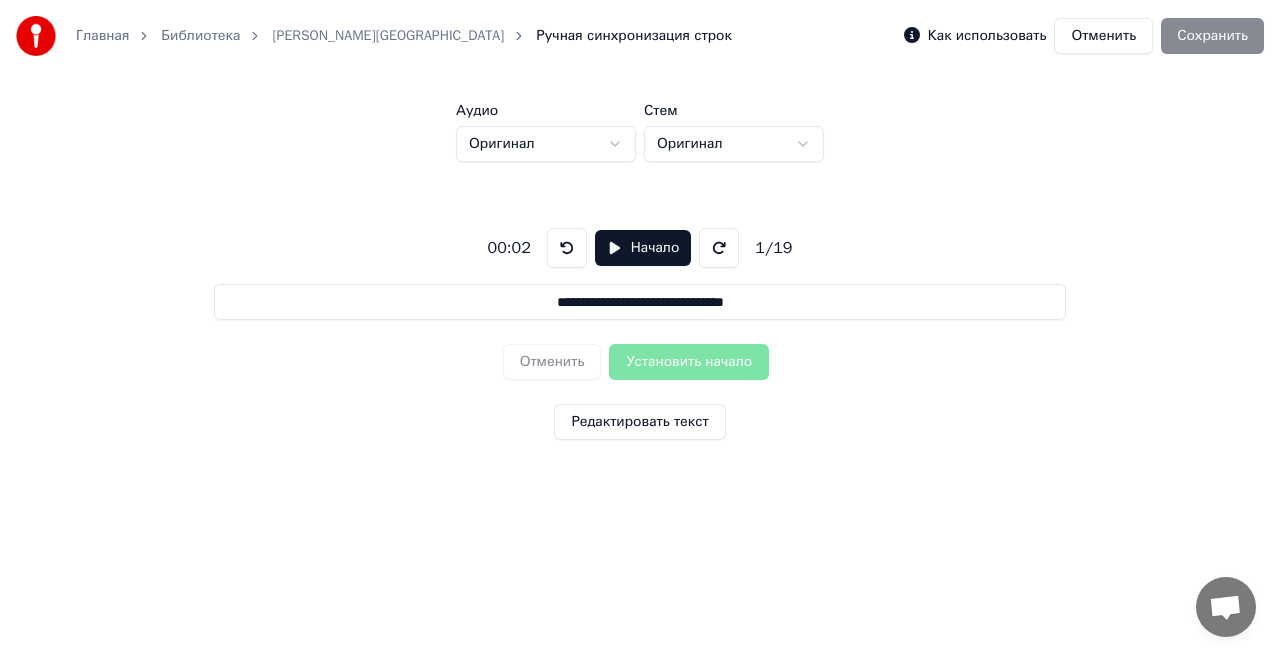 click on "**********" at bounding box center (639, 302) 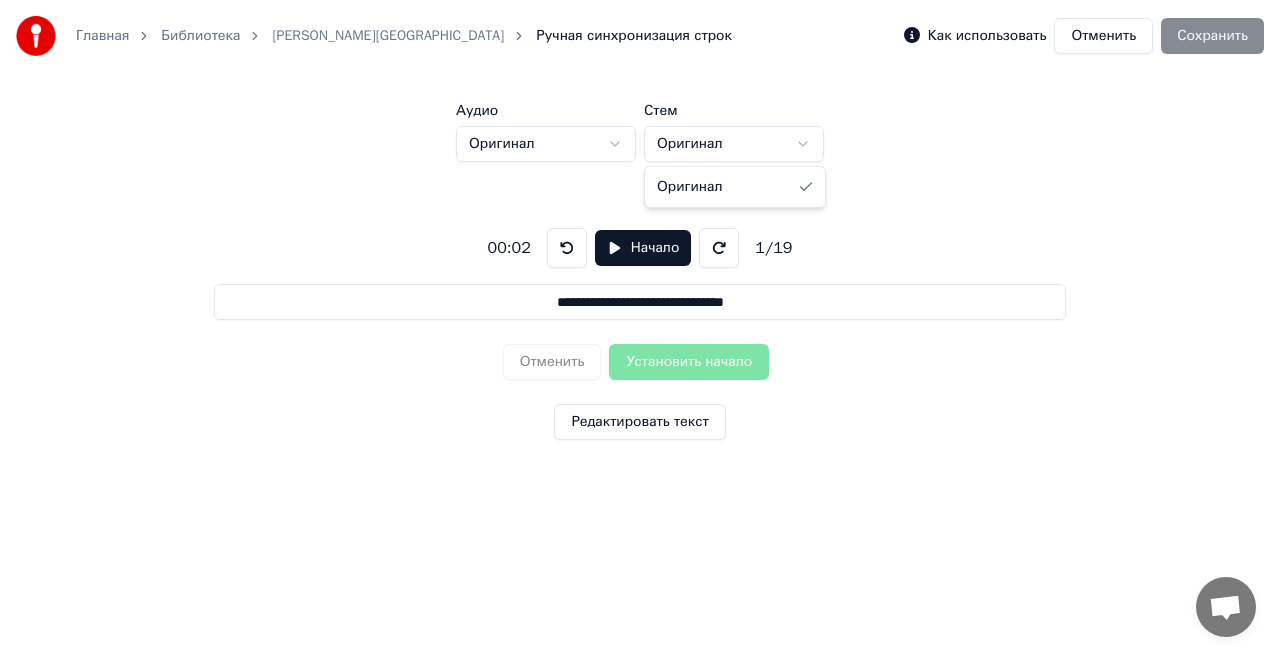 click on "**********" at bounding box center (640, 265) 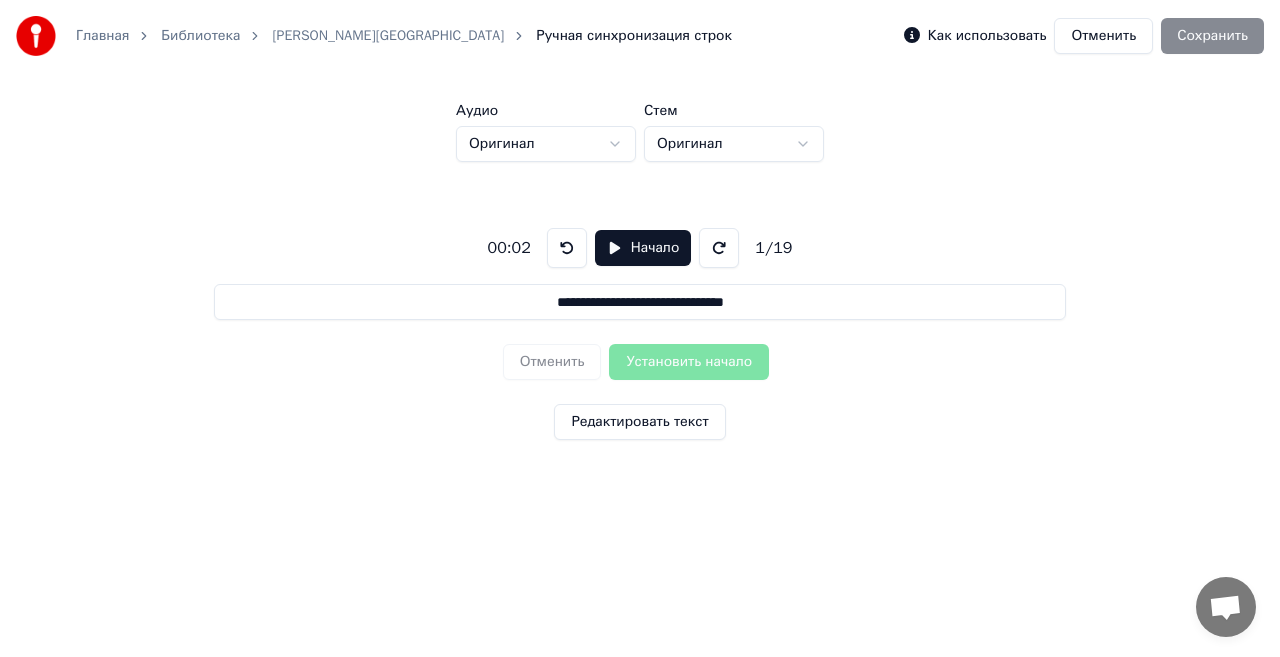 click on "**********" at bounding box center (639, 302) 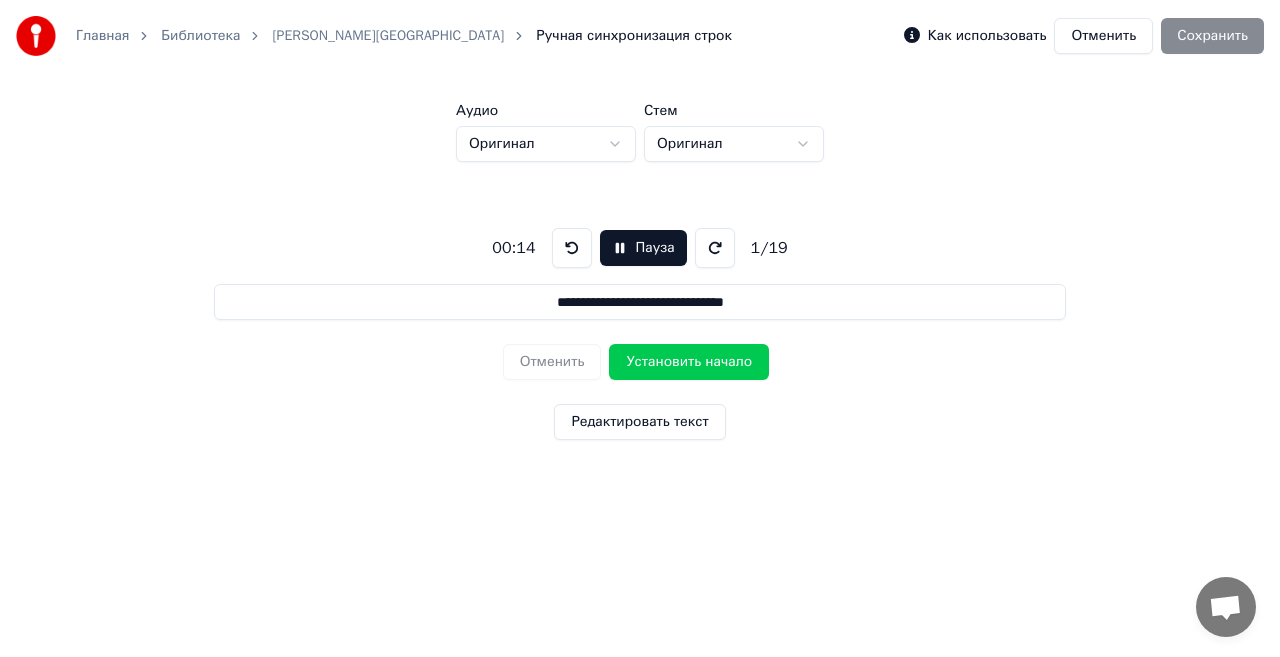 click on "Установить начало" at bounding box center [689, 362] 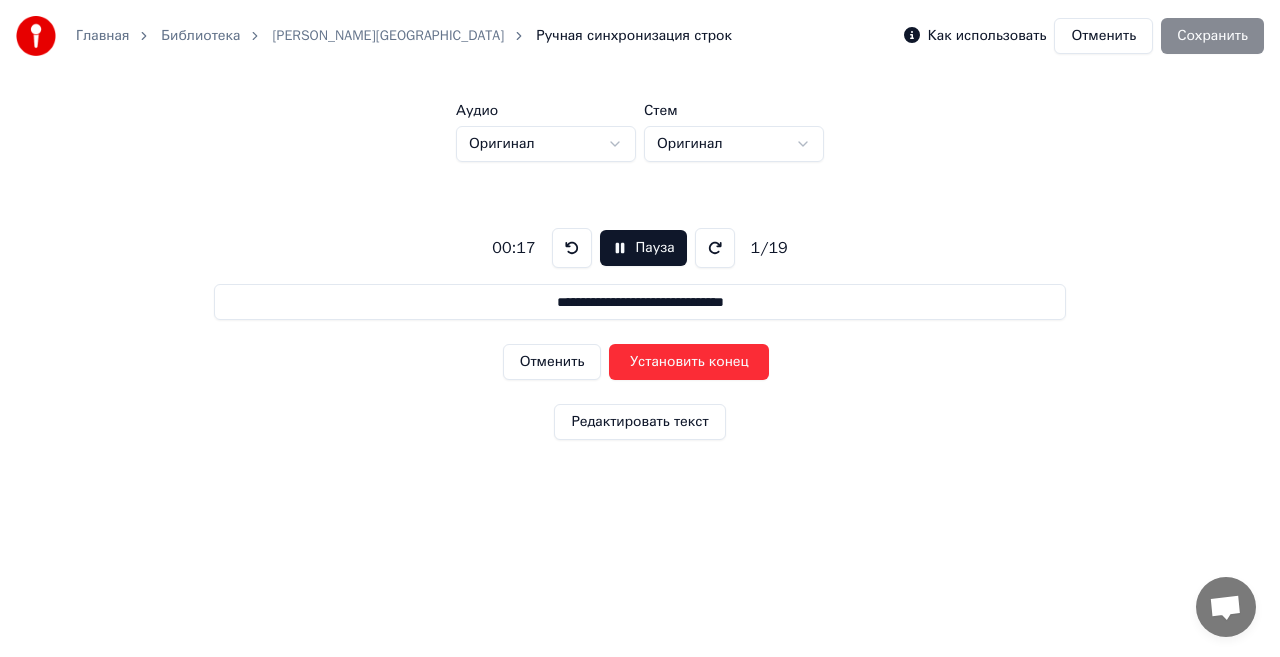 click on "Пауза" at bounding box center (643, 248) 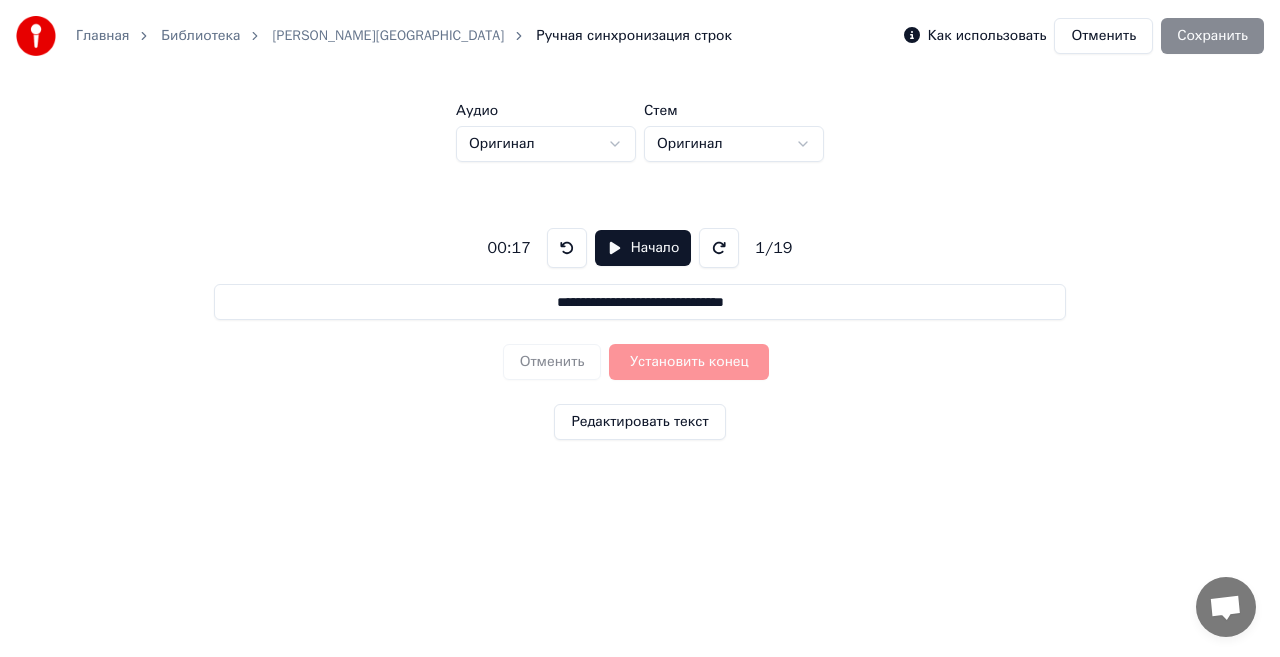 click on "Как использовать Отменить Сохранить" at bounding box center (1084, 36) 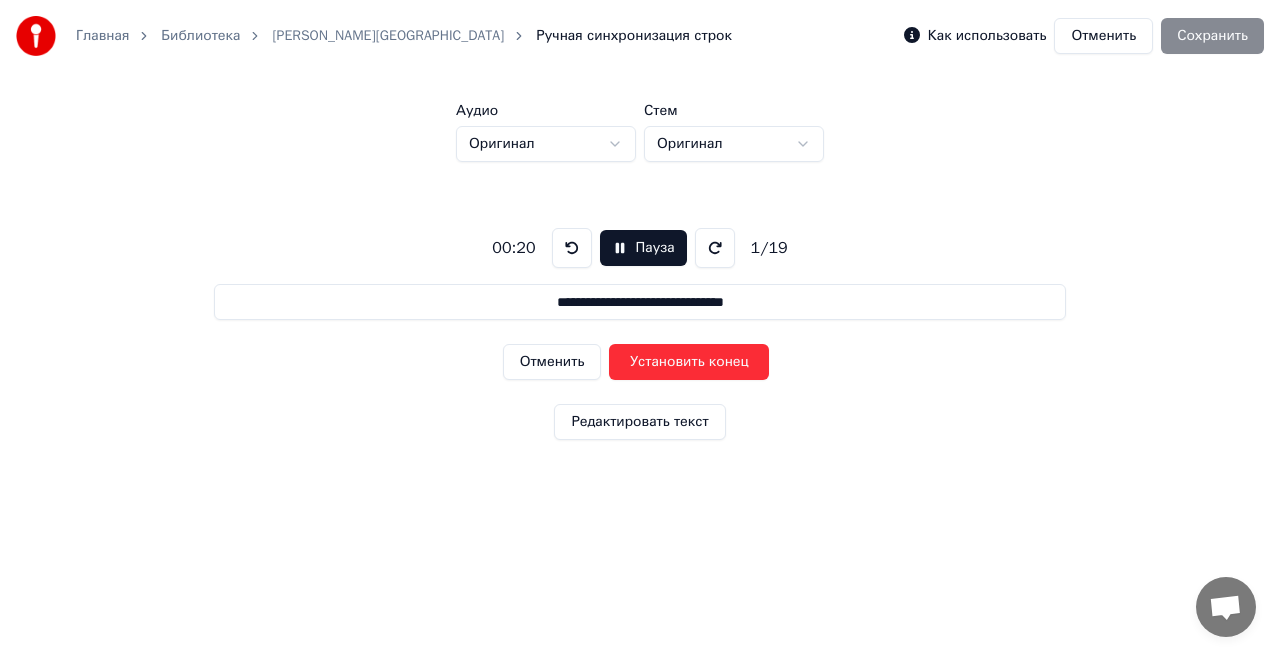 click on "Пауза" at bounding box center [643, 248] 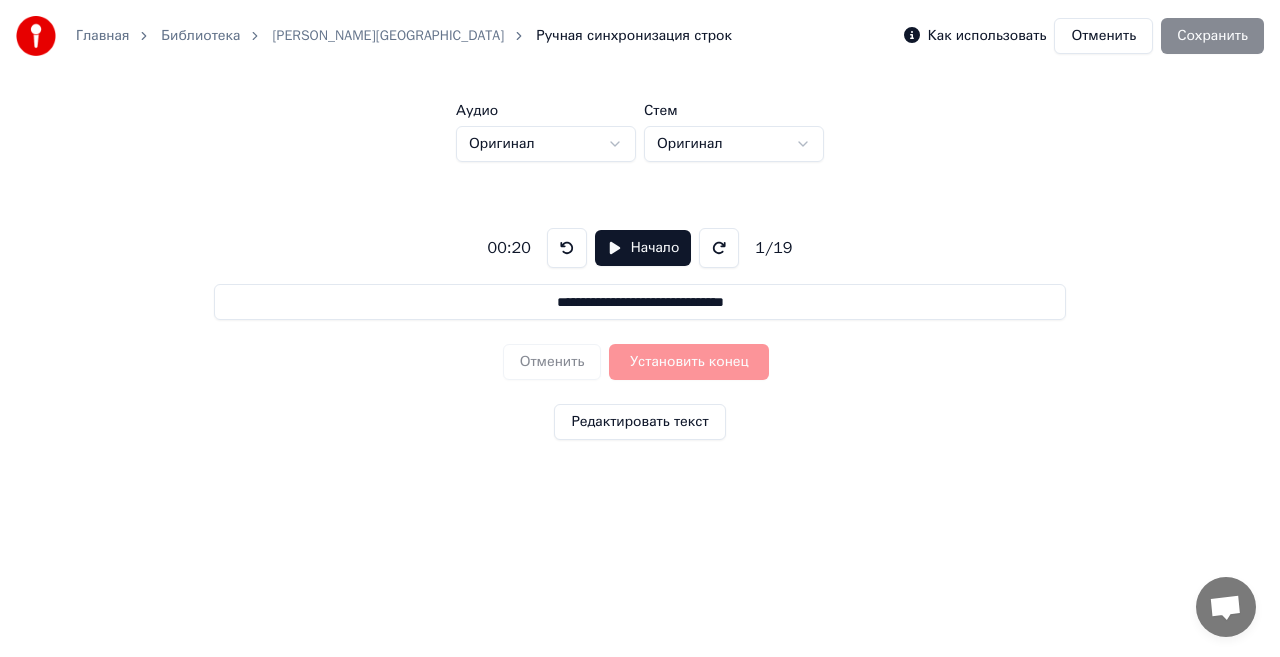 click on "**********" at bounding box center [639, 302] 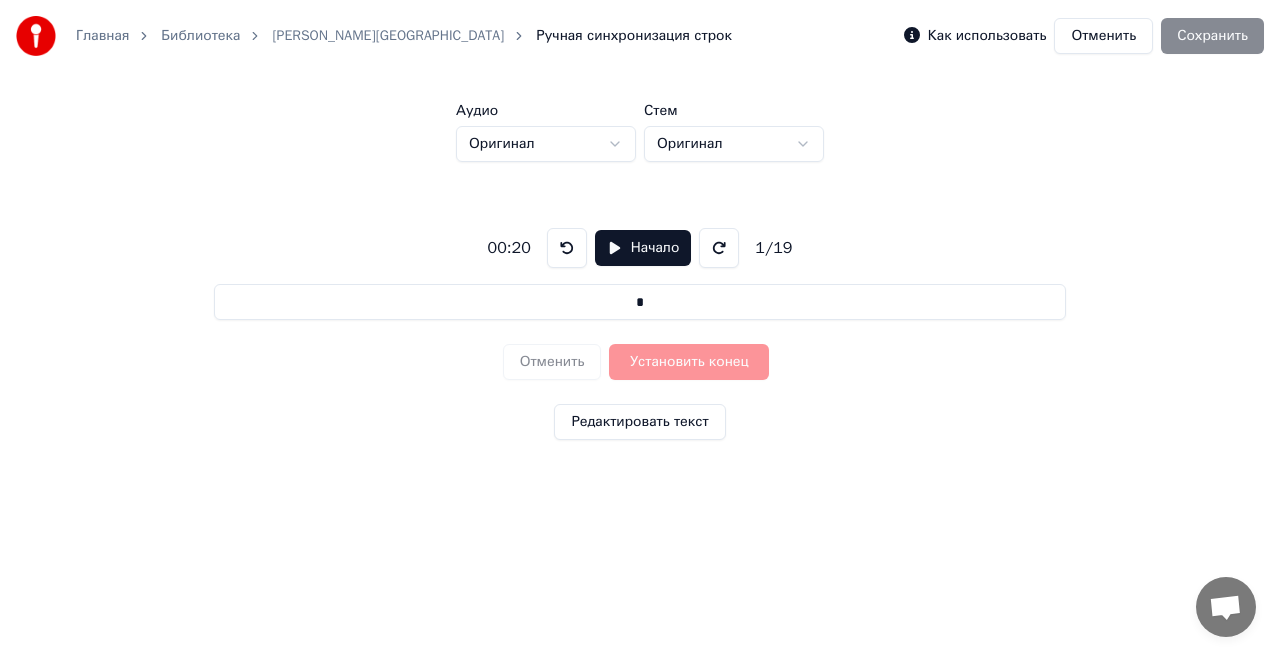 type on "*" 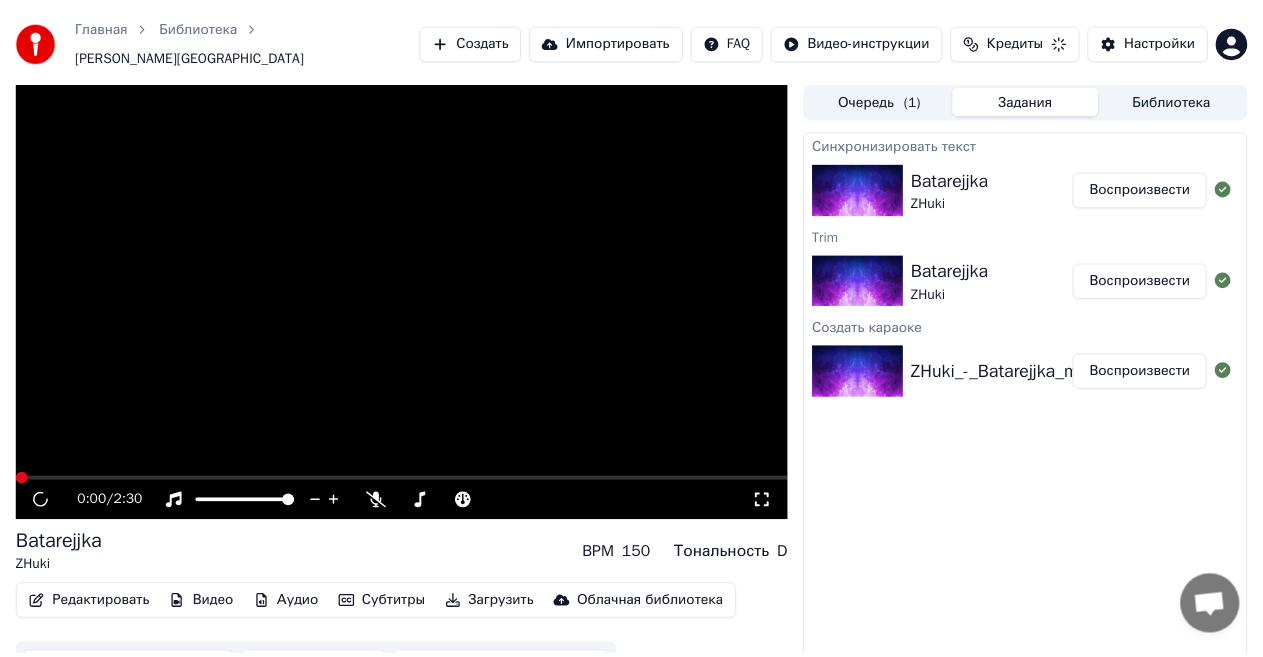 scroll, scrollTop: 21, scrollLeft: 0, axis: vertical 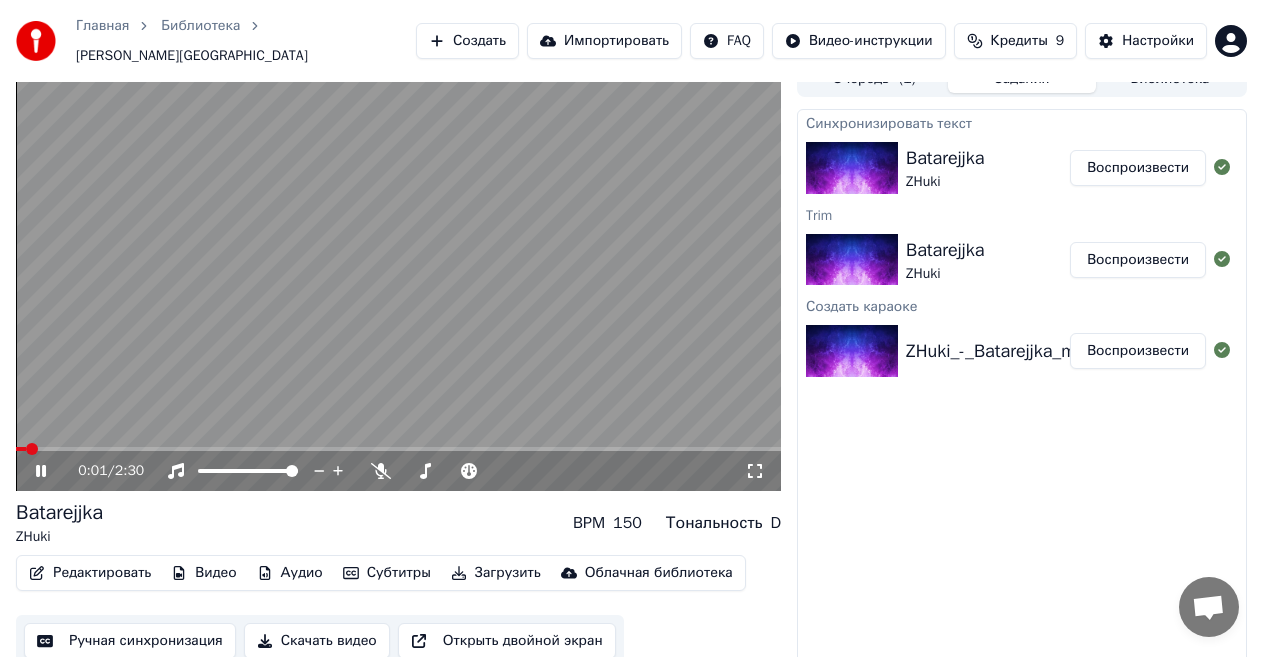 click 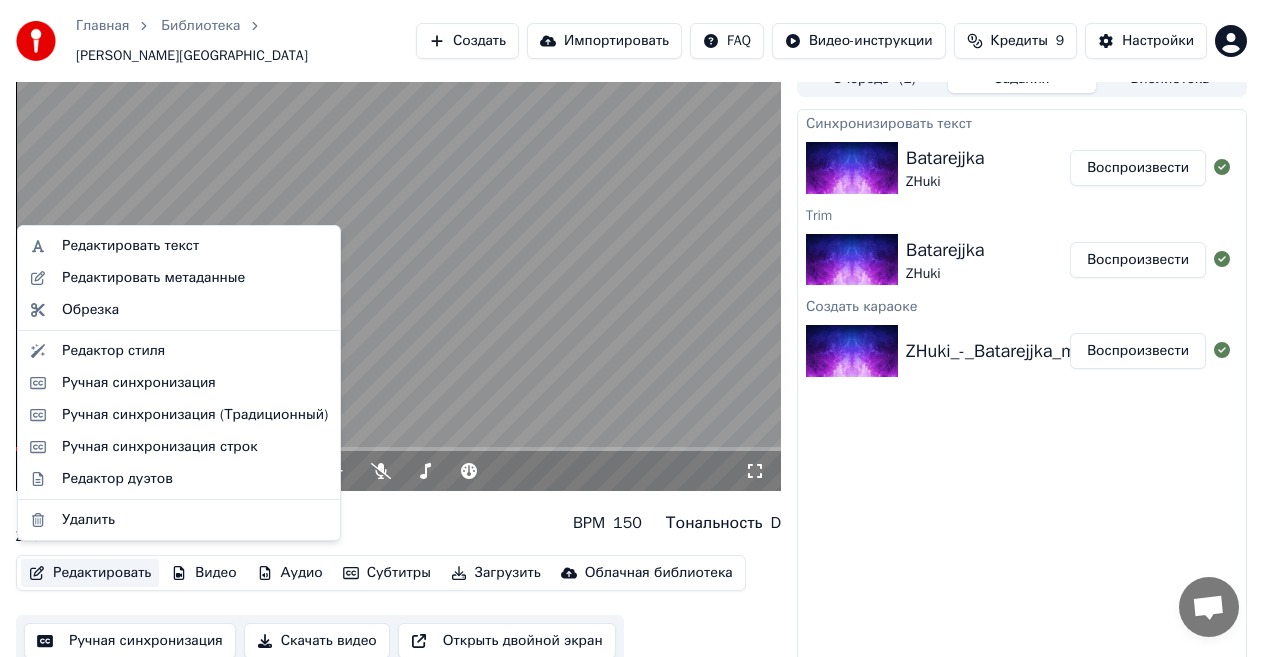 click on "Редактировать" at bounding box center (90, 573) 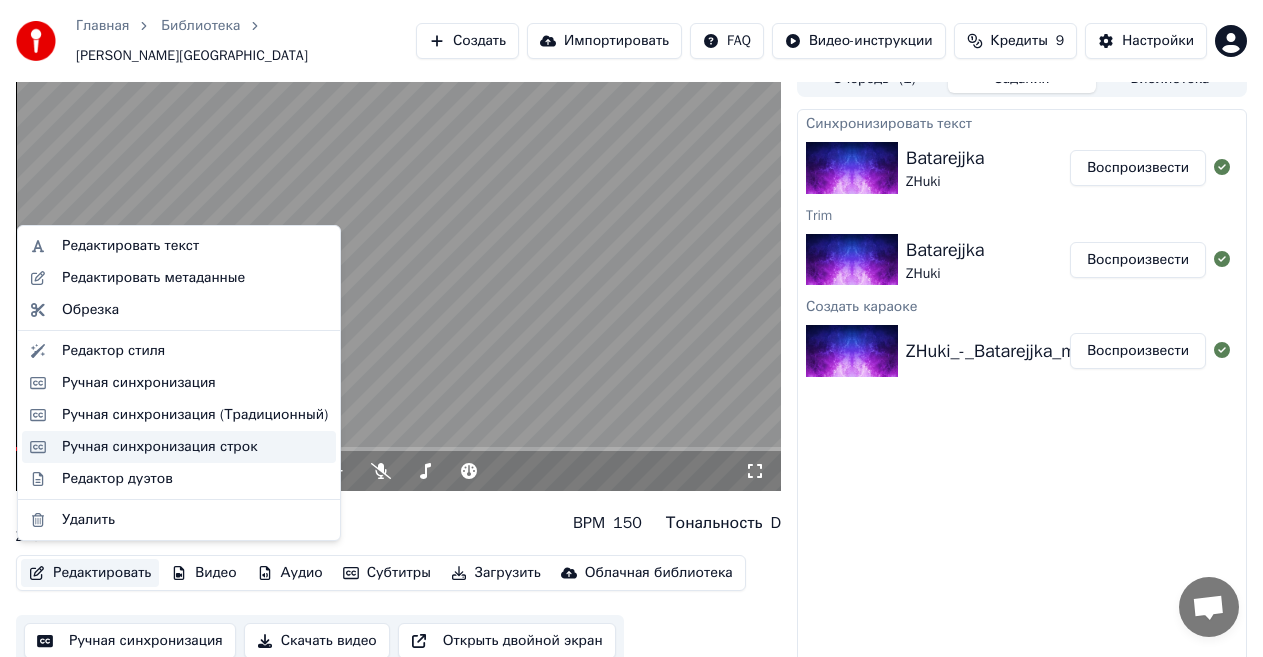 click on "Ручная синхронизация строк" at bounding box center [160, 447] 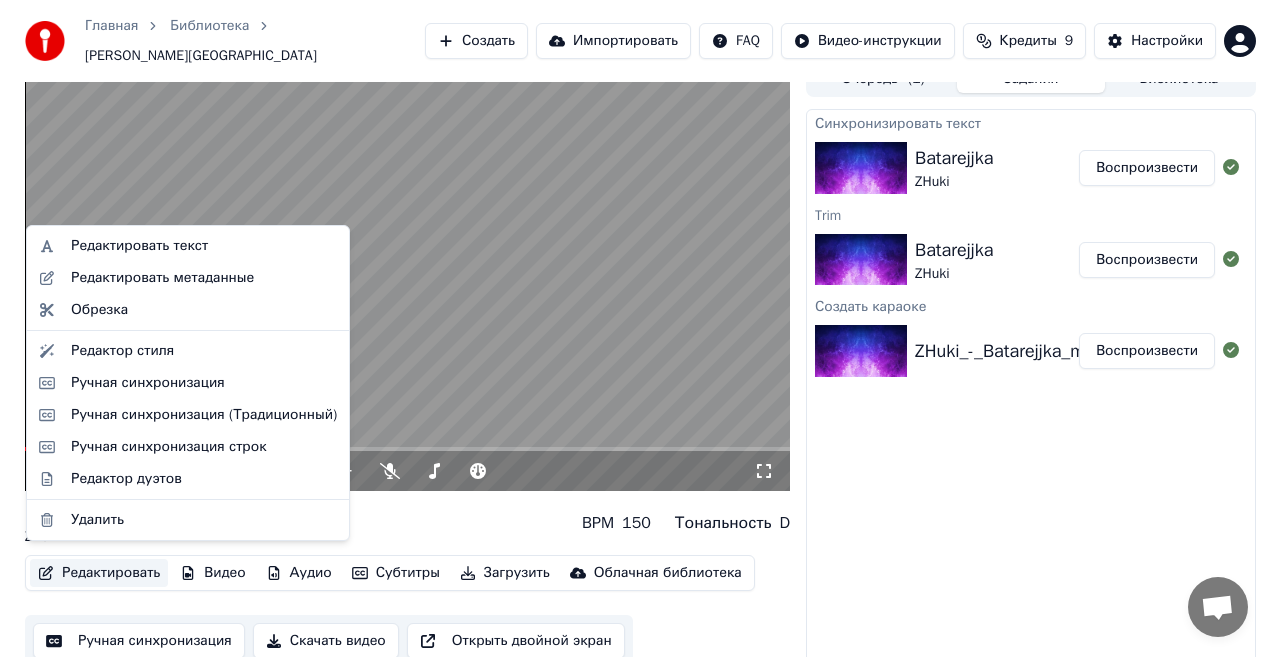 scroll, scrollTop: 0, scrollLeft: 0, axis: both 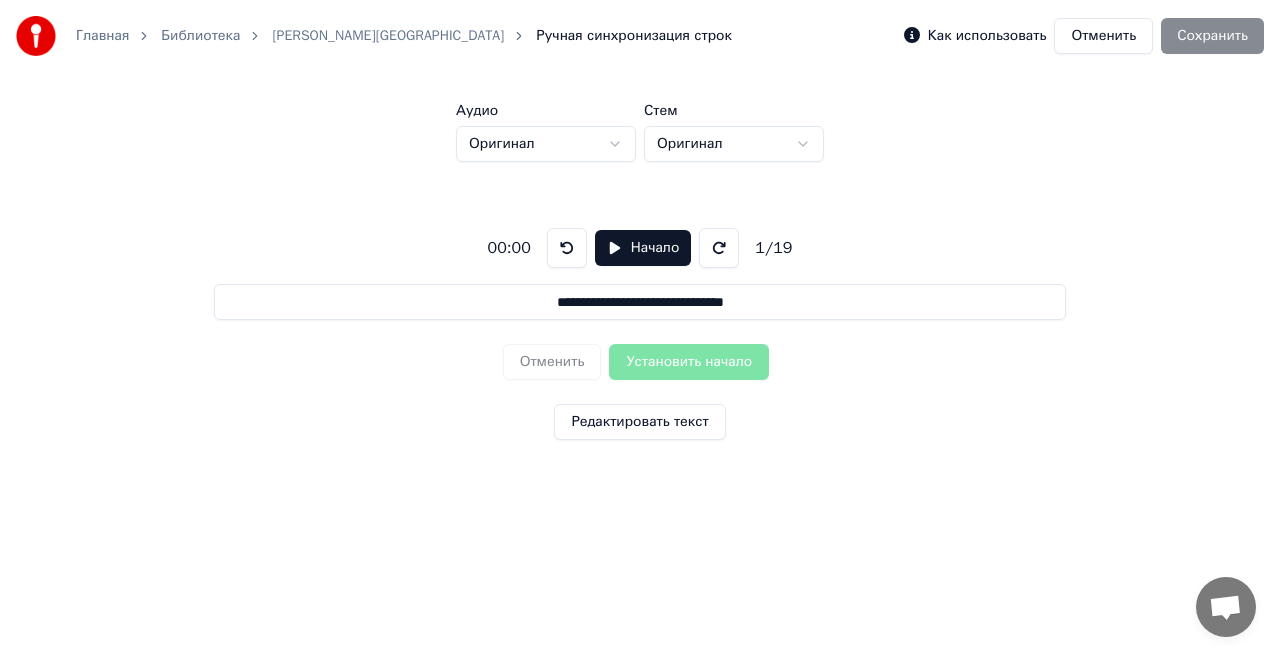 click on "Начало" at bounding box center [643, 248] 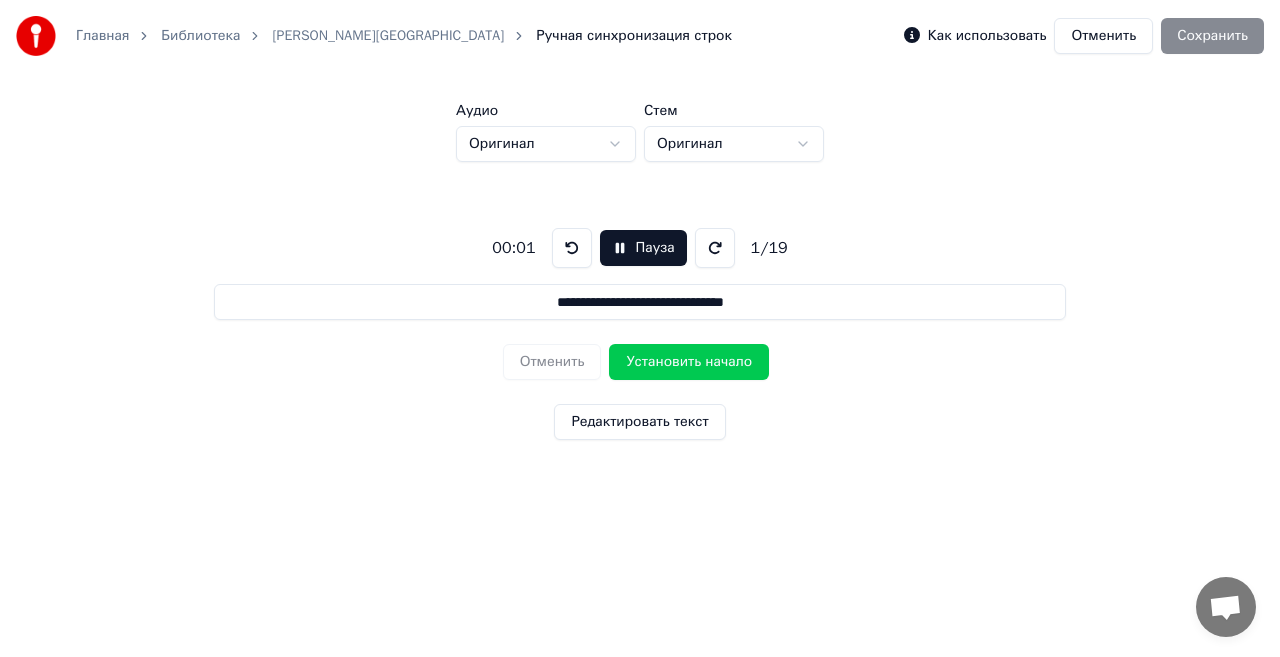 click on "Пауза" at bounding box center [643, 248] 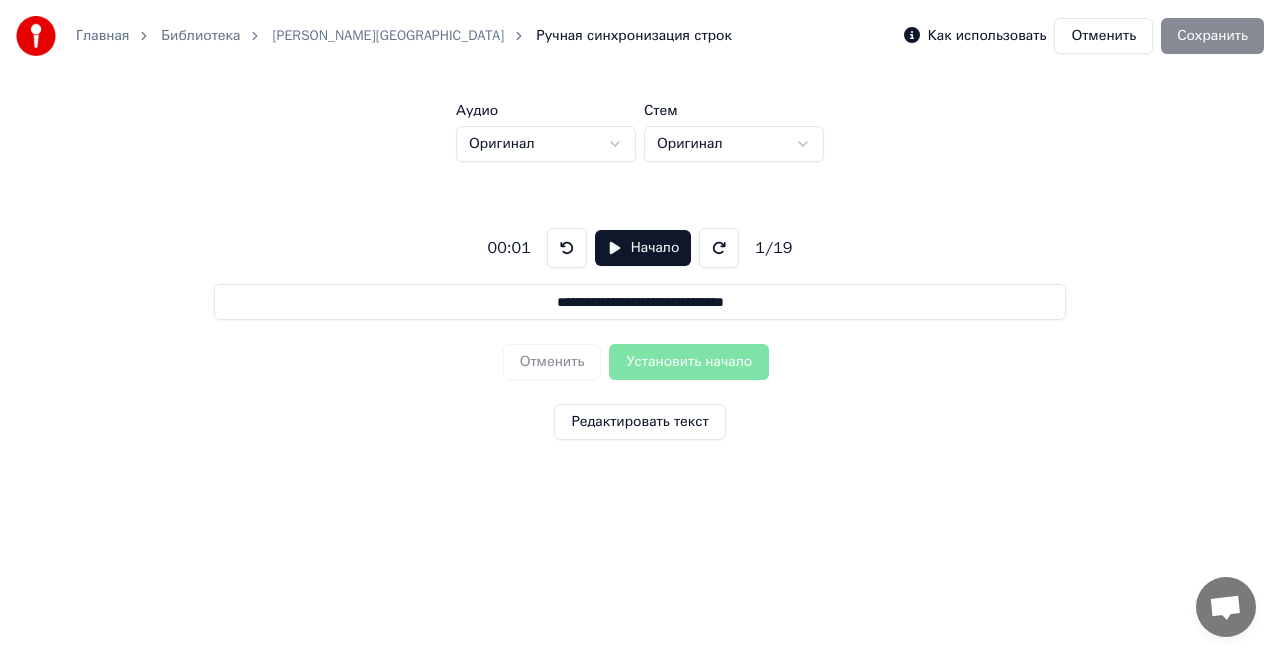 click at bounding box center (719, 248) 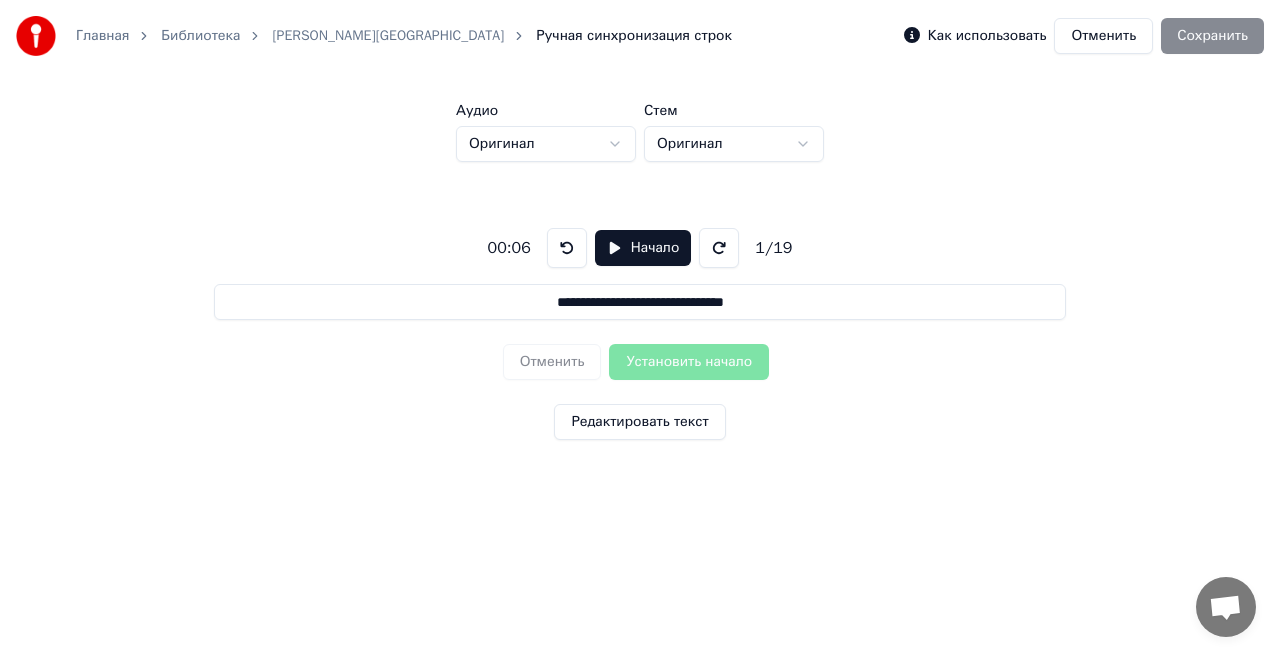 click at bounding box center (719, 248) 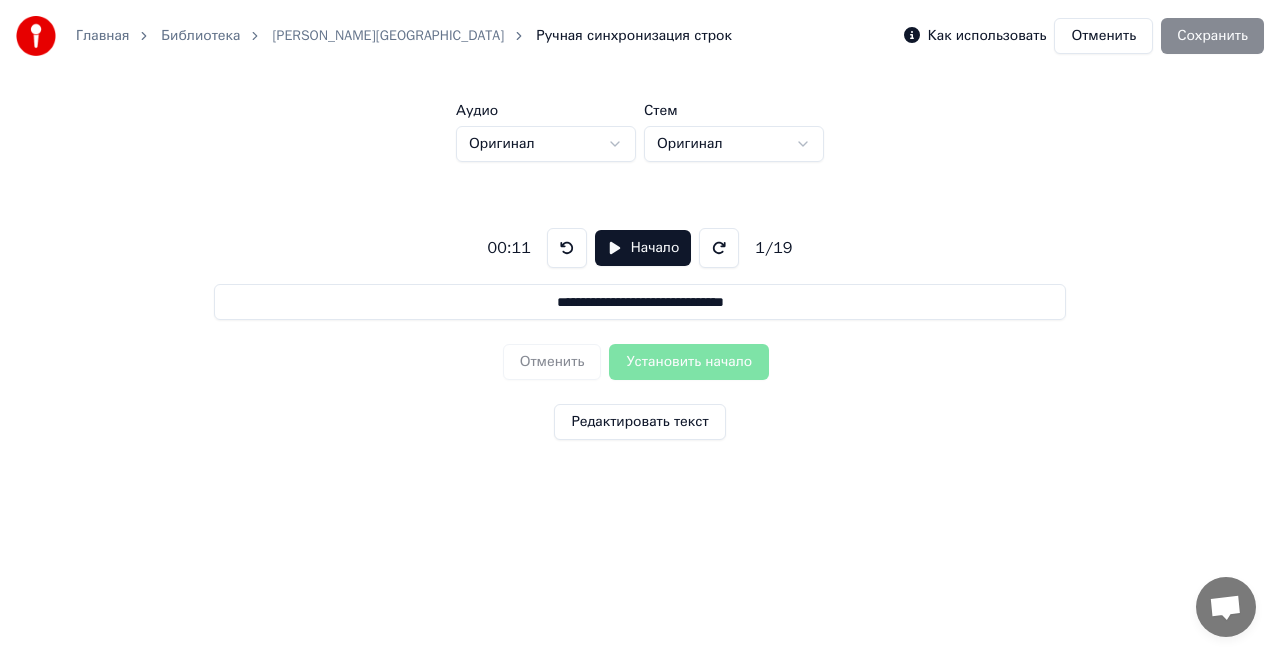 click at bounding box center [719, 248] 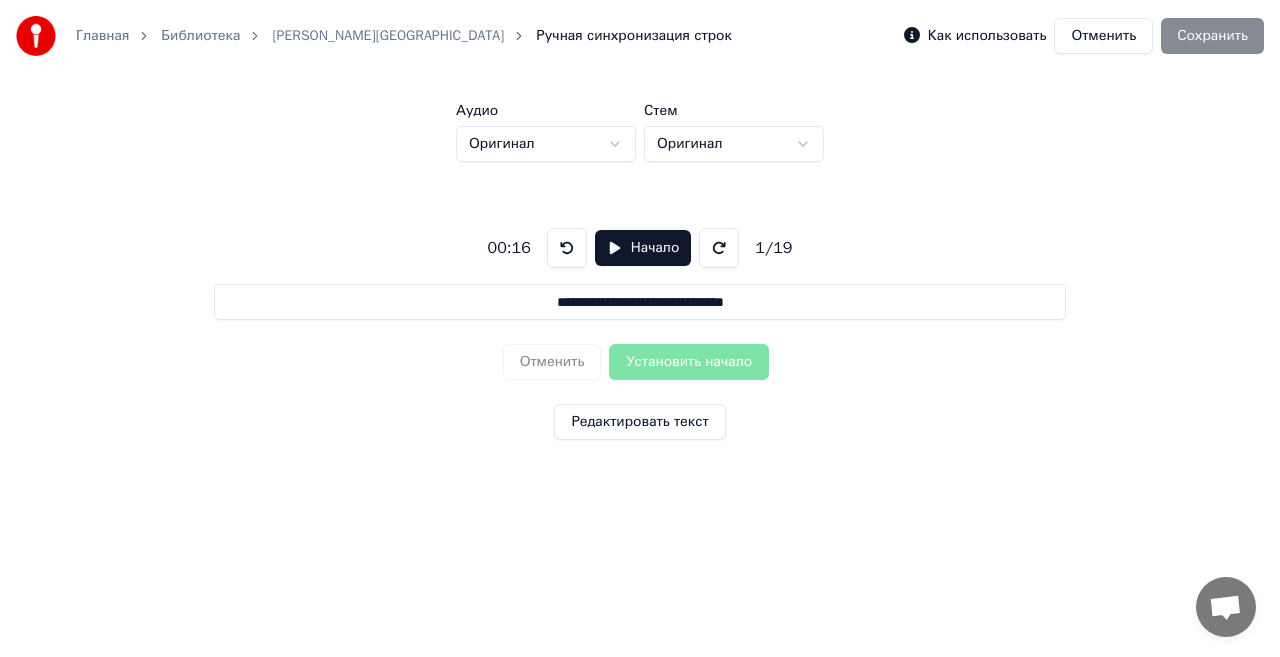click at bounding box center (567, 248) 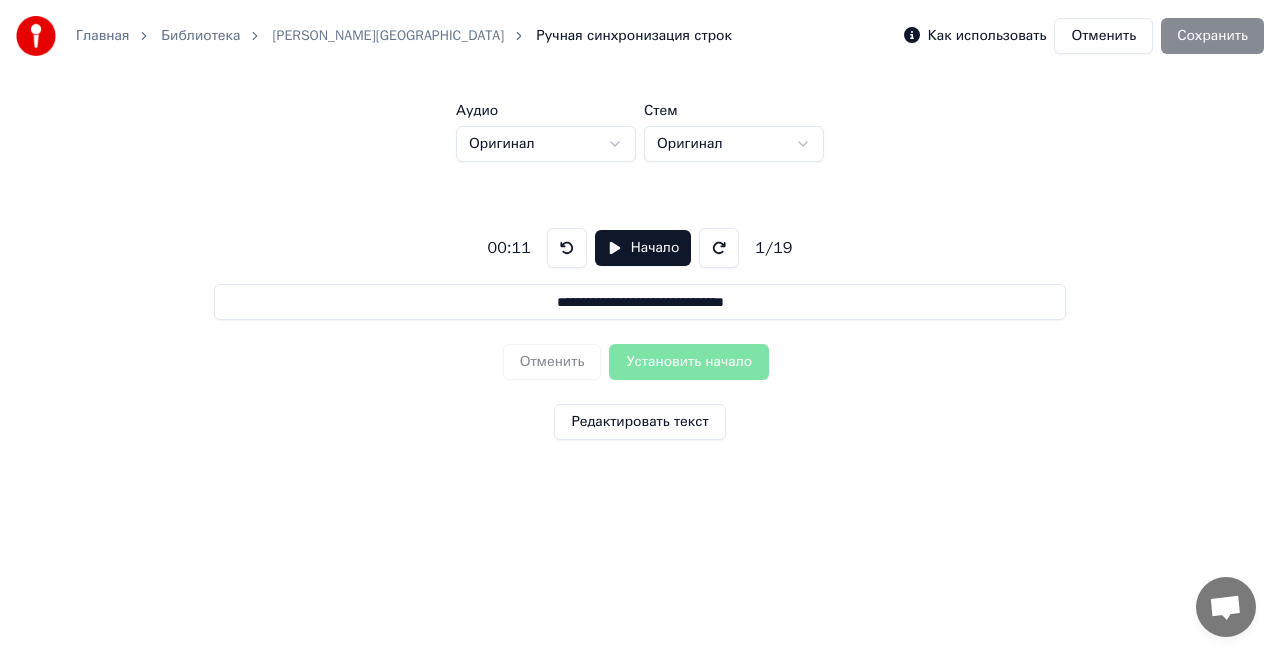 click at bounding box center [567, 248] 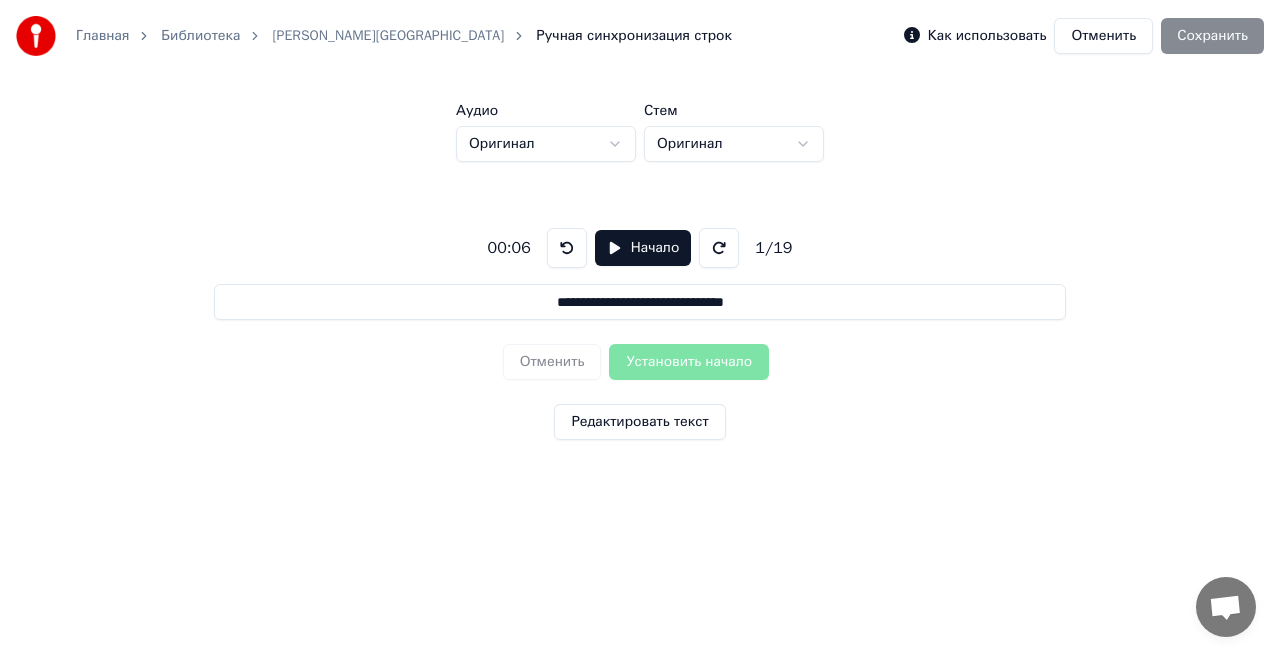 click on "Начало" at bounding box center (643, 248) 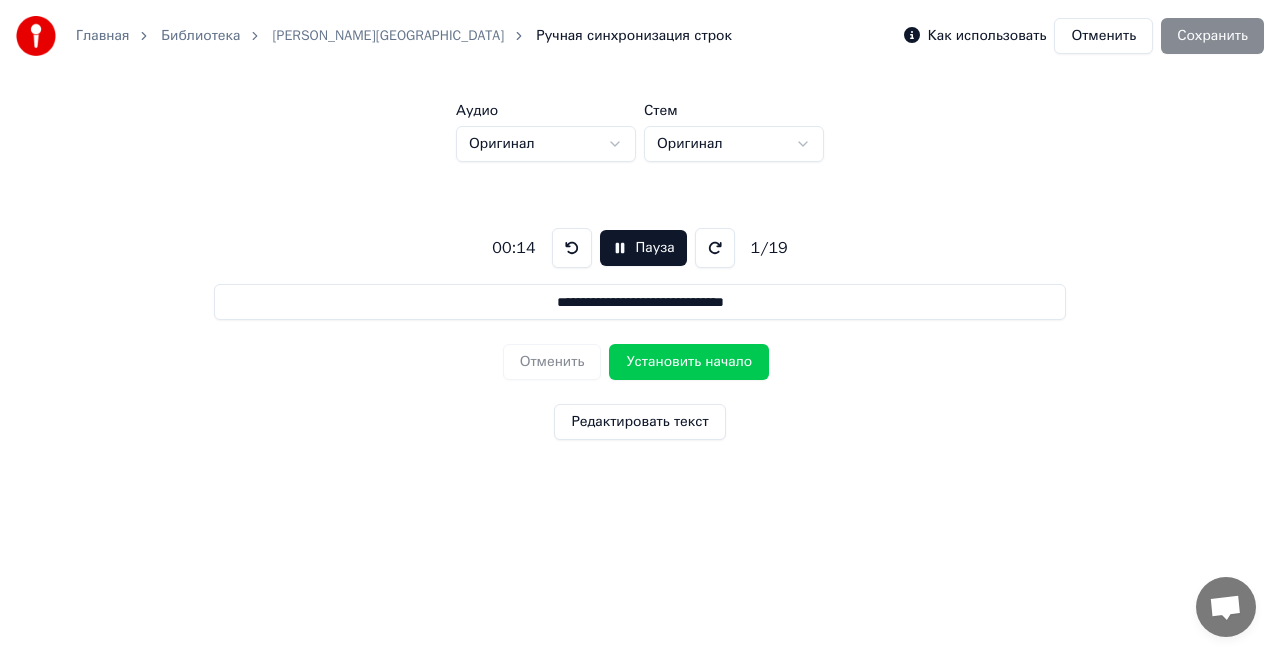click on "Установить начало" at bounding box center [689, 362] 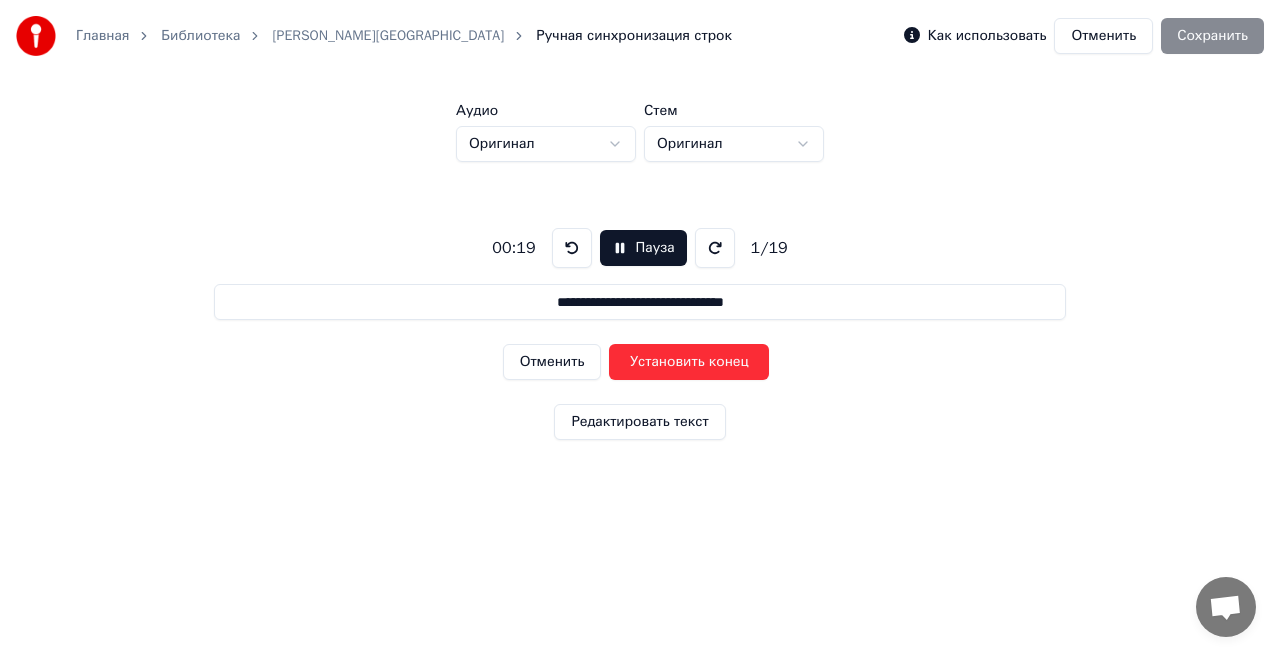 click on "Пауза" at bounding box center (643, 248) 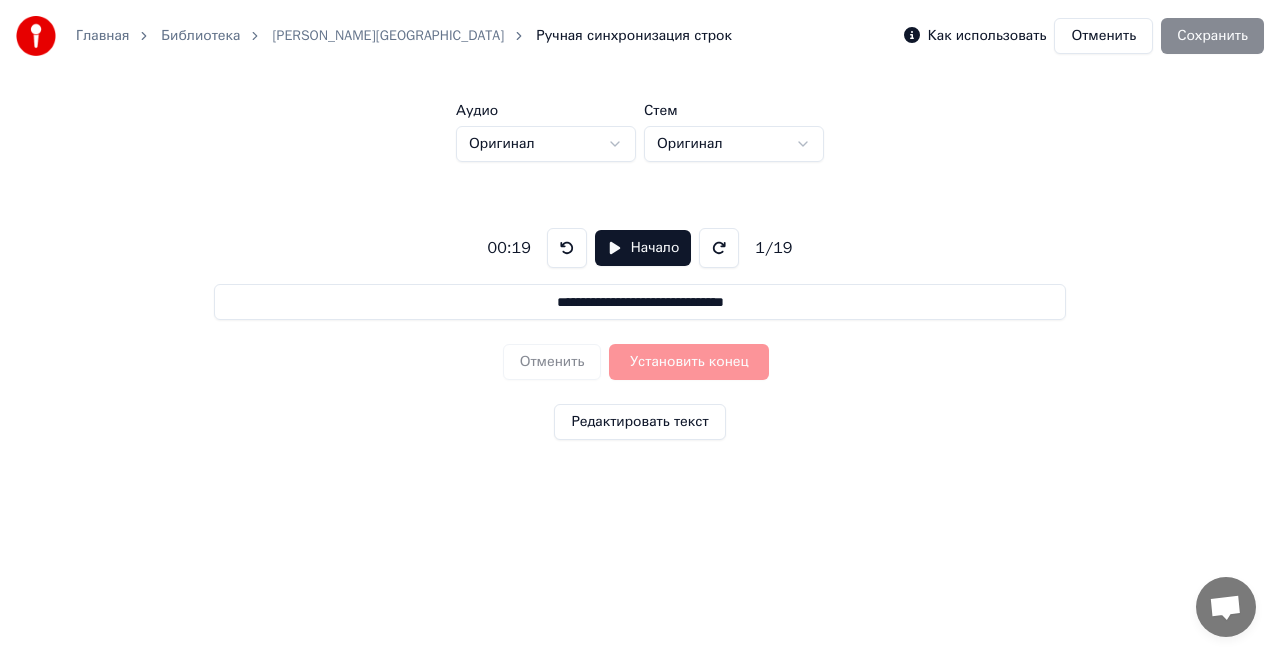 drag, startPoint x: 787, startPoint y: 303, endPoint x: 333, endPoint y: 291, distance: 454.15857 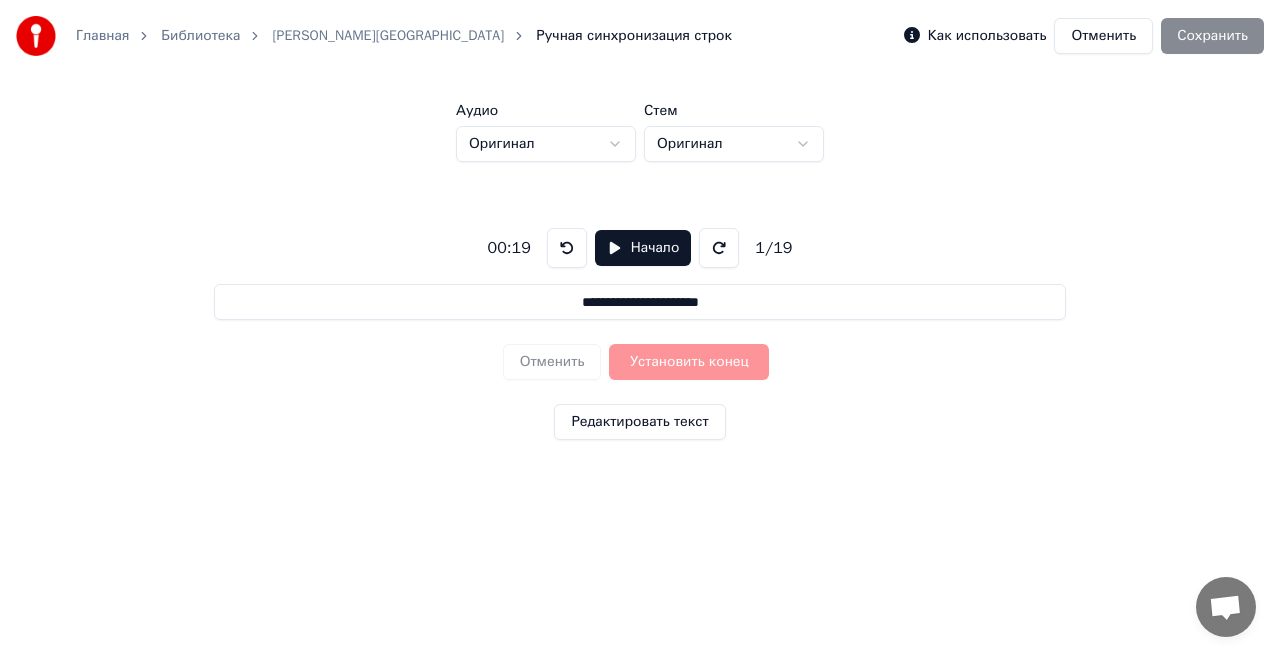 type on "**********" 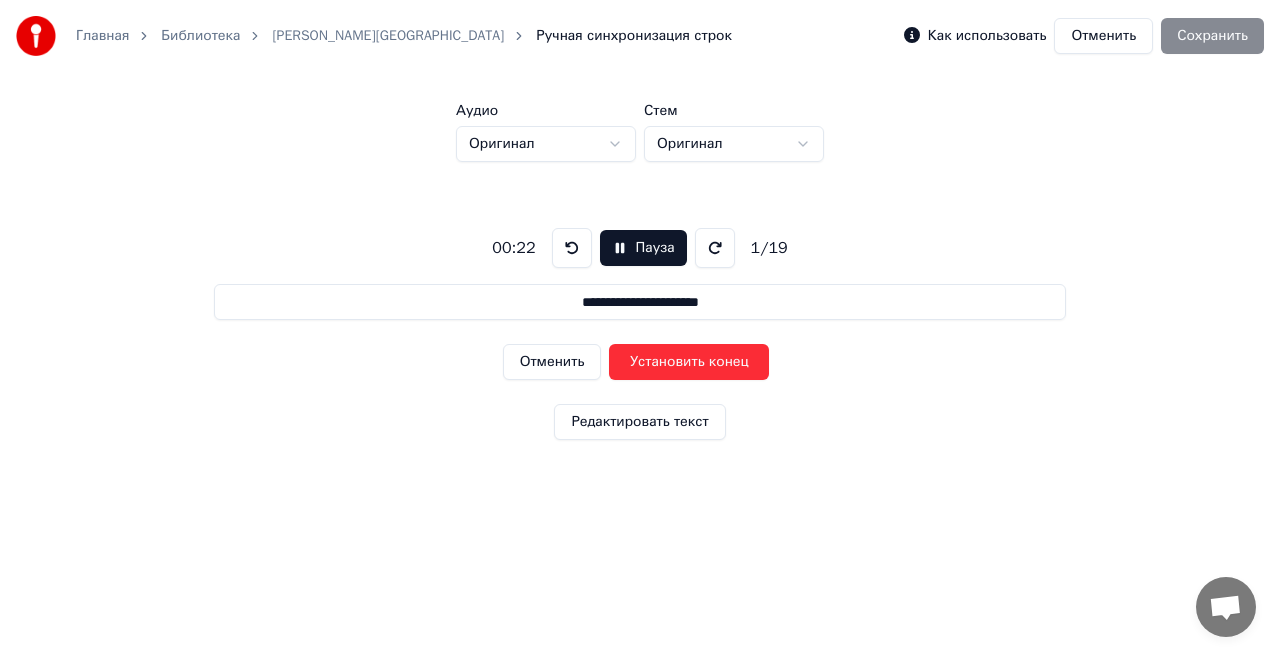 click on "Пауза" at bounding box center (643, 248) 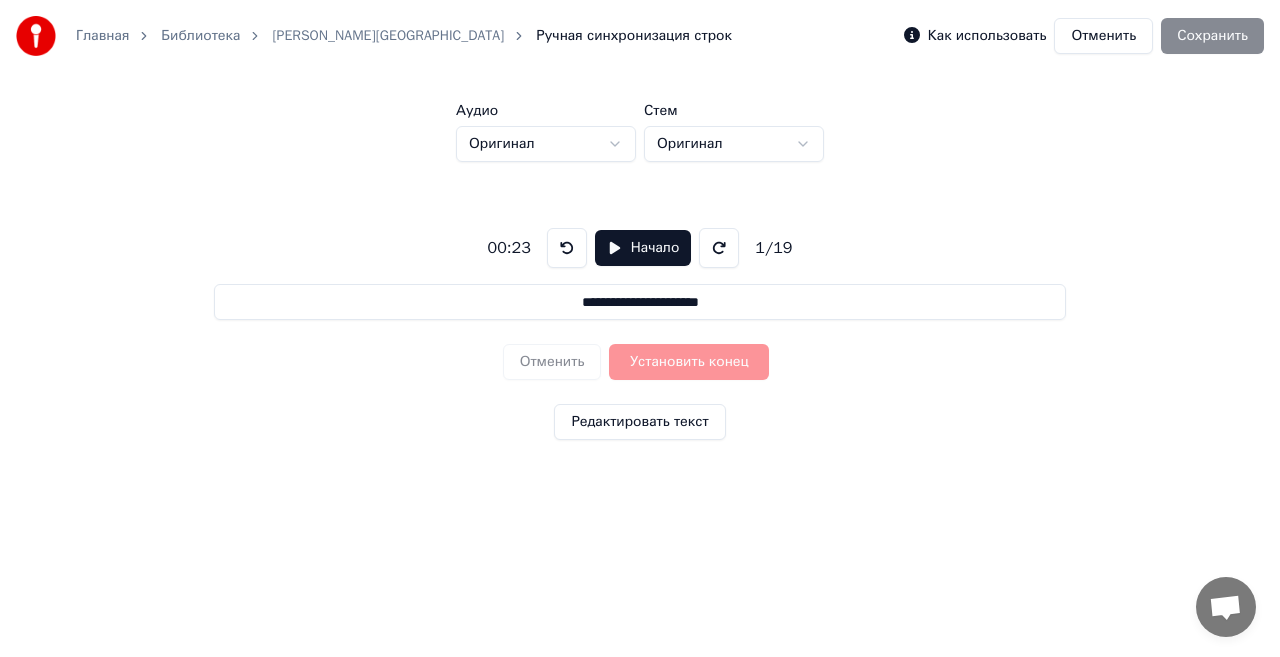 click on "Редактировать текст" at bounding box center [639, 422] 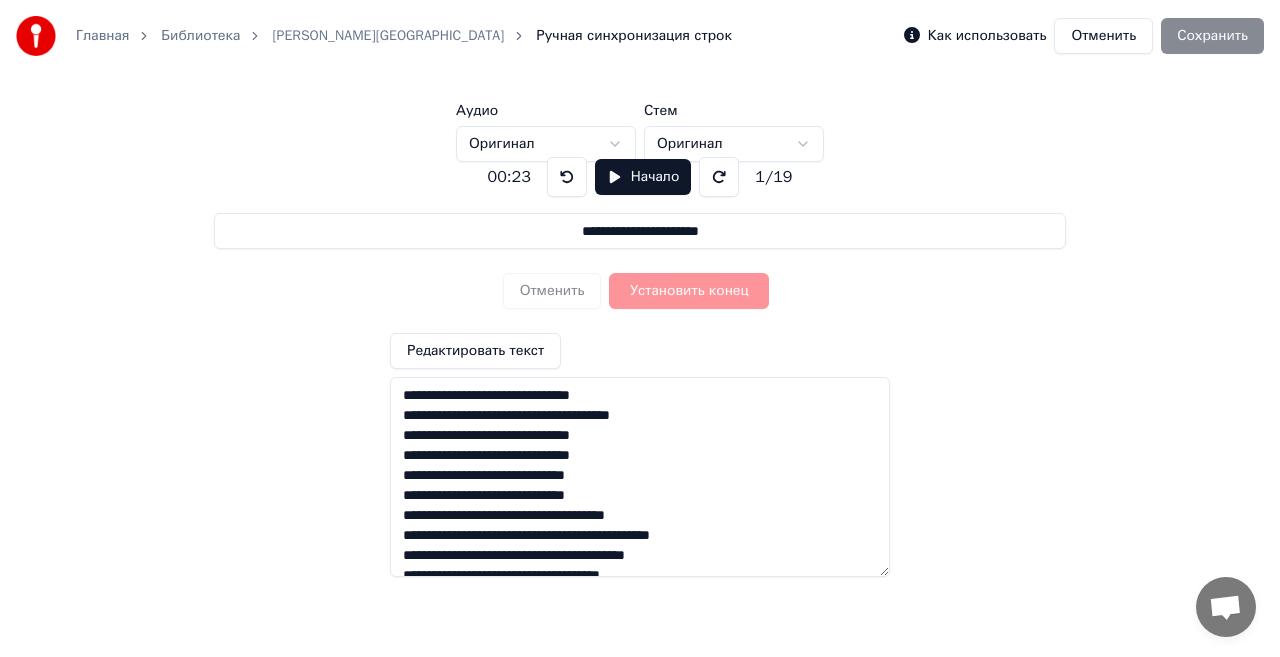 click on "**********" at bounding box center (640, 477) 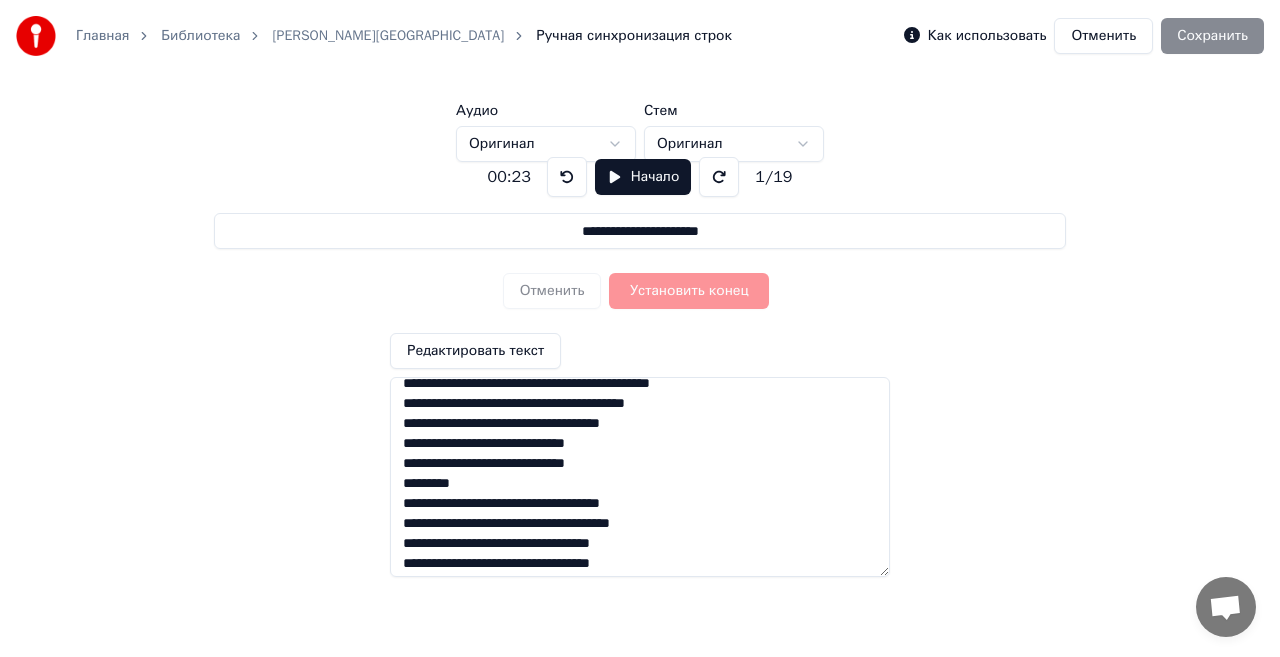 scroll, scrollTop: 198, scrollLeft: 0, axis: vertical 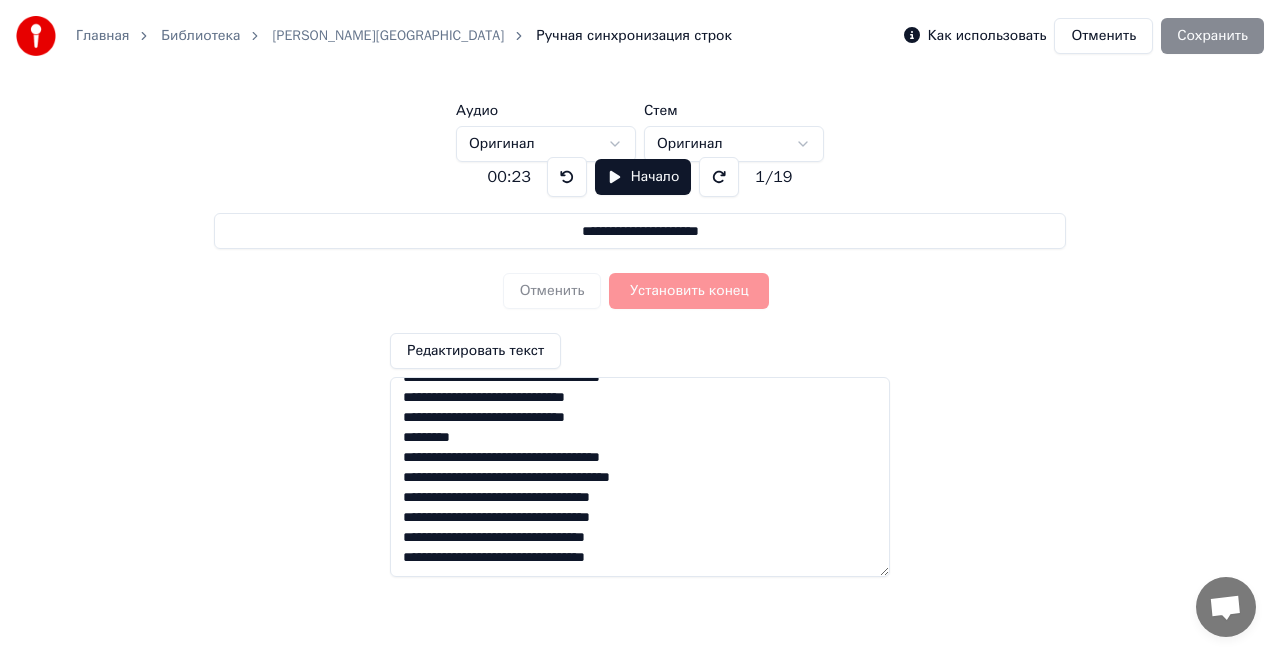 click on "**********" at bounding box center [640, 477] 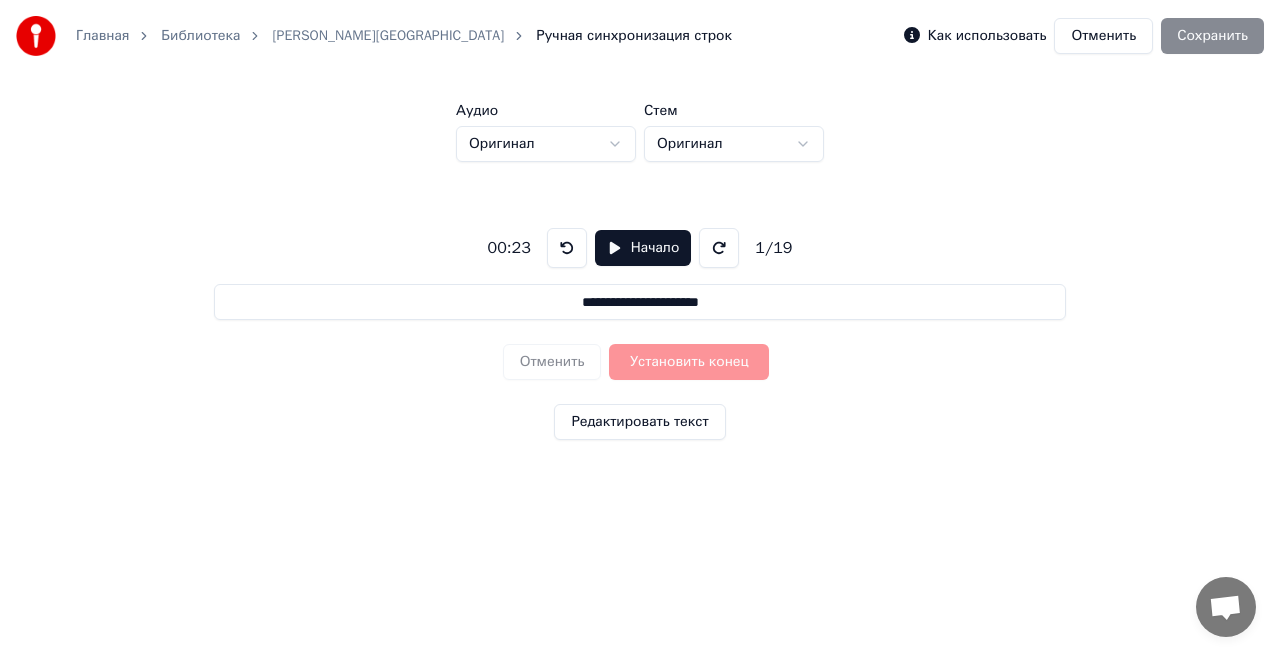 click on "Как использовать Отменить Сохранить" at bounding box center [1084, 36] 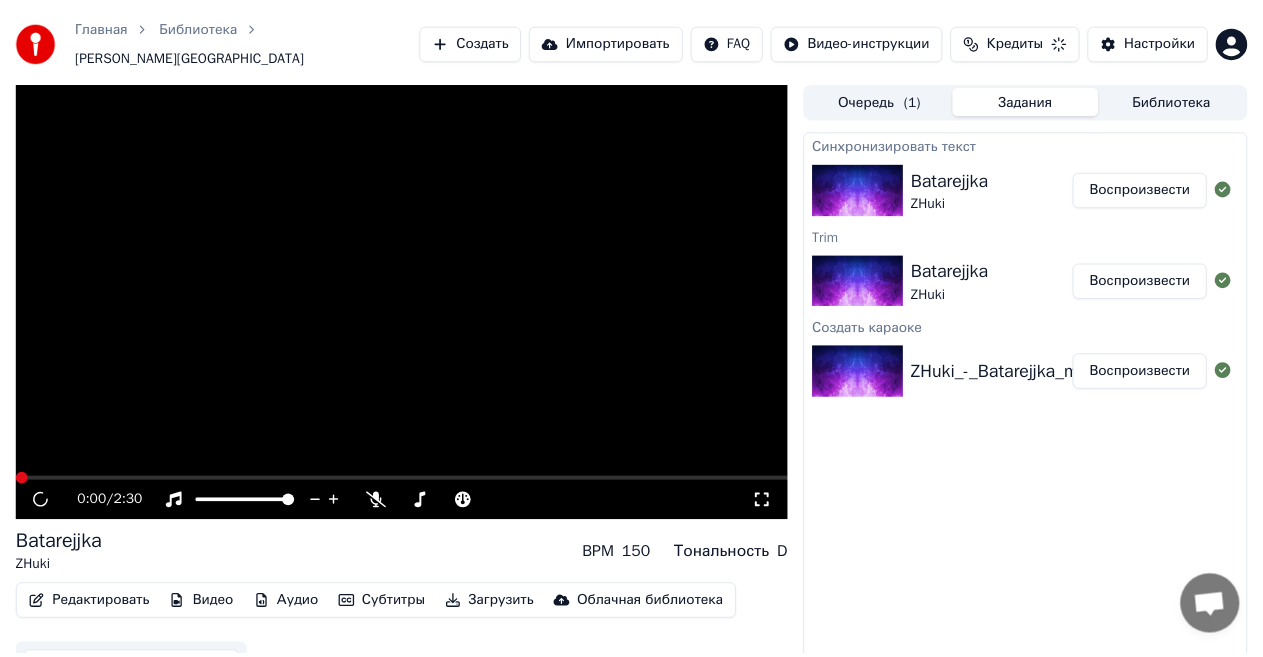 scroll, scrollTop: 21, scrollLeft: 0, axis: vertical 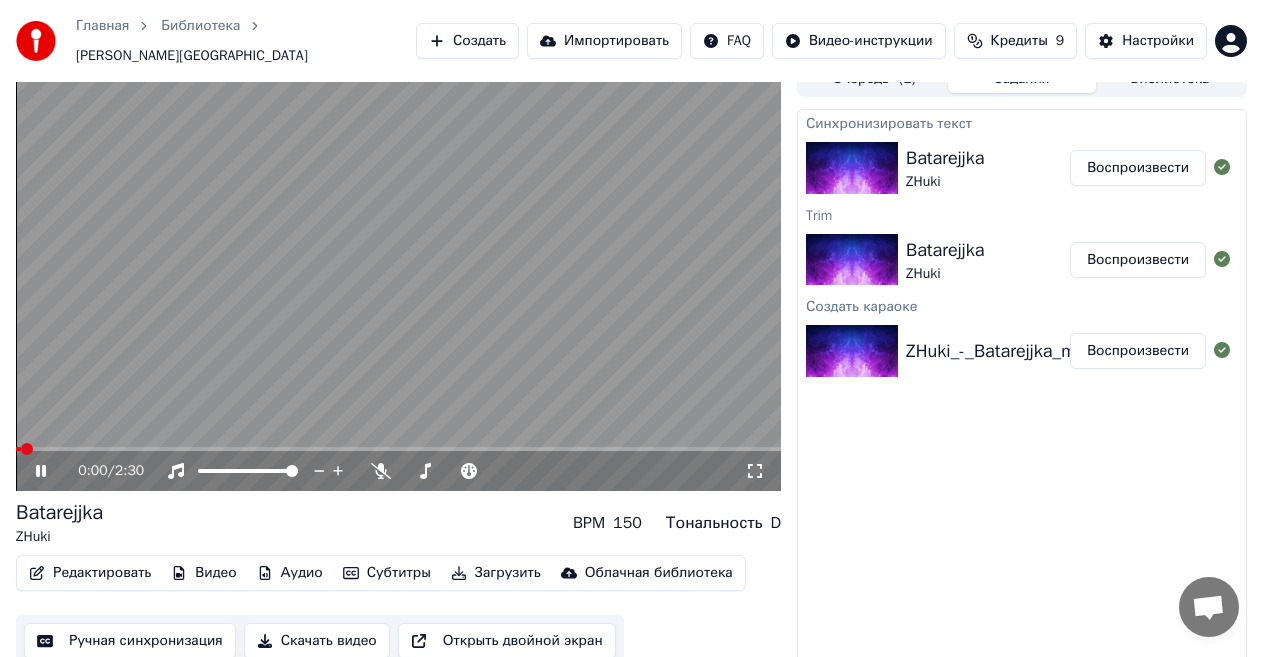 click on "0:00  /  2:30" at bounding box center (398, 471) 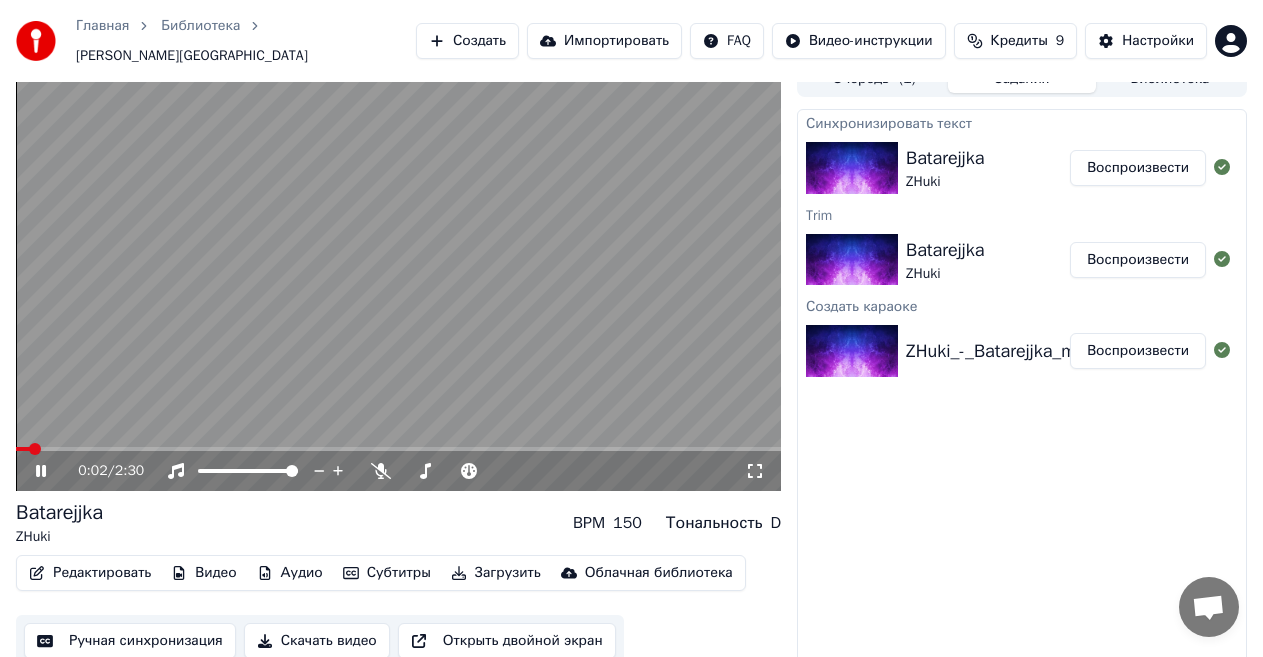 click 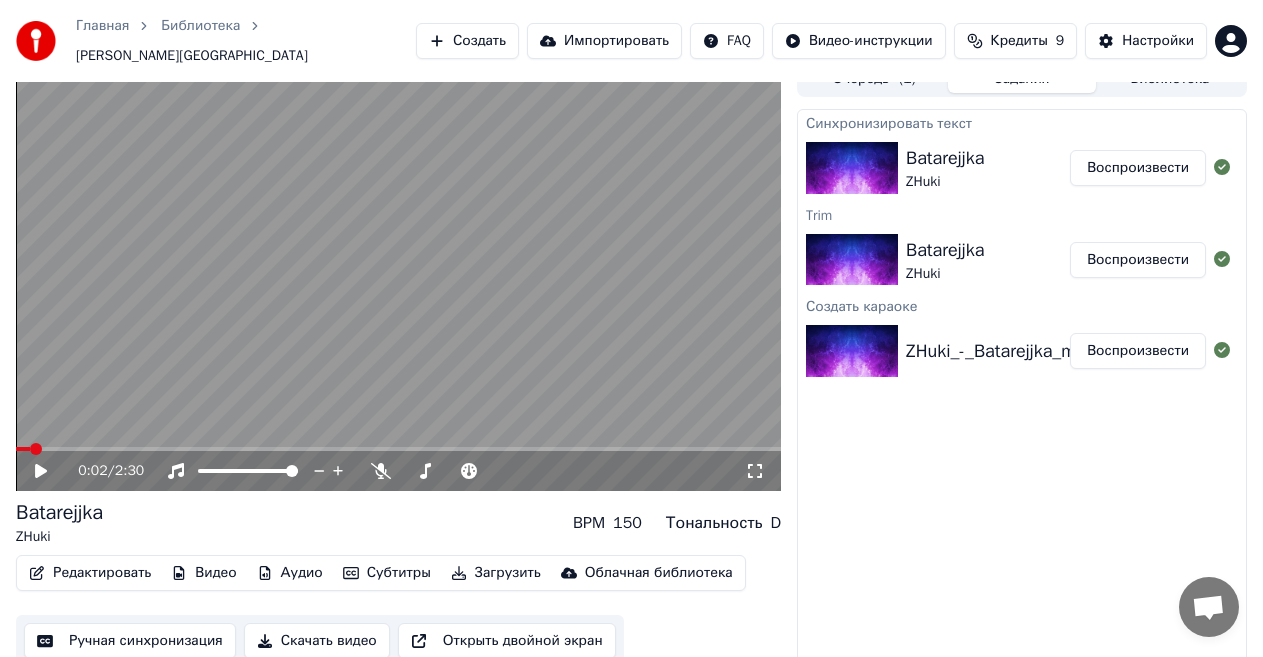 click on "Ручная синхронизация" at bounding box center [130, 641] 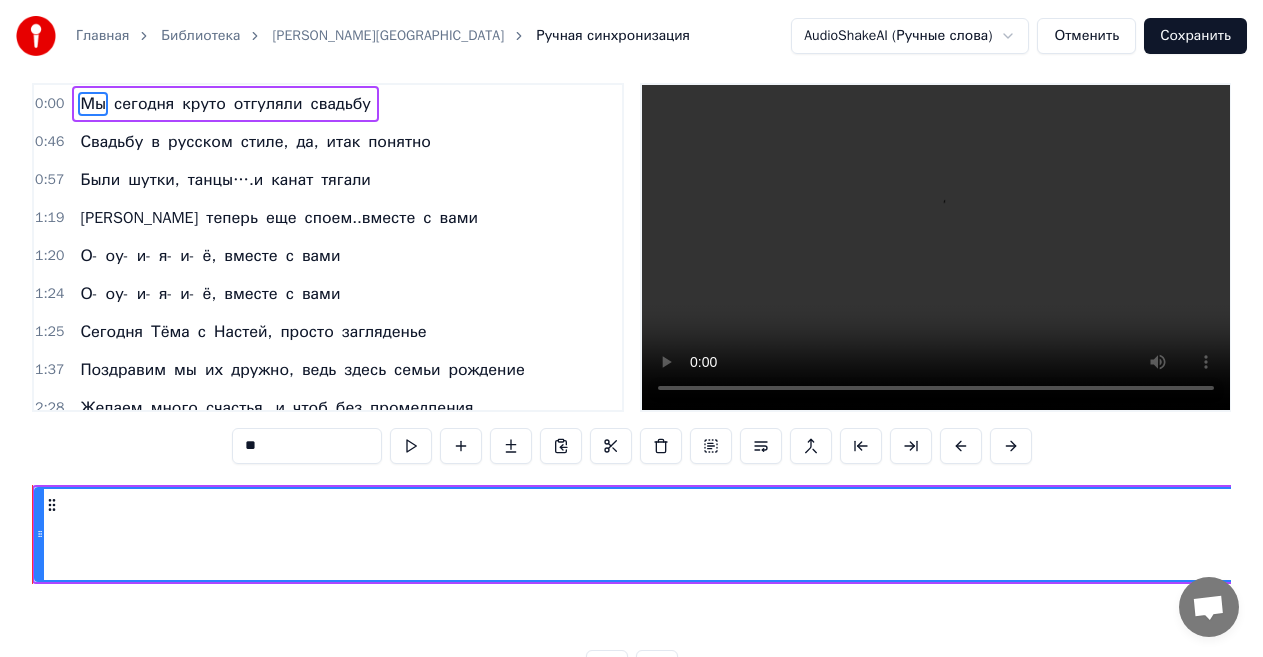 scroll, scrollTop: 0, scrollLeft: 0, axis: both 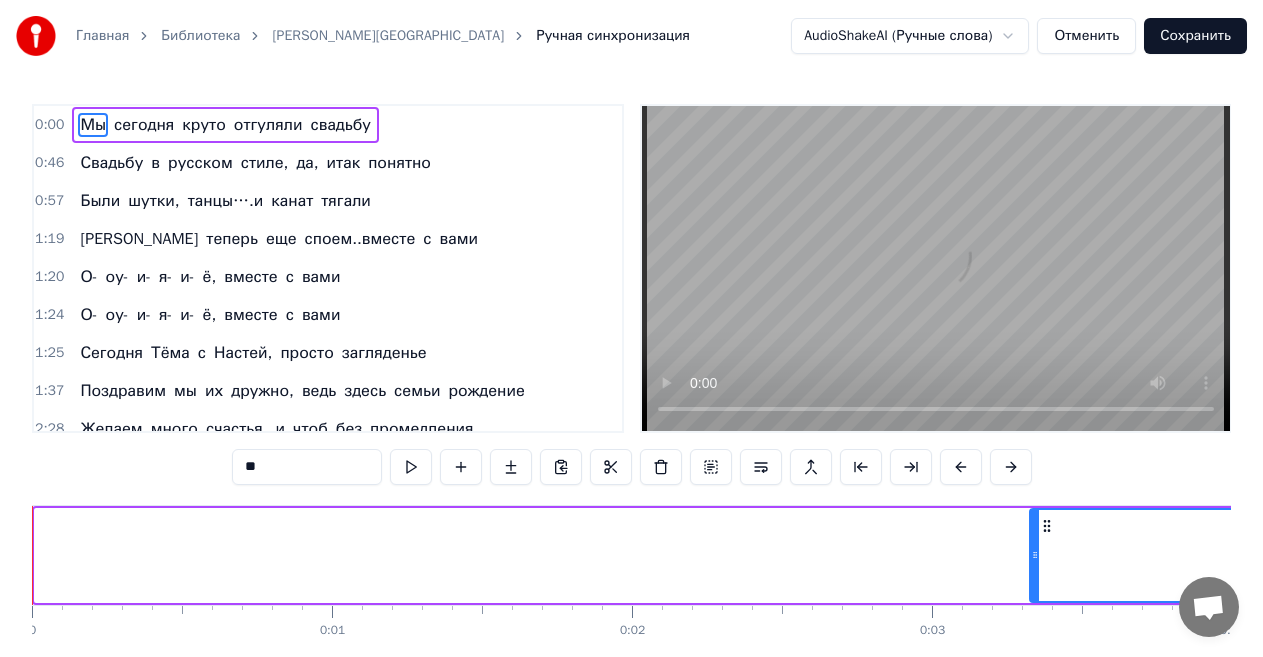 drag, startPoint x: 39, startPoint y: 557, endPoint x: 1047, endPoint y: 566, distance: 1008.04016 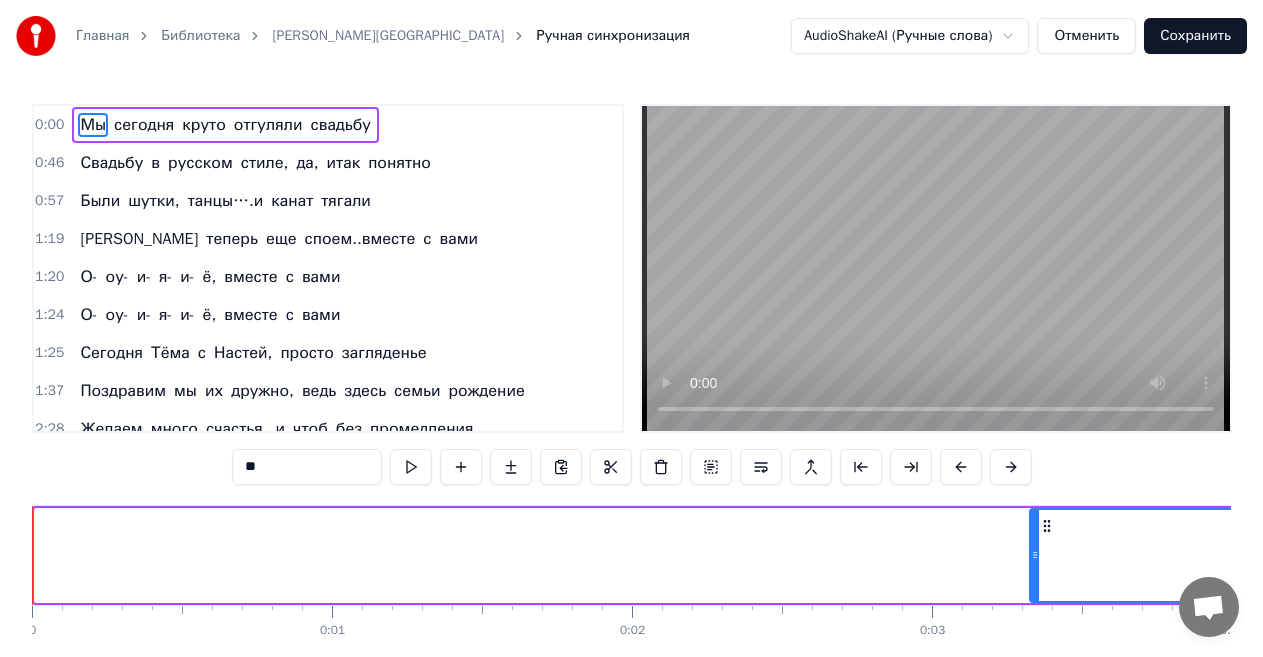 click at bounding box center (1035, 555) 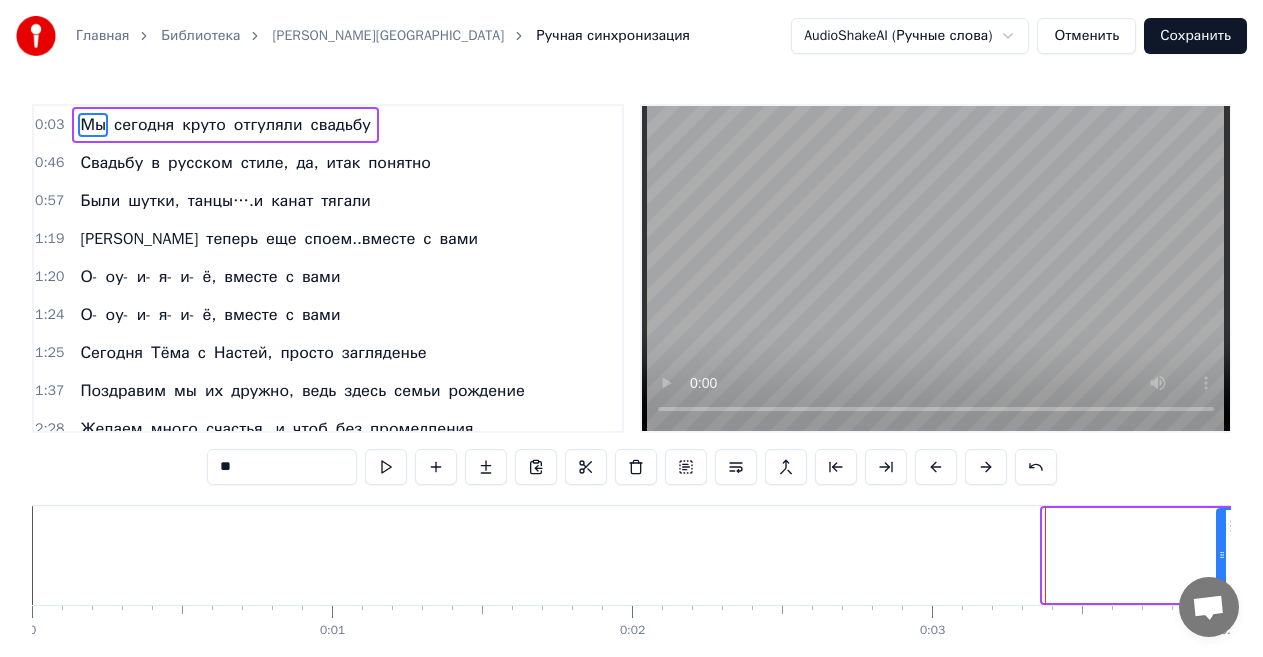 drag, startPoint x: 1046, startPoint y: 554, endPoint x: 1220, endPoint y: 553, distance: 174.00287 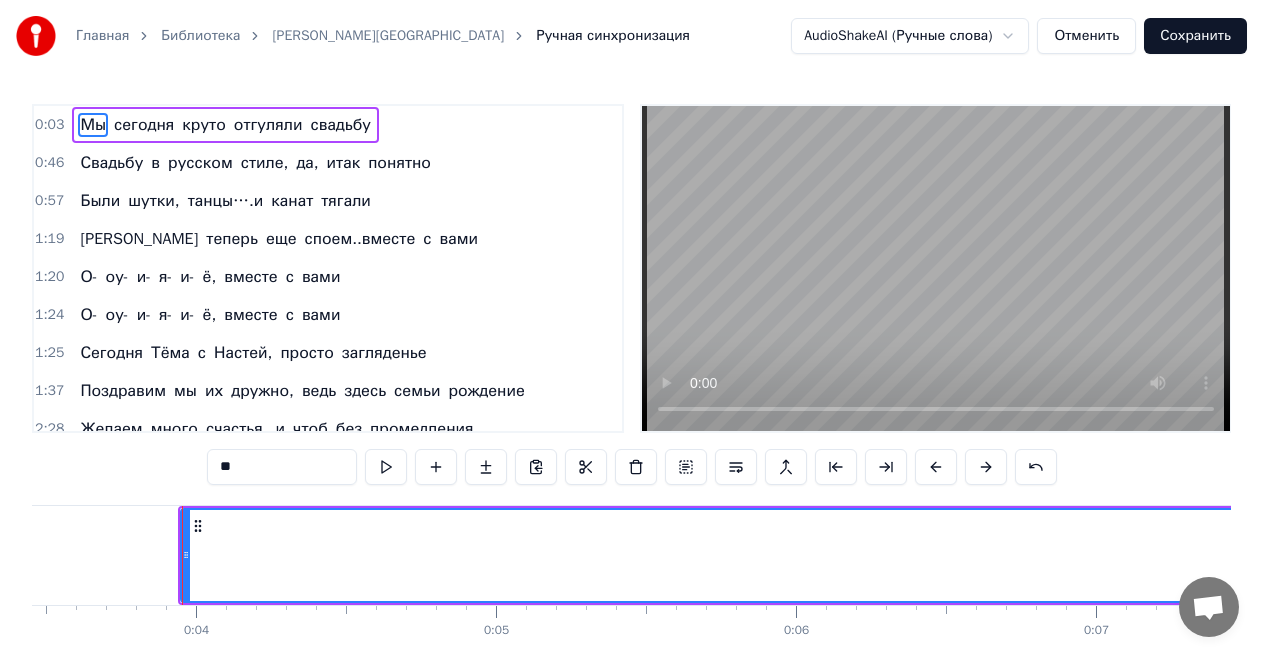 scroll, scrollTop: 0, scrollLeft: 1085, axis: horizontal 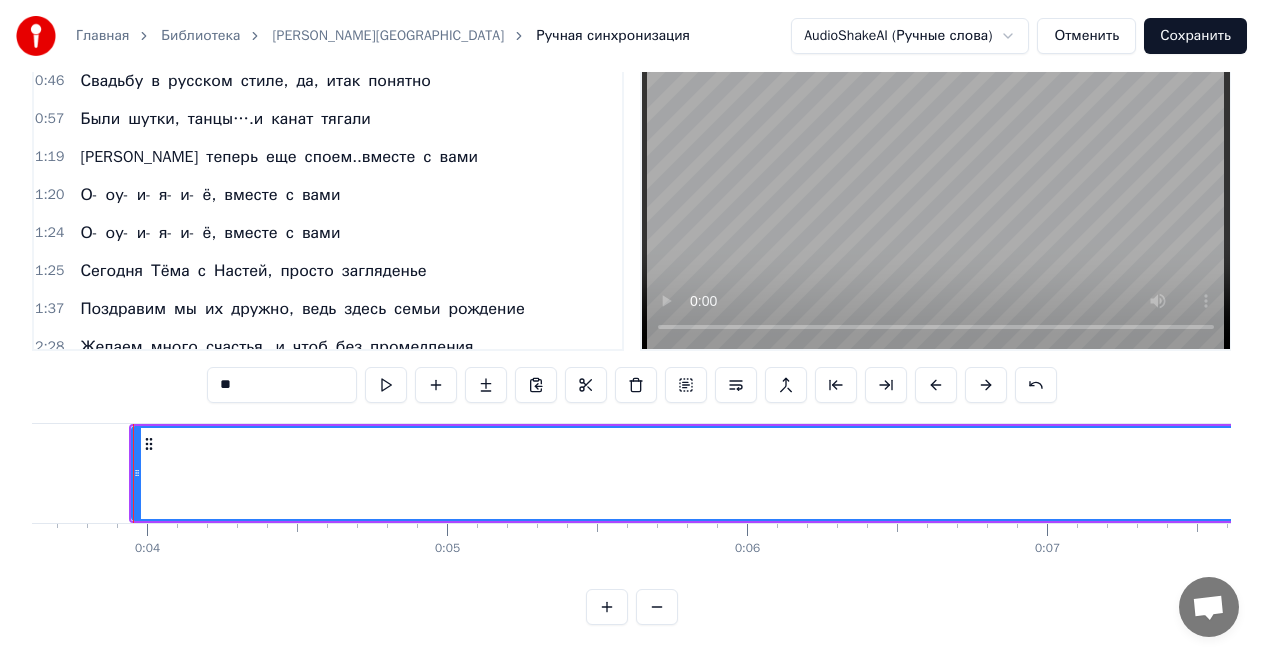 click on "Мы" at bounding box center (1910, 473) 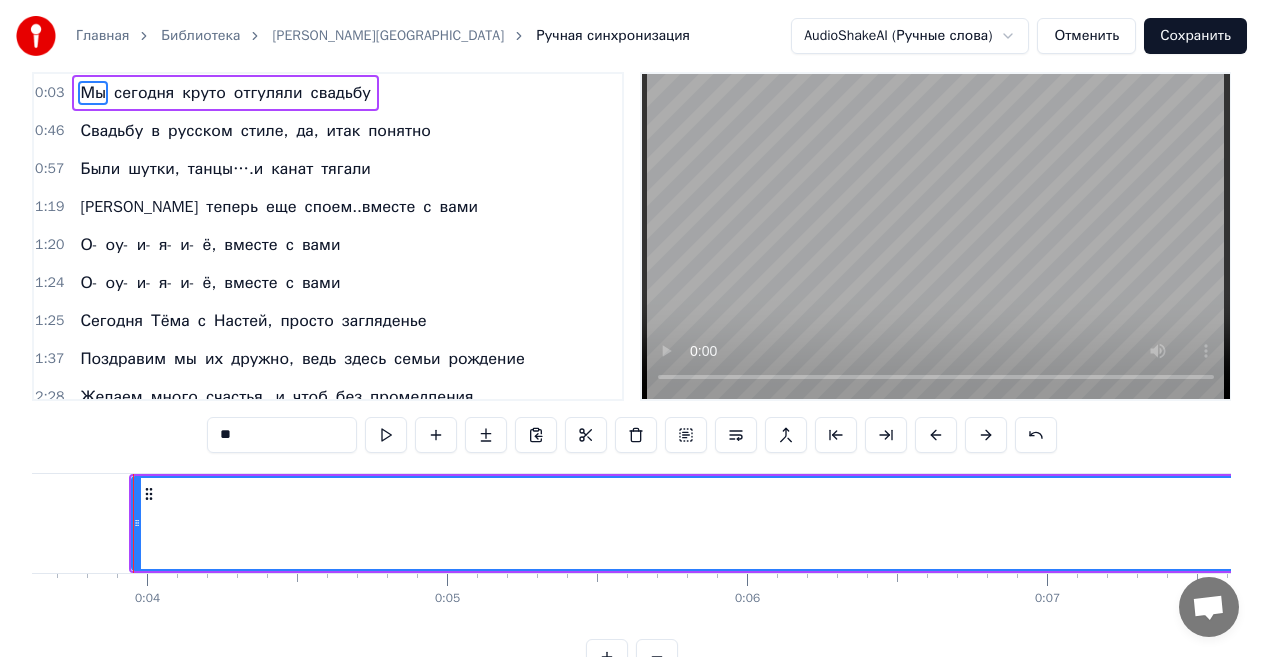 click on "0:03 Мы [DATE] круто отгуляли свадьбу 0:46 Свадьбу в русском стиле, да, итак понятно 0:57 Были шутки, танцы….и канат тягали 1:19 А теперь еще споем..вместе с вами 1:20 О- оу- и- я- и- ё, вместе с вами 1:24 О- оу- и- я- и- ё, вместе с вами 1:25 [DATE] Тёма с Настей, просто загляденье 1:37 Поздравим мы их дружно, ведь здесь семьи рождение 2:28 Желаем много счастья, и чтоб без промедления 2:29 Мы за этот день запомним, все мгновения 2:45 О- оу- и- я- и- ё, все мгновения 3:01 О- оу- и- я- и- ё, все мгновения 3:02 Проигрыш! 3:02 Желаем жить вам вместе, весело и дружно 3:07 И чтобы в жизни этой, было всё, что нужно" at bounding box center (631, 373) 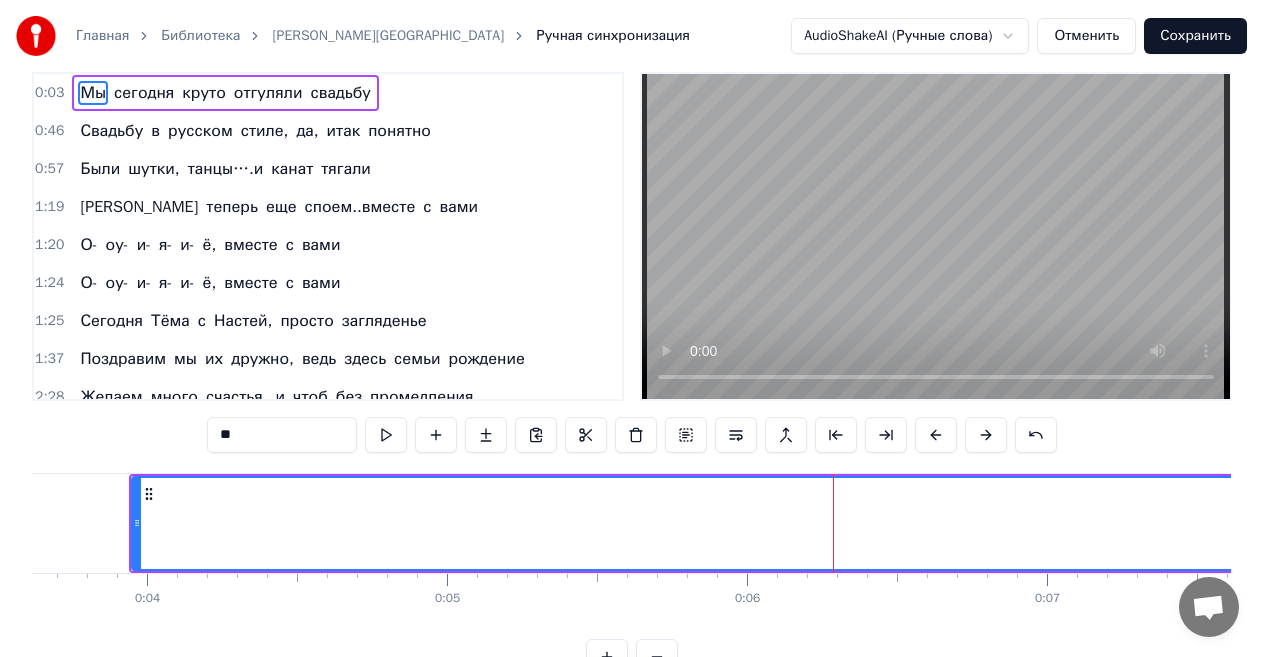 scroll, scrollTop: 0, scrollLeft: 0, axis: both 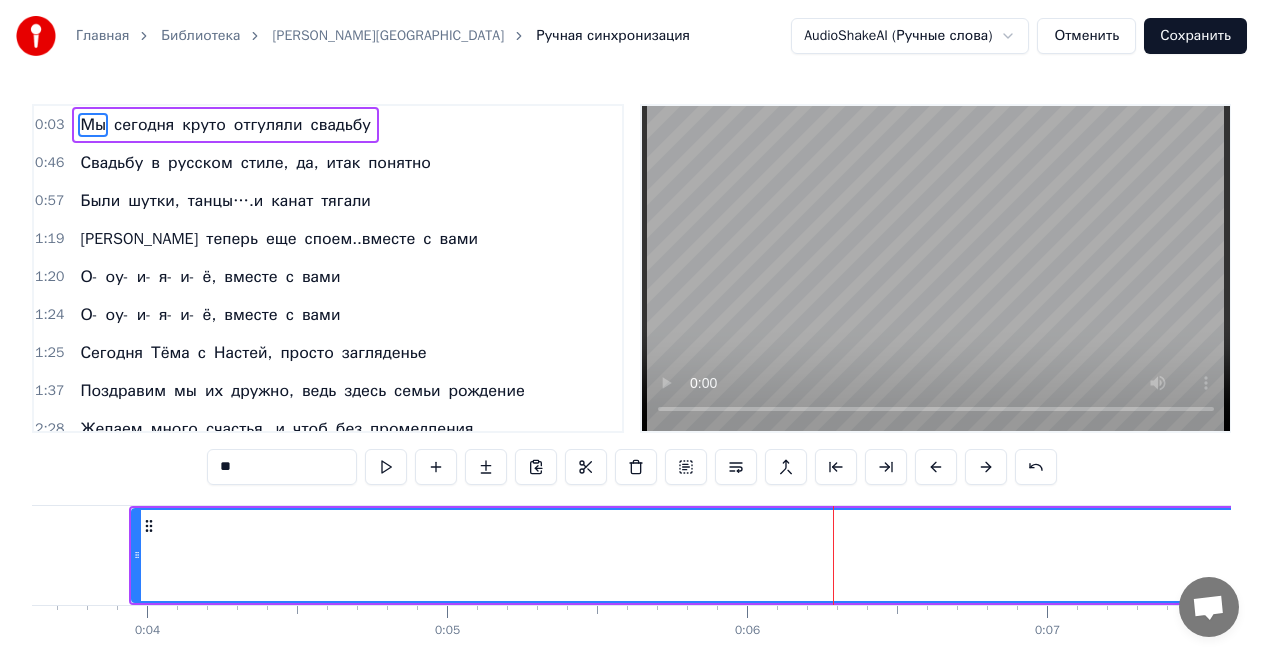 click 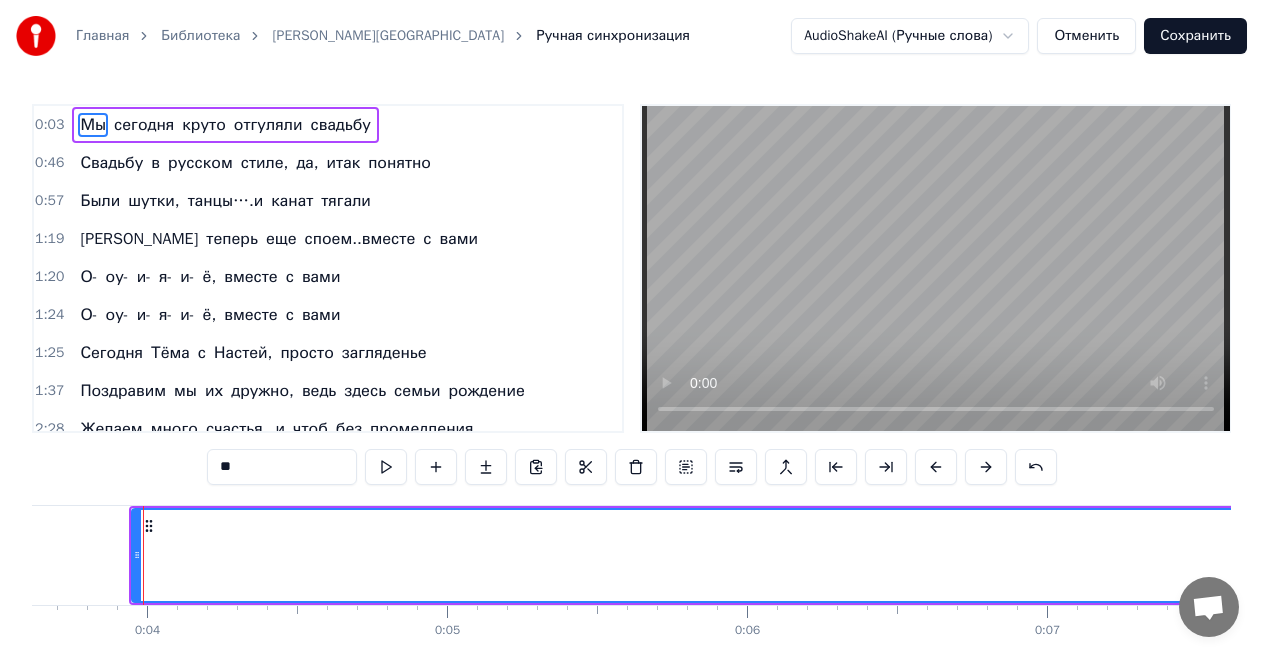 click 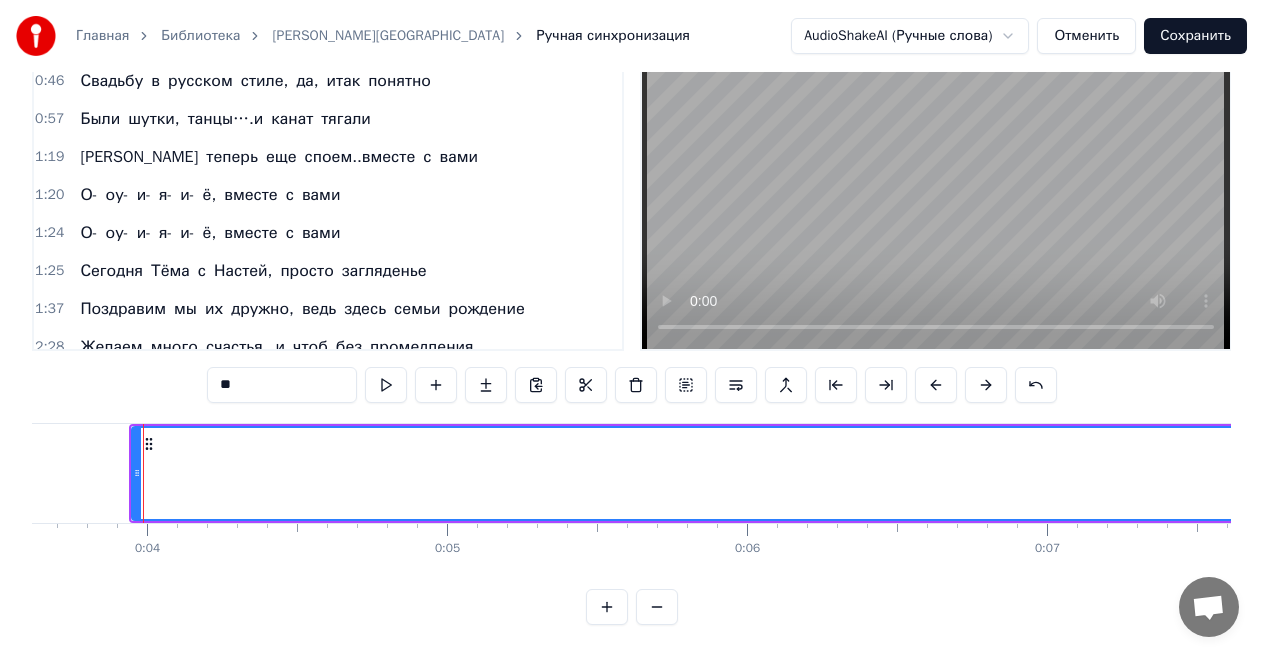 scroll, scrollTop: 99, scrollLeft: 0, axis: vertical 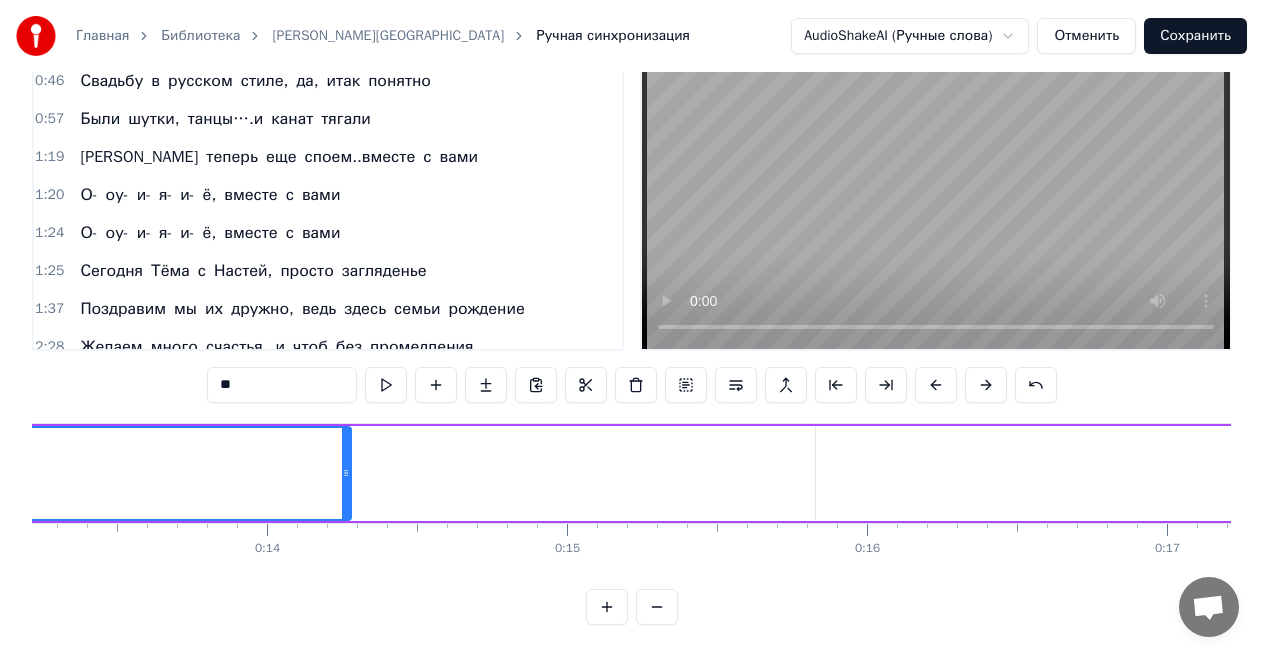 drag, startPoint x: 804, startPoint y: 449, endPoint x: 346, endPoint y: 493, distance: 460.10867 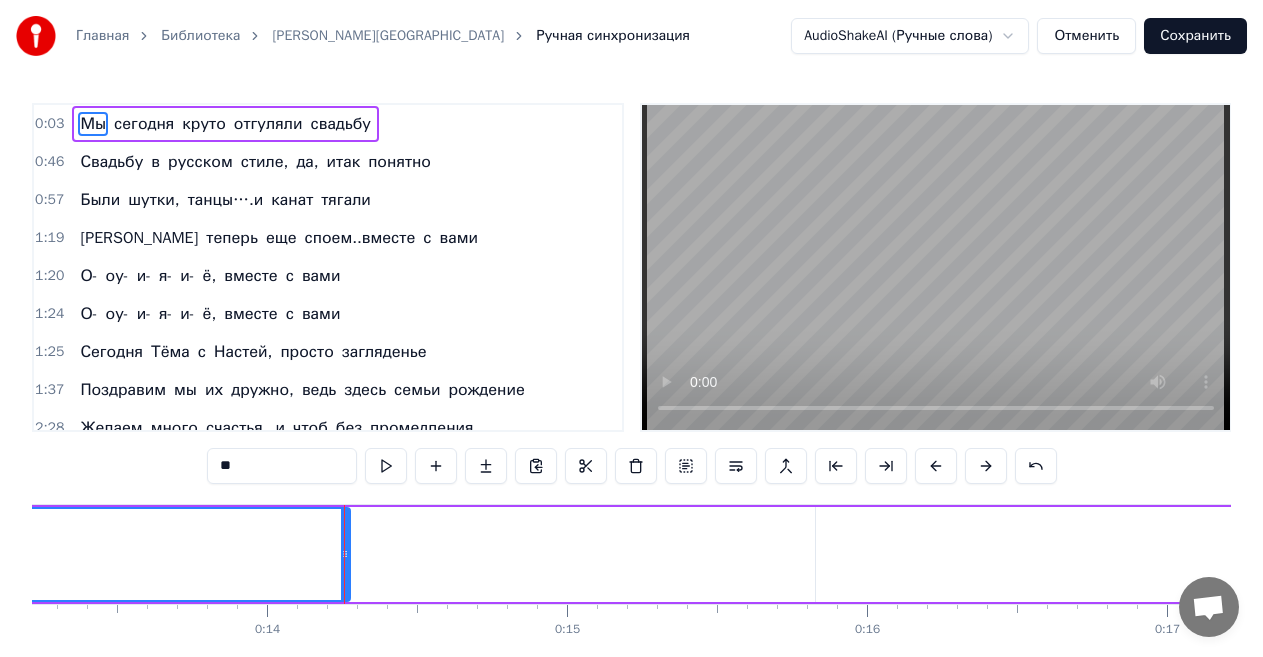 scroll, scrollTop: 0, scrollLeft: 0, axis: both 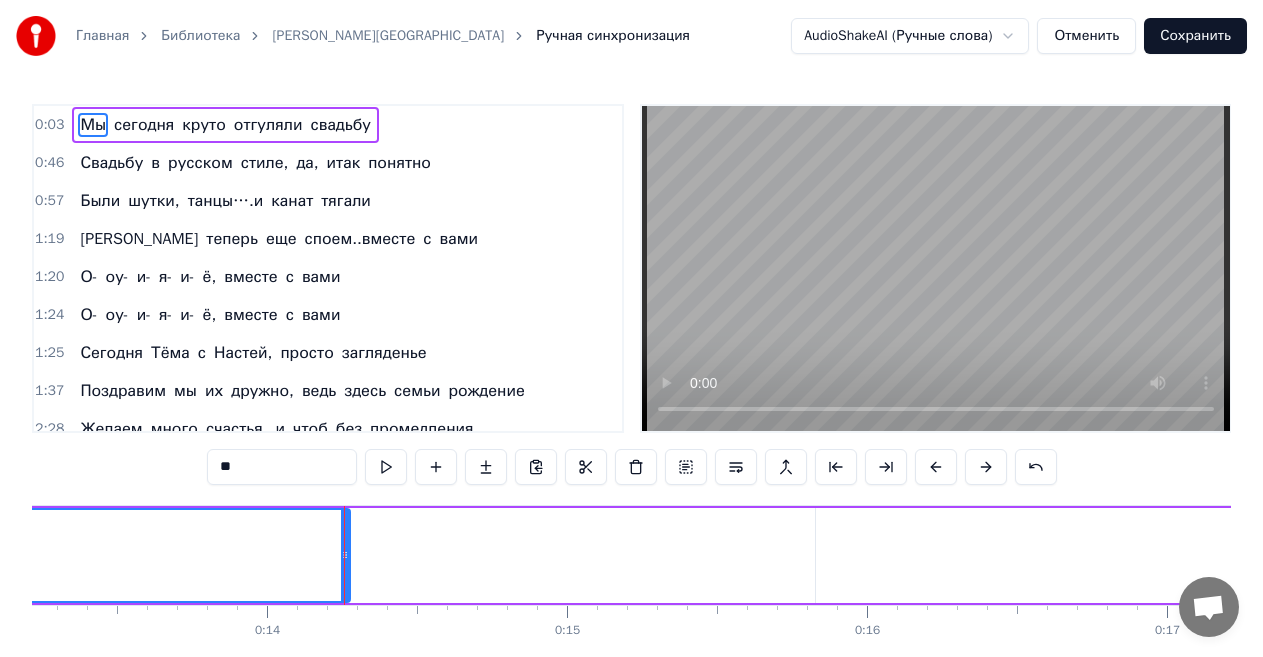 drag, startPoint x: 314, startPoint y: 576, endPoint x: 529, endPoint y: 572, distance: 215.0372 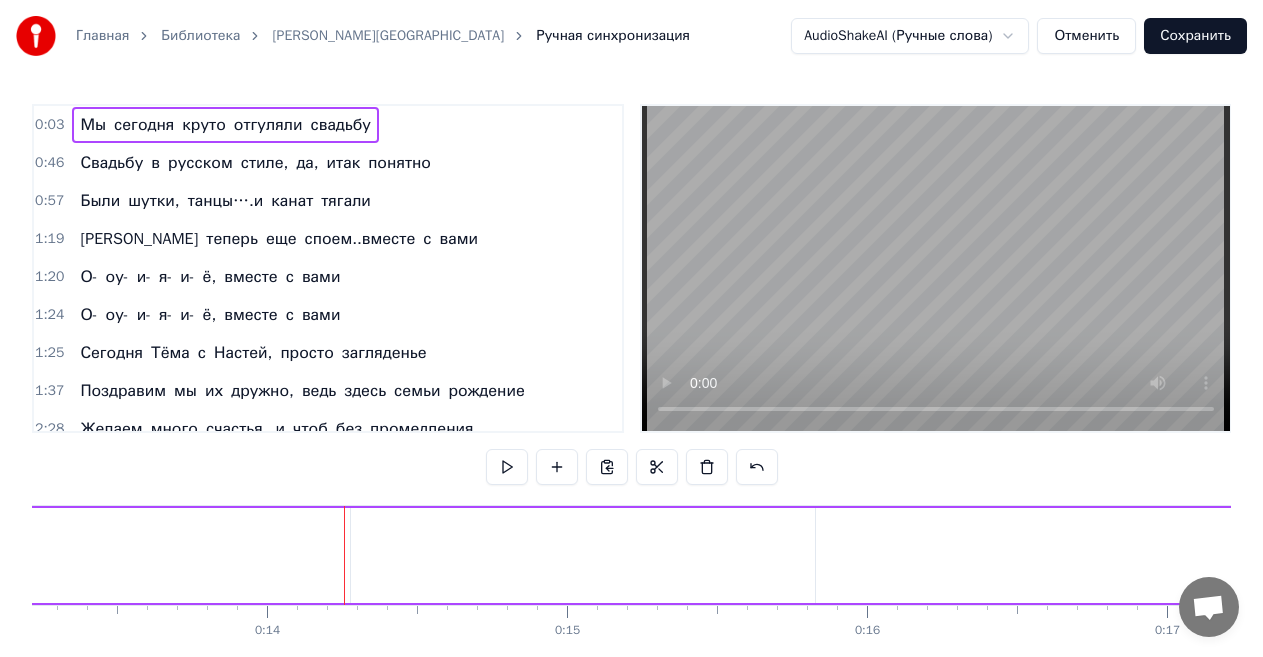 drag, startPoint x: 323, startPoint y: 557, endPoint x: 525, endPoint y: 544, distance: 202.41788 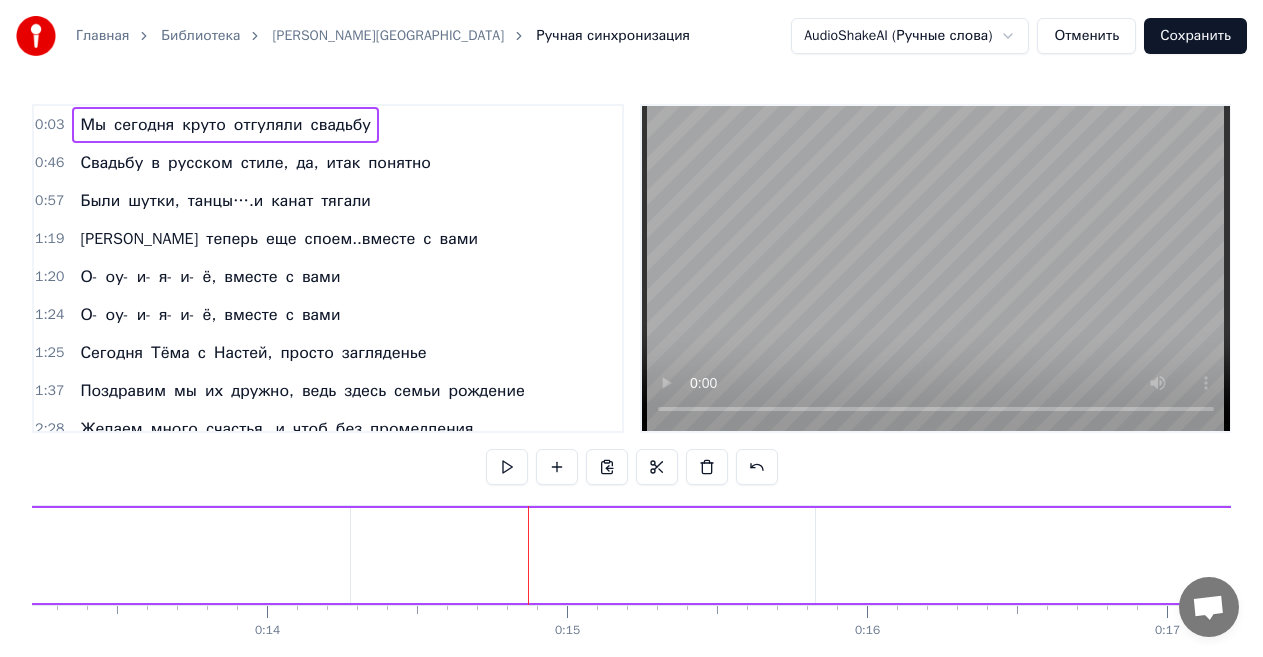 drag, startPoint x: 325, startPoint y: 554, endPoint x: 422, endPoint y: 548, distance: 97.18539 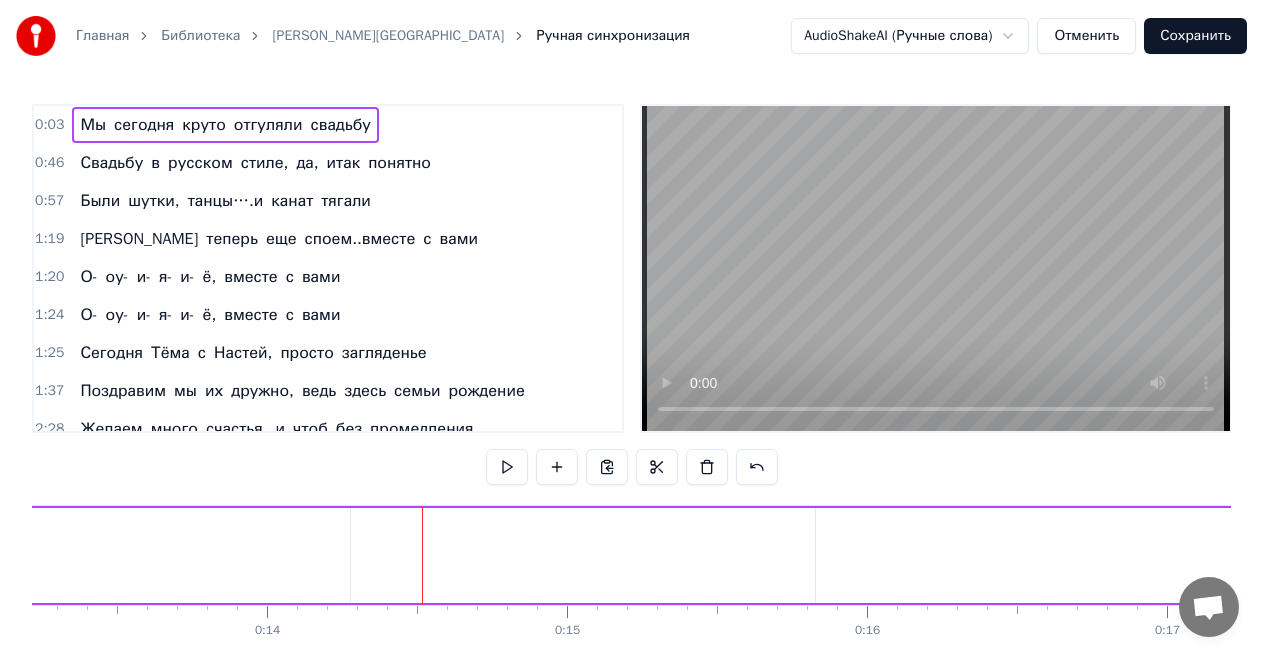 click on "сегодня" at bounding box center [1928, 555] 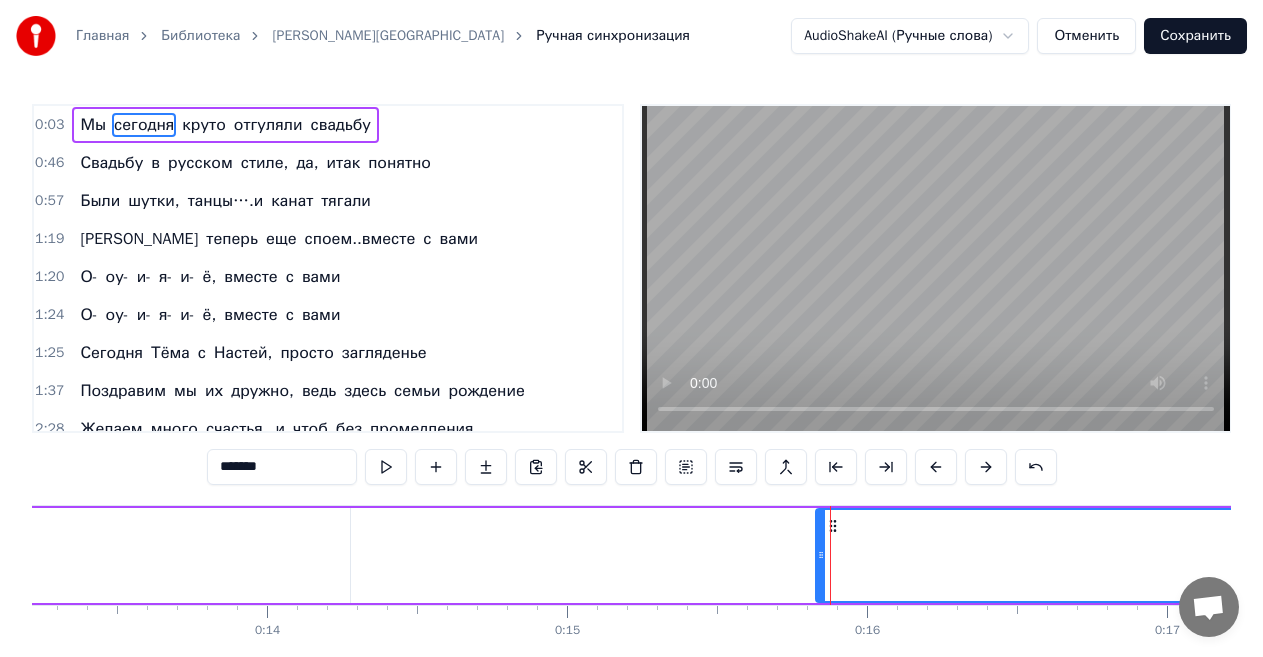 scroll, scrollTop: 99, scrollLeft: 0, axis: vertical 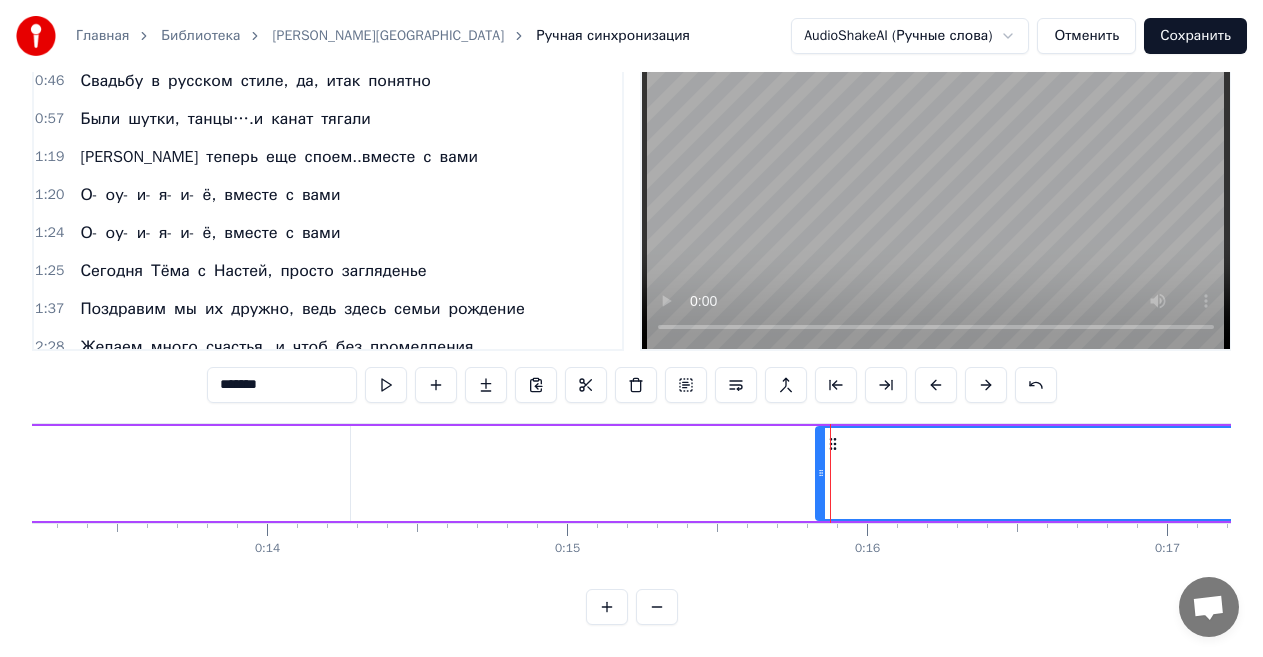 click on "Мы" at bounding box center [-1199, 473] 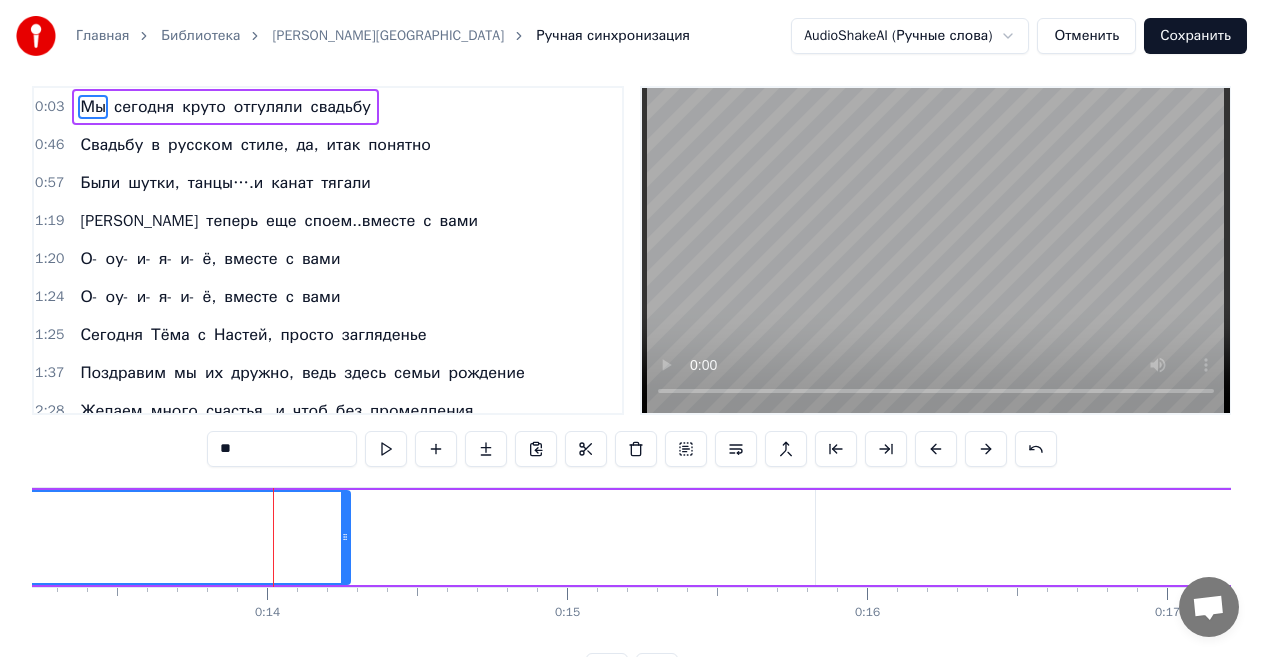 scroll, scrollTop: 0, scrollLeft: 0, axis: both 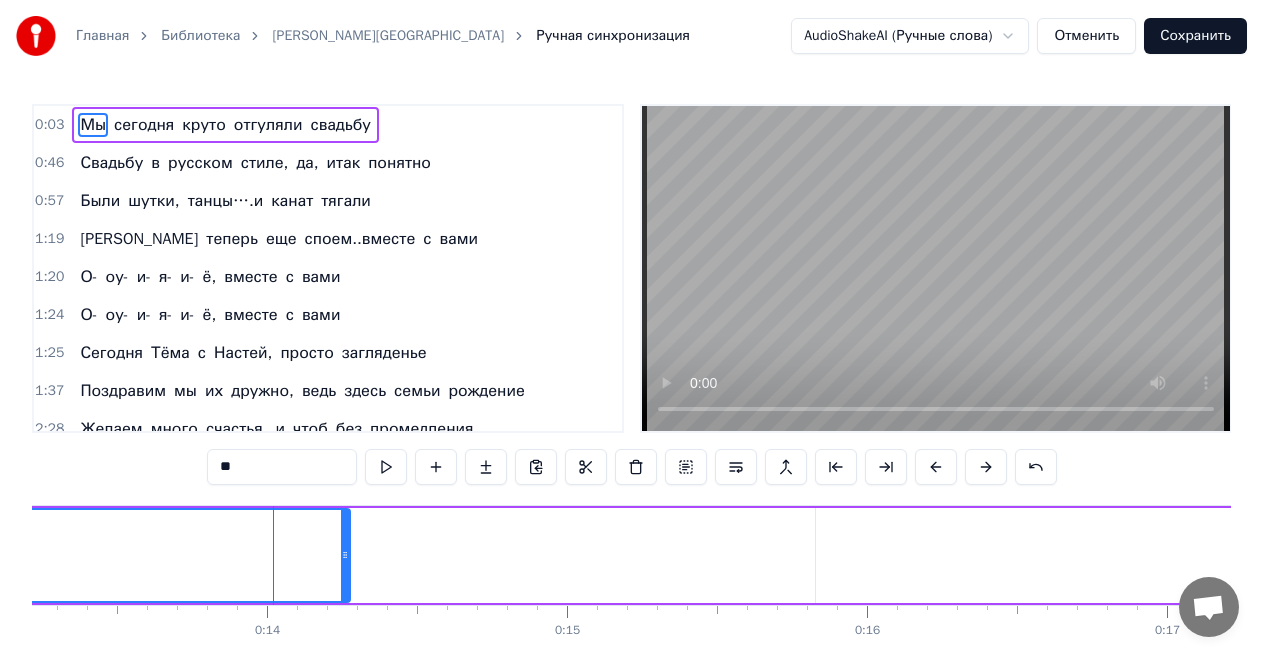 click on "0:03" at bounding box center [49, 125] 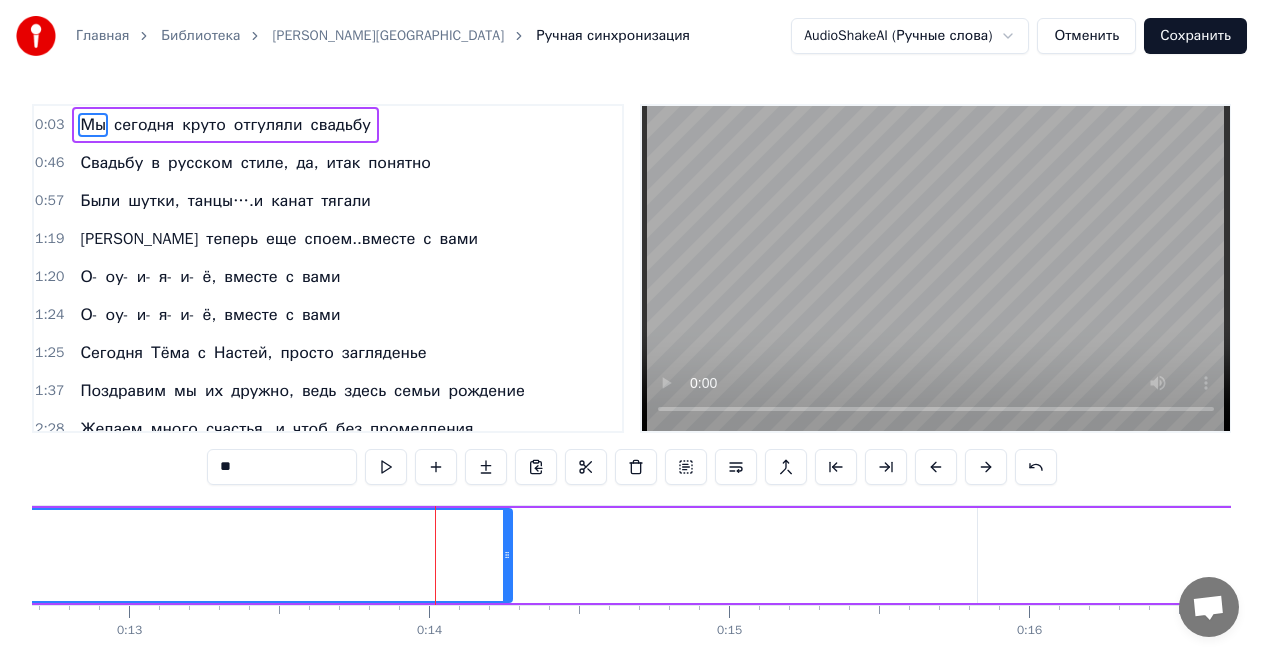 click on "0:03" at bounding box center (49, 125) 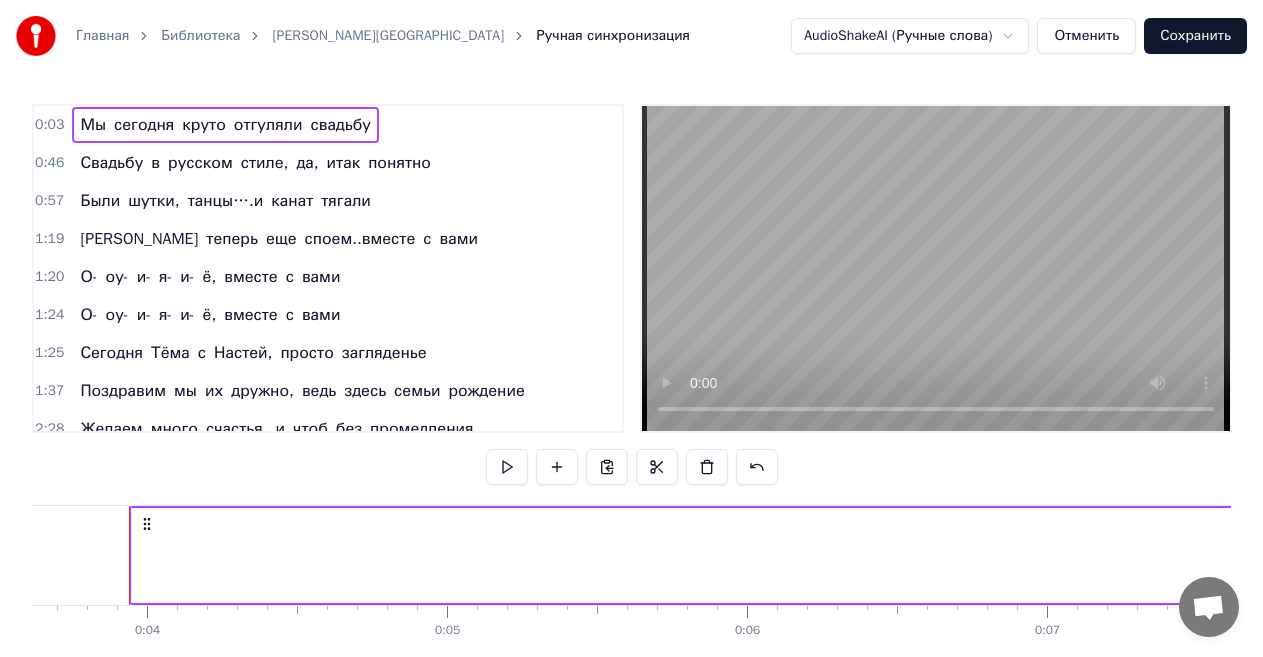 scroll, scrollTop: 0, scrollLeft: 1082, axis: horizontal 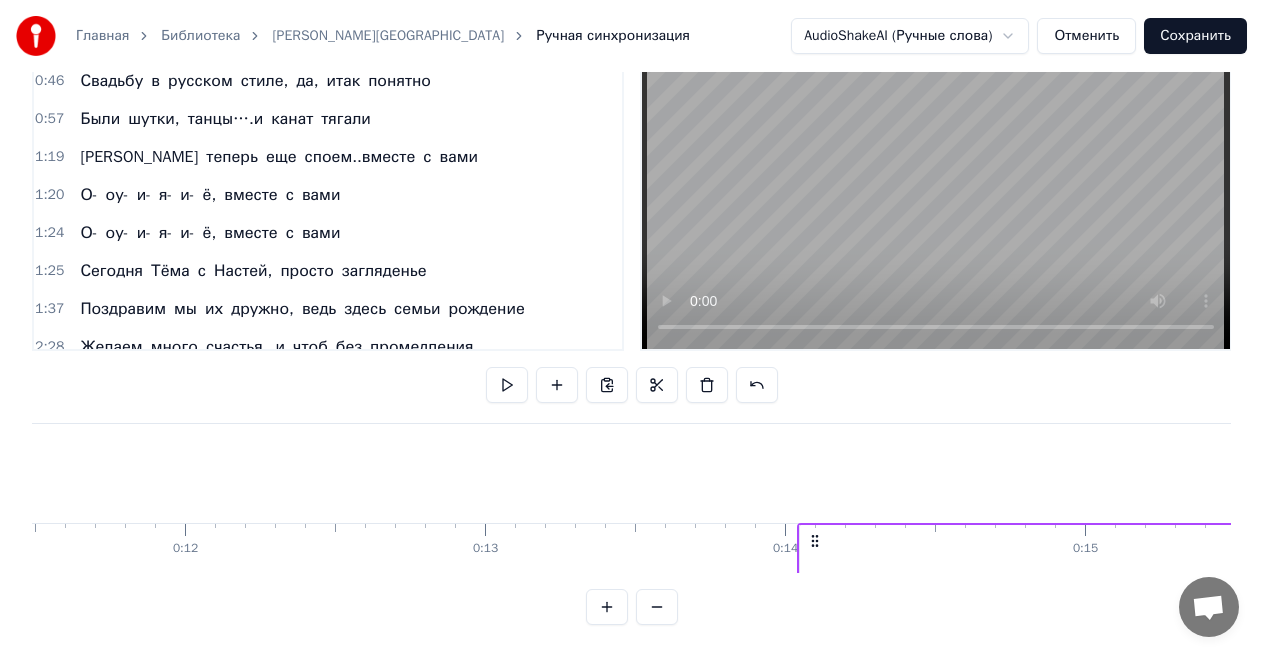 drag, startPoint x: 150, startPoint y: 521, endPoint x: 813, endPoint y: 397, distance: 674.4961 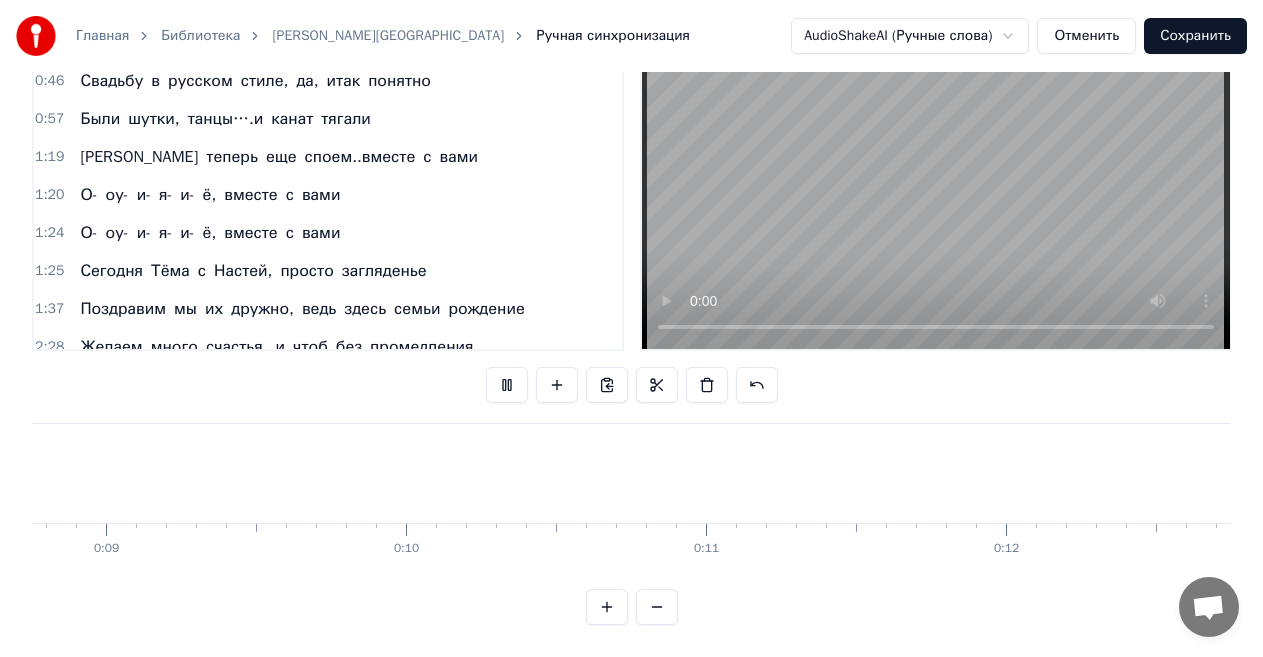 type 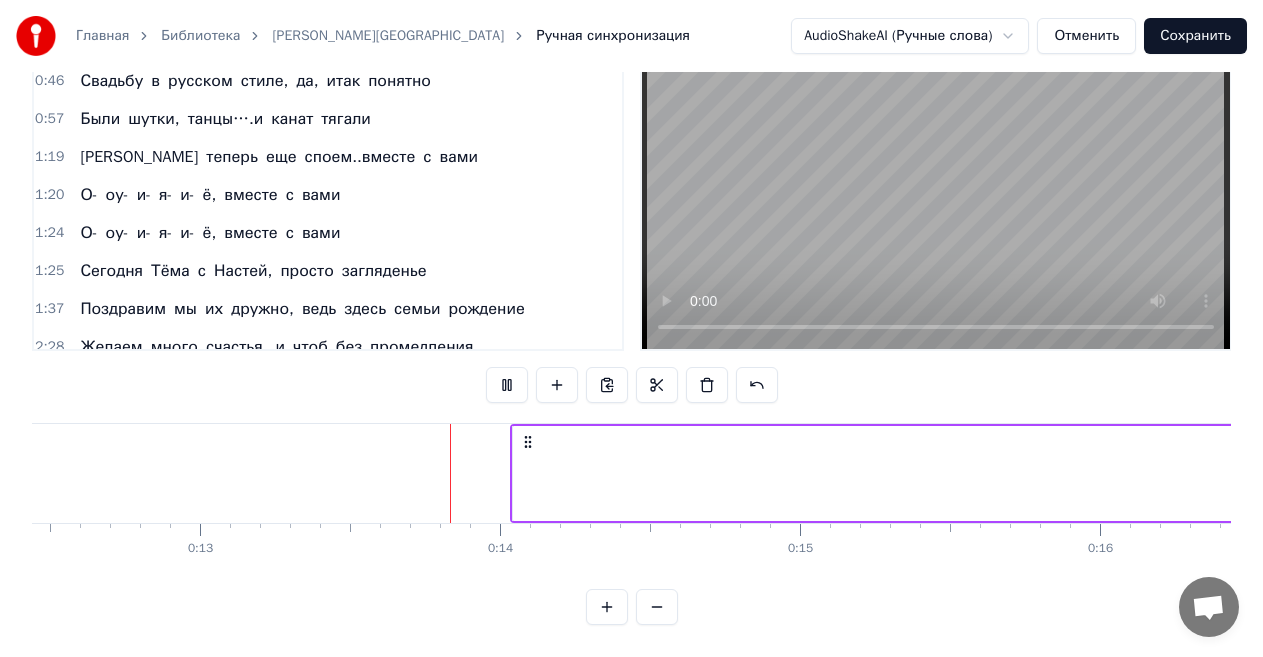 scroll, scrollTop: 0, scrollLeft: 3883, axis: horizontal 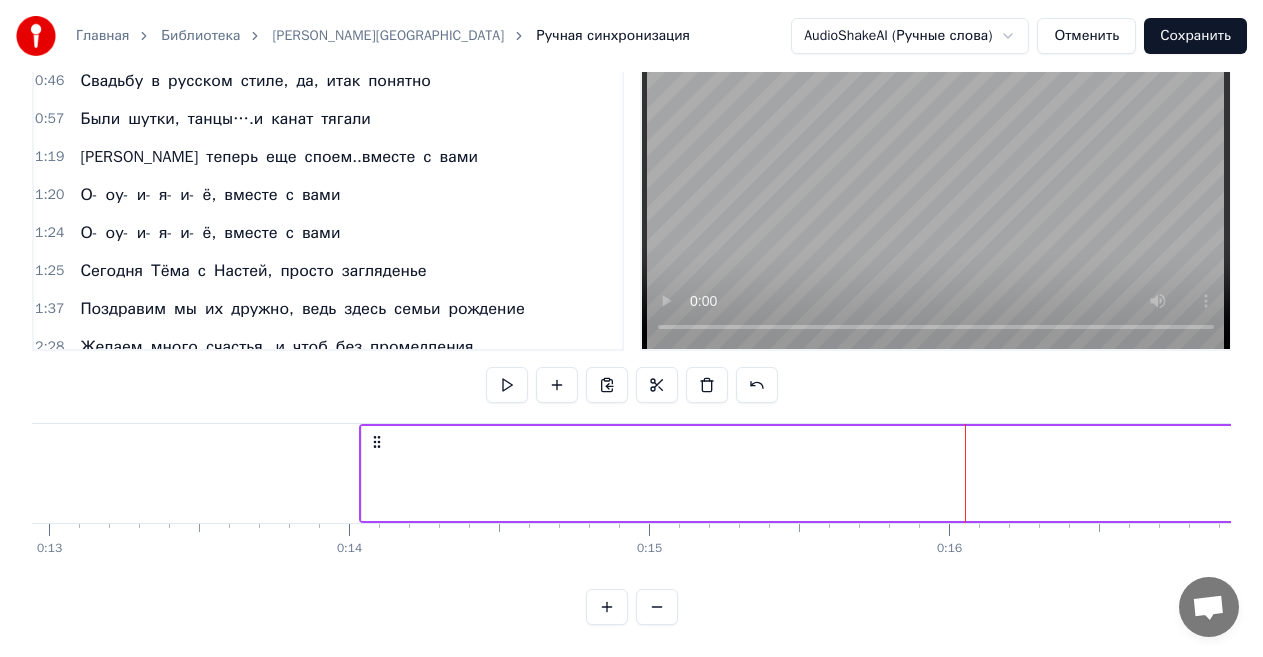 click on "Главная Библиотека [PERSON_NAME] синхронизация" at bounding box center [353, 36] 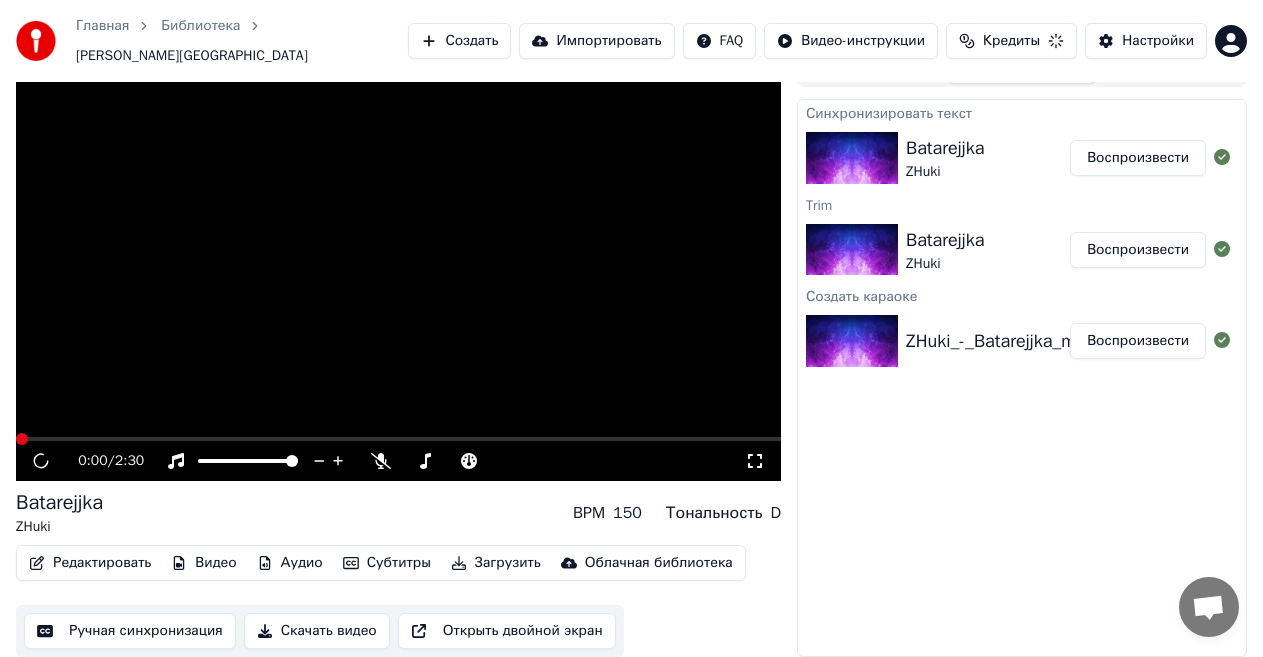 scroll, scrollTop: 21, scrollLeft: 0, axis: vertical 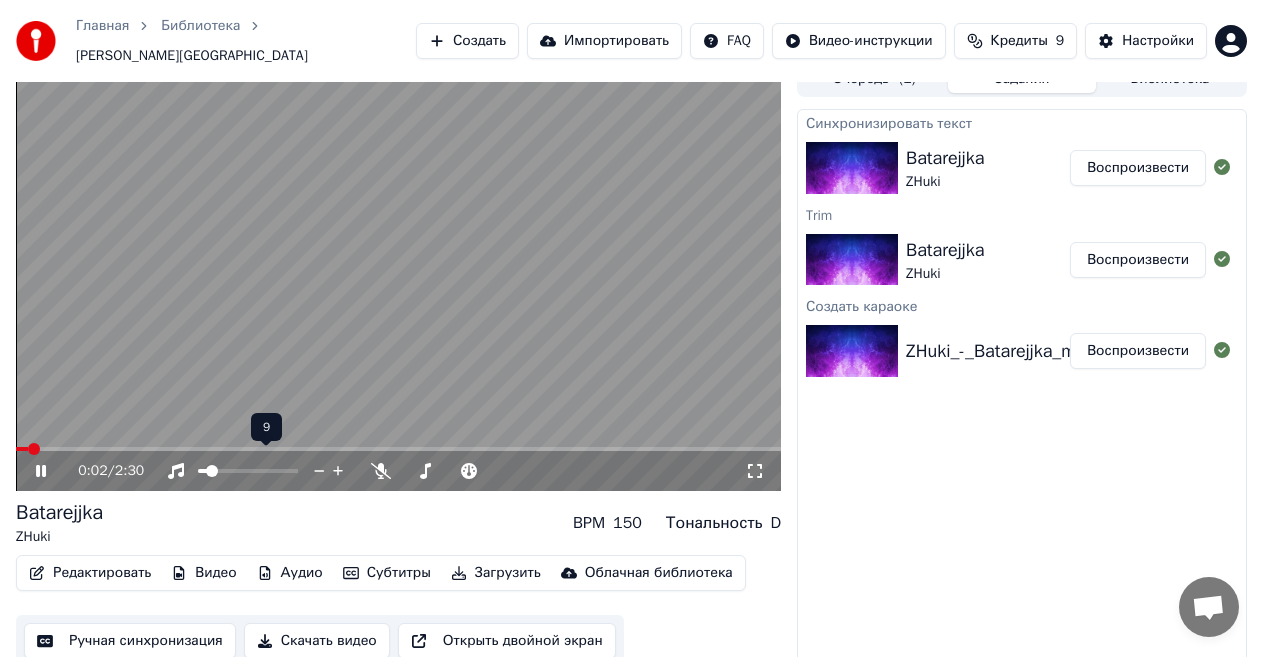 click at bounding box center (202, 471) 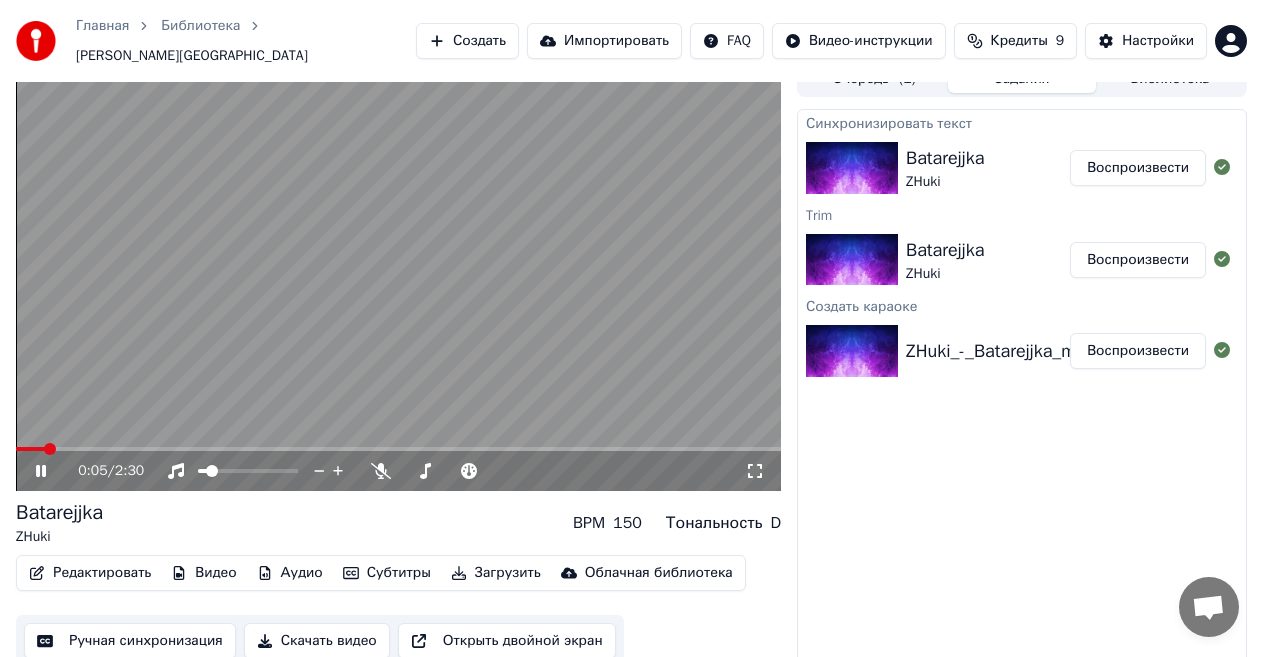 click 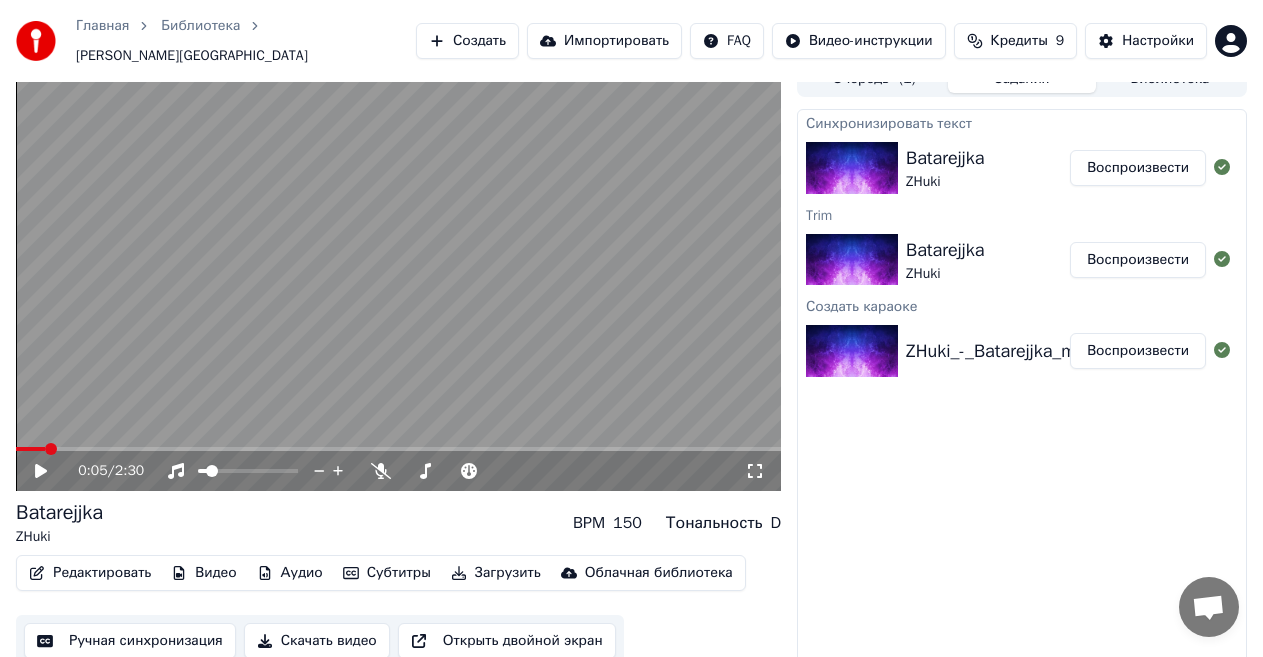click on "Субтитры" at bounding box center (387, 573) 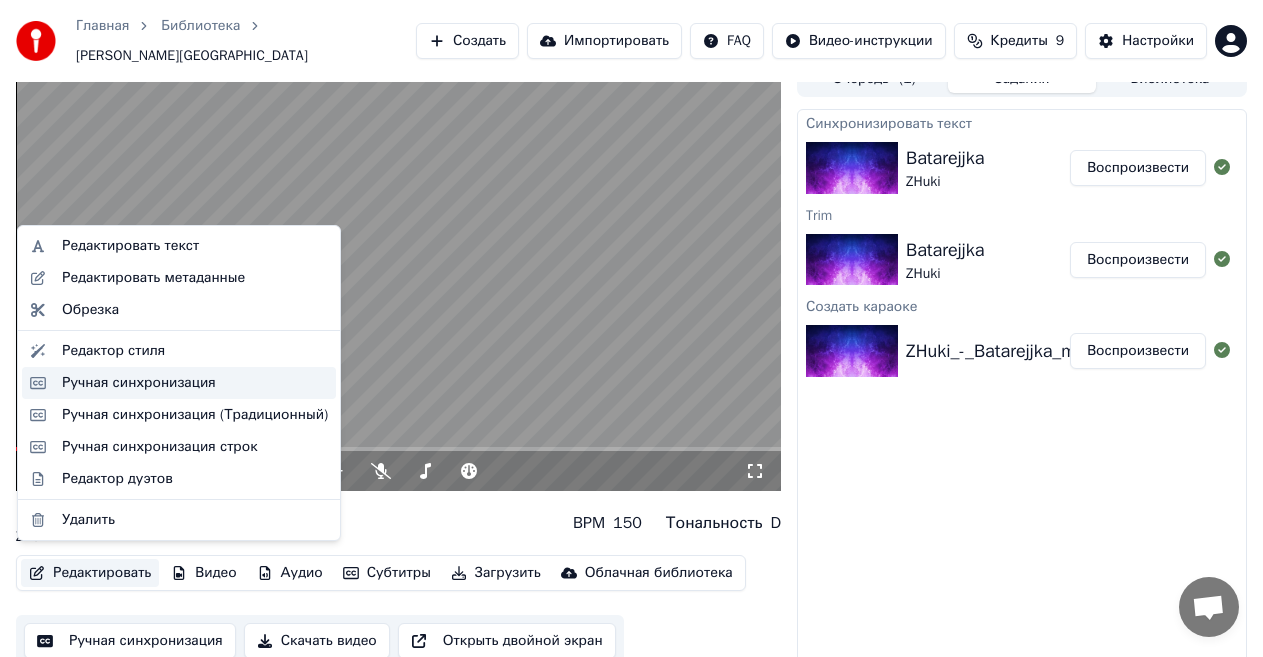 click on "Ручная синхронизация" at bounding box center (139, 383) 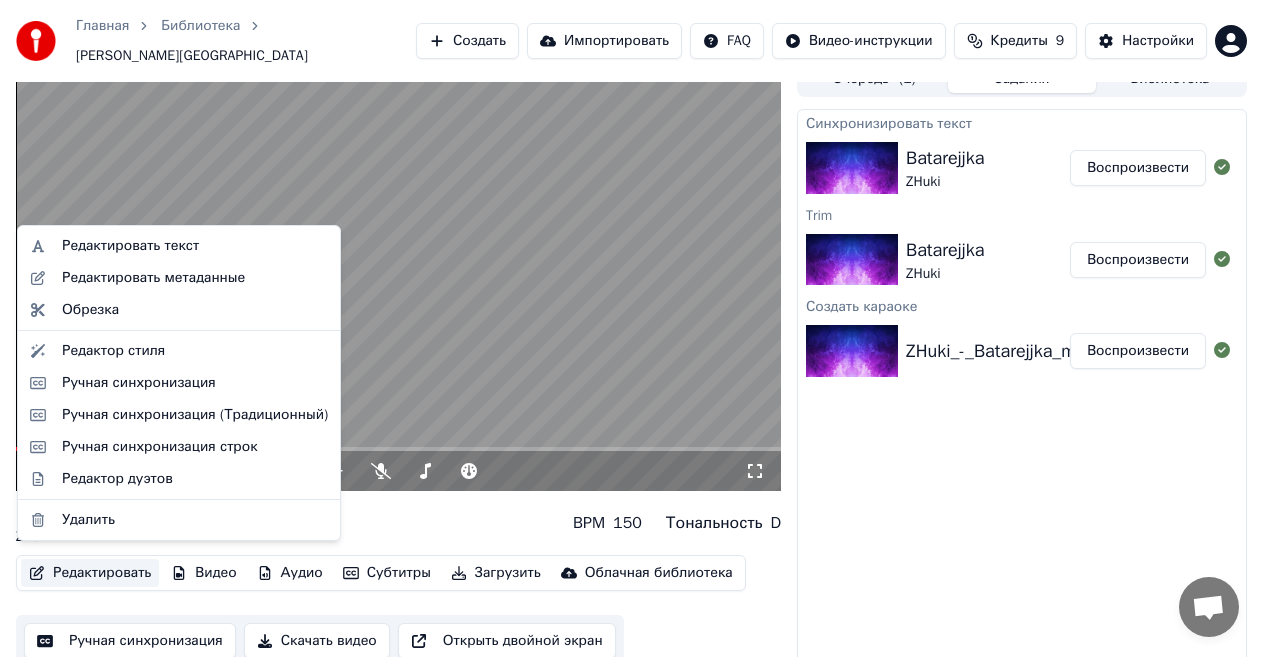 scroll, scrollTop: 0, scrollLeft: 0, axis: both 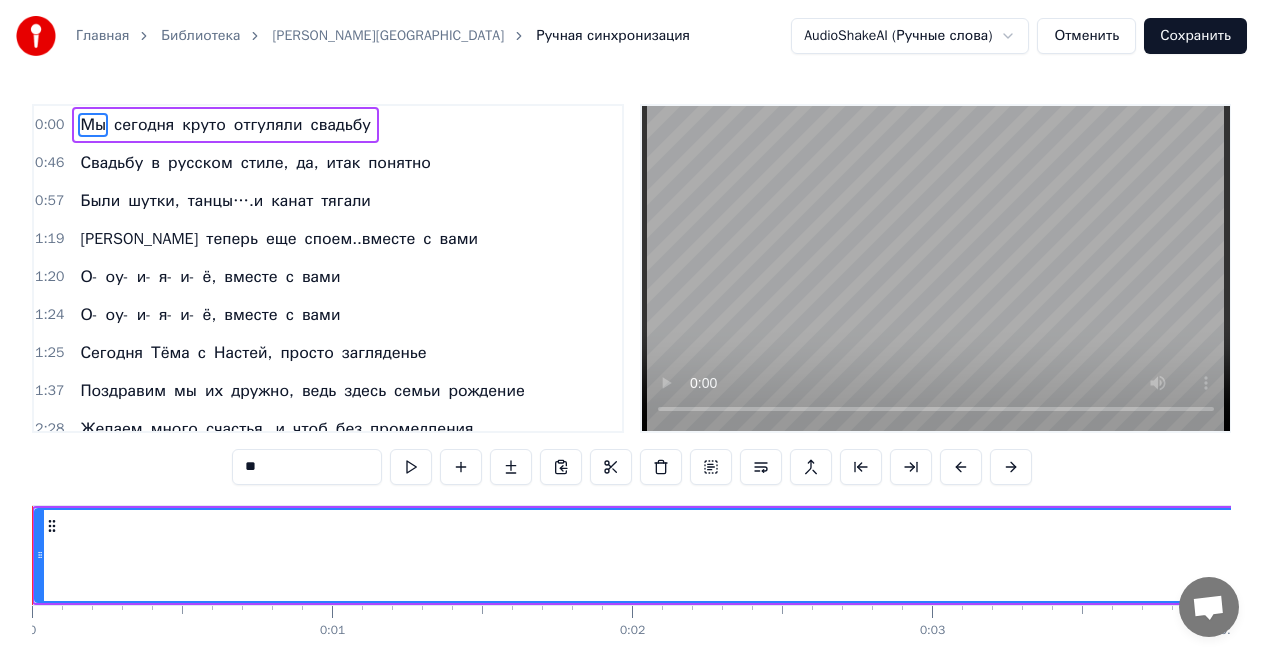 click on "Отменить" at bounding box center (1086, 36) 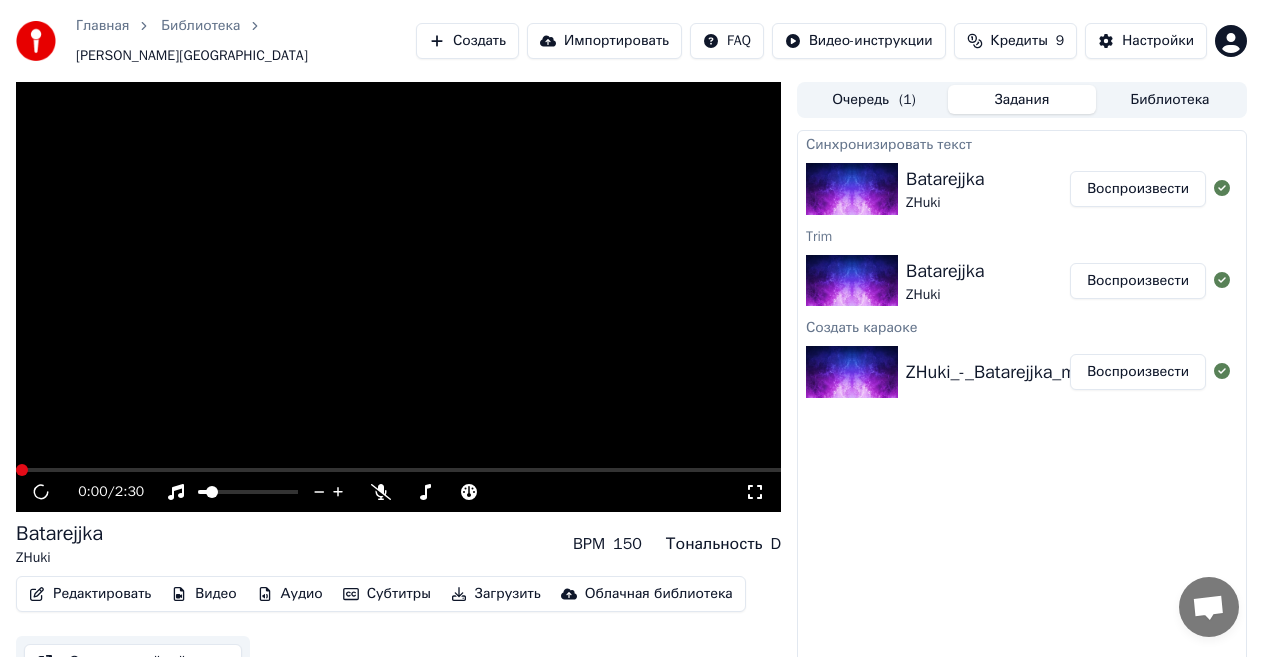 scroll, scrollTop: 21, scrollLeft: 0, axis: vertical 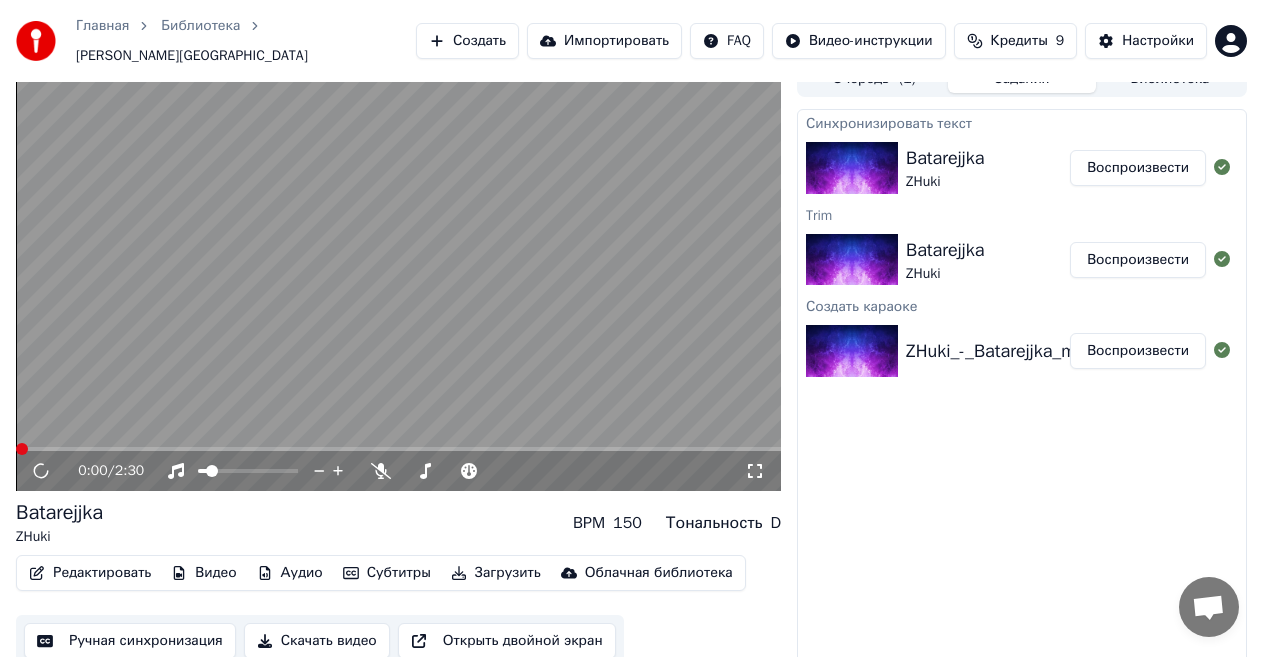 click on "Редактировать" at bounding box center [90, 573] 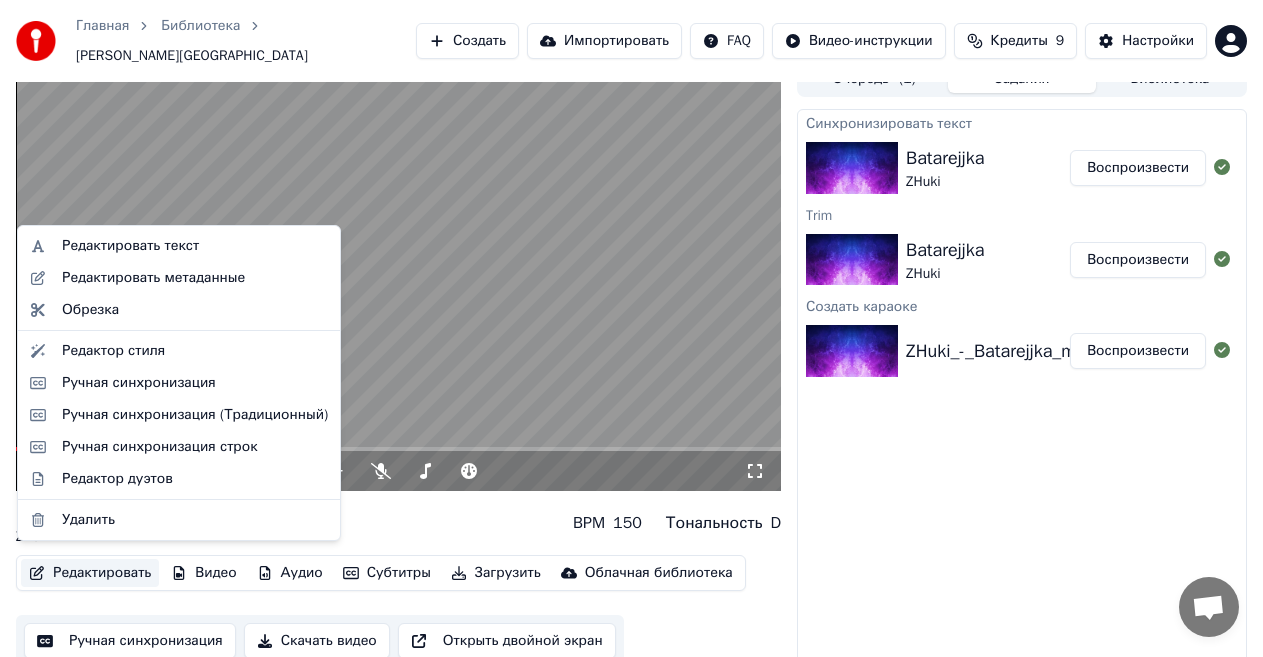 click at bounding box center [398, 276] 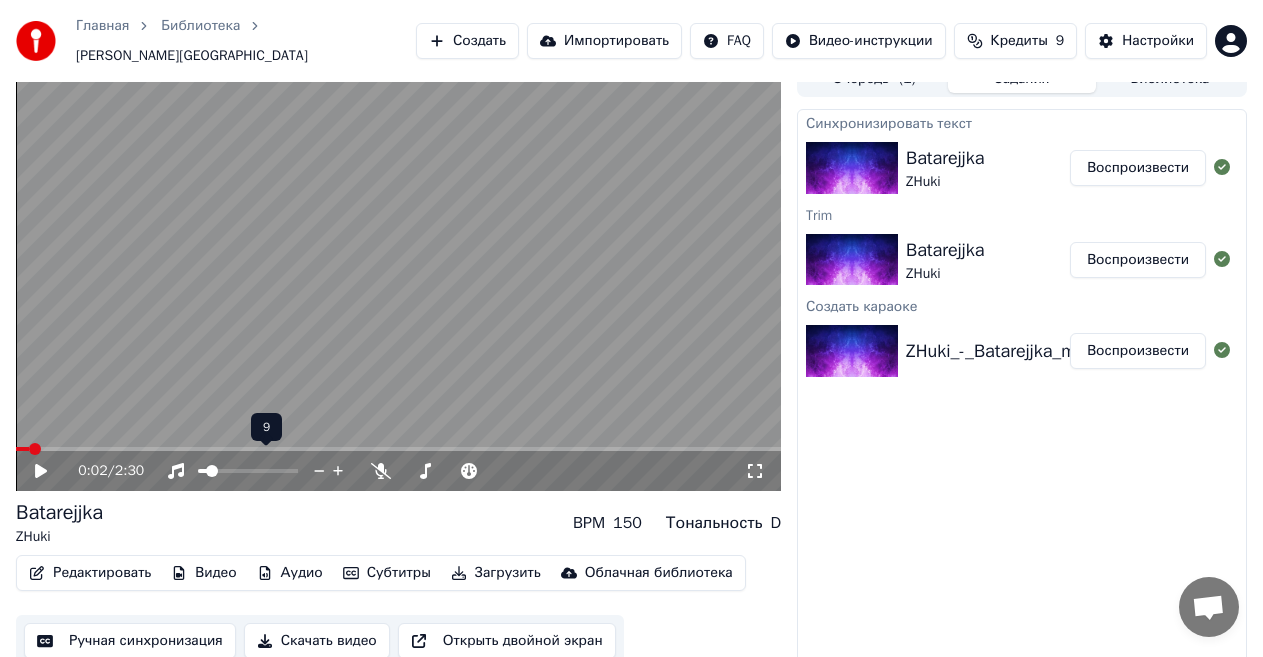 click at bounding box center [212, 471] 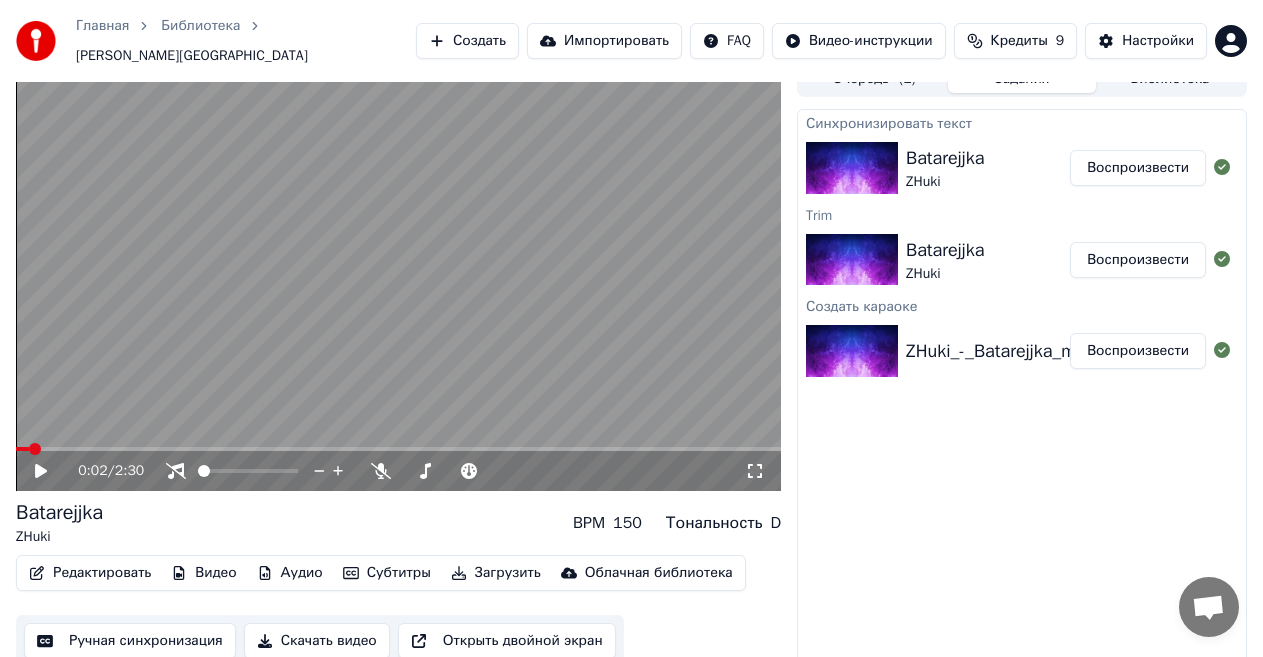 click on "Редактировать" at bounding box center [90, 573] 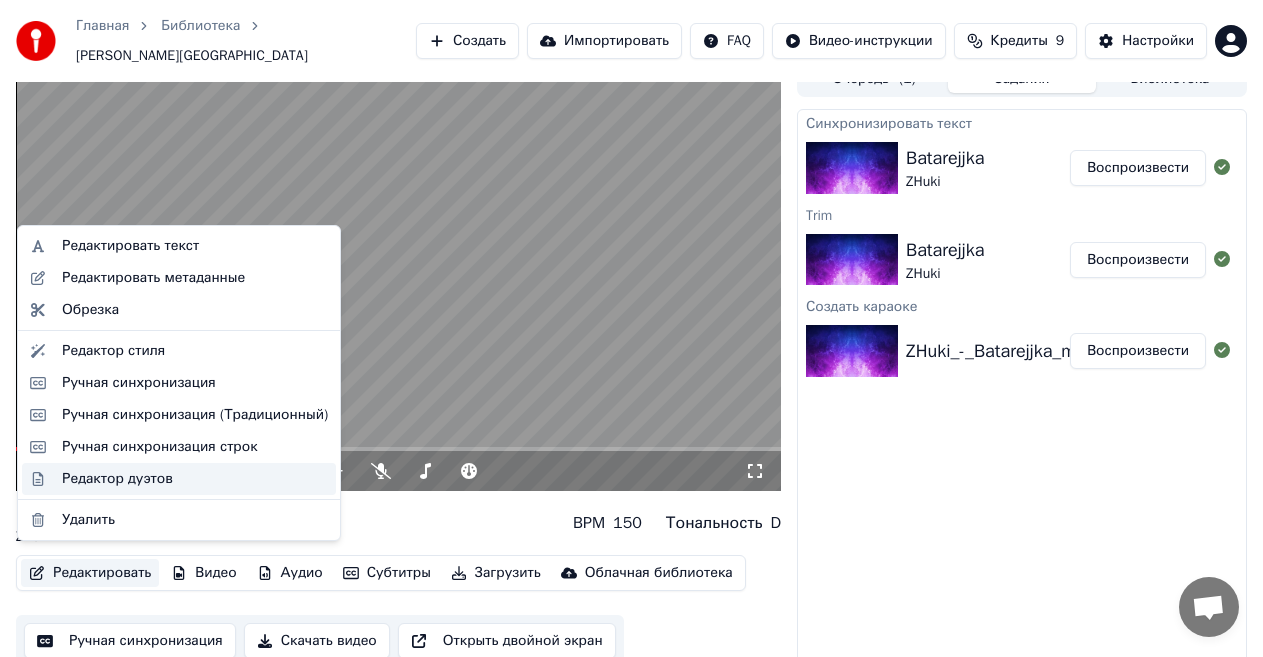 click on "Редактор дуэтов" at bounding box center [195, 479] 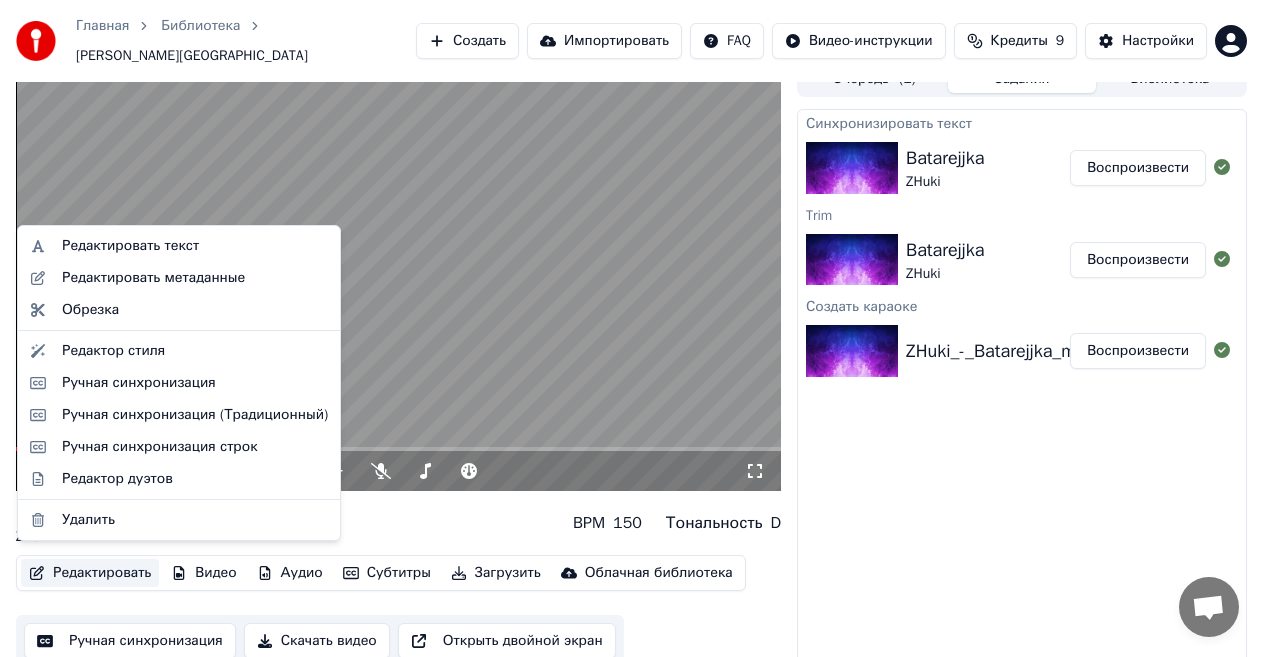 scroll, scrollTop: 0, scrollLeft: 0, axis: both 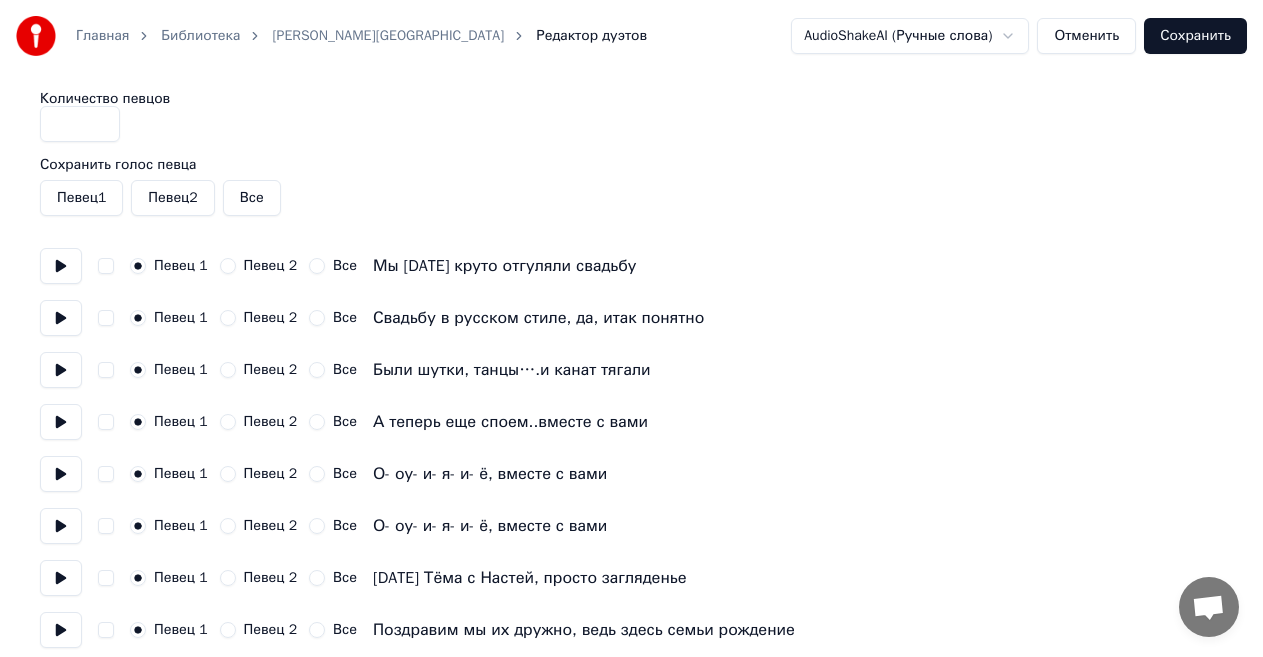click on "Отменить" at bounding box center [1086, 36] 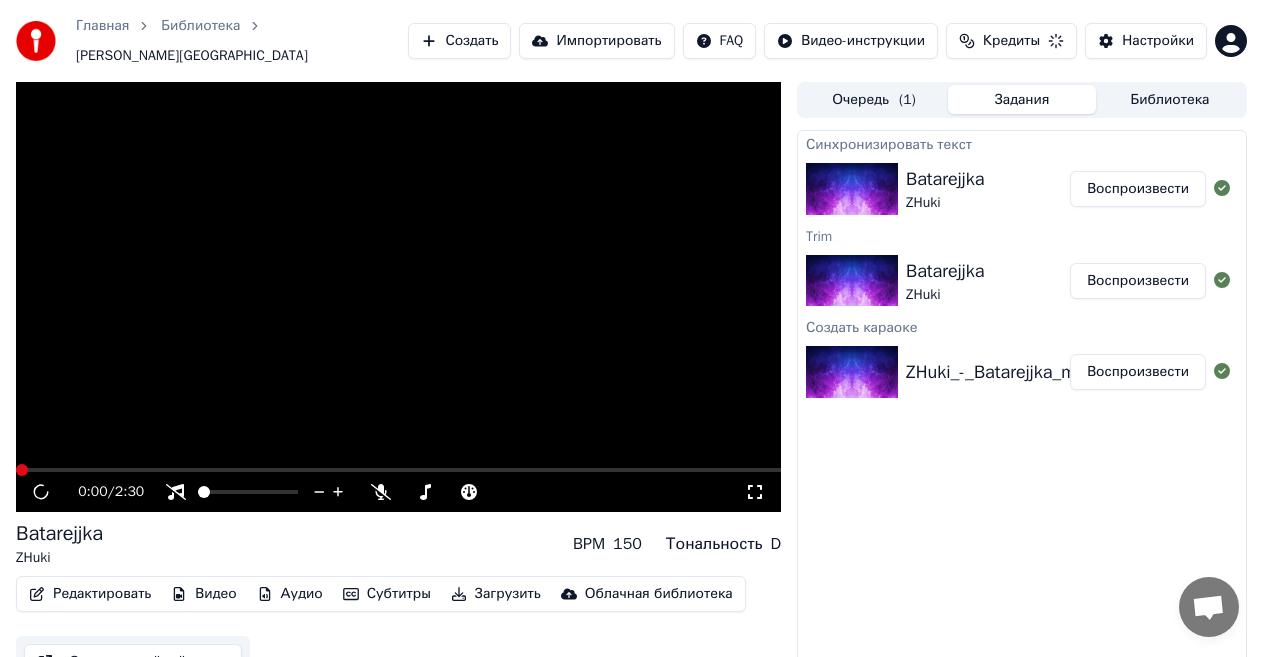 scroll, scrollTop: 21, scrollLeft: 0, axis: vertical 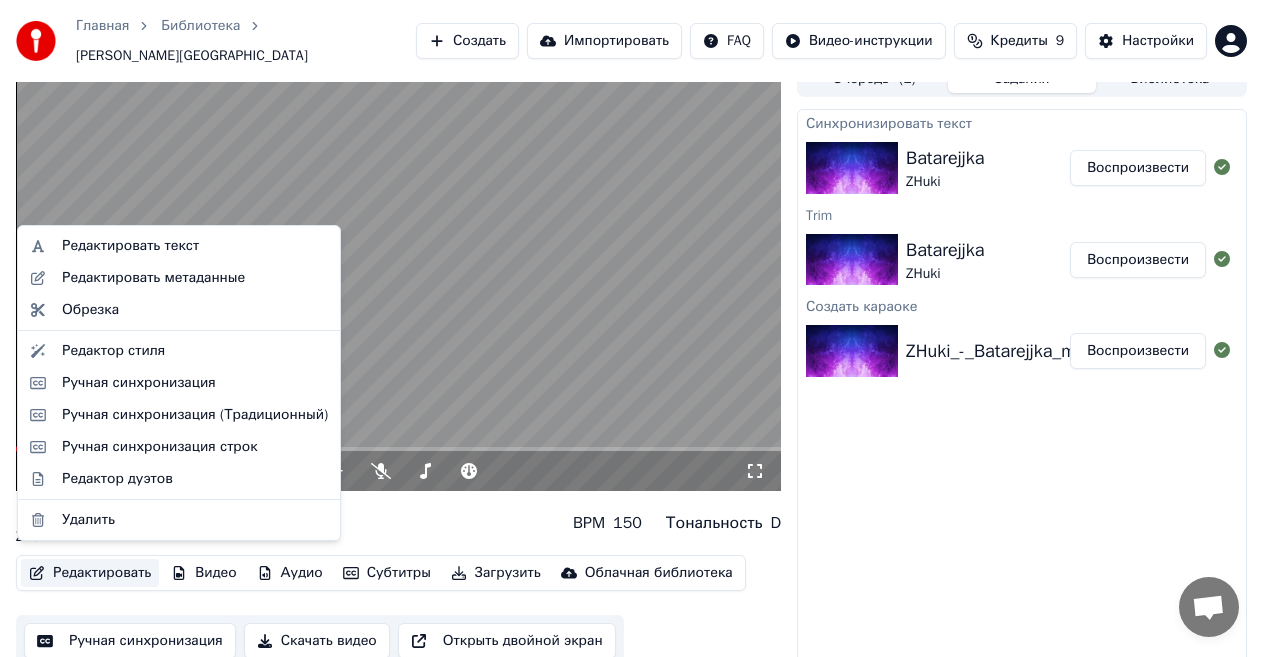 click on "Редактировать" at bounding box center [90, 573] 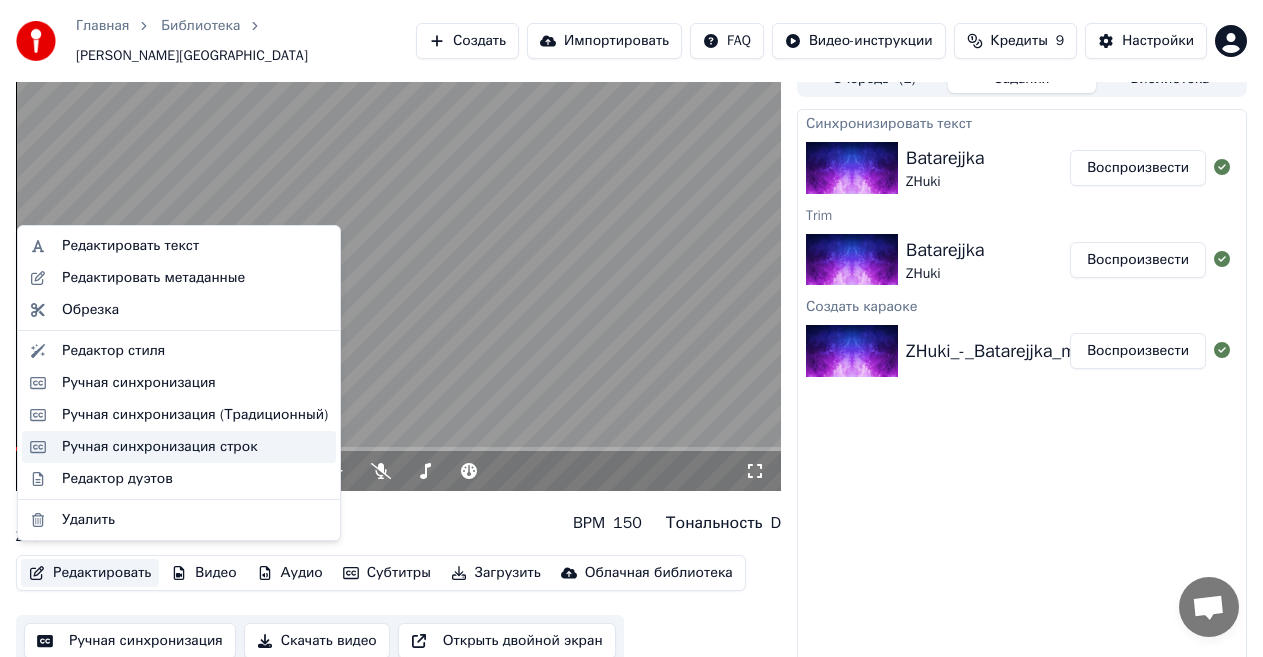 click on "Ручная синхронизация строк" at bounding box center (160, 447) 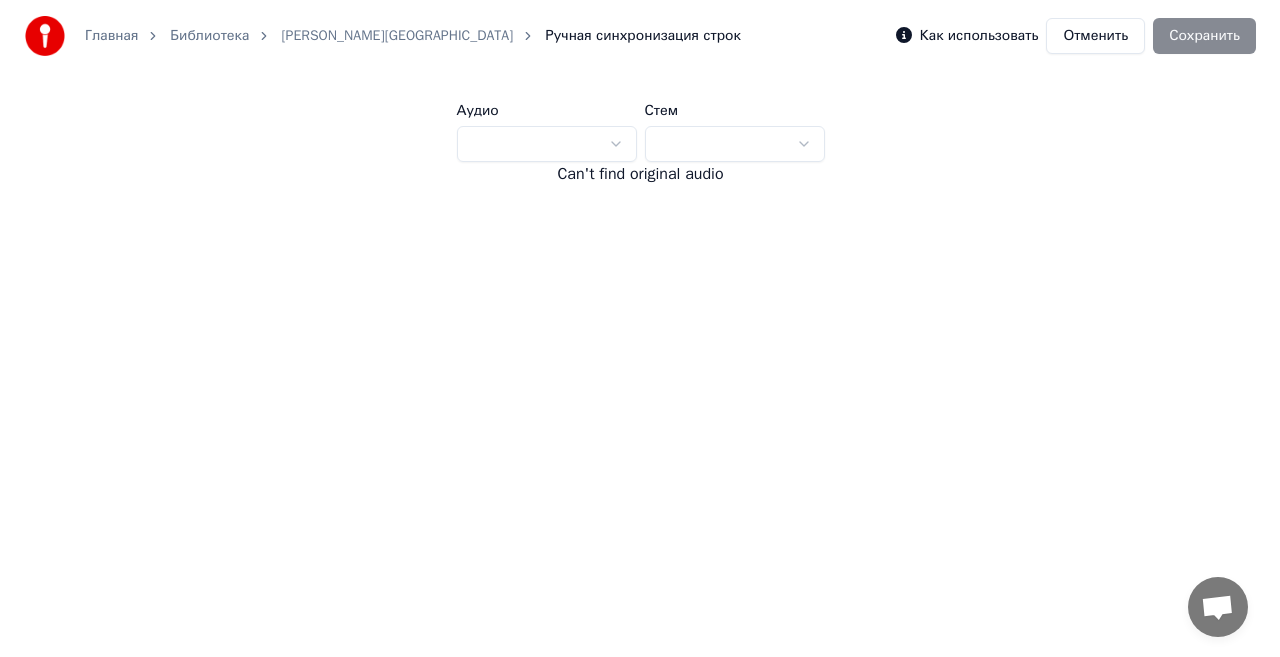 scroll, scrollTop: 0, scrollLeft: 0, axis: both 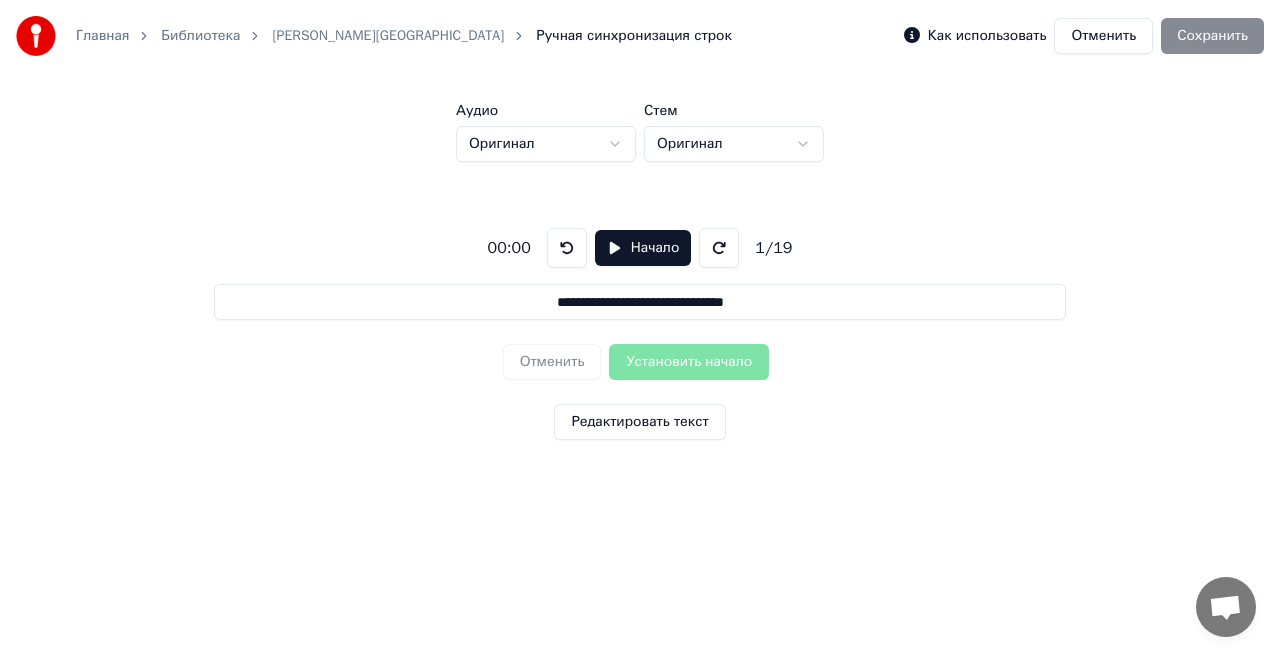 click on "Начало" at bounding box center [643, 248] 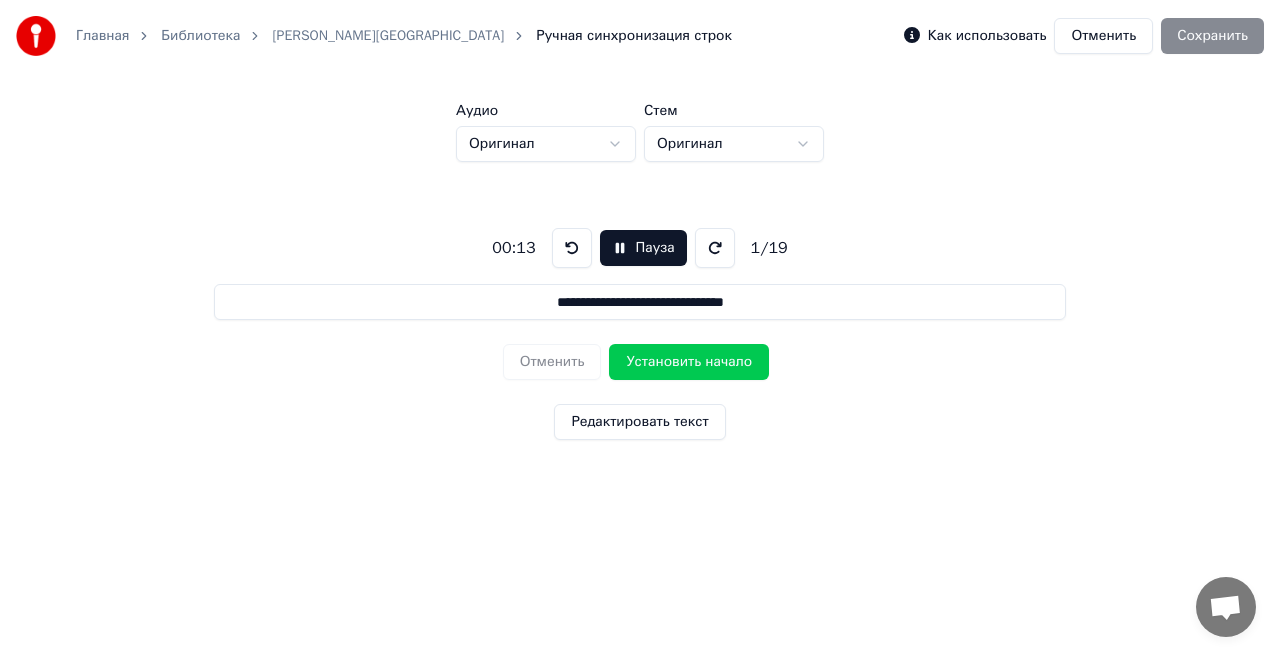 click on "Установить начало" at bounding box center [689, 362] 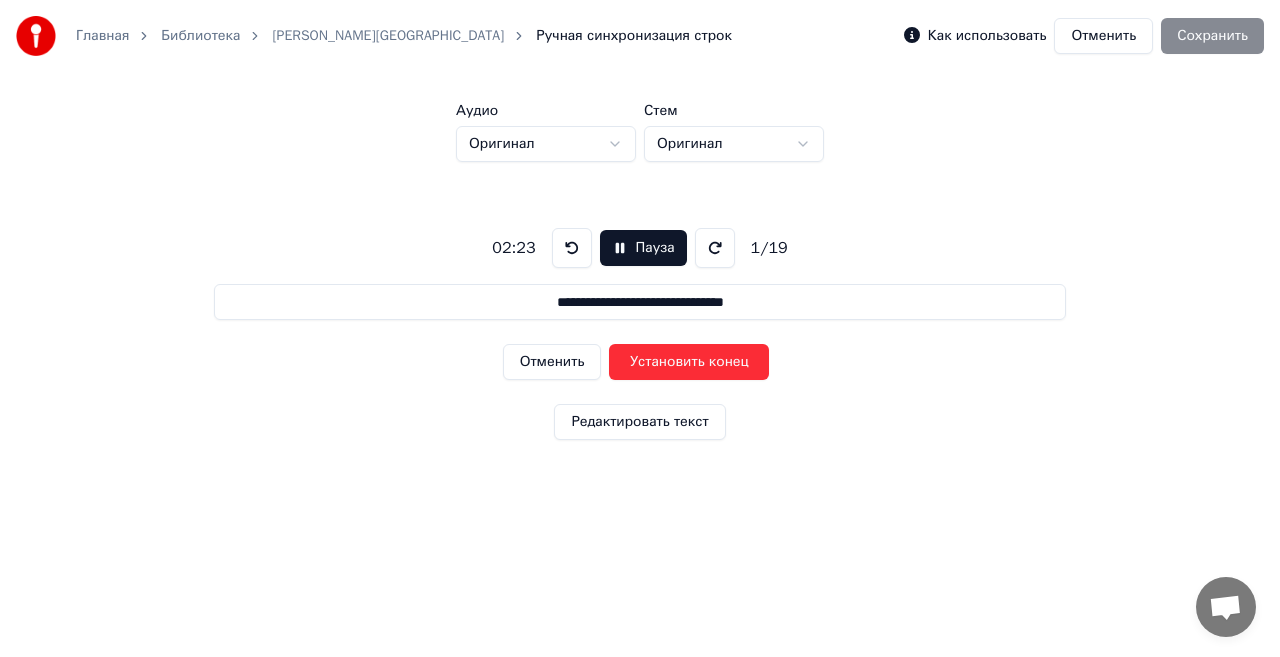 click on "Установить конец" at bounding box center [689, 362] 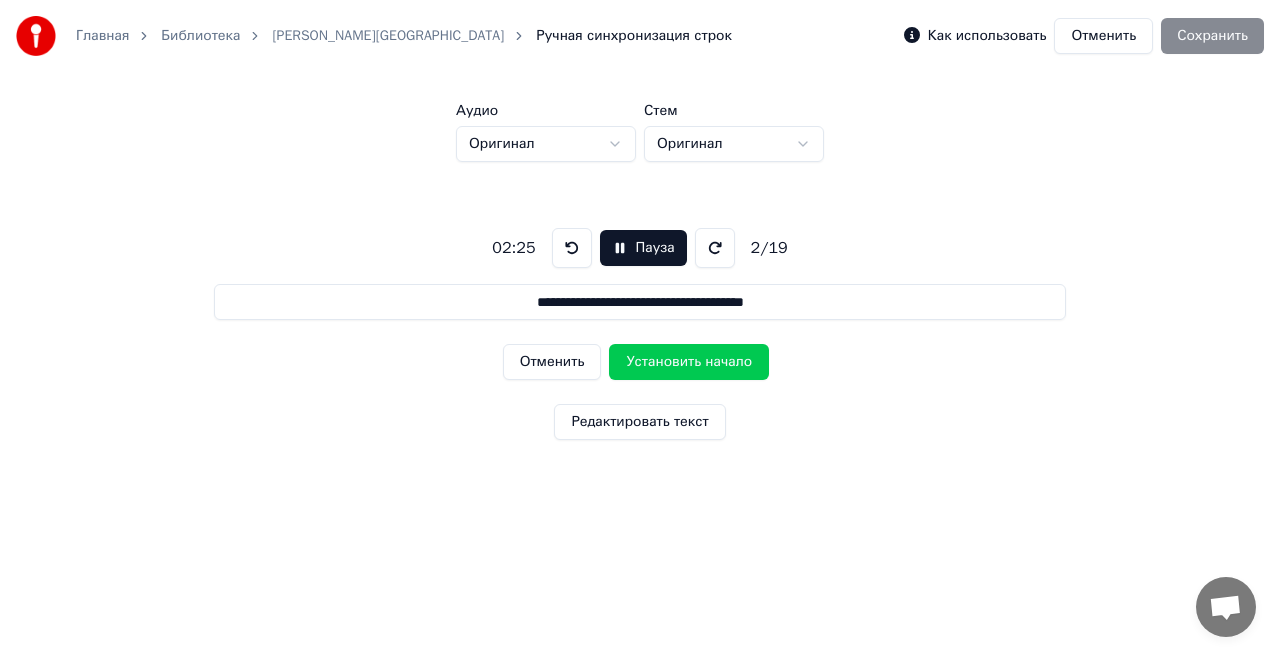 click on "Как использовать Отменить Сохранить" at bounding box center [1084, 36] 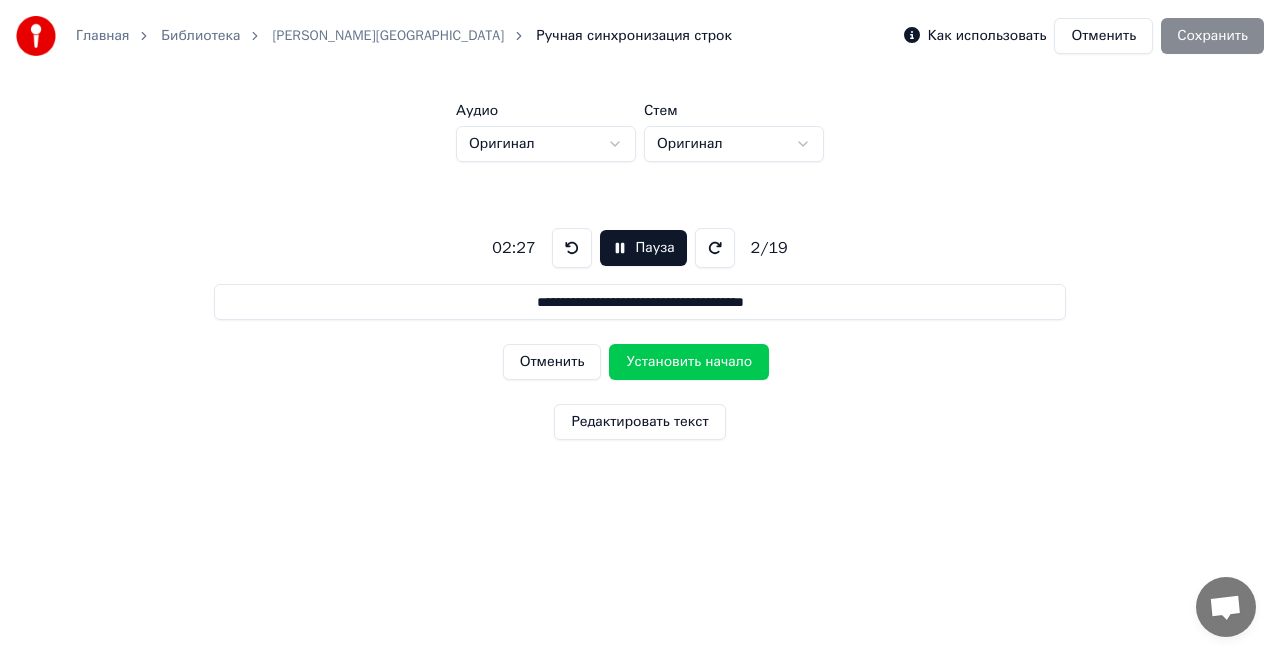click on "Как использовать Отменить Сохранить" at bounding box center [1084, 36] 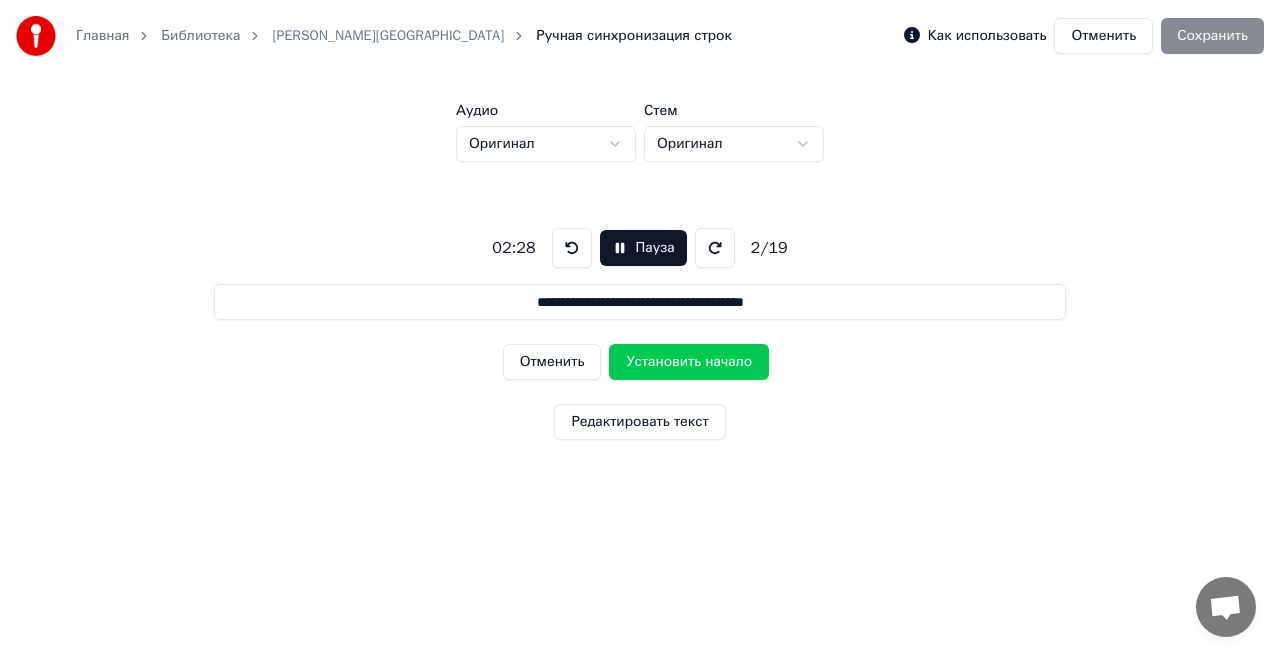 click on "Пауза" at bounding box center (643, 248) 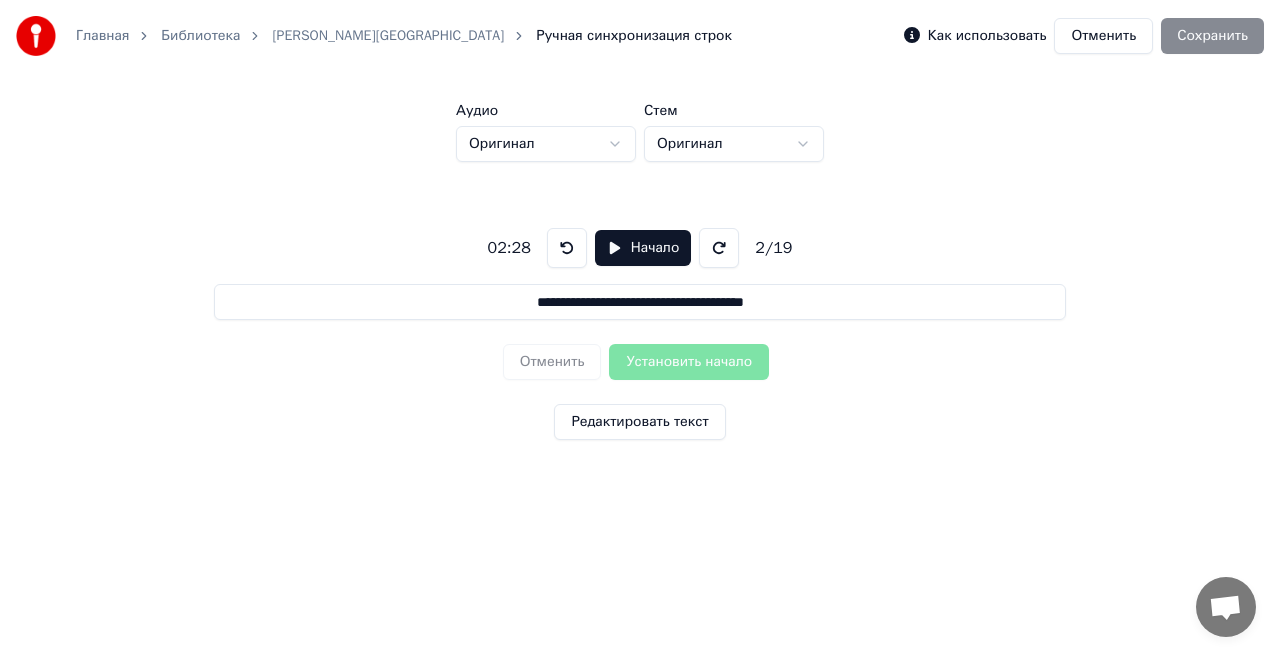 click on "Как использовать Отменить Сохранить" at bounding box center (1084, 36) 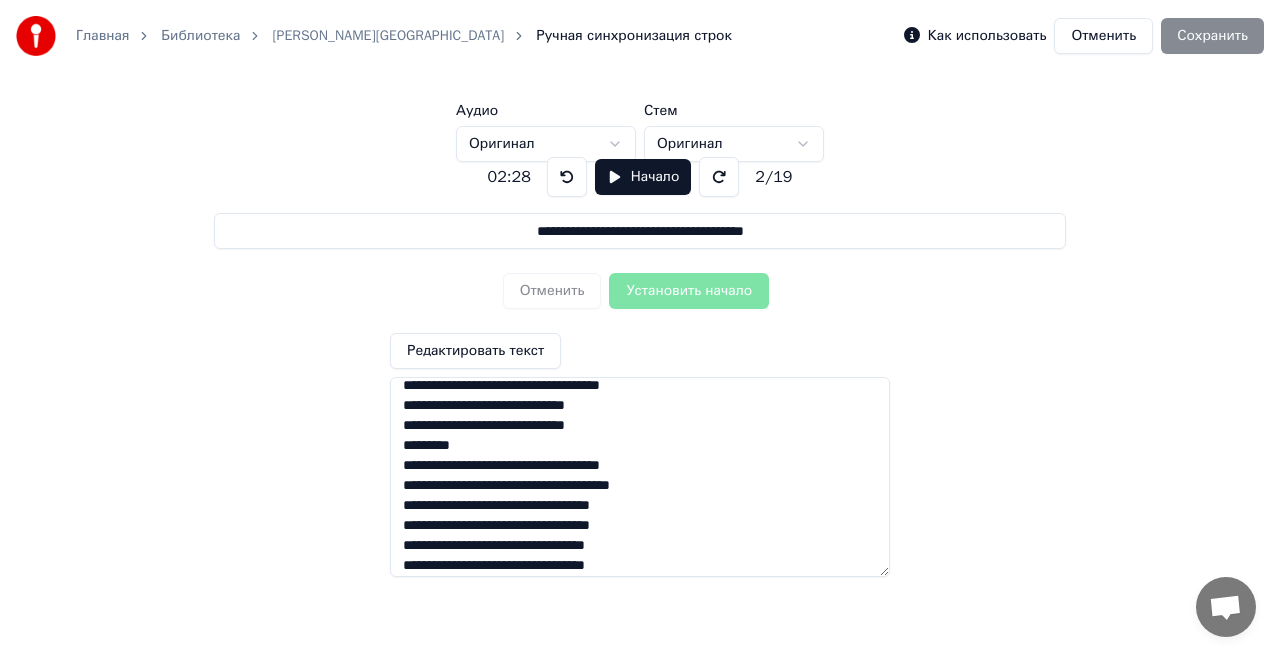 scroll, scrollTop: 198, scrollLeft: 0, axis: vertical 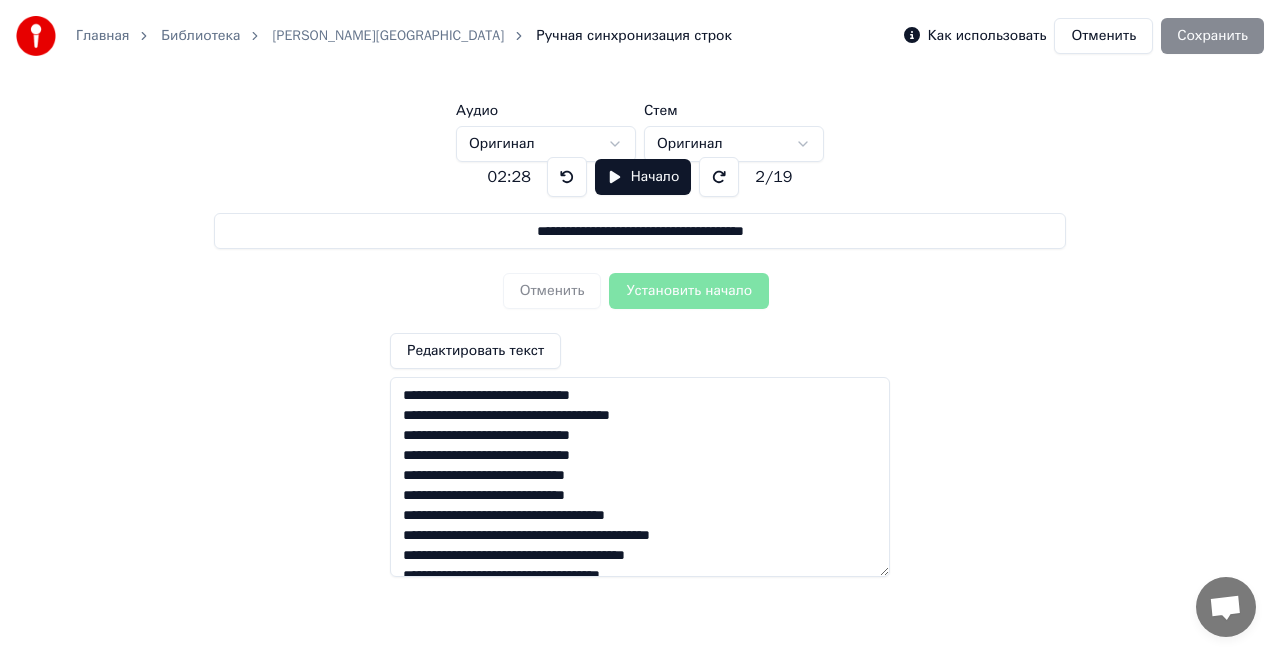 click on "Отменить Установить начало" at bounding box center [640, 291] 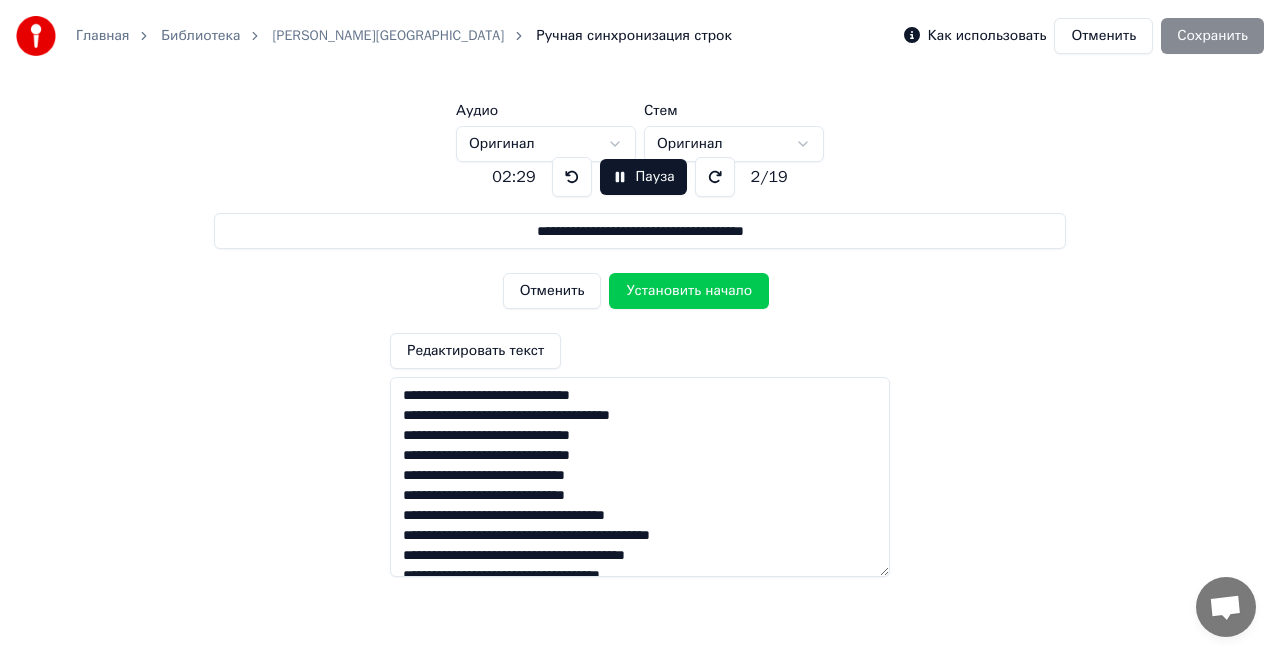 click on "Установить начало" at bounding box center (689, 291) 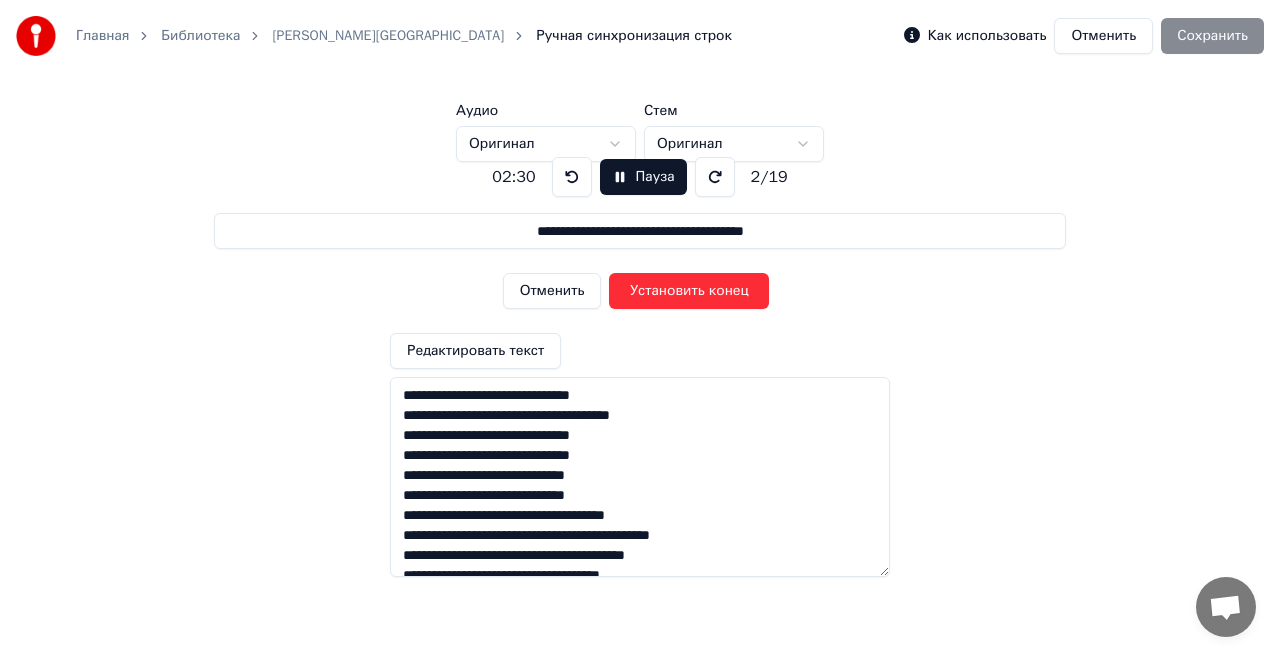 click on "Установить конец" at bounding box center (689, 291) 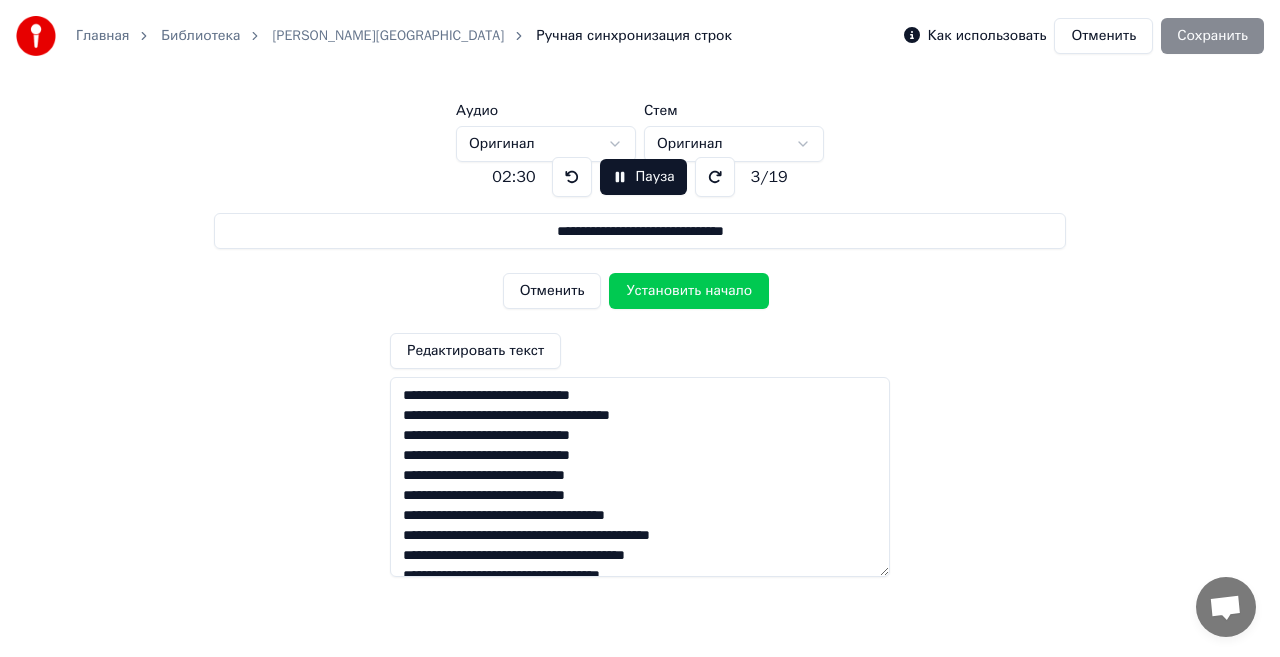click on "Установить начало" at bounding box center (689, 291) 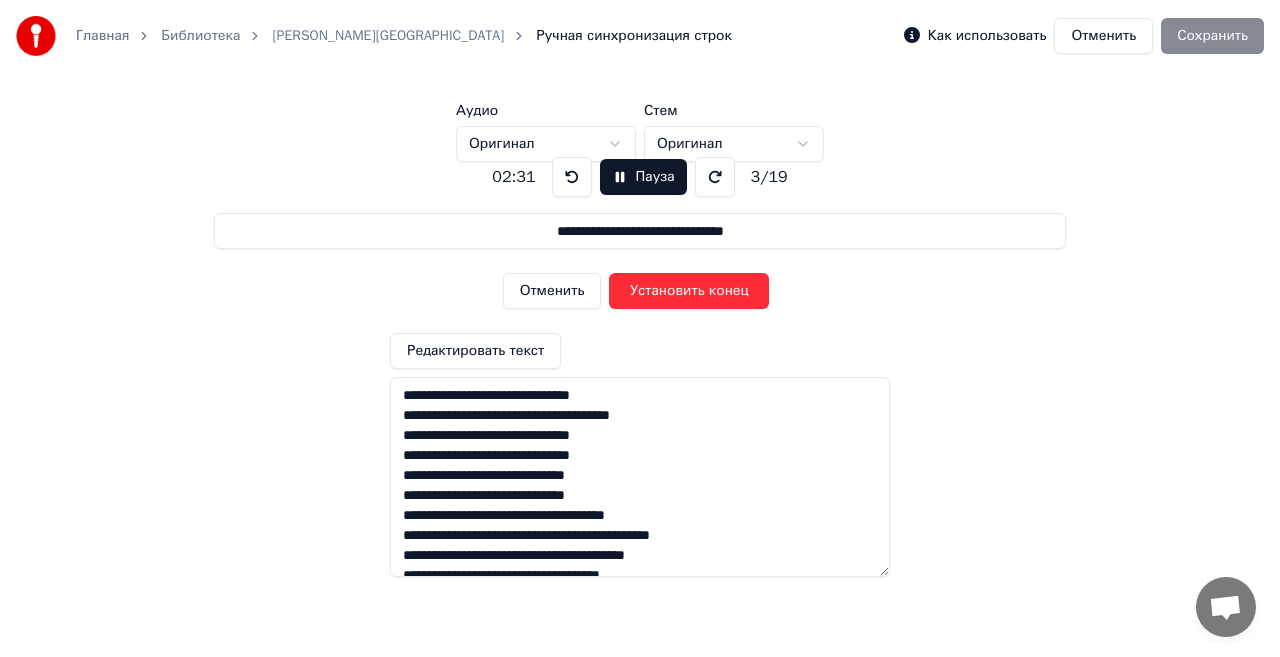 click on "Установить конец" at bounding box center [689, 291] 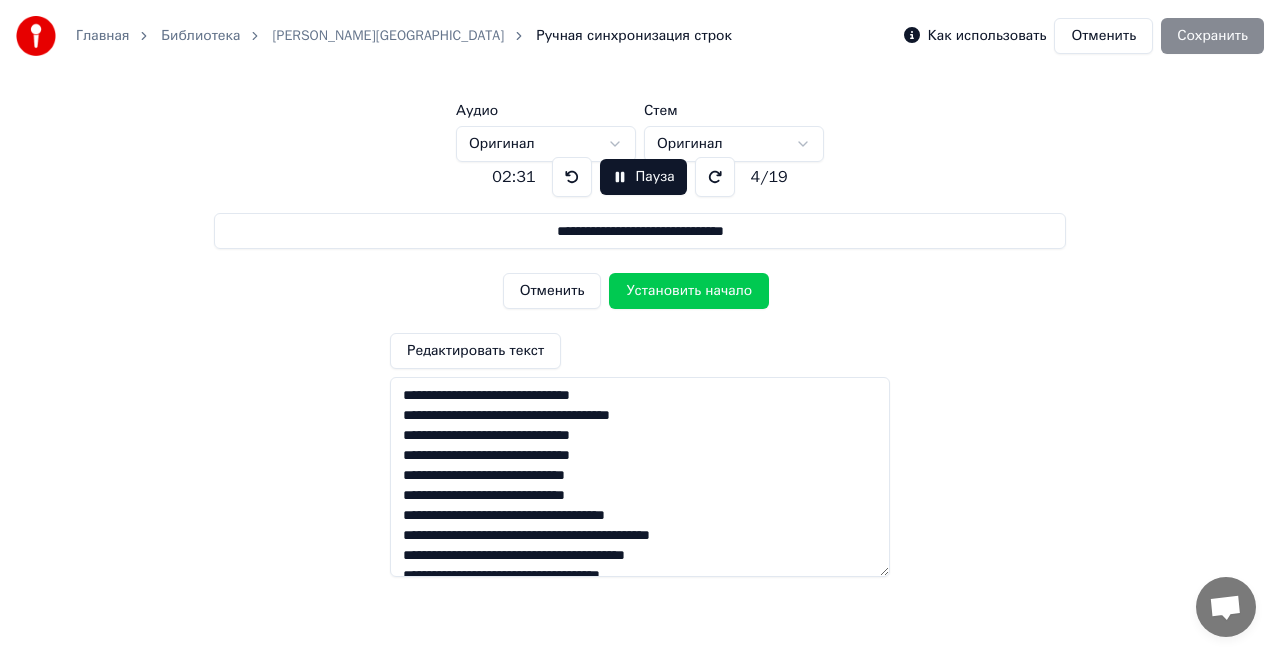 click on "Установить начало" at bounding box center (689, 291) 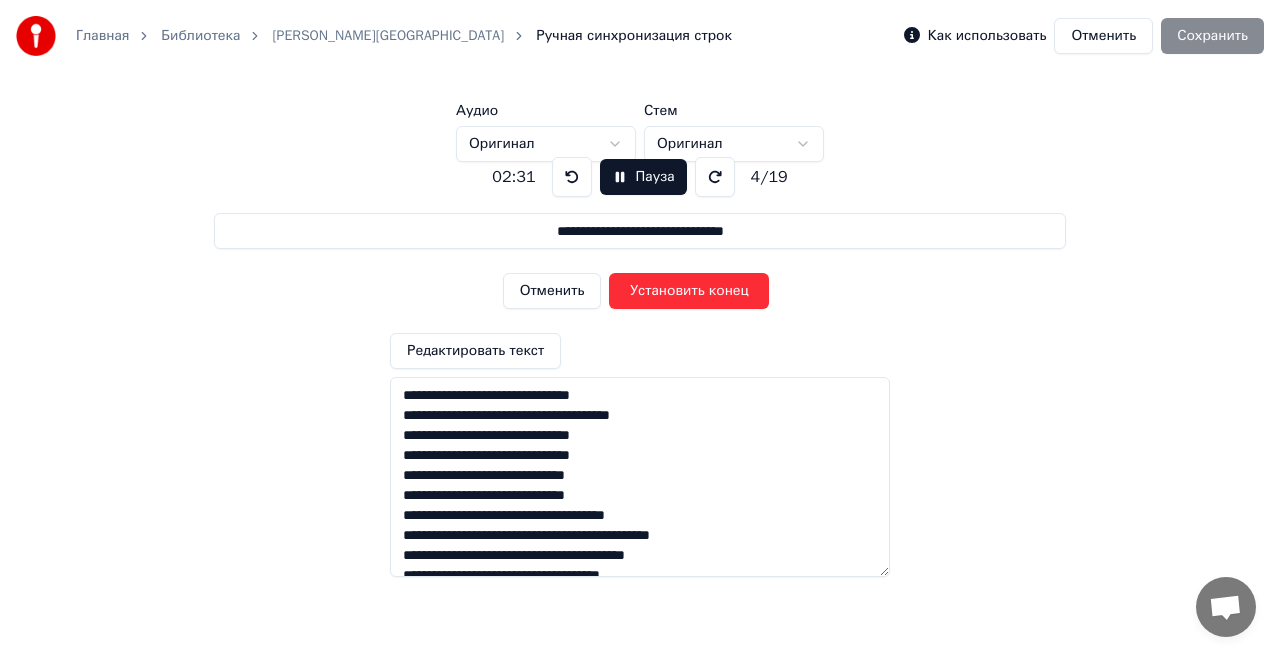 click on "Установить конец" at bounding box center [689, 291] 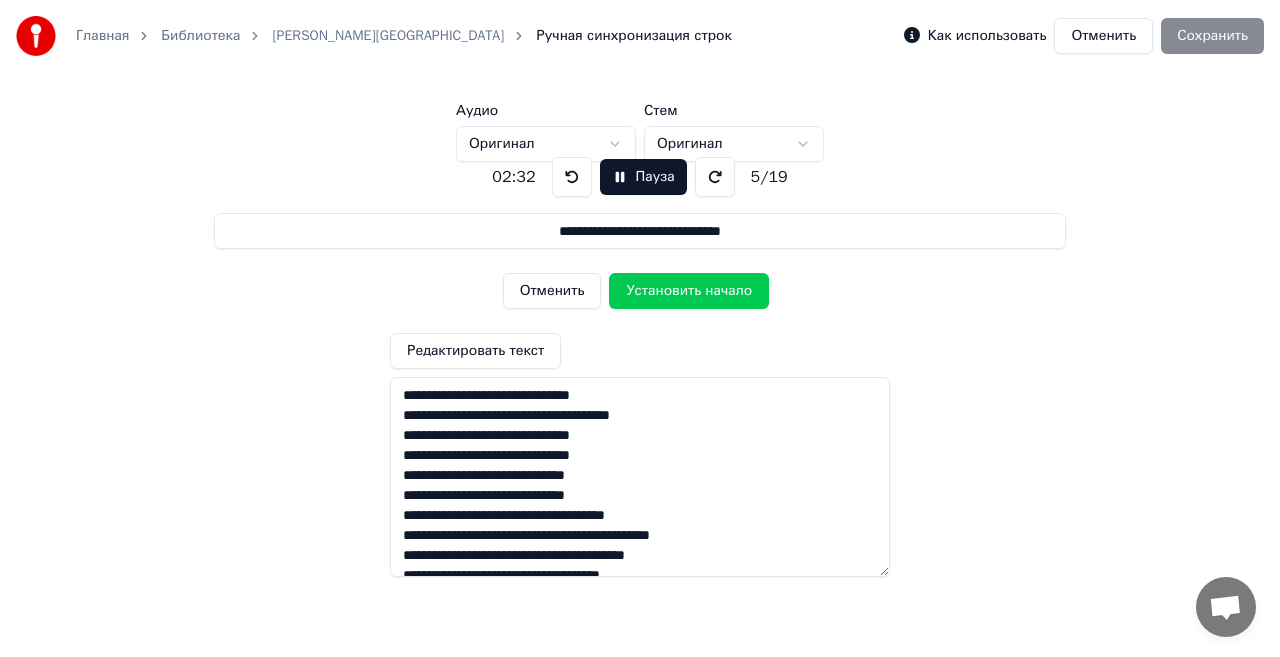 click on "Установить начало" at bounding box center [689, 291] 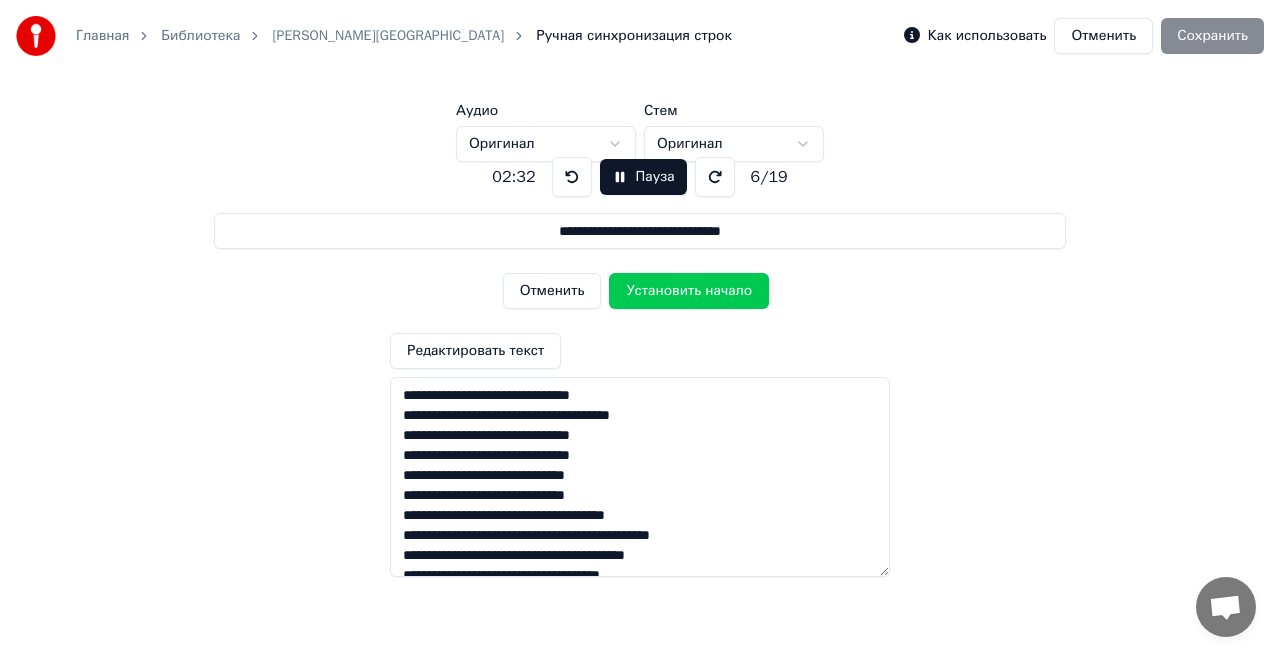 click on "Установить начало" at bounding box center [689, 291] 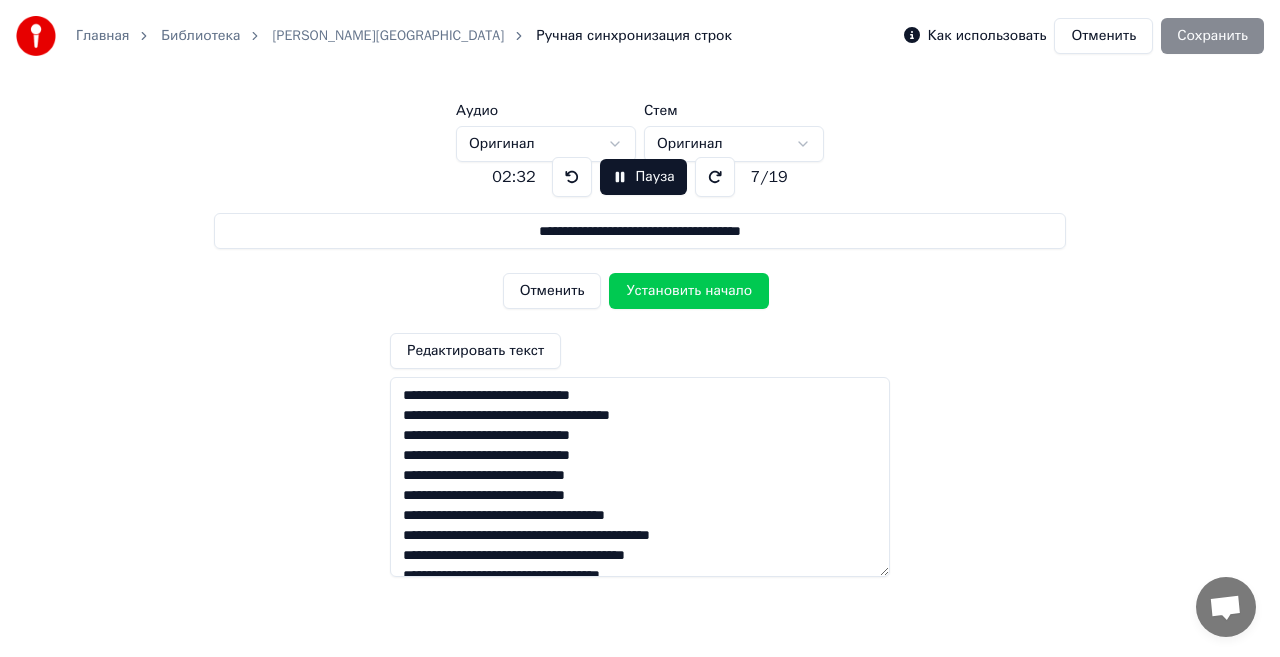 click on "Установить начало" at bounding box center (689, 291) 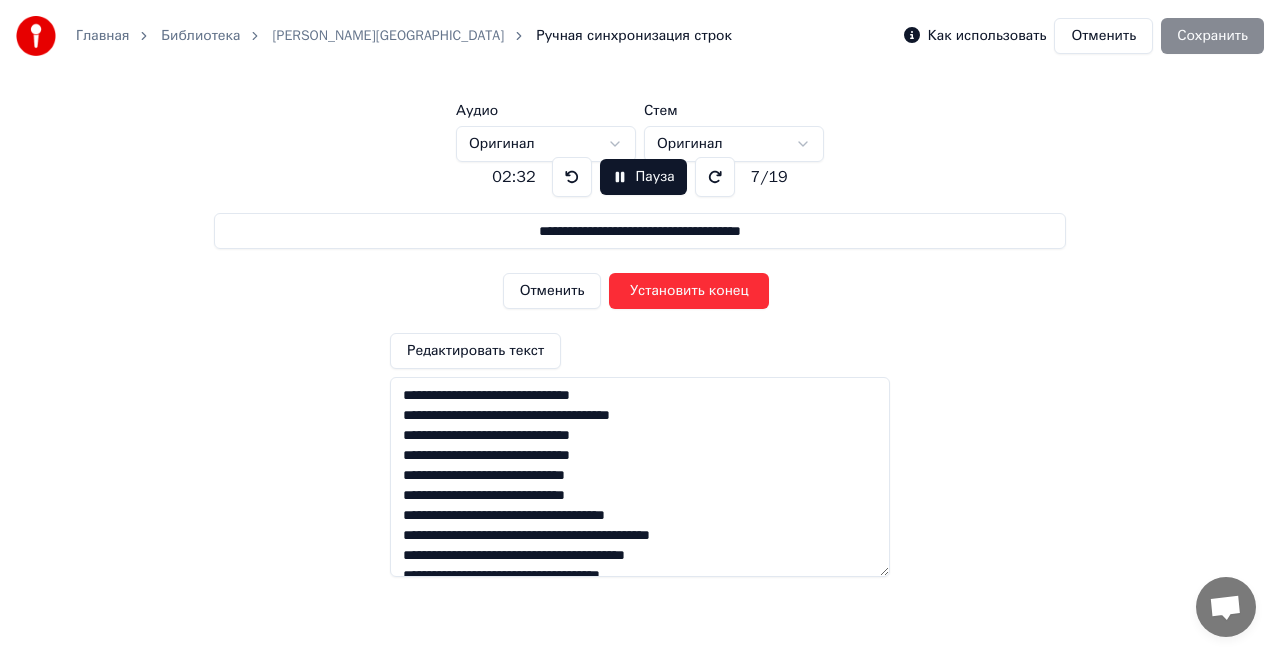 click on "Установить конец" at bounding box center (689, 291) 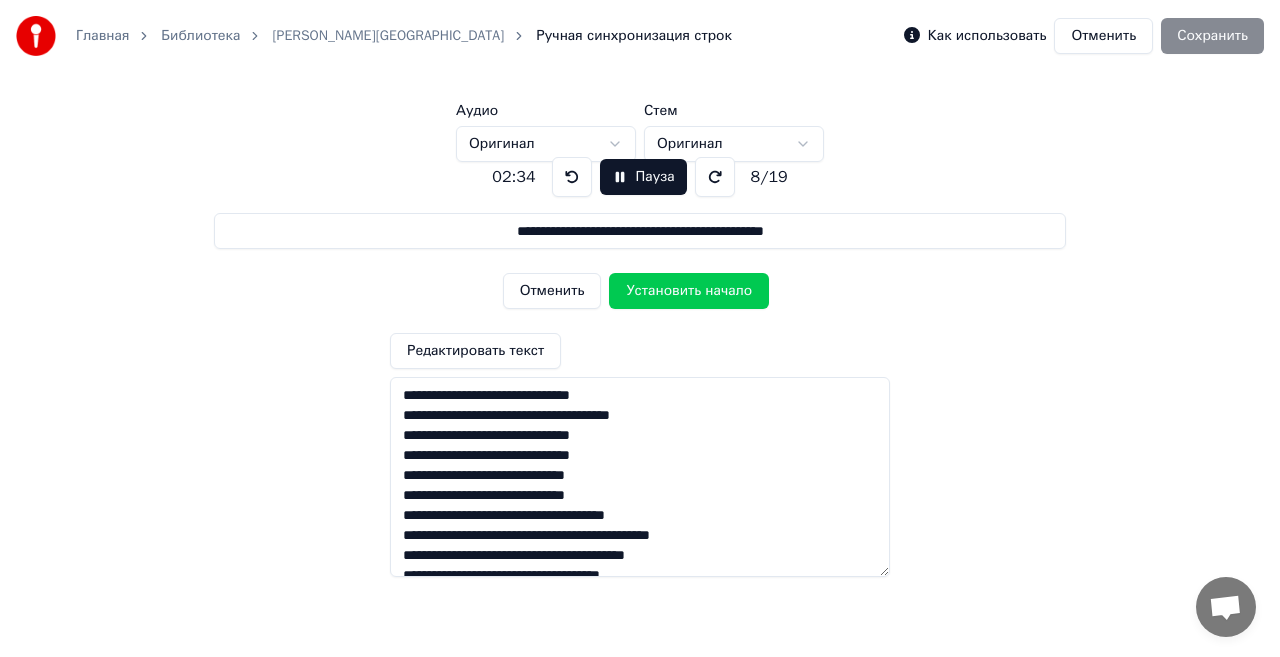 click on "Отменить" at bounding box center [1103, 36] 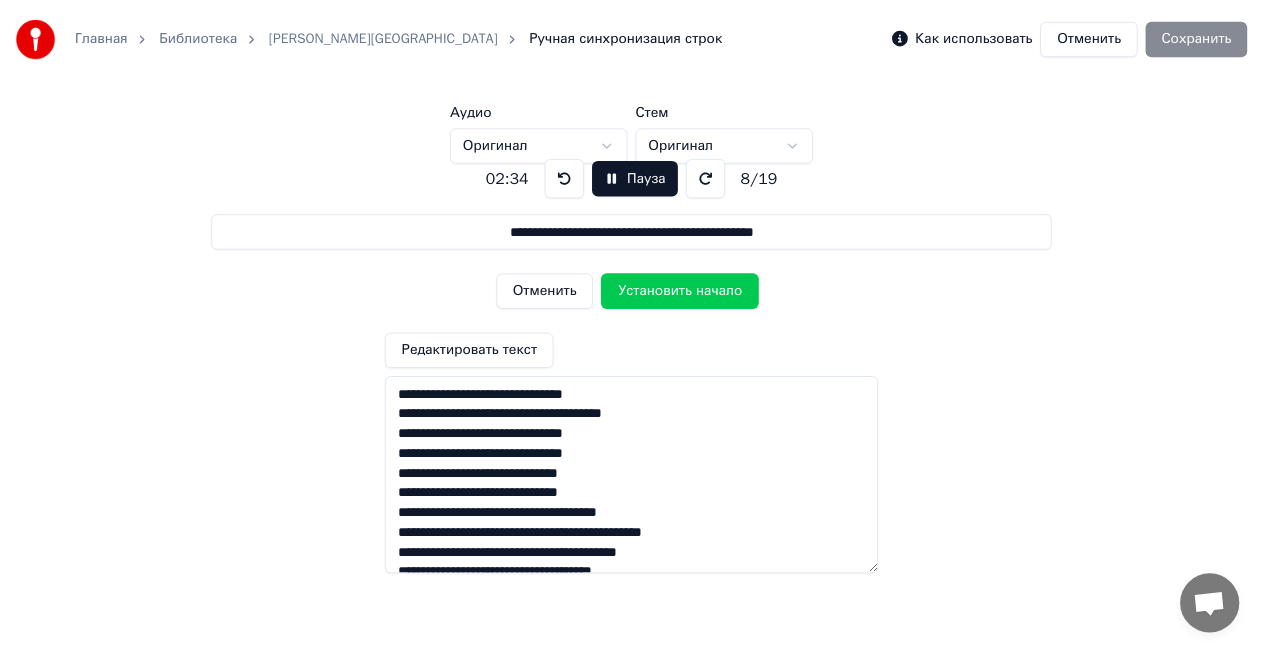 scroll, scrollTop: 21, scrollLeft: 0, axis: vertical 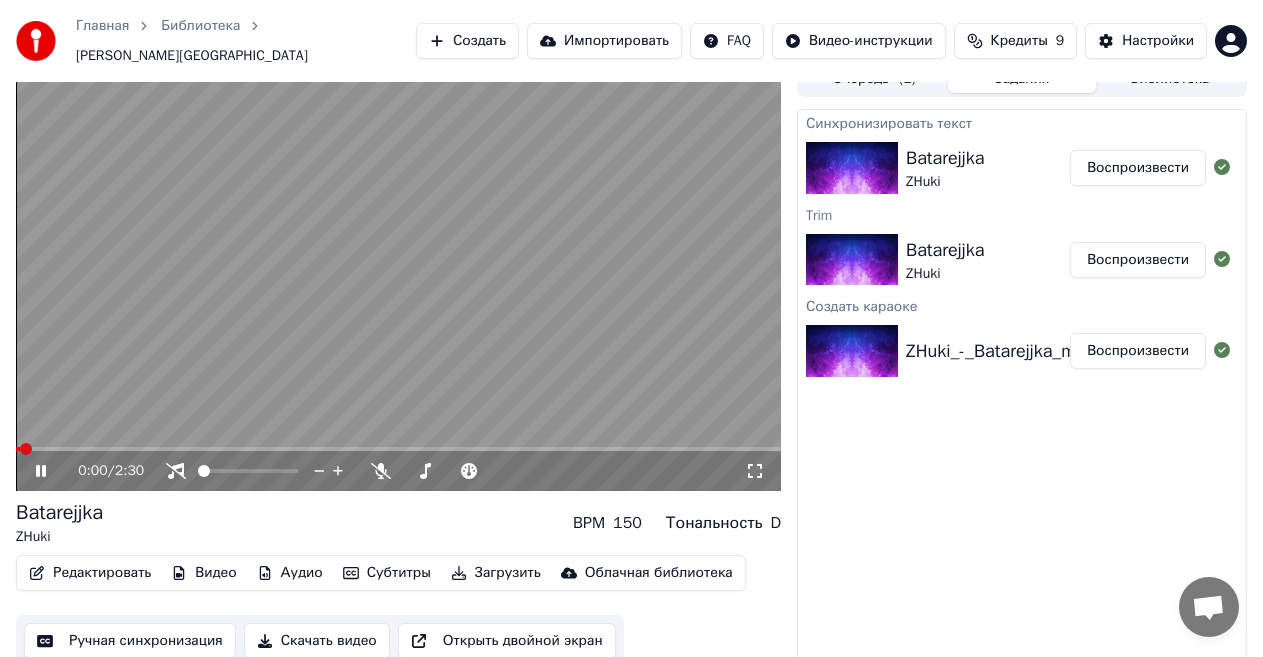click 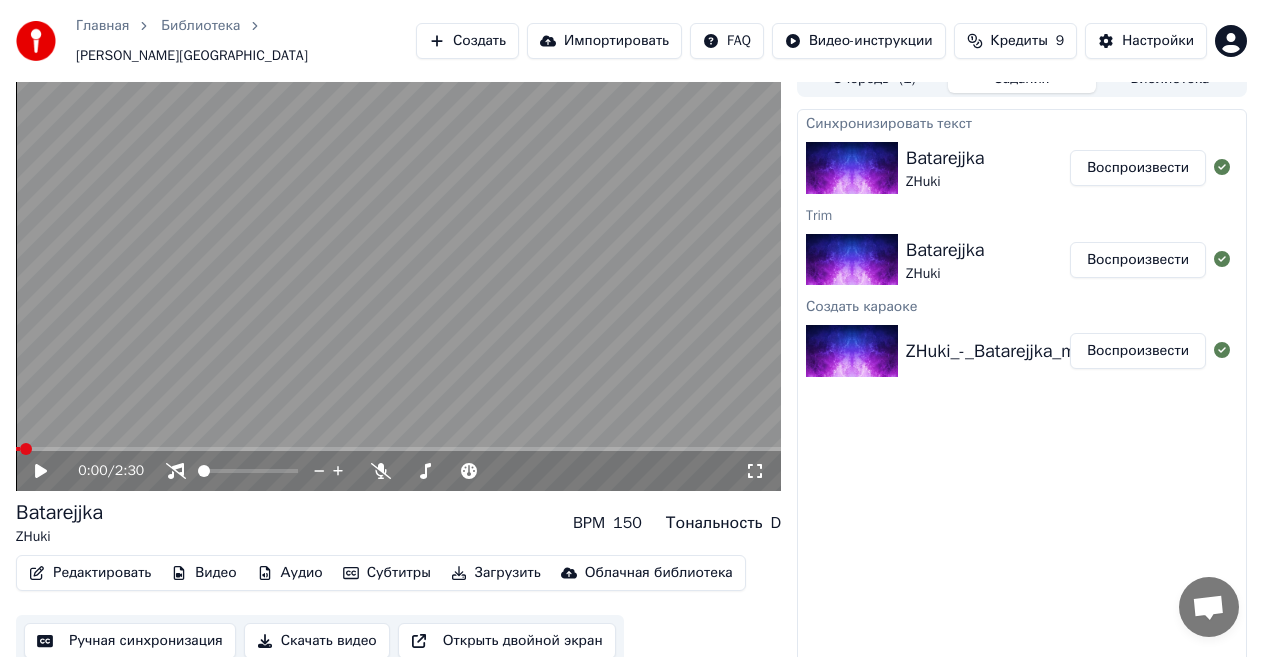 click on "Редактировать" at bounding box center (90, 573) 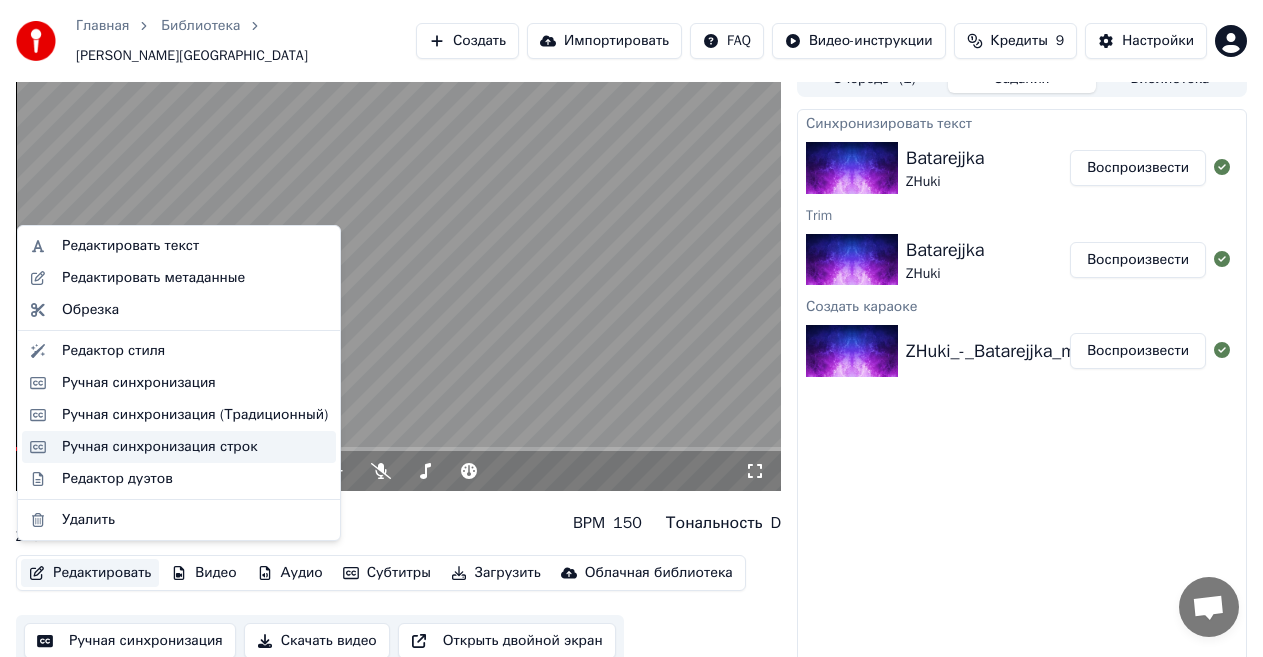 click on "Ручная синхронизация строк" at bounding box center (160, 447) 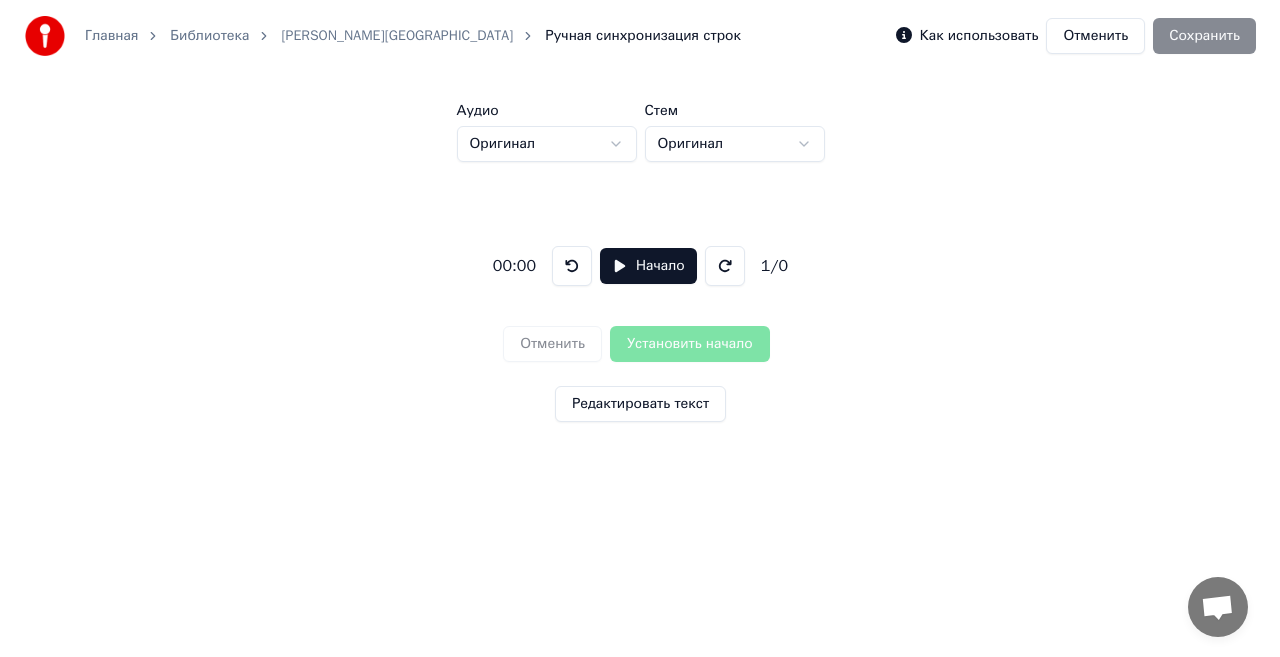 scroll, scrollTop: 0, scrollLeft: 0, axis: both 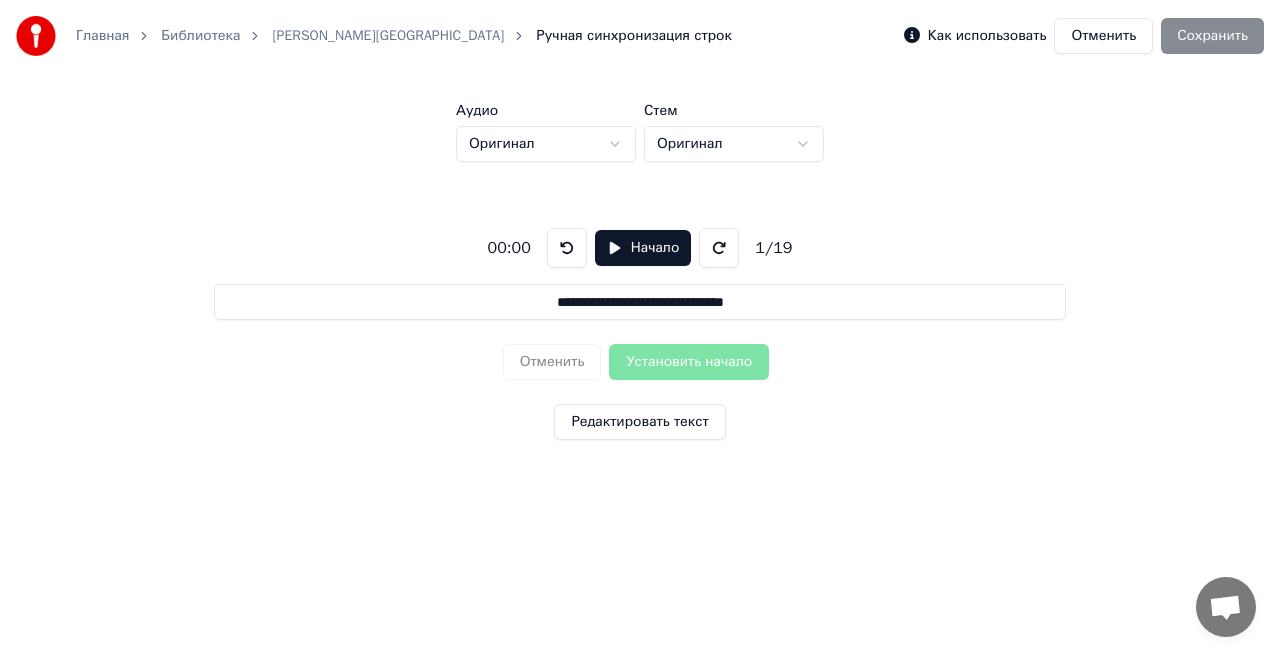 click on "Начало" at bounding box center (643, 248) 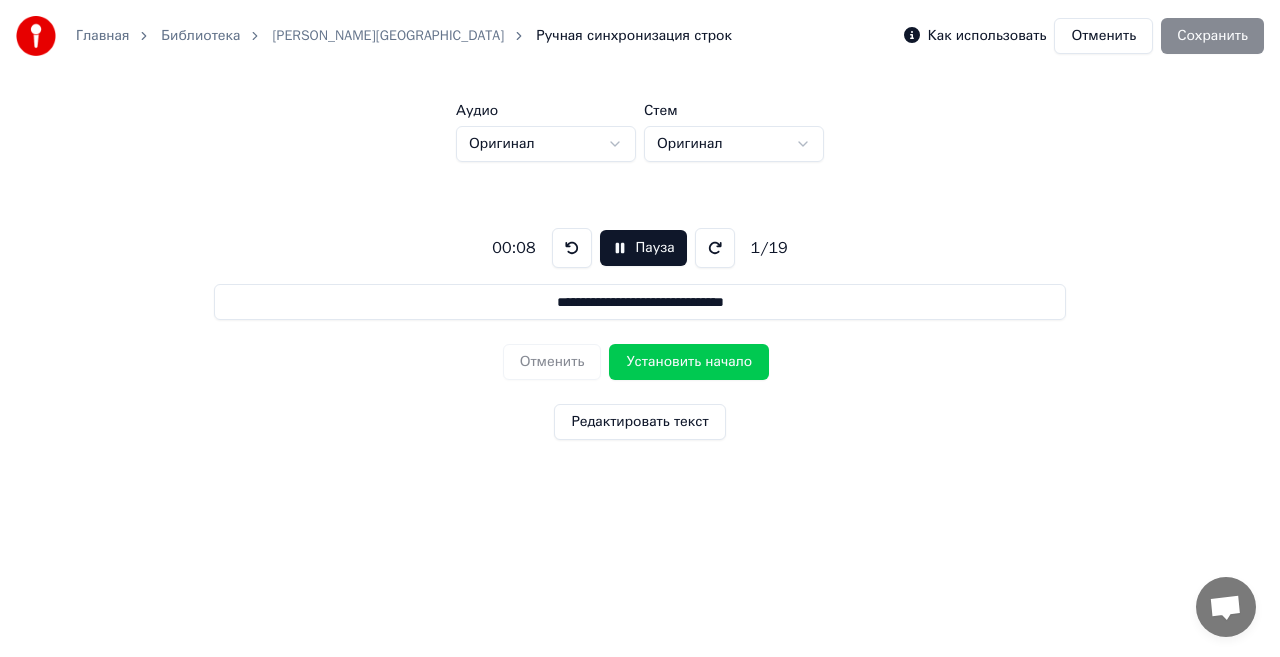 click on "Пауза" at bounding box center (643, 248) 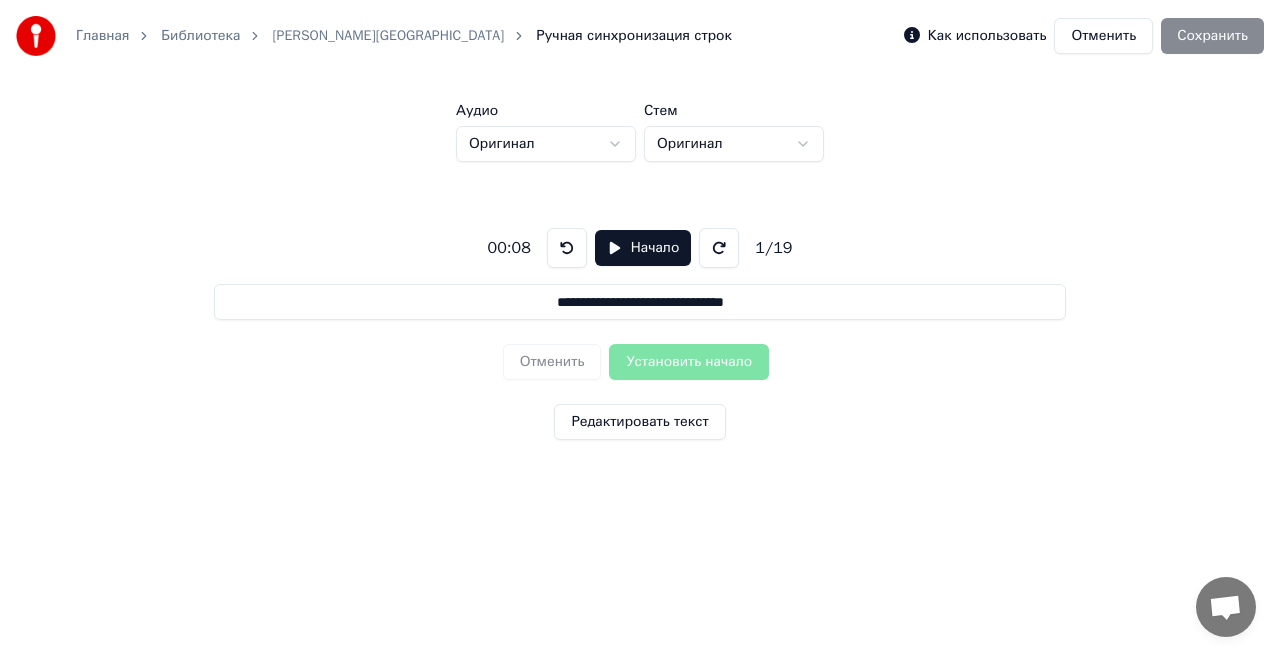 click on "Редактировать текст" at bounding box center (639, 422) 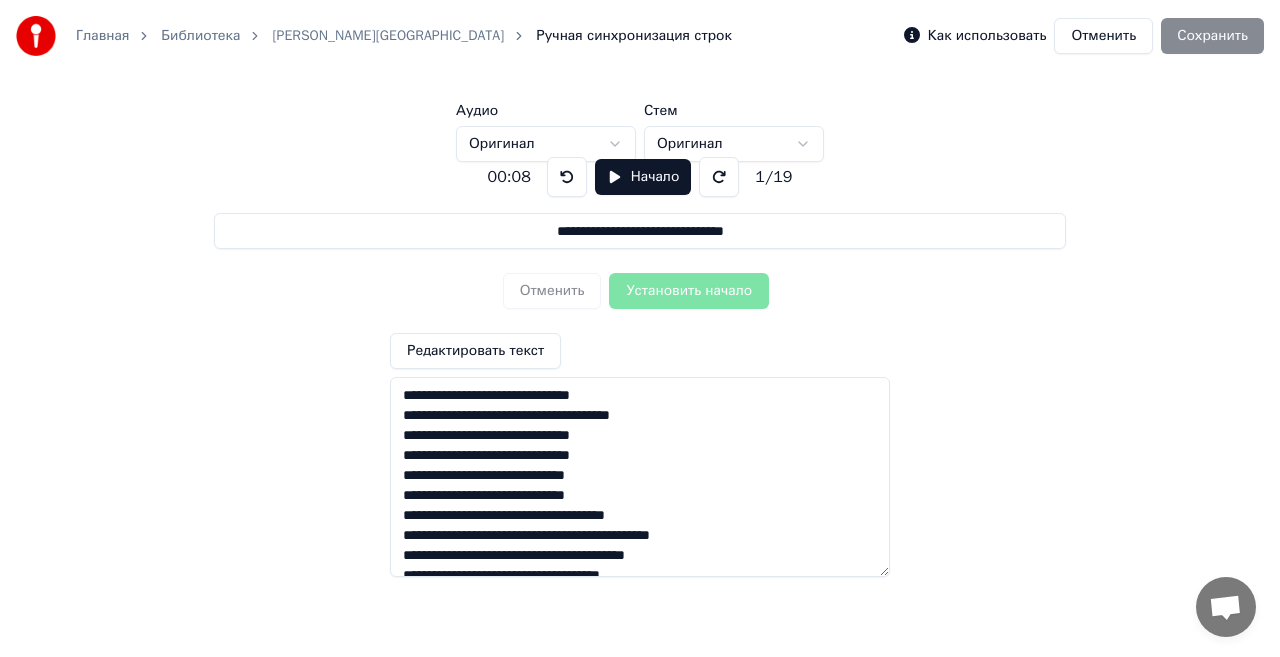 click on "**********" at bounding box center (640, 477) 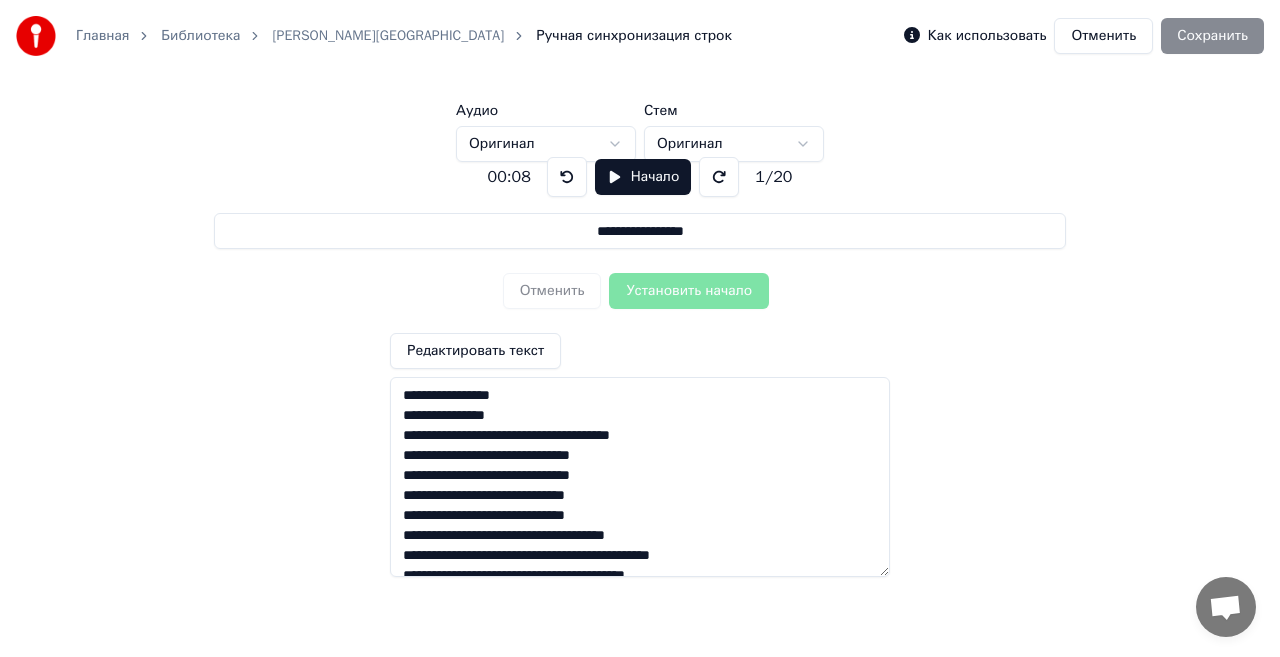 click on "**********" at bounding box center [640, 477] 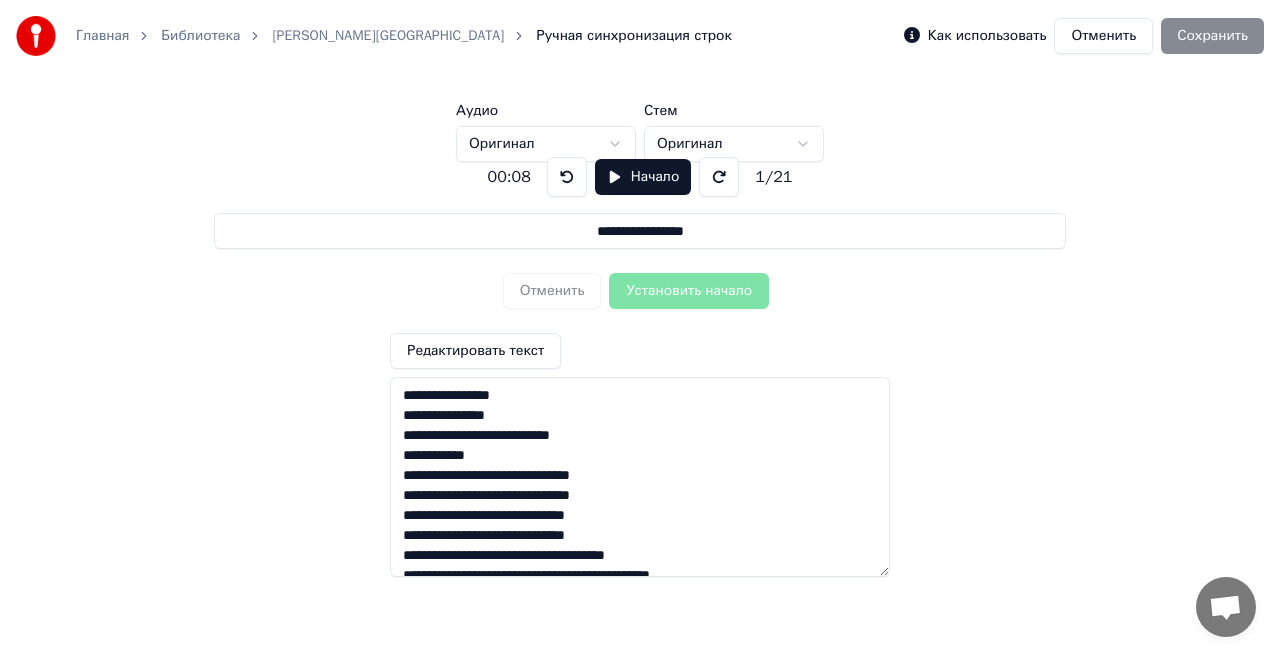 click on "**********" at bounding box center (640, 477) 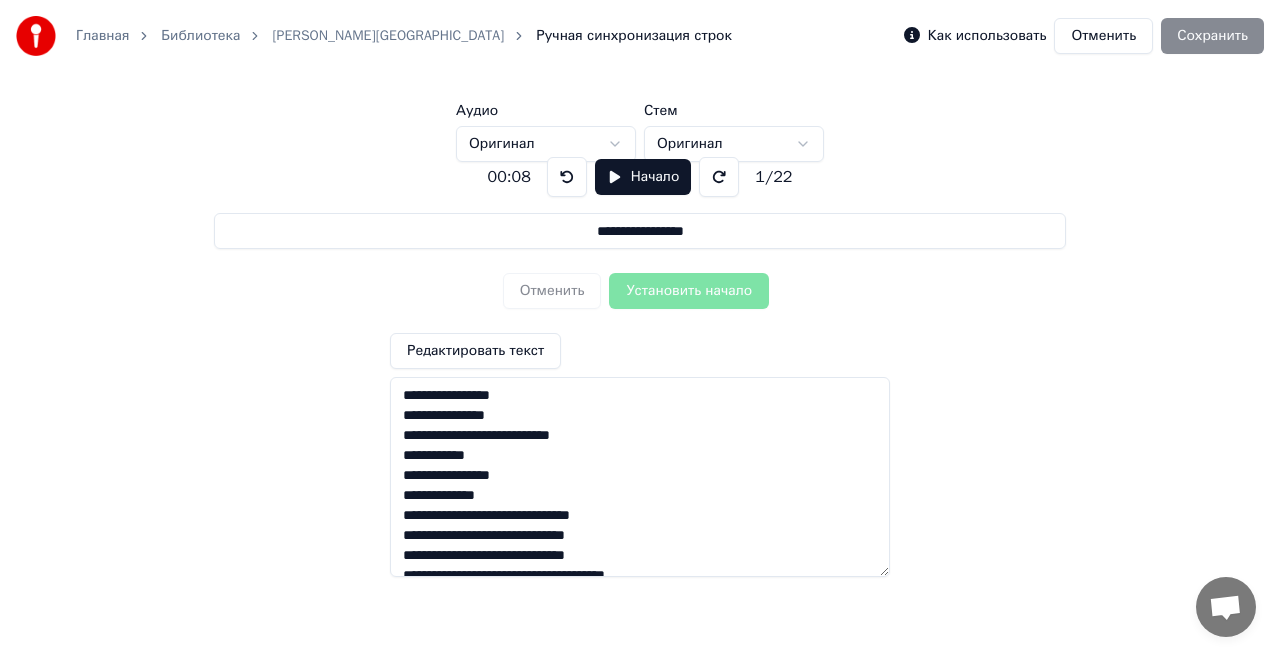 click on "**********" at bounding box center [640, 477] 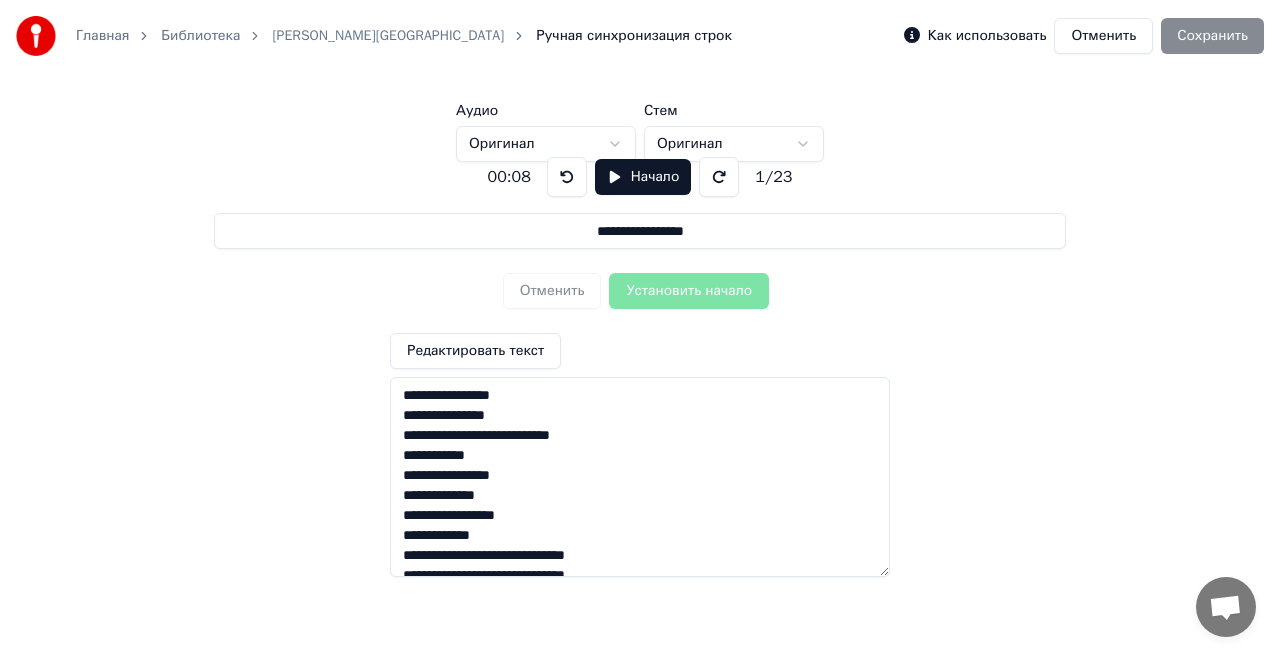click on "**********" at bounding box center [640, 477] 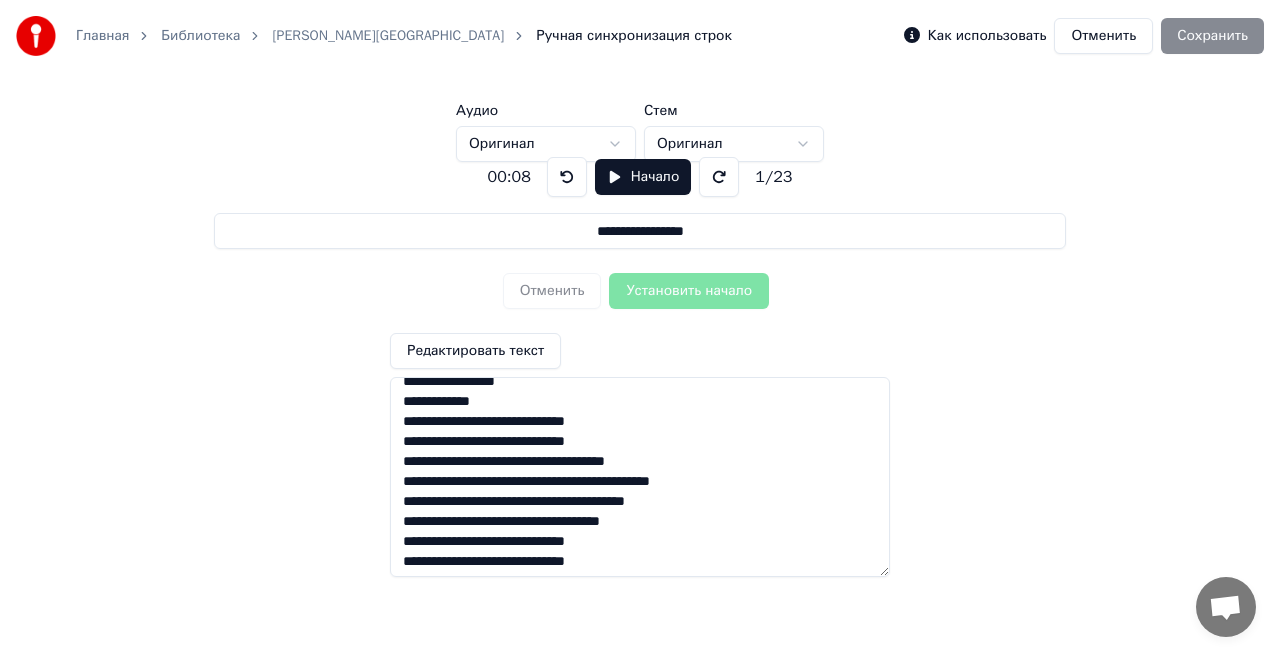 scroll, scrollTop: 100, scrollLeft: 0, axis: vertical 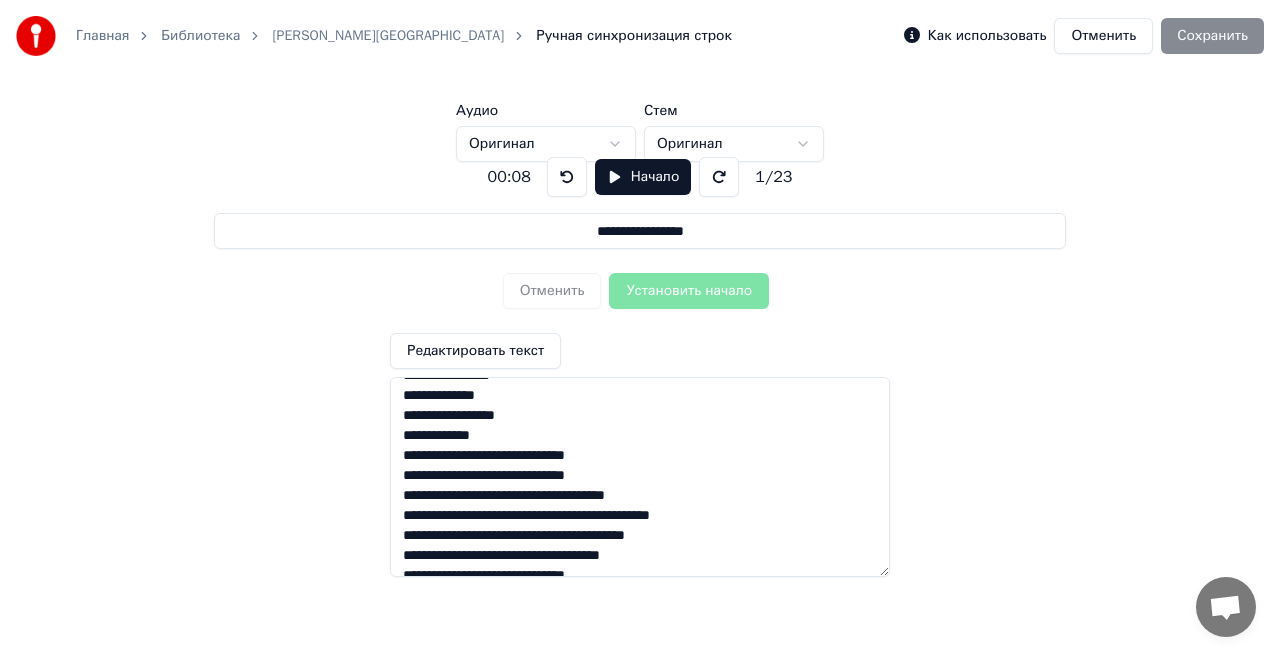 click on "**********" at bounding box center [640, 477] 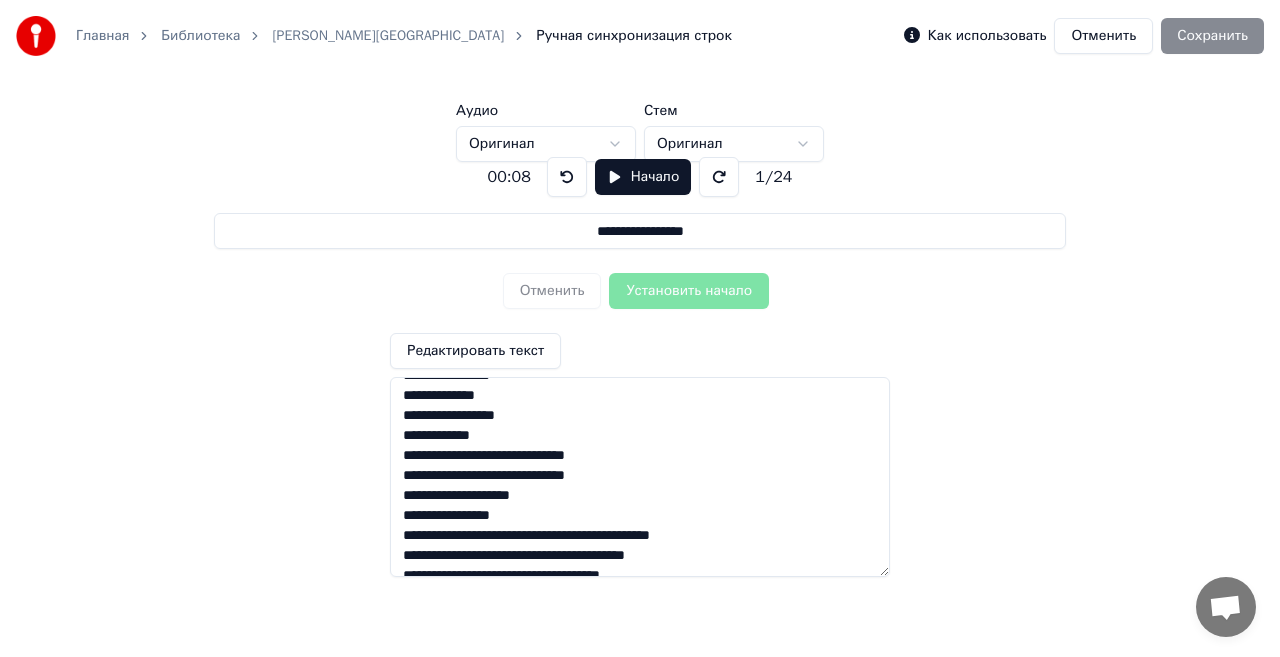 click on "**********" at bounding box center [640, 477] 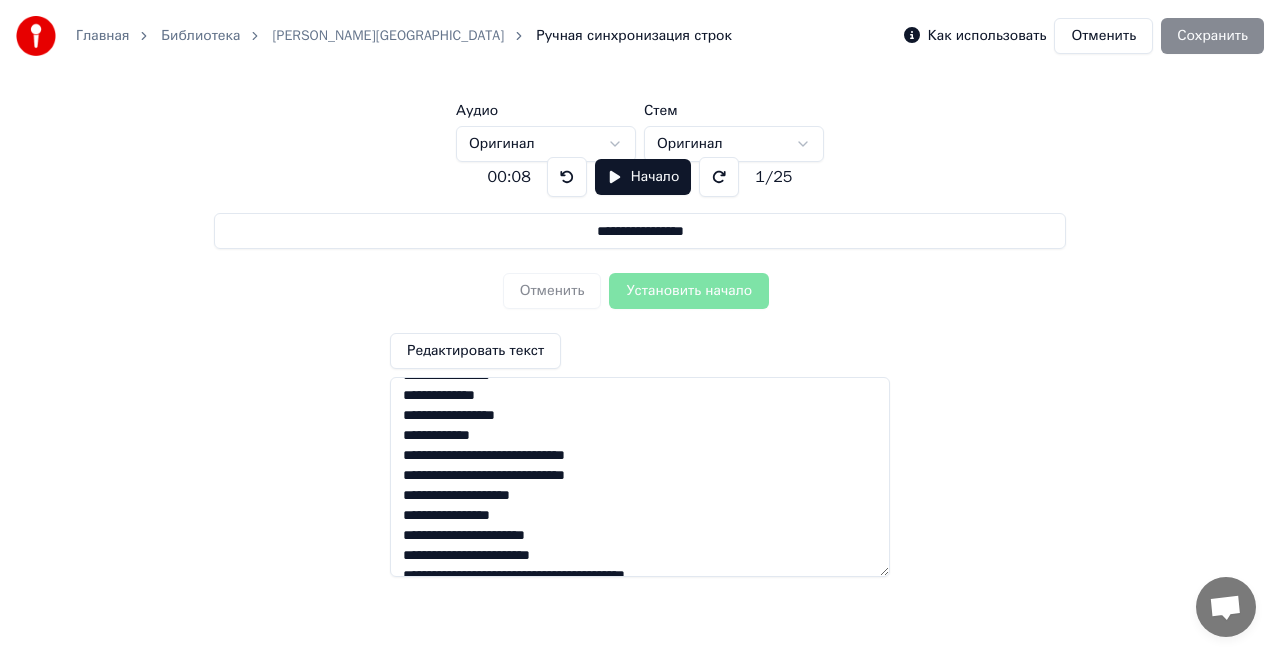 click on "**********" at bounding box center [640, 477] 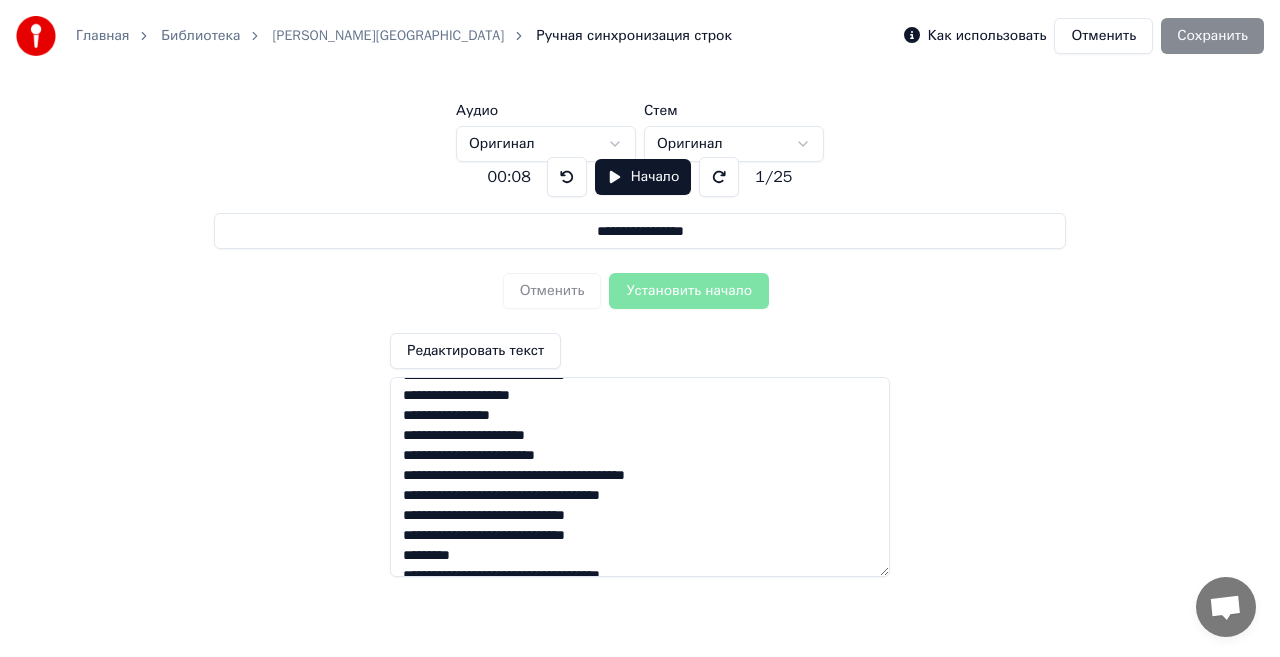 click on "**********" at bounding box center (640, 477) 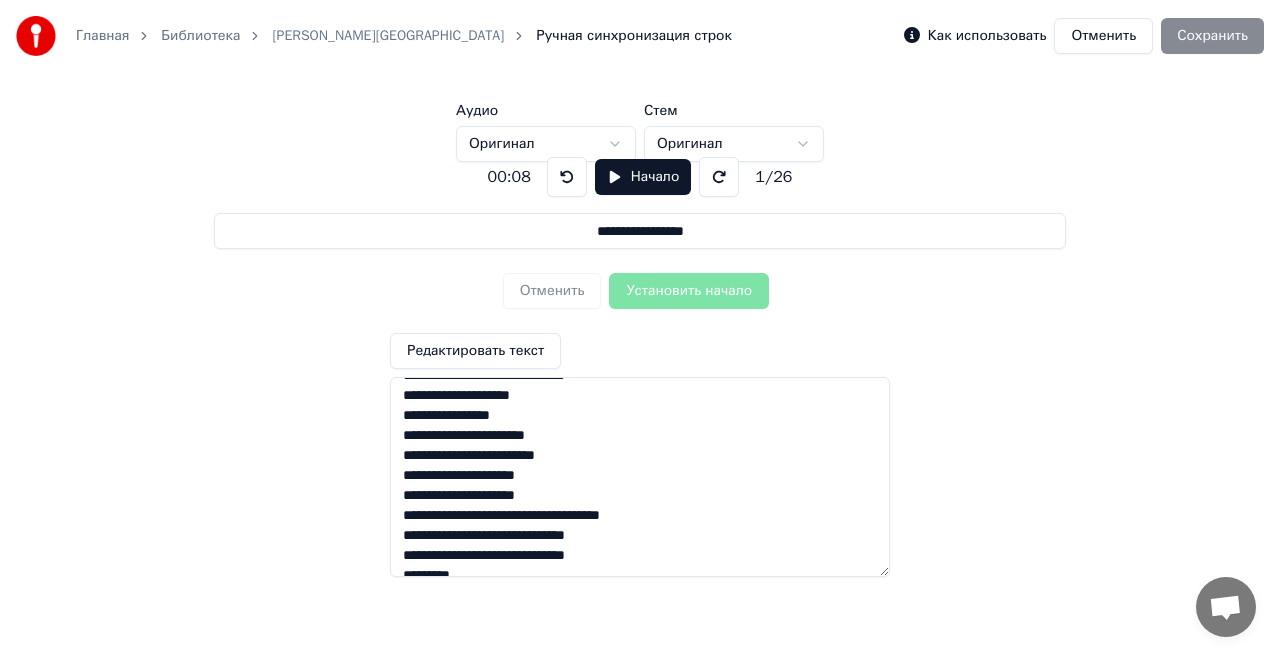 click on "**********" at bounding box center (640, 477) 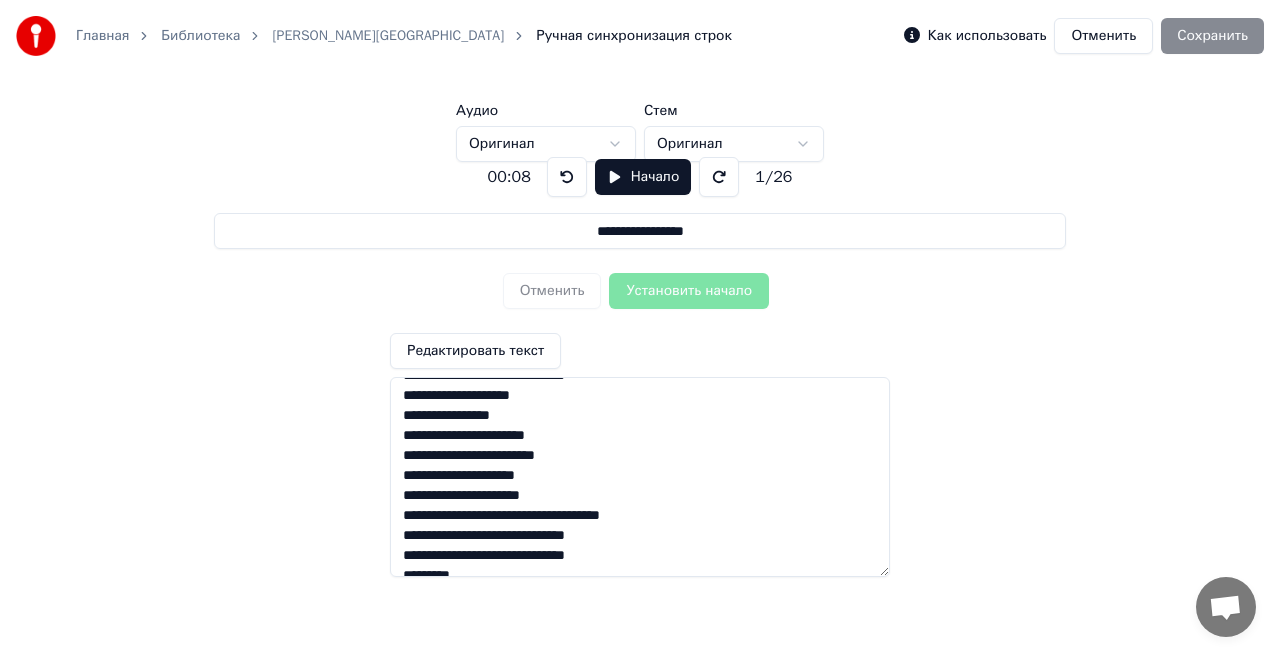 click on "**********" at bounding box center (640, 477) 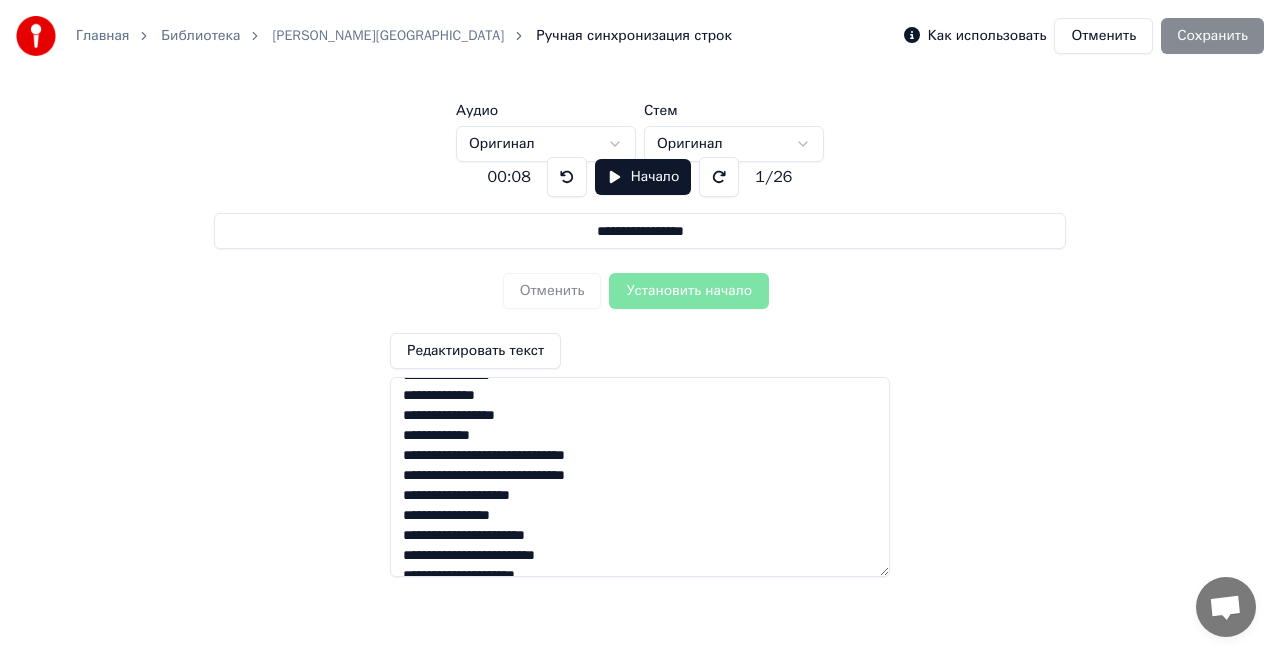 scroll, scrollTop: 0, scrollLeft: 0, axis: both 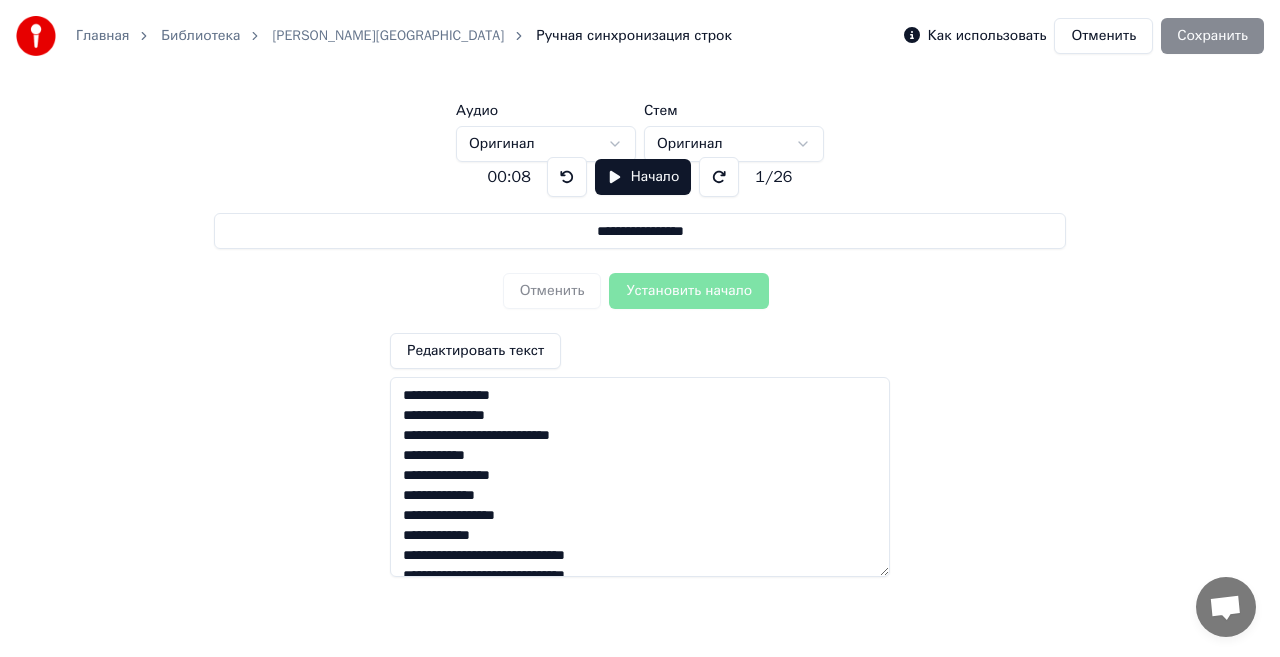 click on "**********" at bounding box center [640, 477] 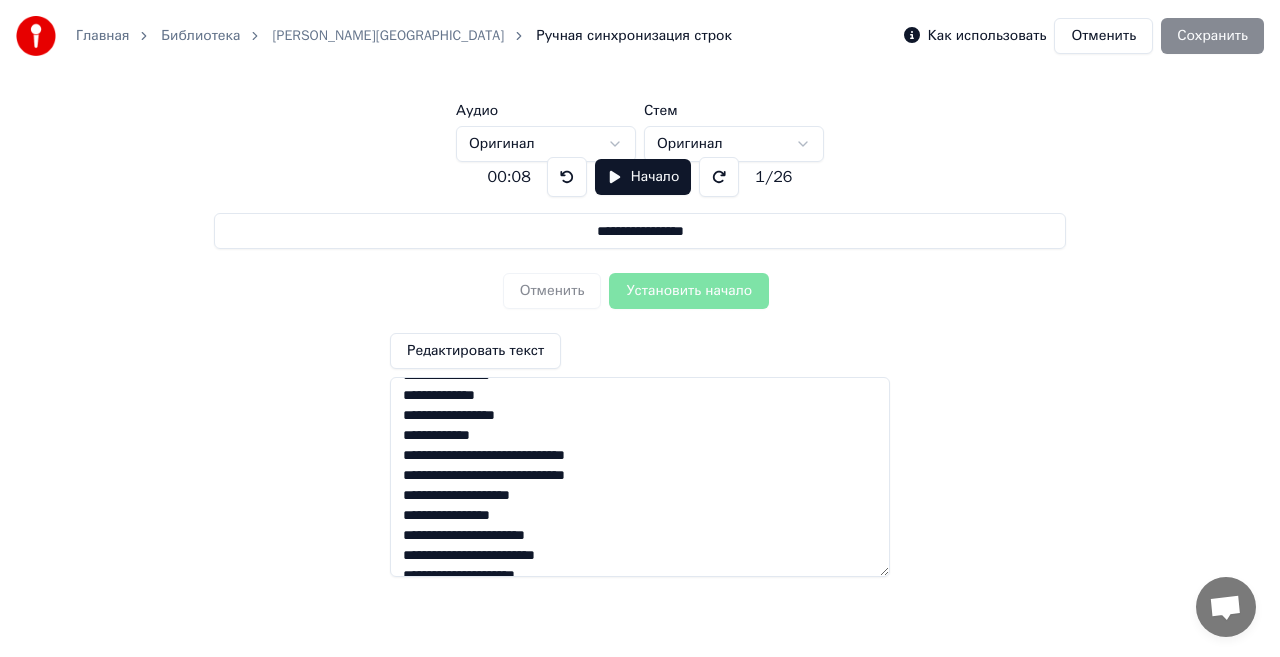 scroll, scrollTop: 200, scrollLeft: 0, axis: vertical 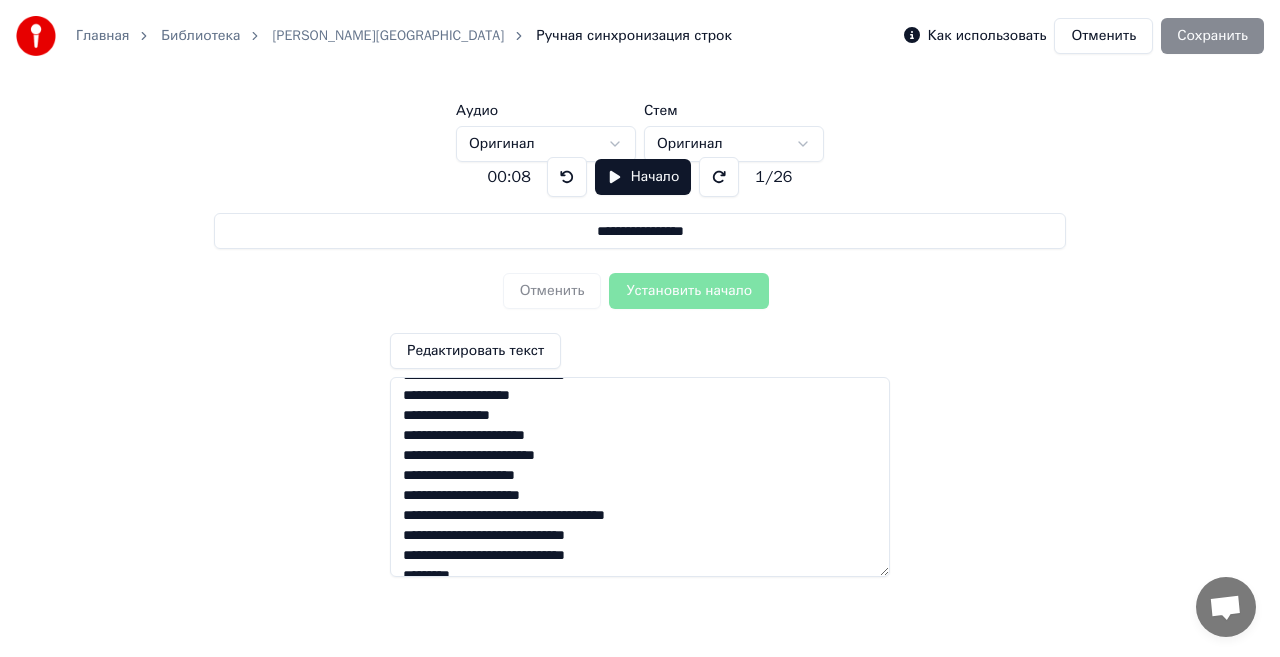 click on "**********" at bounding box center (640, 477) 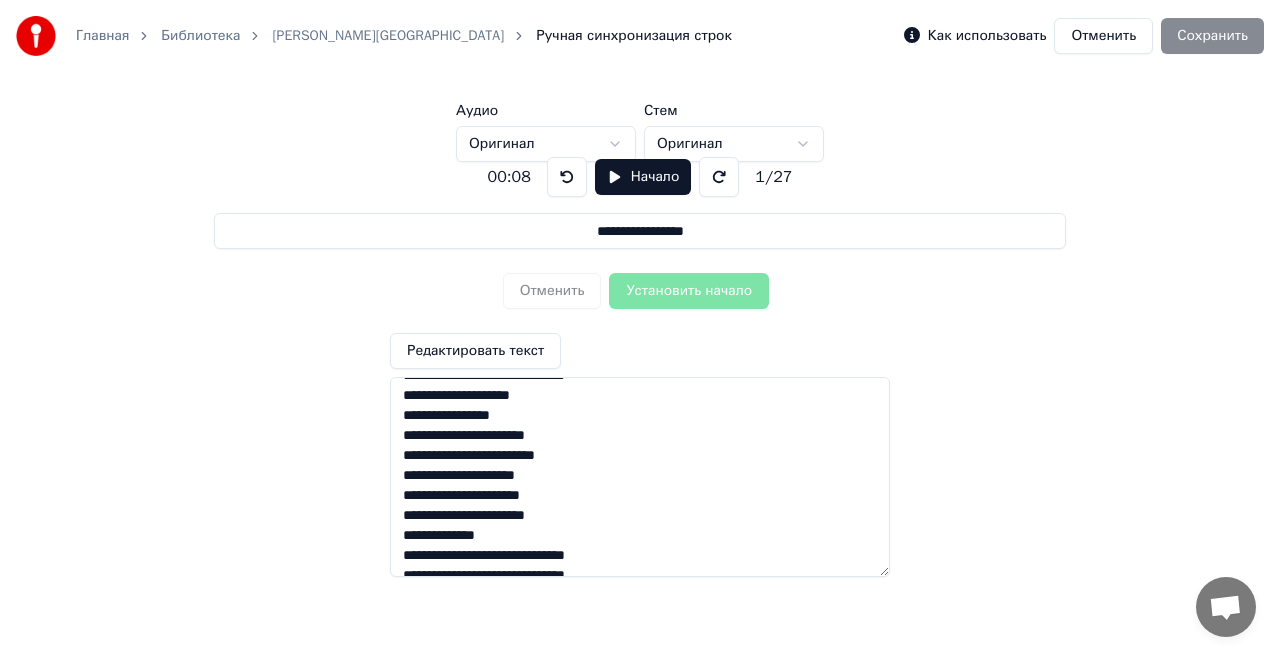 click on "**********" at bounding box center [640, 477] 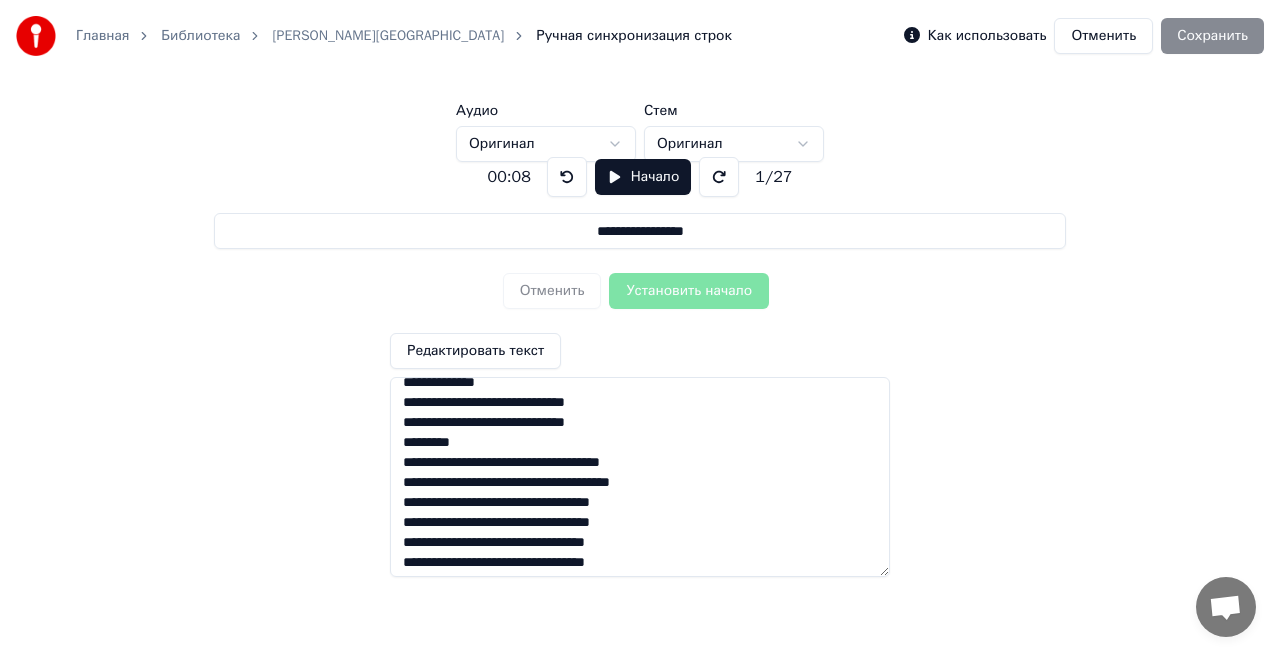 scroll, scrollTop: 358, scrollLeft: 0, axis: vertical 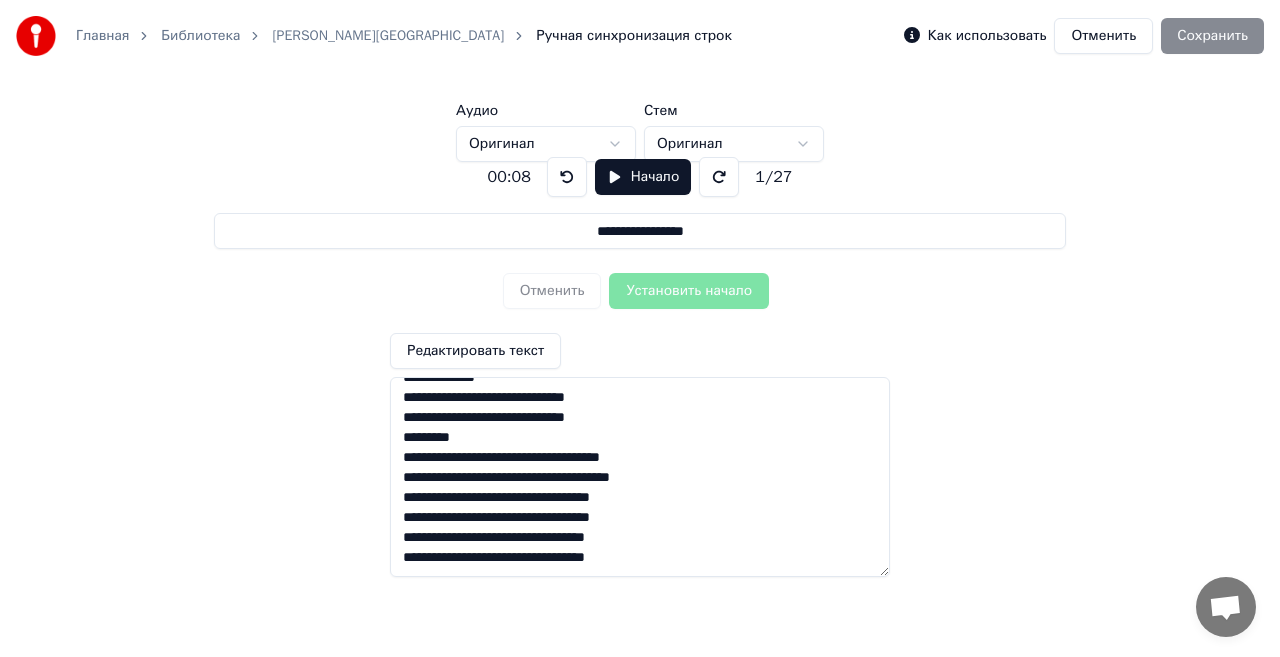 click on "**********" at bounding box center (640, 477) 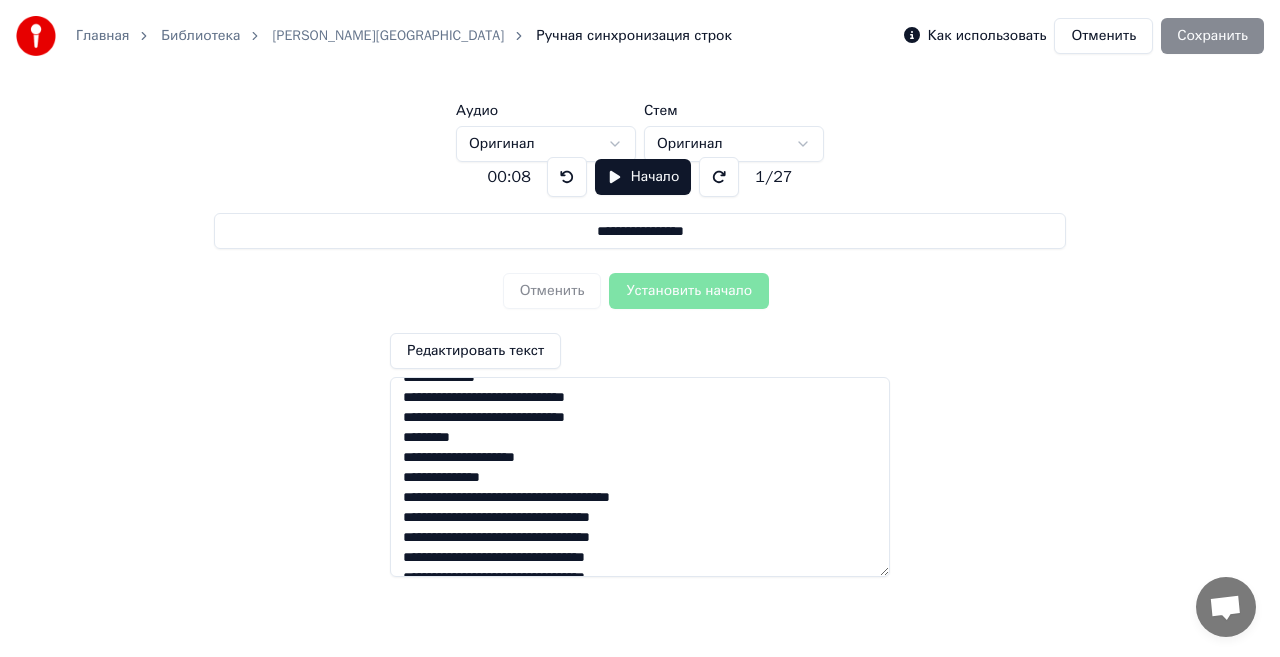 scroll, scrollTop: 378, scrollLeft: 0, axis: vertical 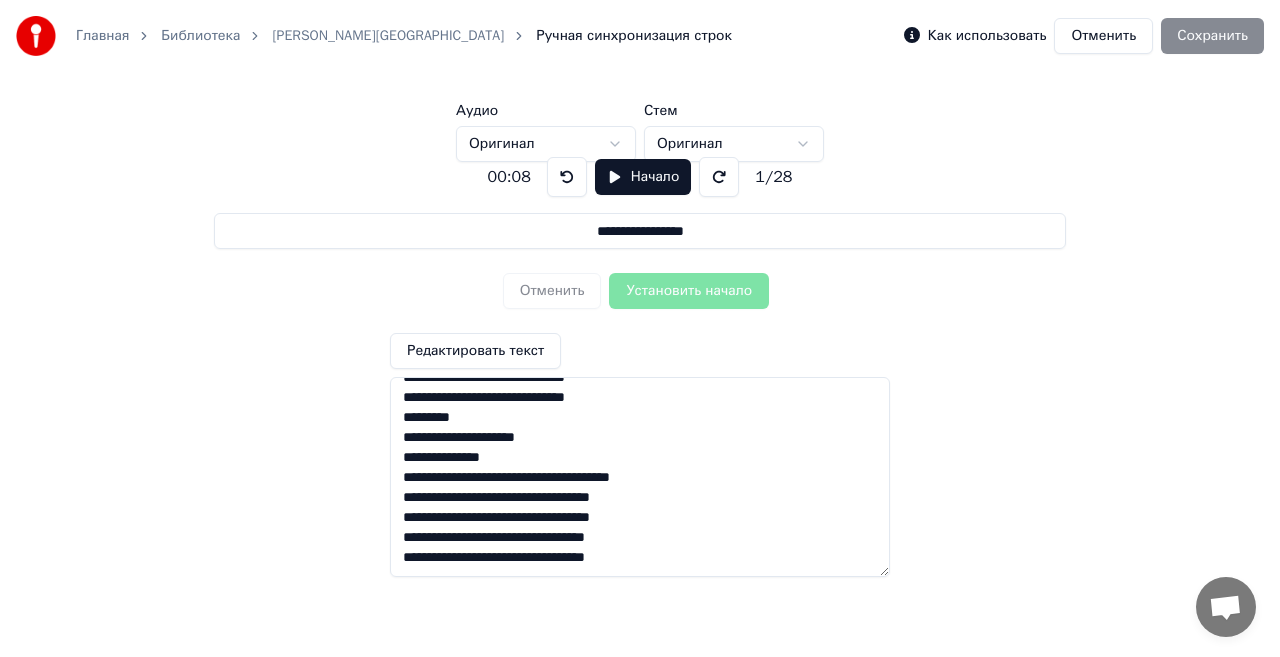 click on "**********" at bounding box center (640, 477) 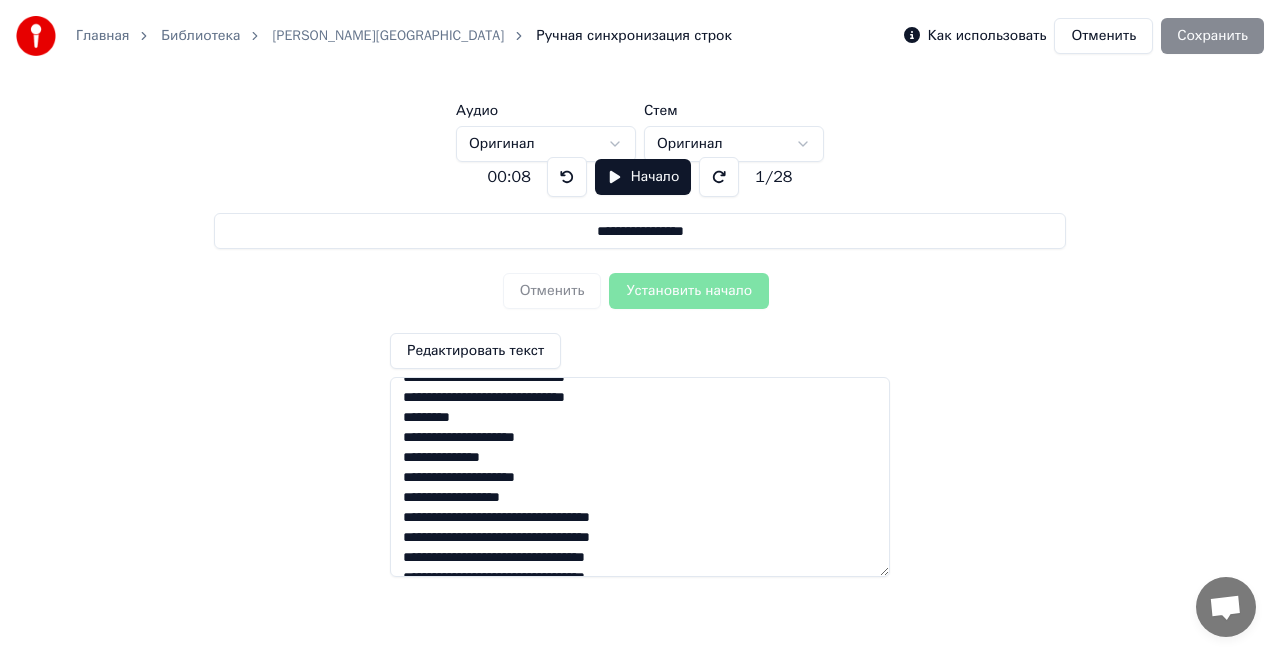 scroll, scrollTop: 398, scrollLeft: 0, axis: vertical 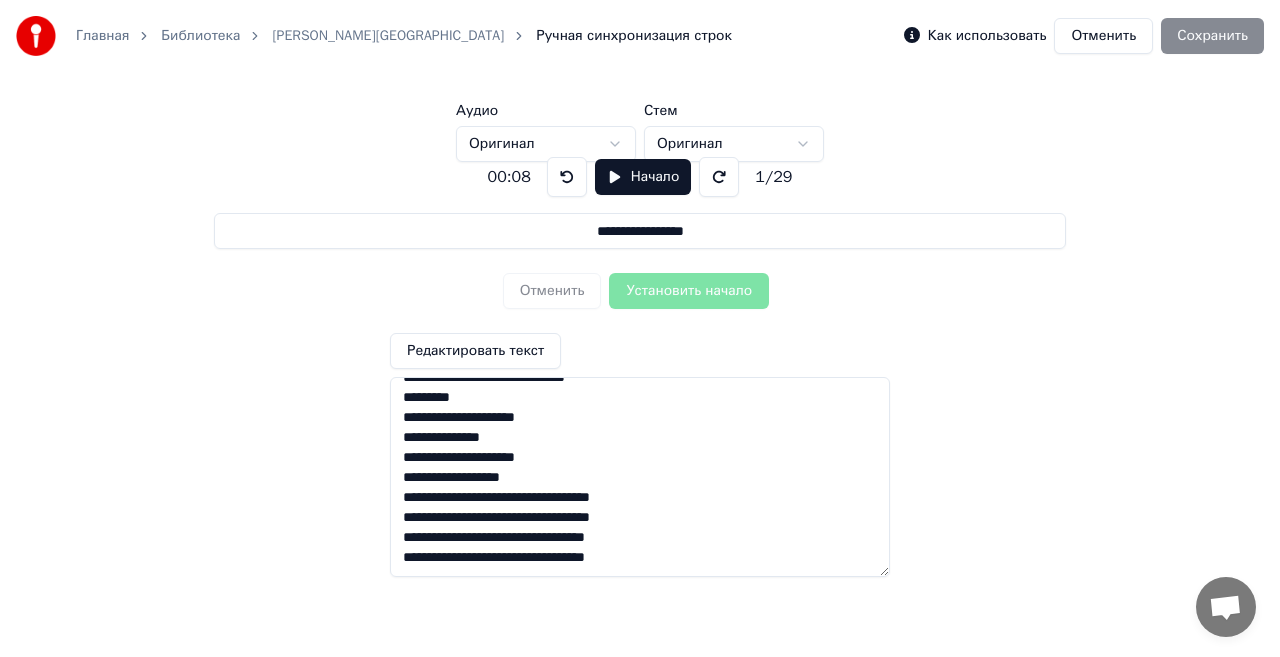 click on "**********" at bounding box center [640, 477] 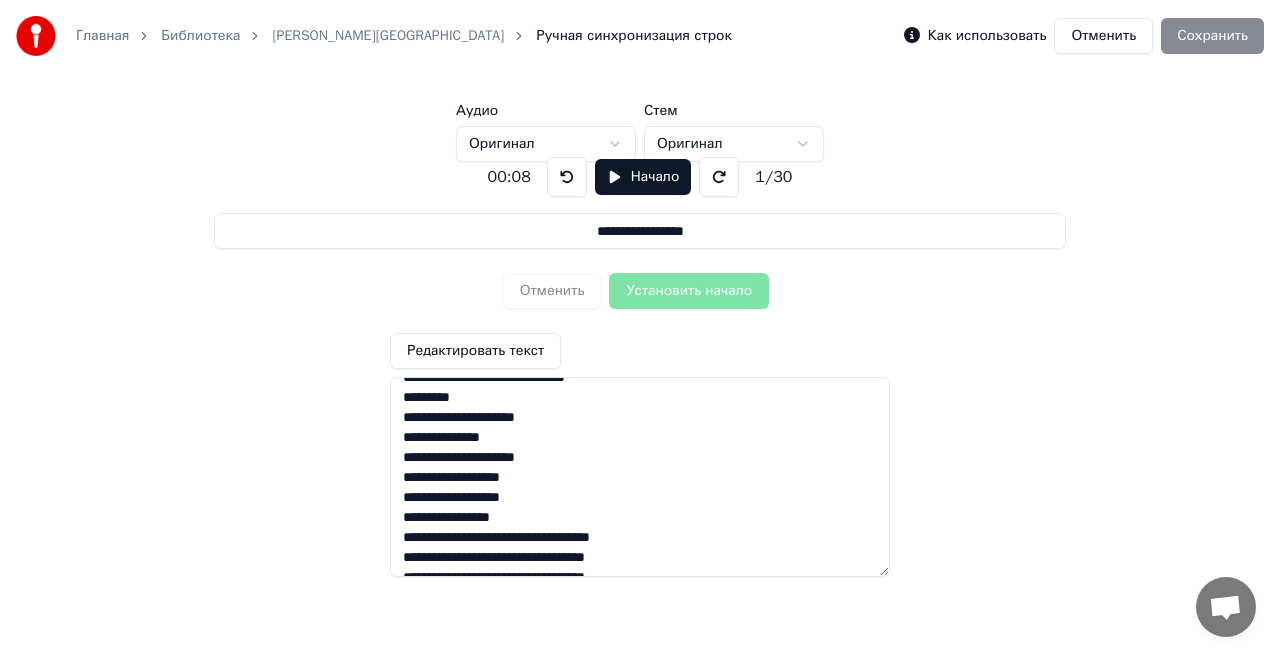 scroll, scrollTop: 418, scrollLeft: 0, axis: vertical 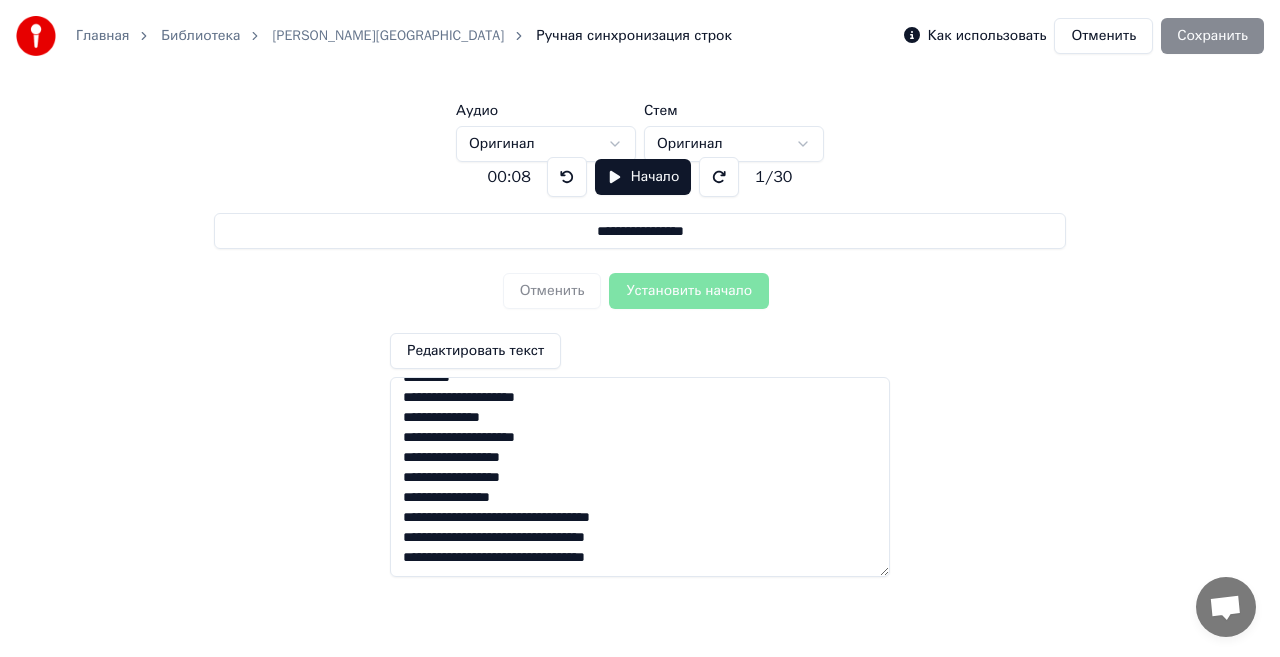 click on "**********" at bounding box center (640, 477) 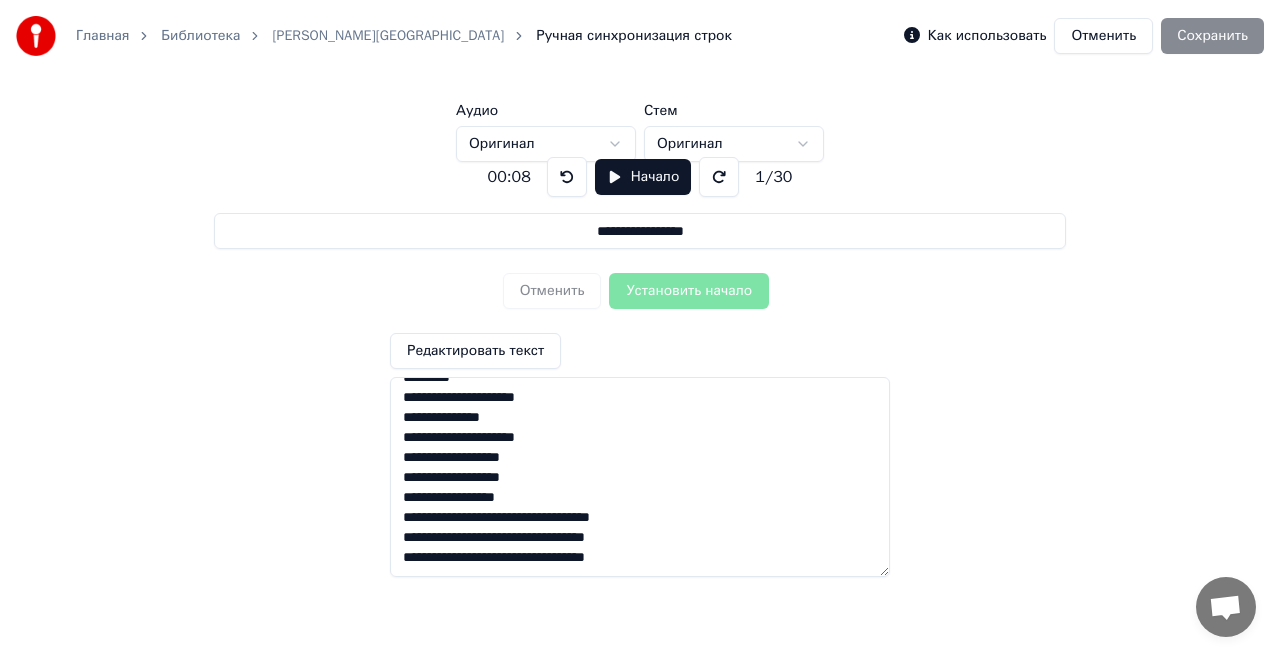 click on "**********" at bounding box center (640, 477) 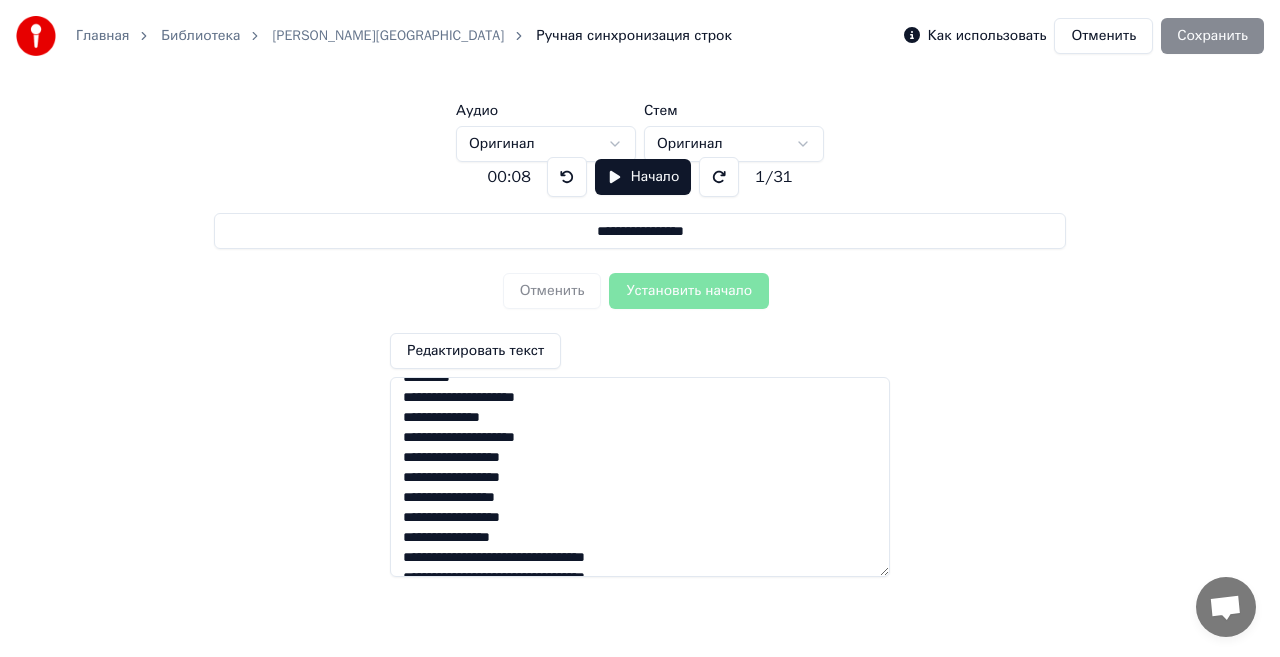 scroll, scrollTop: 438, scrollLeft: 0, axis: vertical 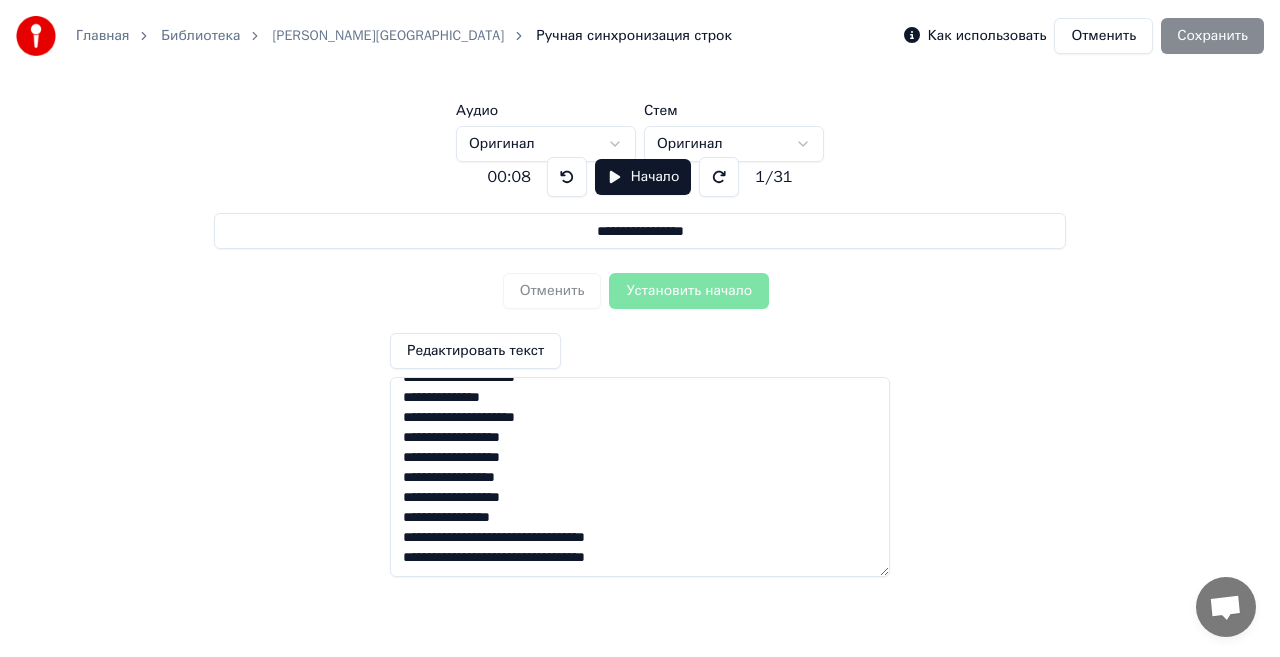 drag, startPoint x: 543, startPoint y: 519, endPoint x: 415, endPoint y: 524, distance: 128.09763 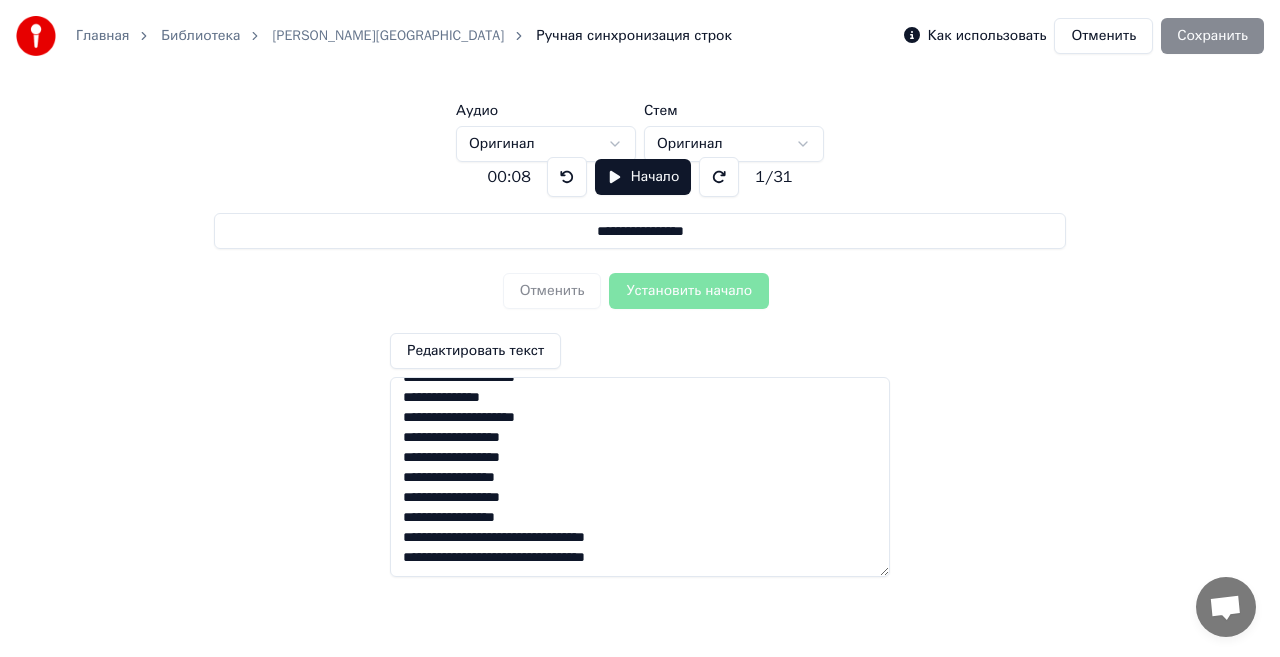 click on "**********" at bounding box center [640, 477] 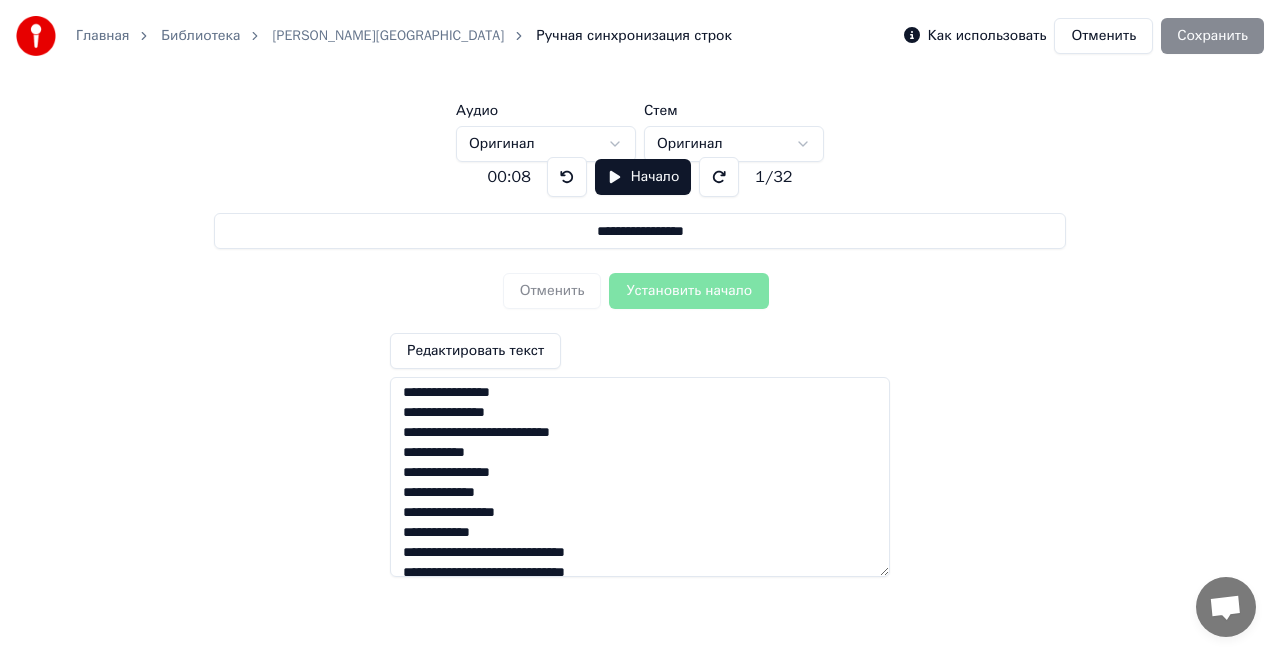 scroll, scrollTop: 0, scrollLeft: 0, axis: both 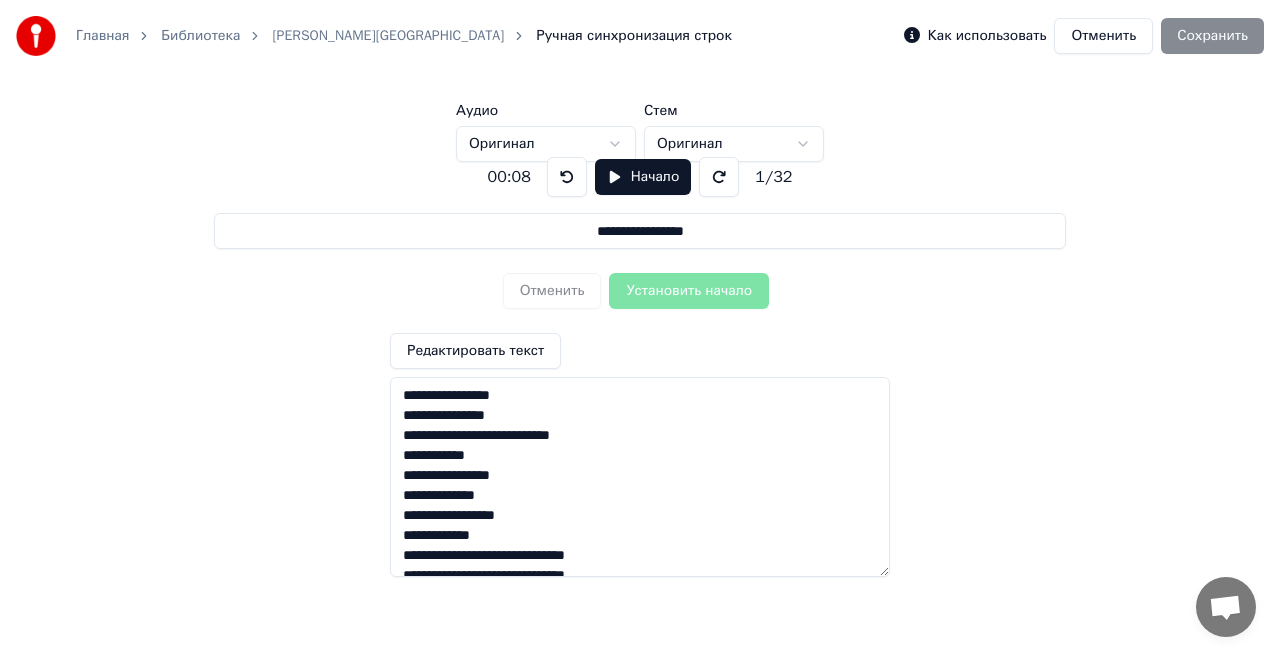 type on "**********" 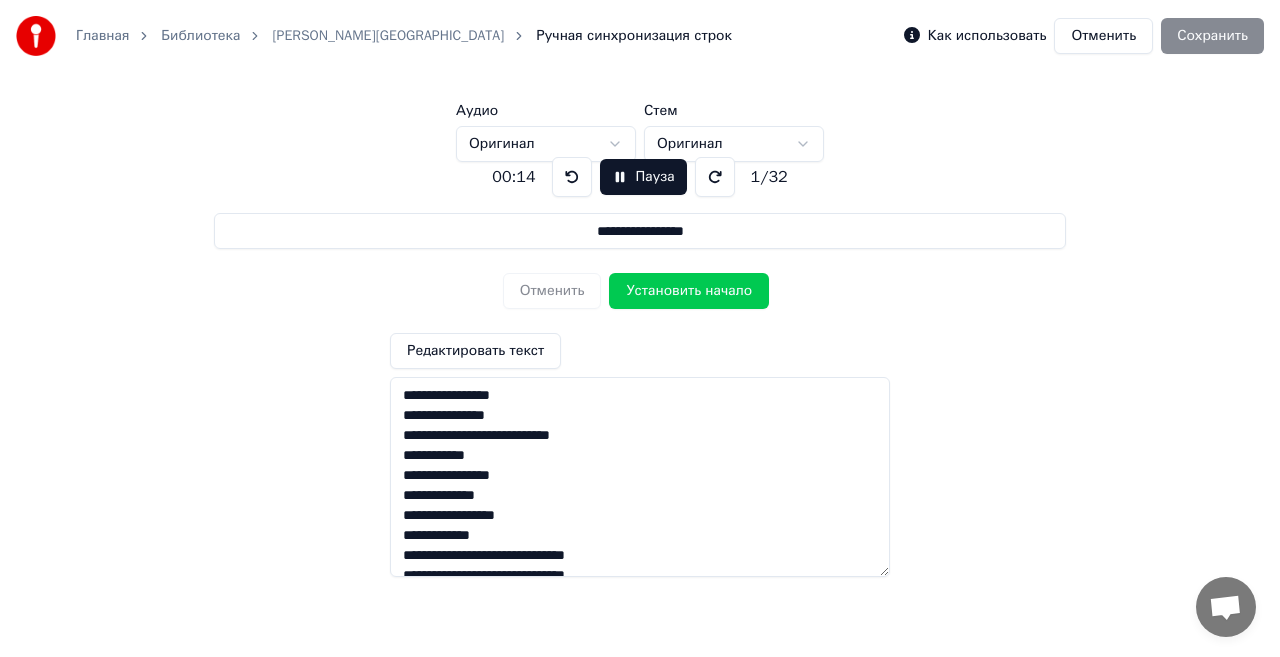 click on "Установить начало" at bounding box center [689, 291] 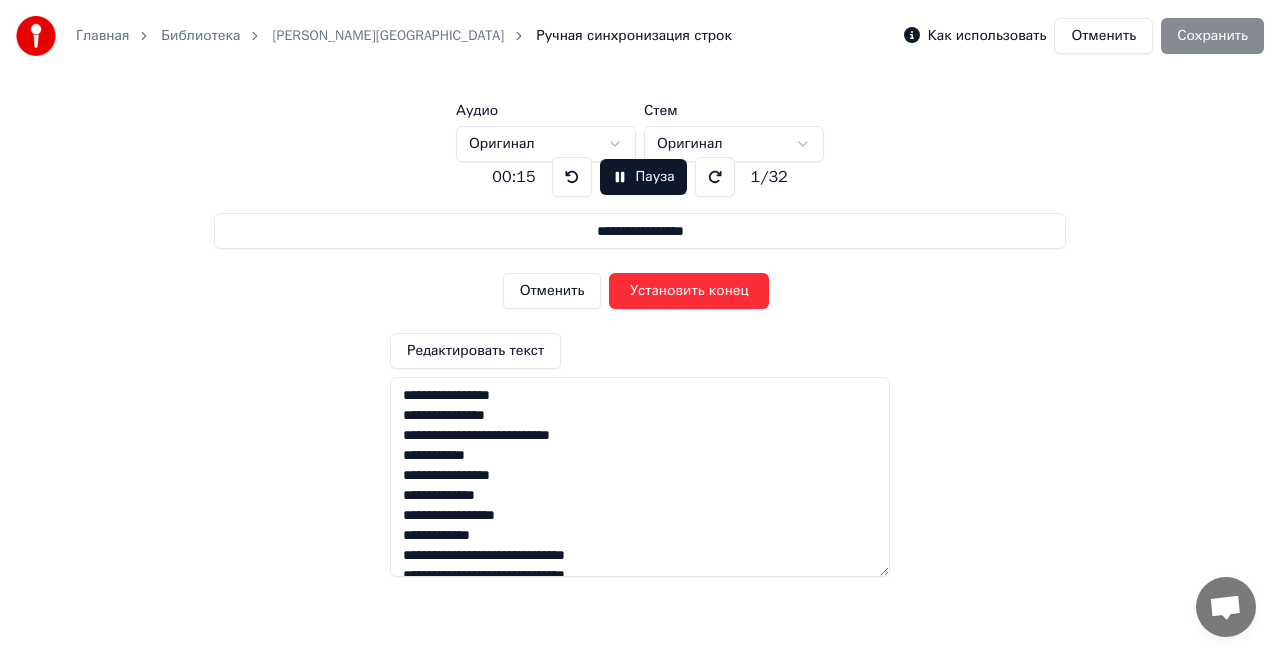 click on "Установить конец" at bounding box center [689, 291] 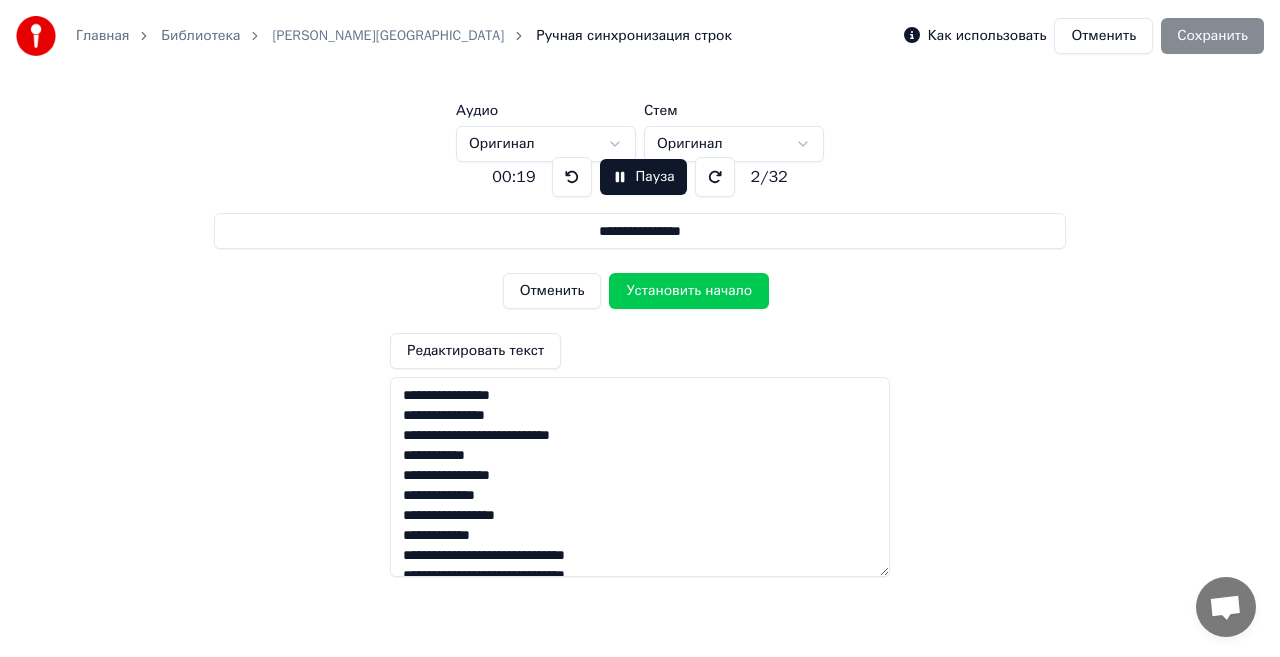 click on "Установить начало" at bounding box center [689, 291] 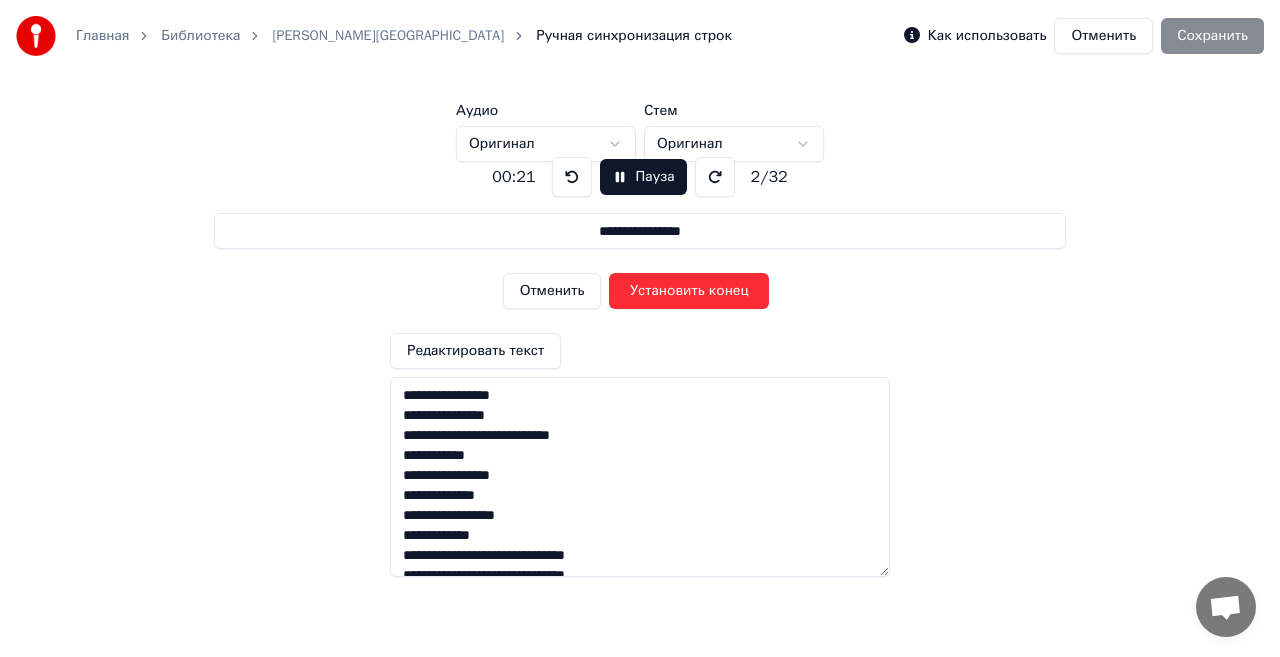 click on "Установить конец" at bounding box center (689, 291) 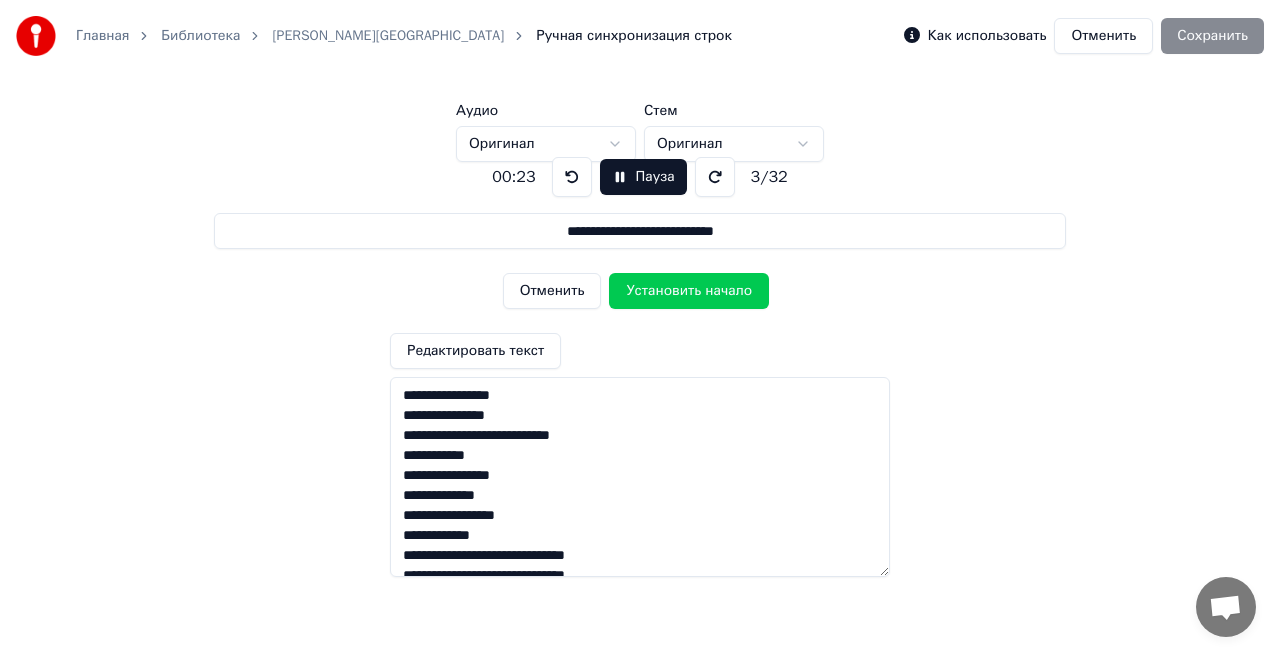 click at bounding box center (572, 177) 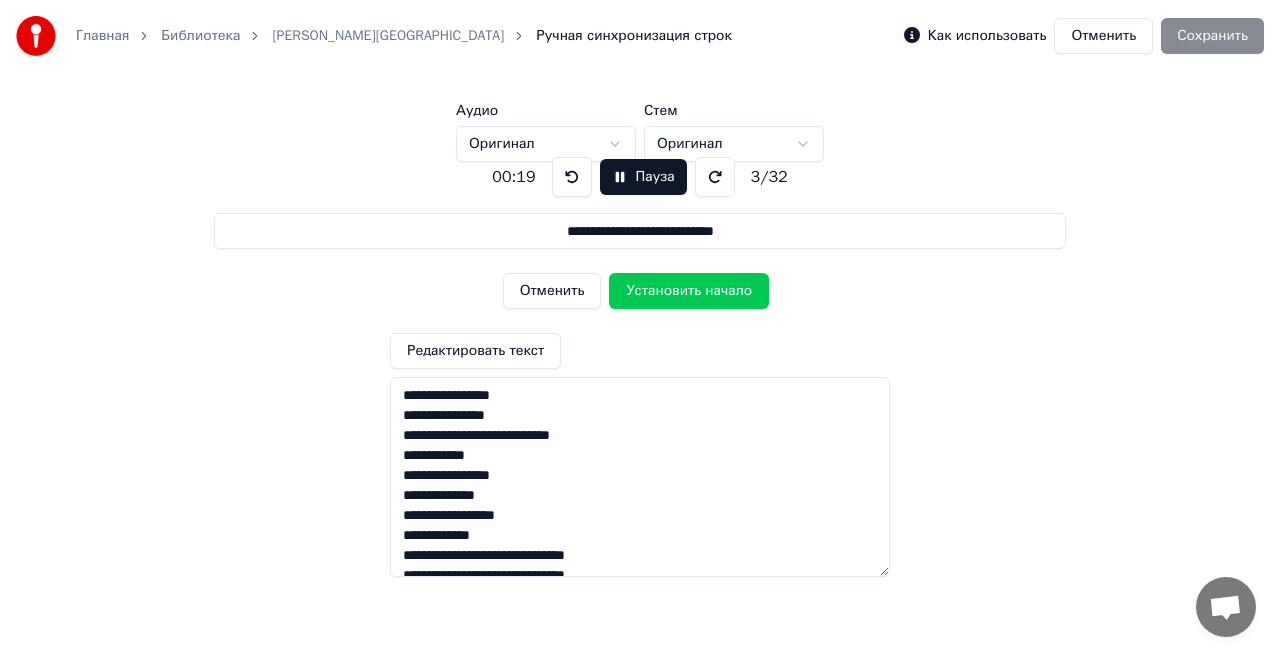 click at bounding box center (572, 177) 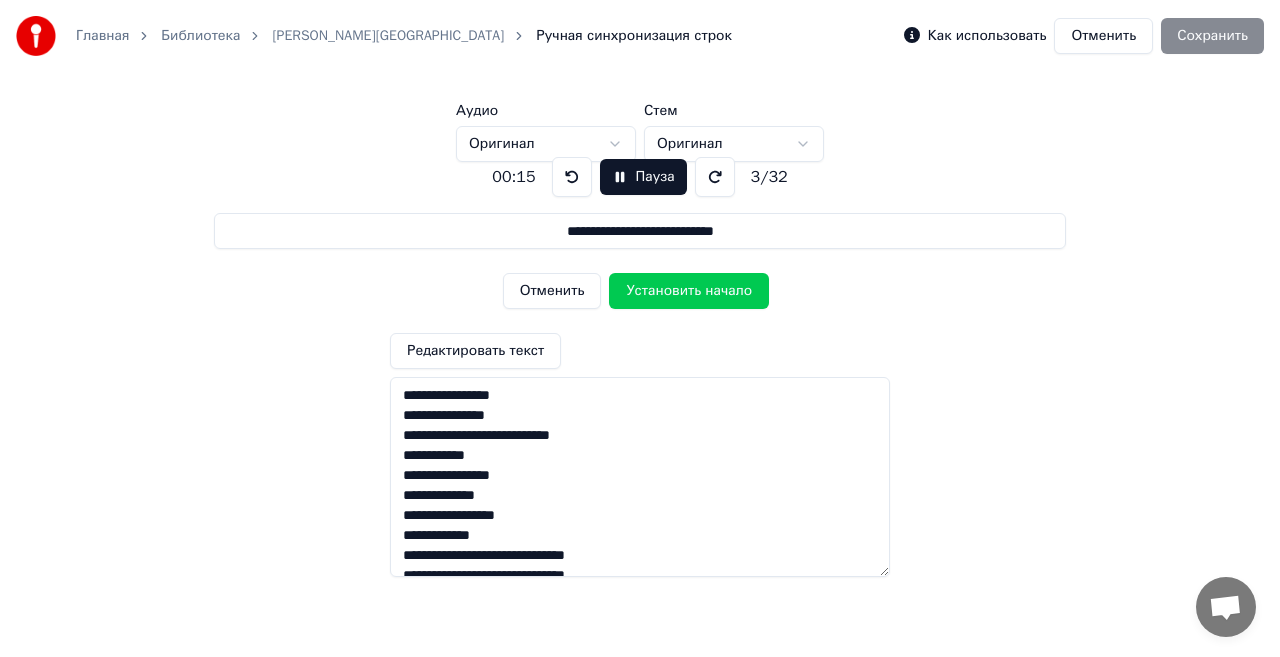 click on "Пауза" at bounding box center (643, 177) 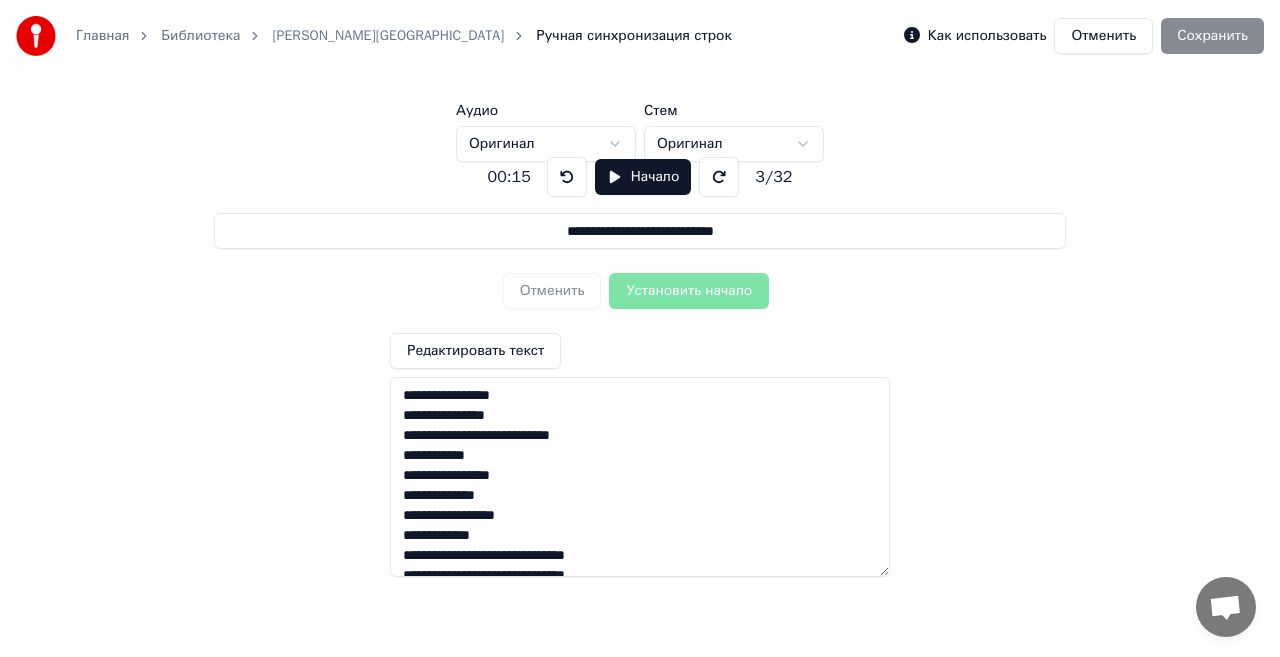 click on "Отменить Установить начало" at bounding box center [640, 291] 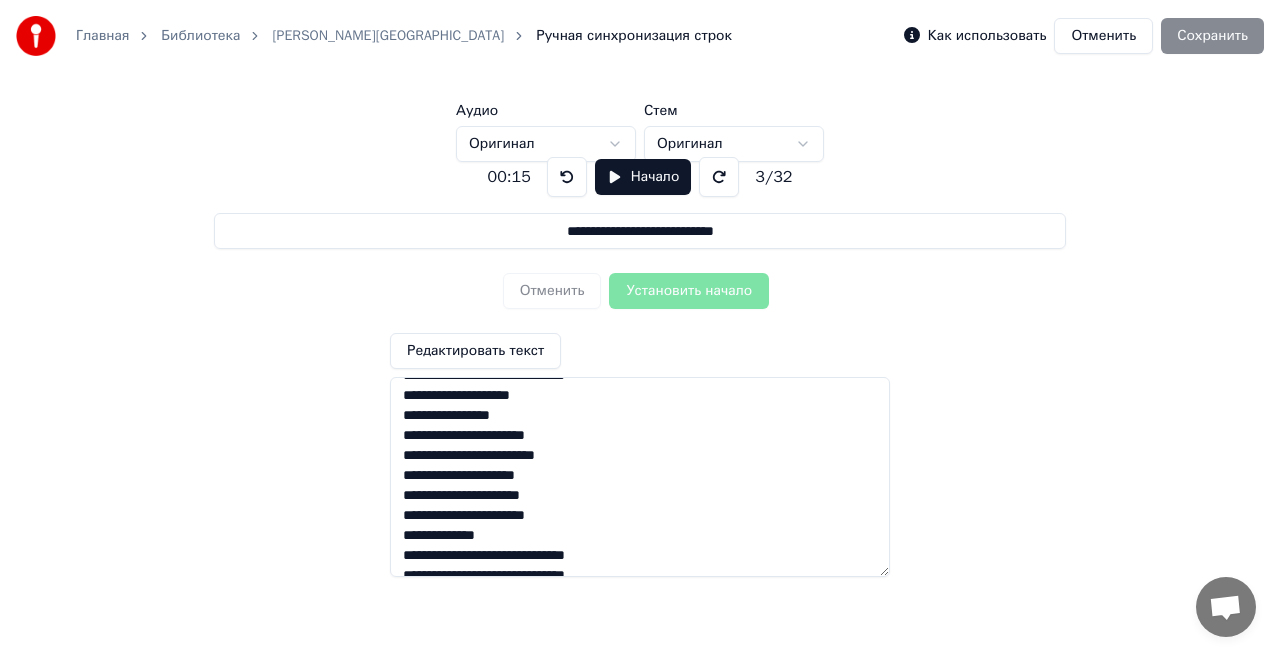 click on "Отменить Установить начало" at bounding box center (640, 291) 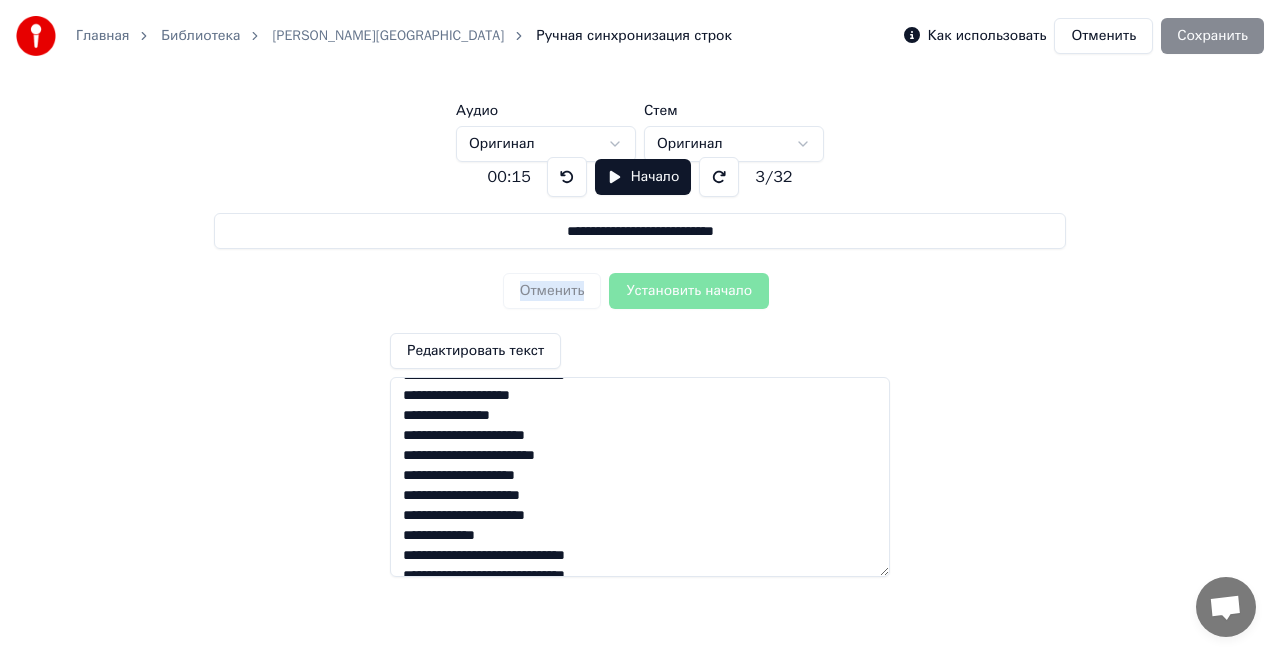 click on "Отменить Установить начало" at bounding box center [640, 291] 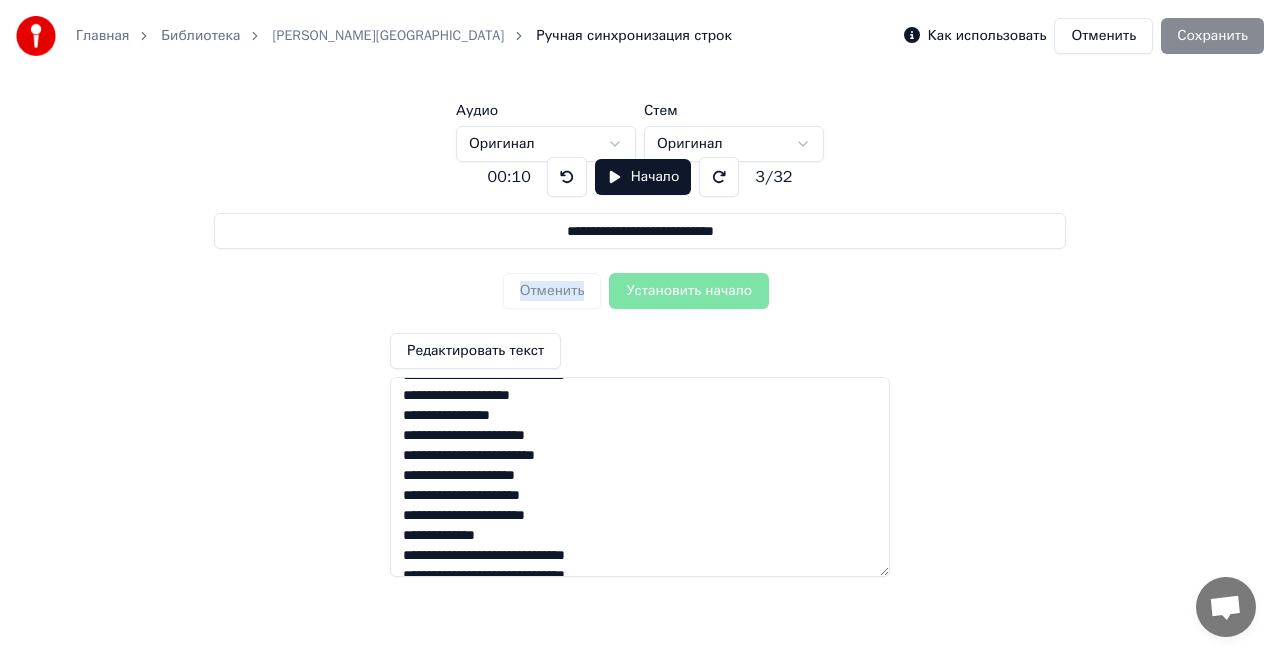 click at bounding box center (567, 177) 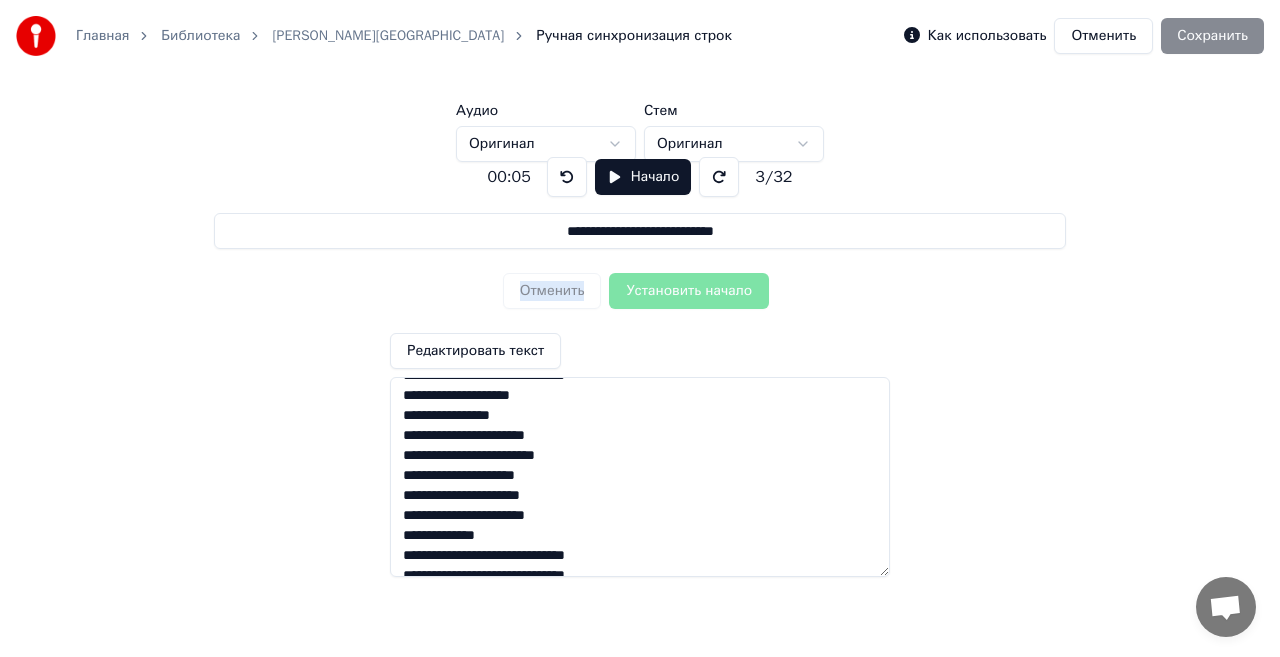 click at bounding box center (567, 177) 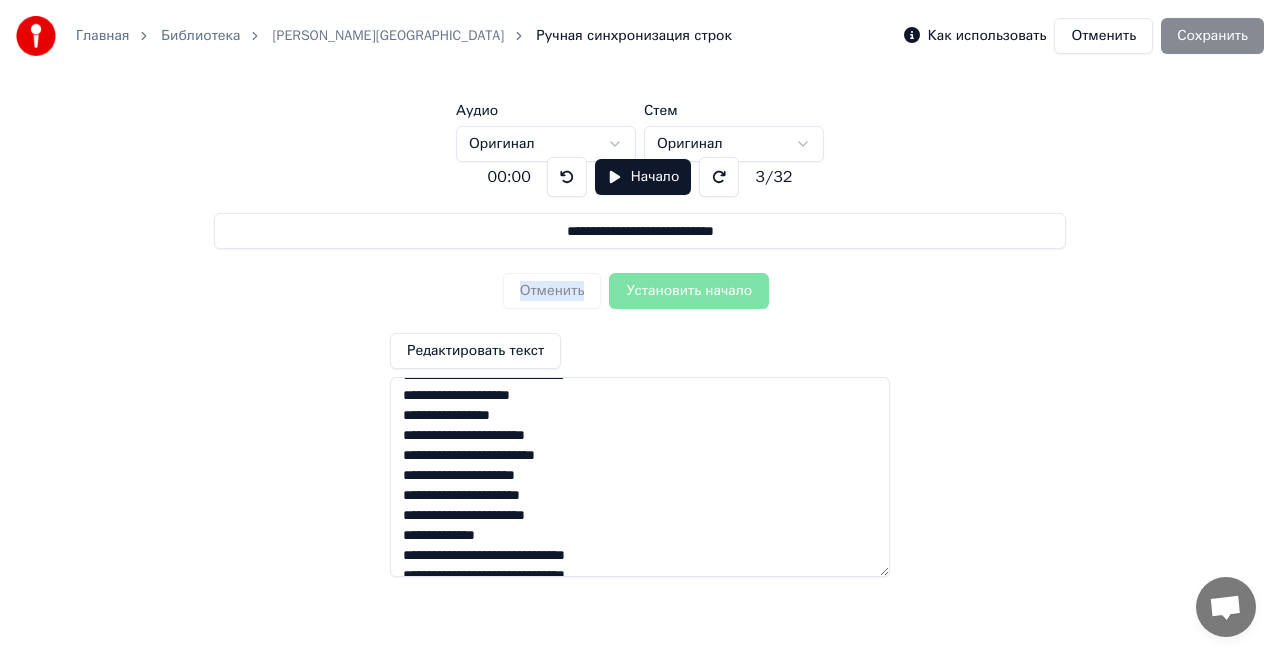 click at bounding box center (567, 177) 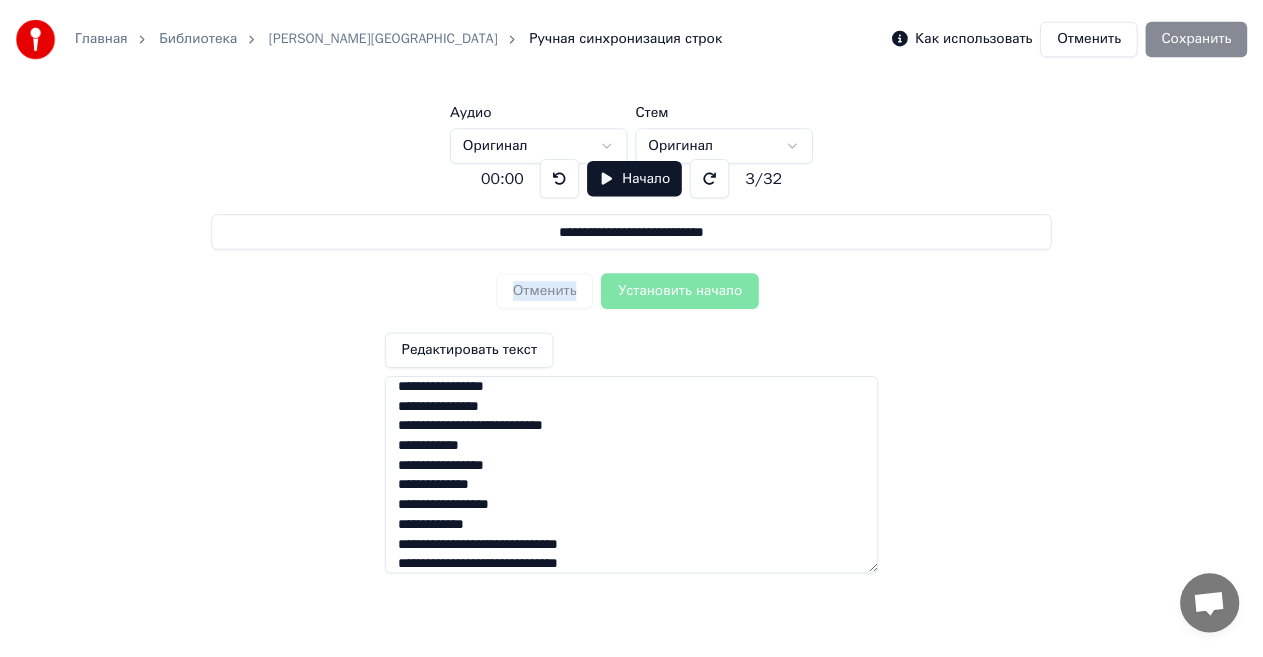 scroll, scrollTop: 0, scrollLeft: 0, axis: both 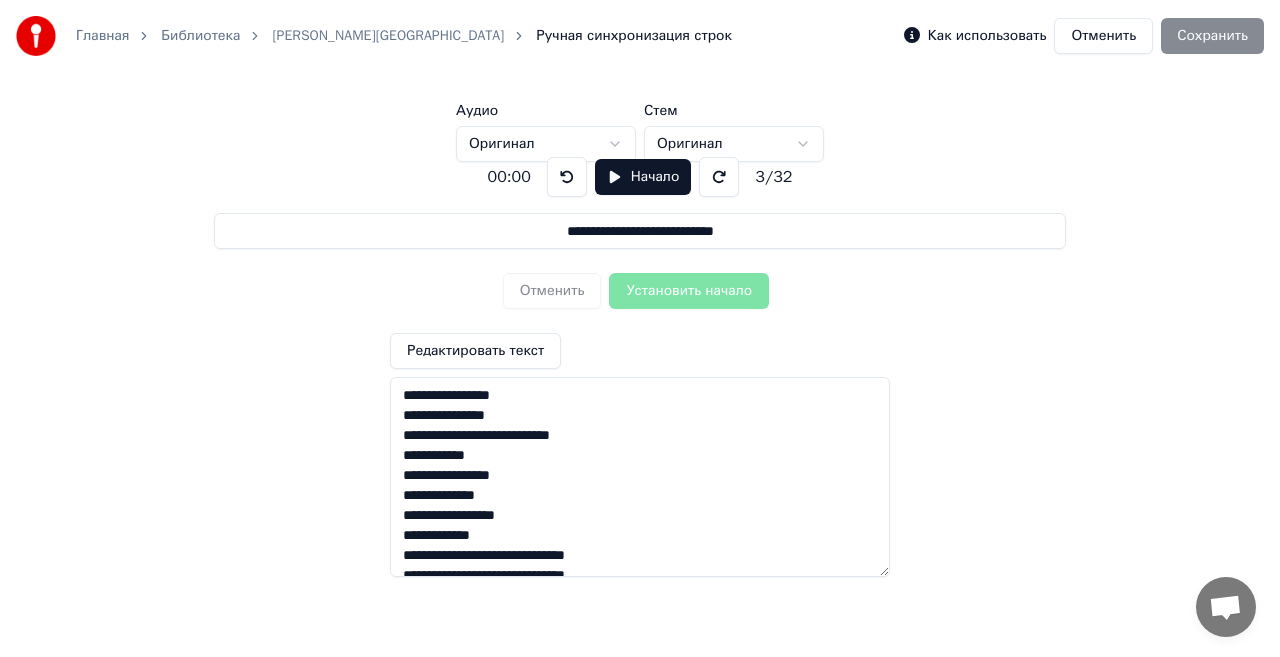 click on "**********" at bounding box center (640, 477) 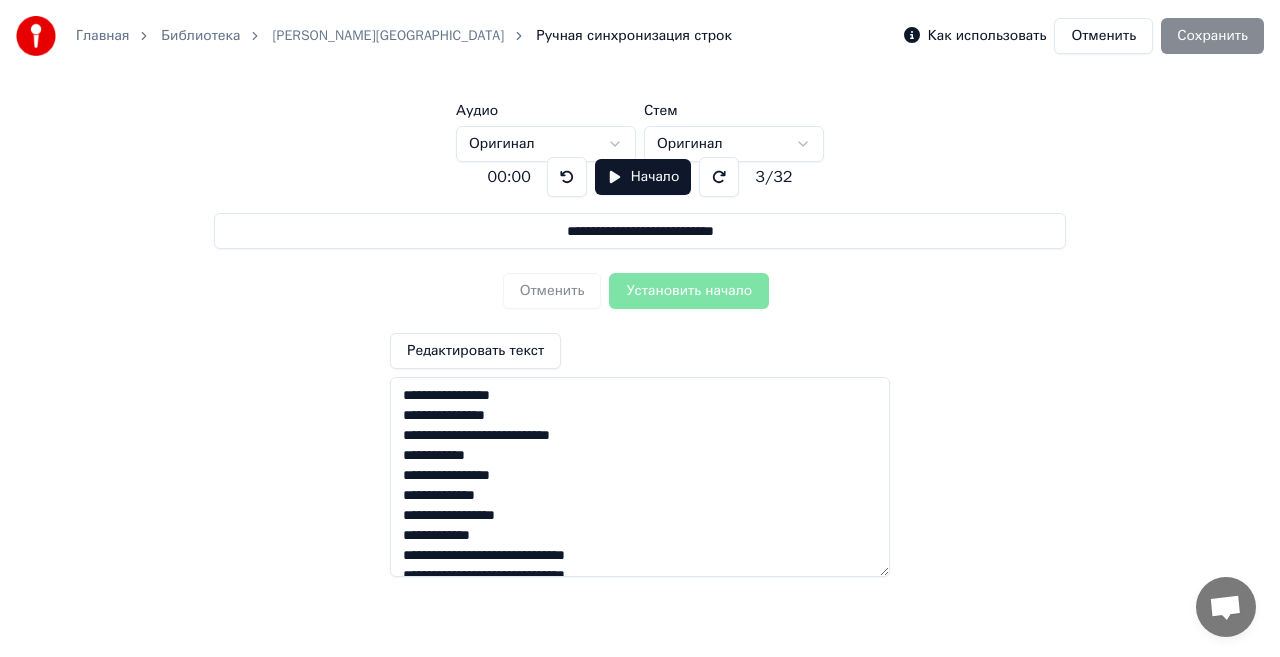 click on "Начало" at bounding box center [643, 177] 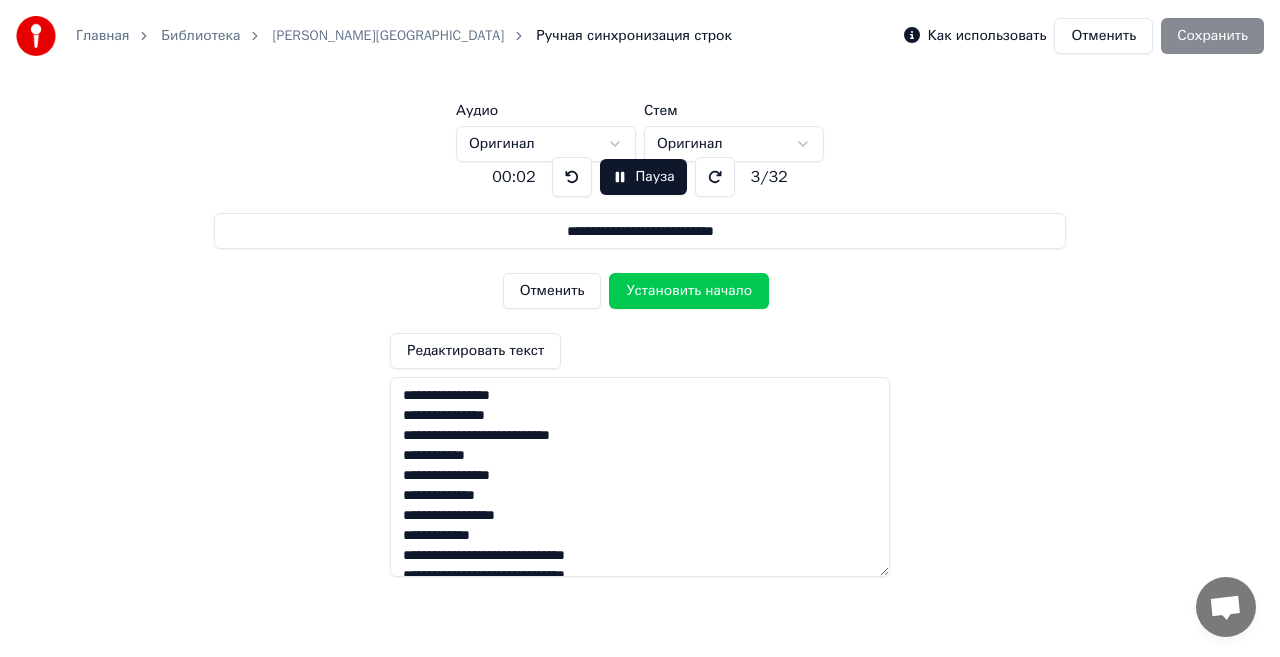 click on "Пауза" at bounding box center (643, 177) 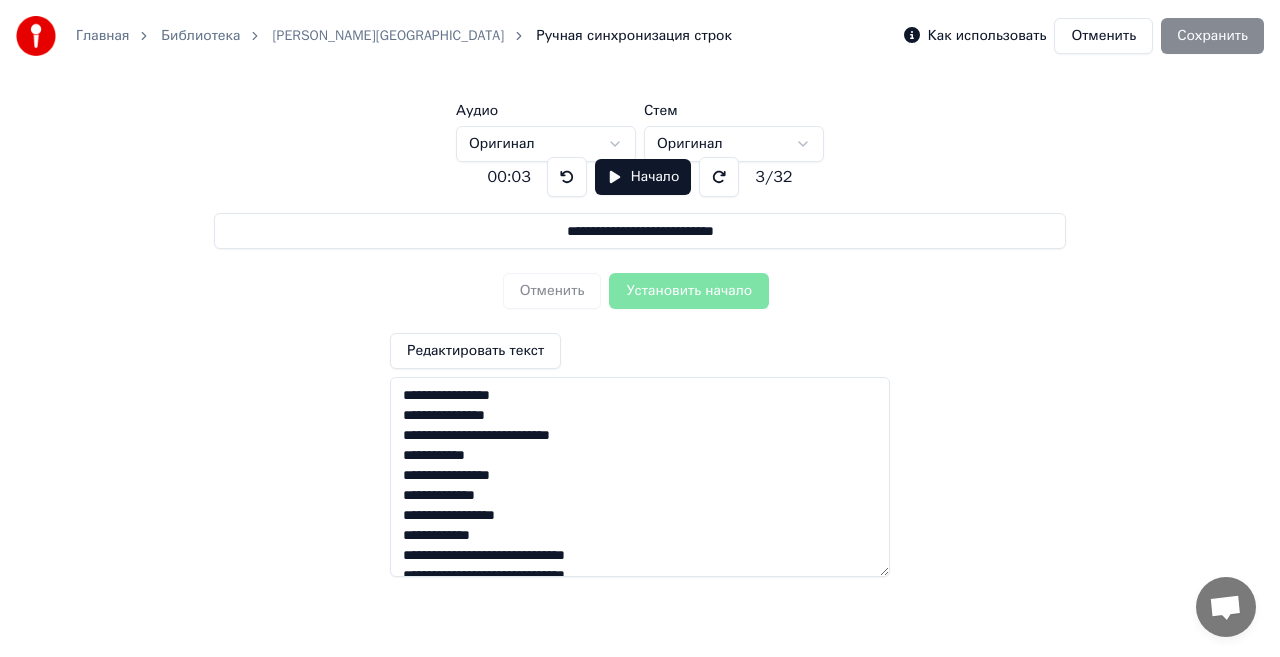 click on "Начало" at bounding box center [643, 177] 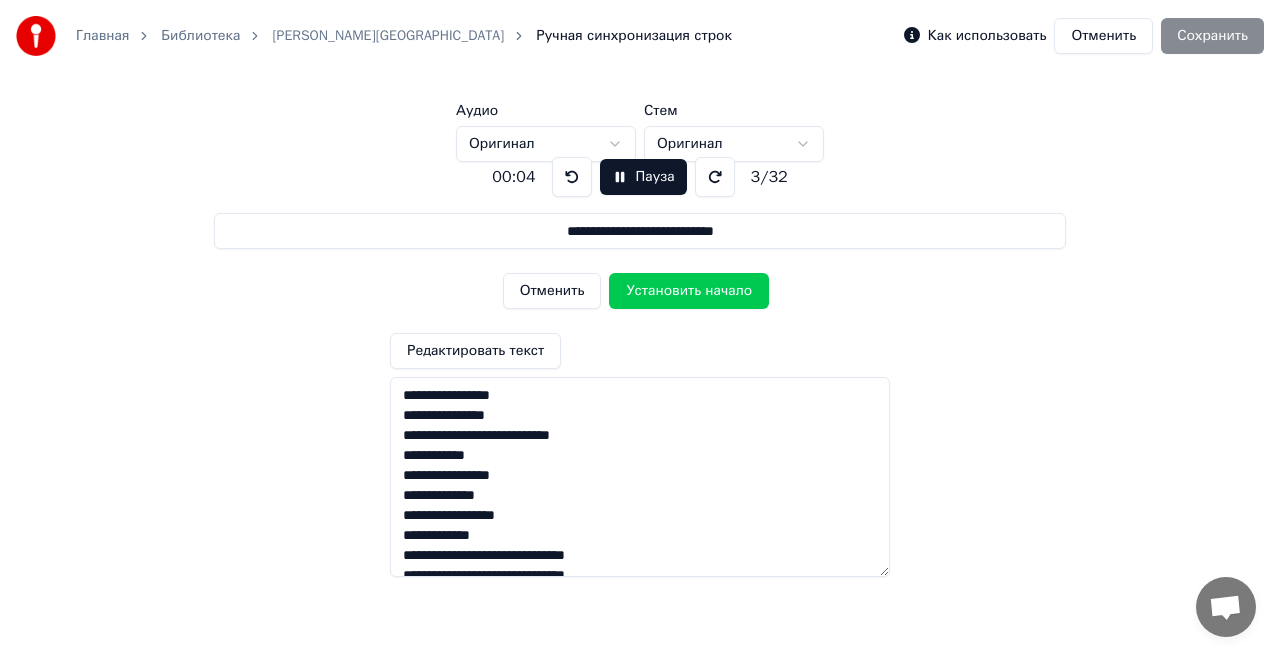 click on "Пауза" at bounding box center [643, 177] 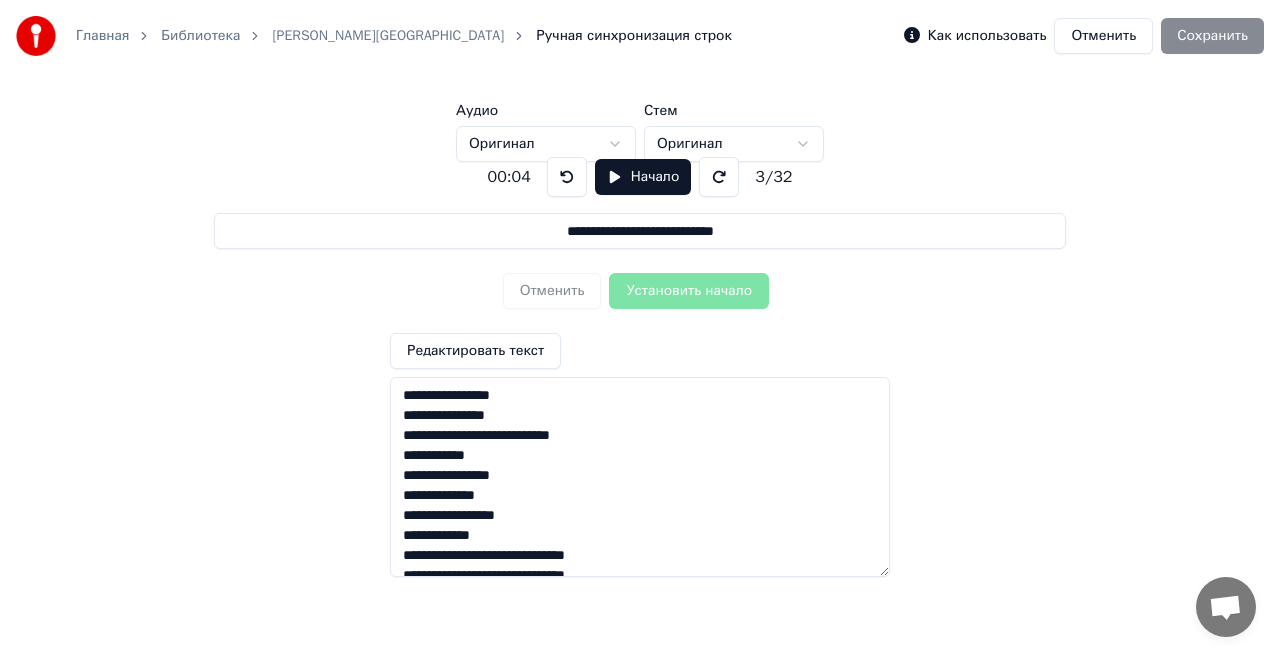 click on "Начало" at bounding box center [643, 177] 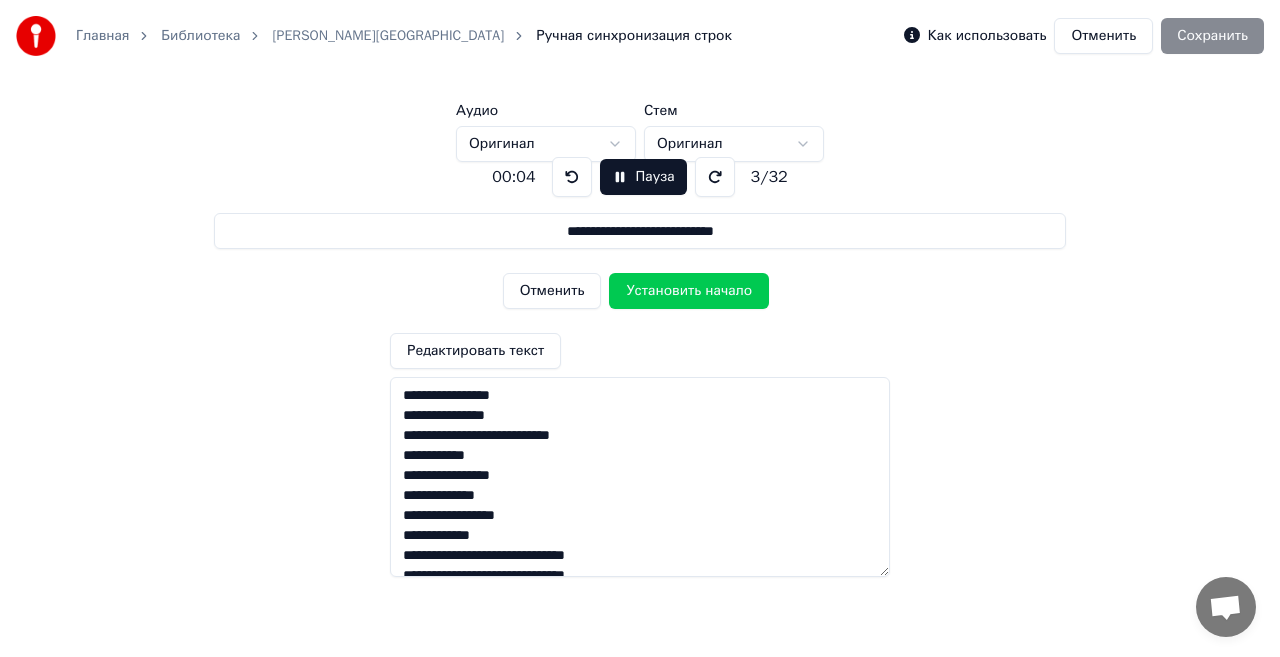 click on "Отменить" at bounding box center [552, 291] 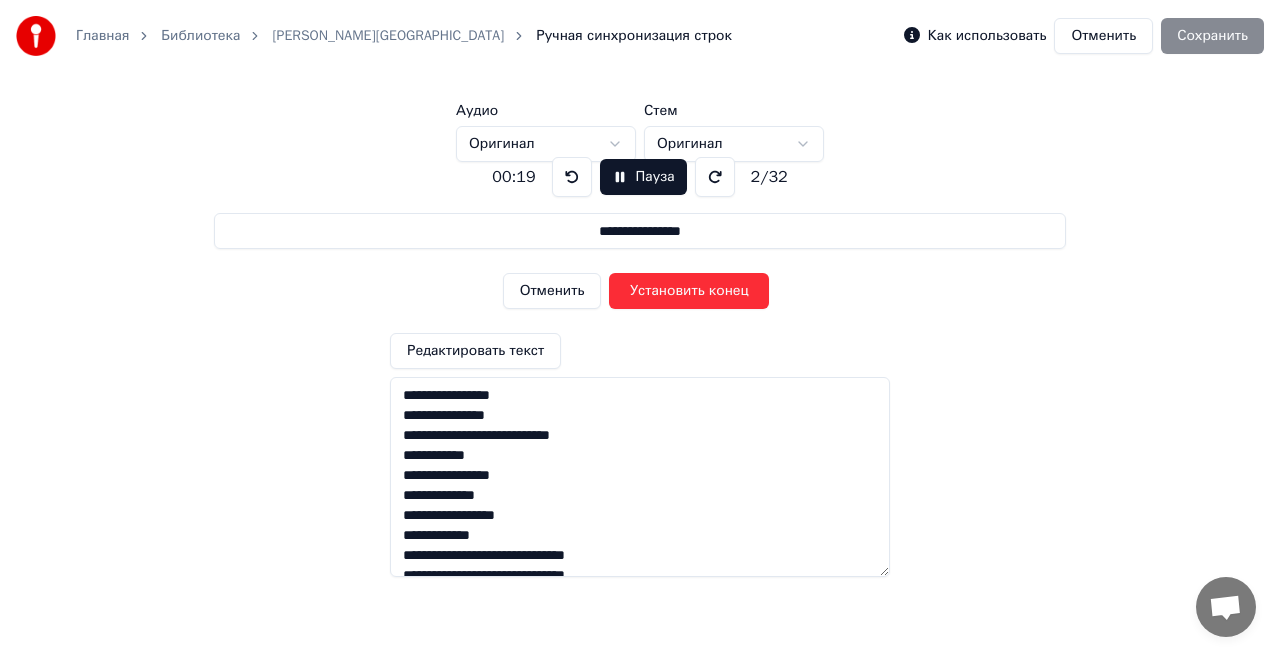 click on "Отменить" at bounding box center [552, 291] 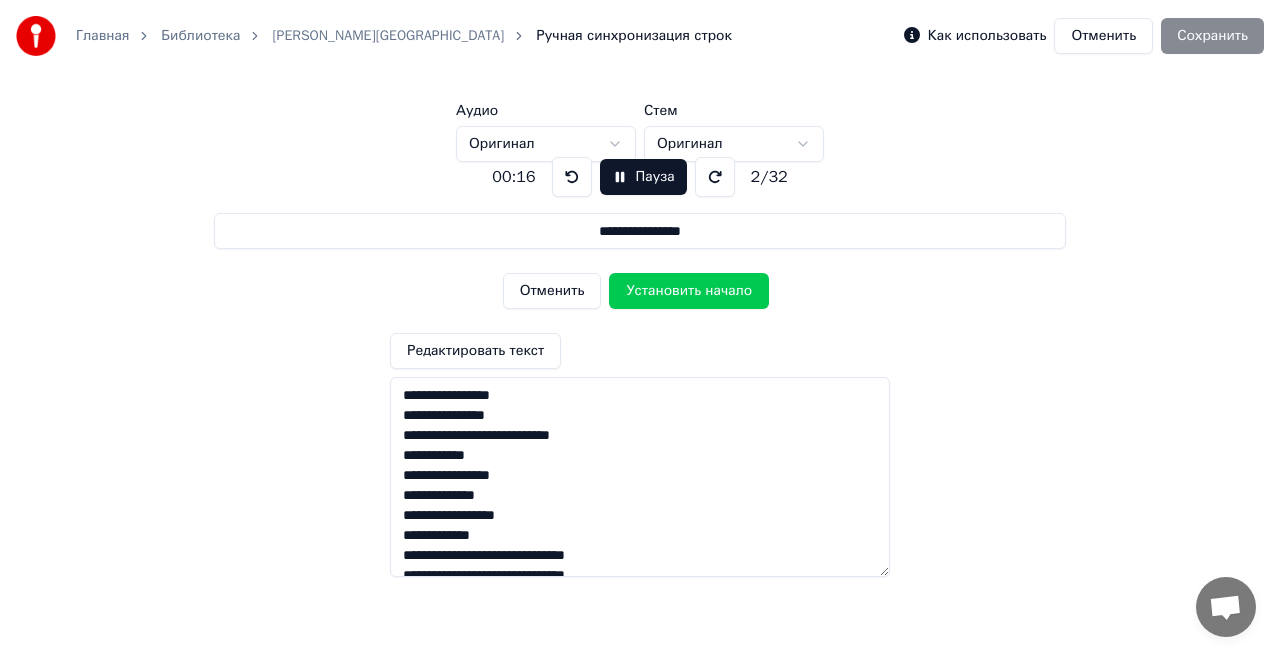 click on "Отменить" at bounding box center [552, 291] 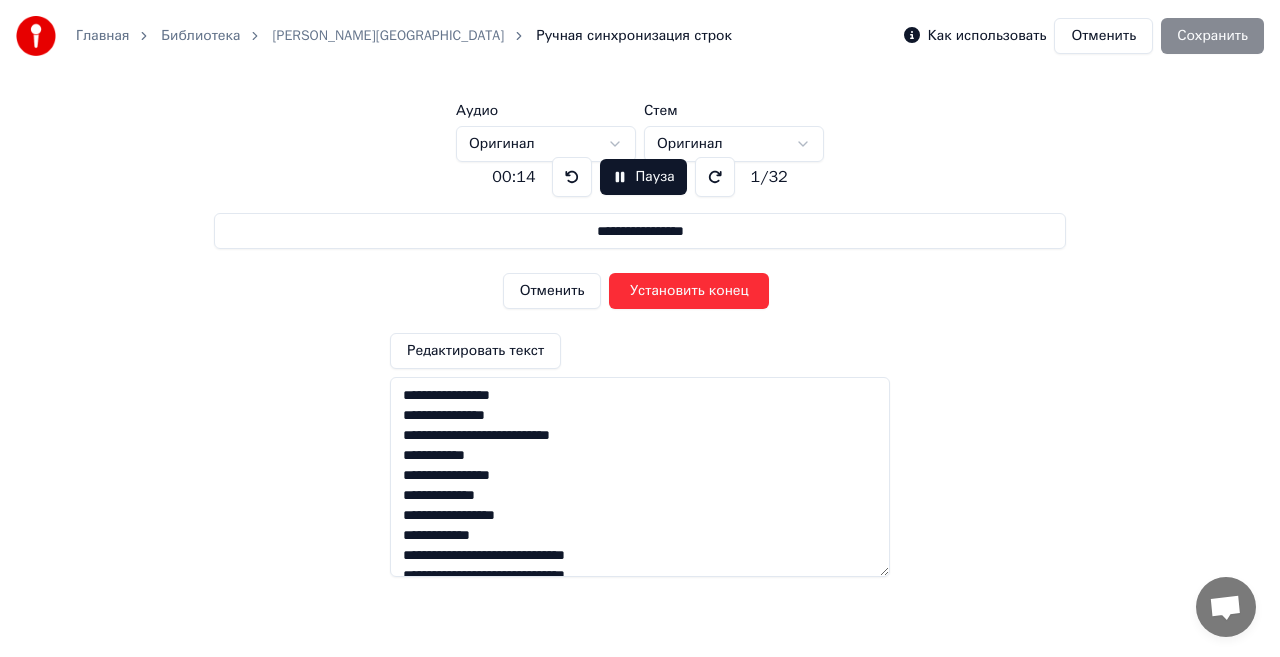 click on "Отменить" at bounding box center [552, 291] 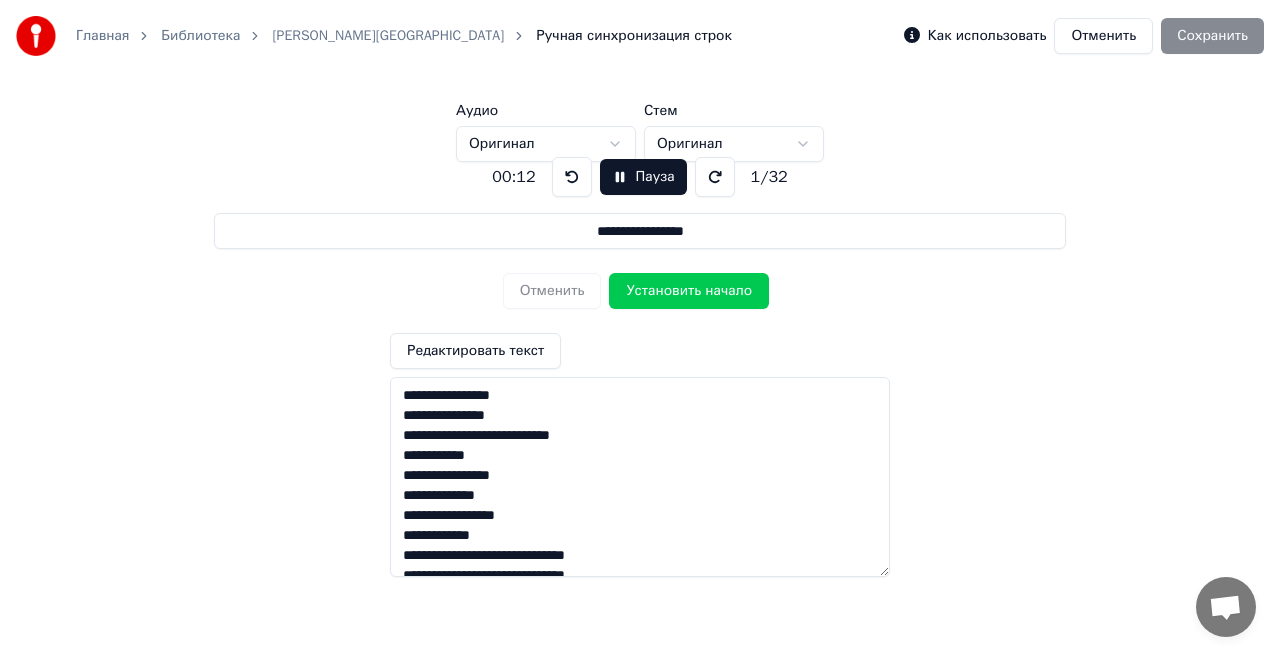 click at bounding box center (572, 177) 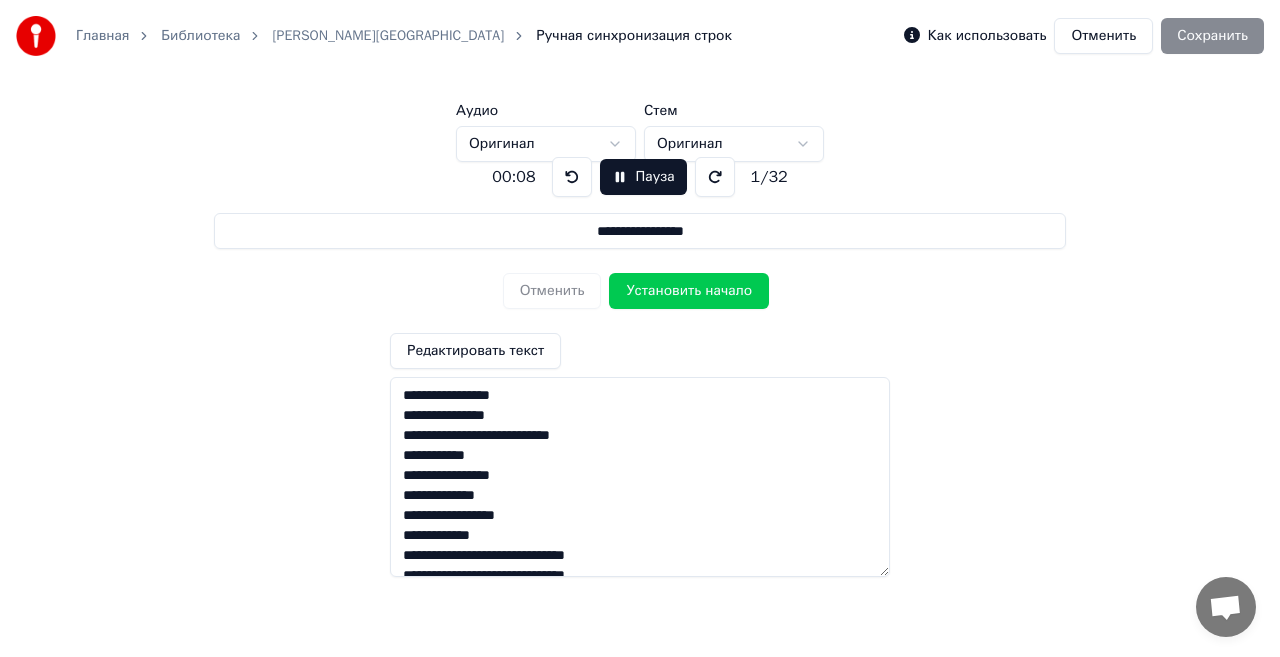 click at bounding box center (572, 177) 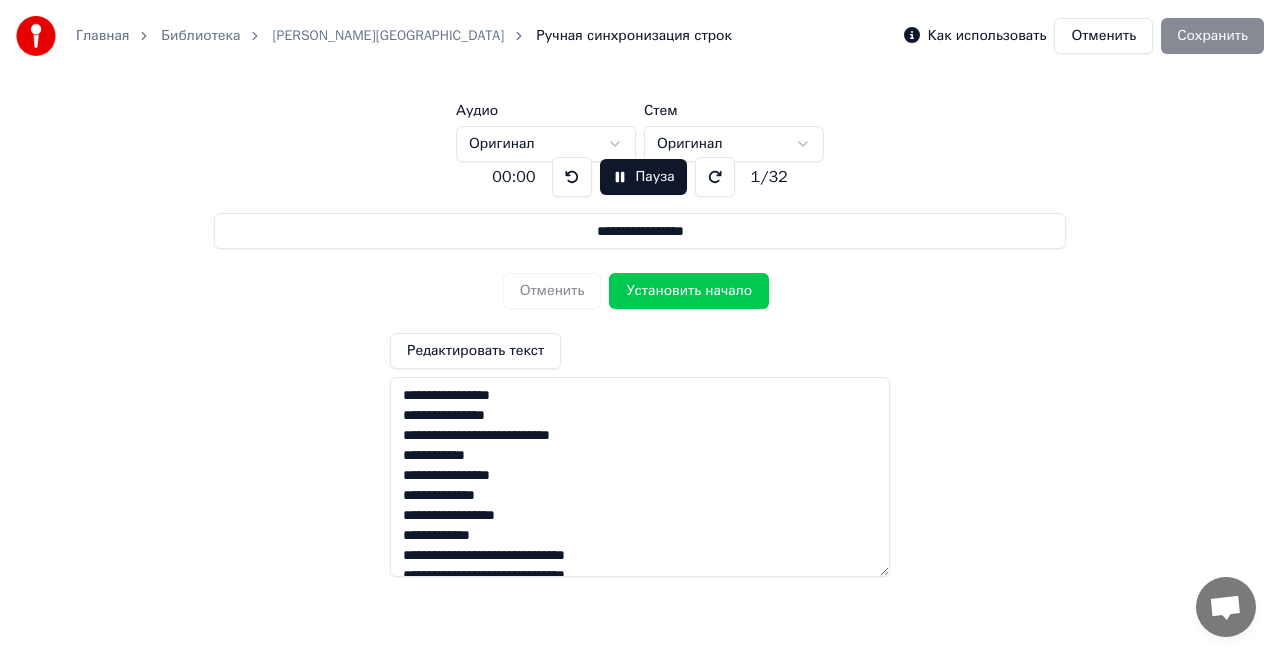 click at bounding box center [572, 177] 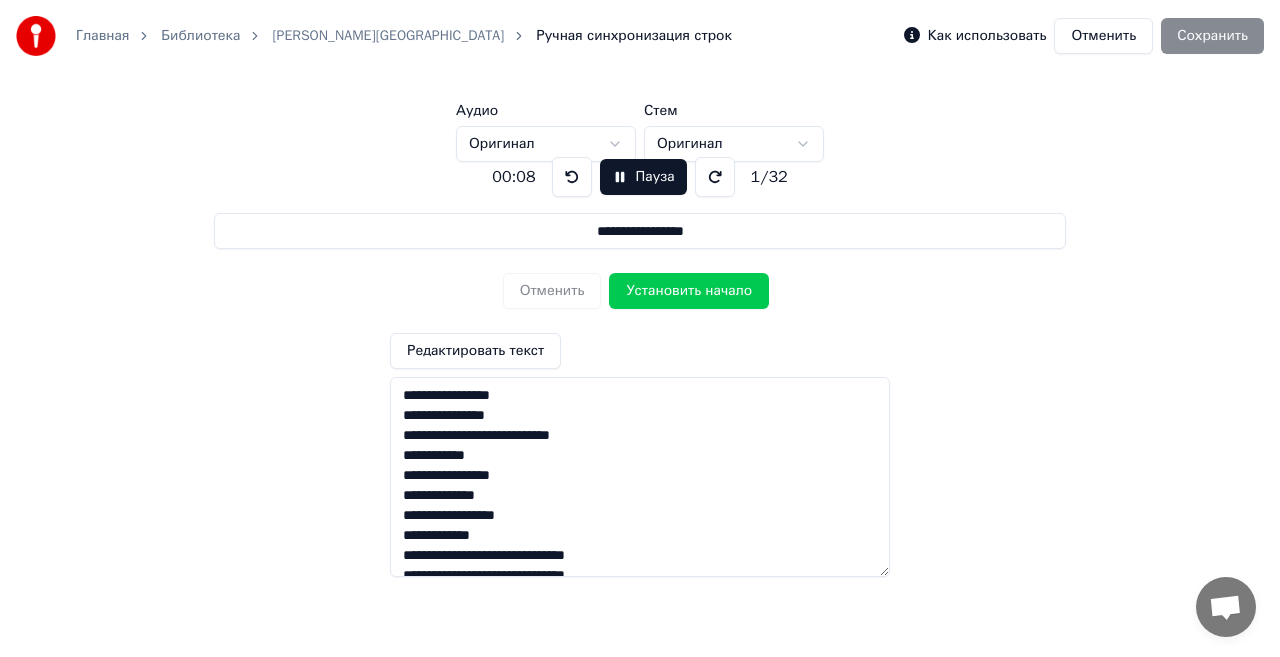 click on "Пауза" at bounding box center [643, 177] 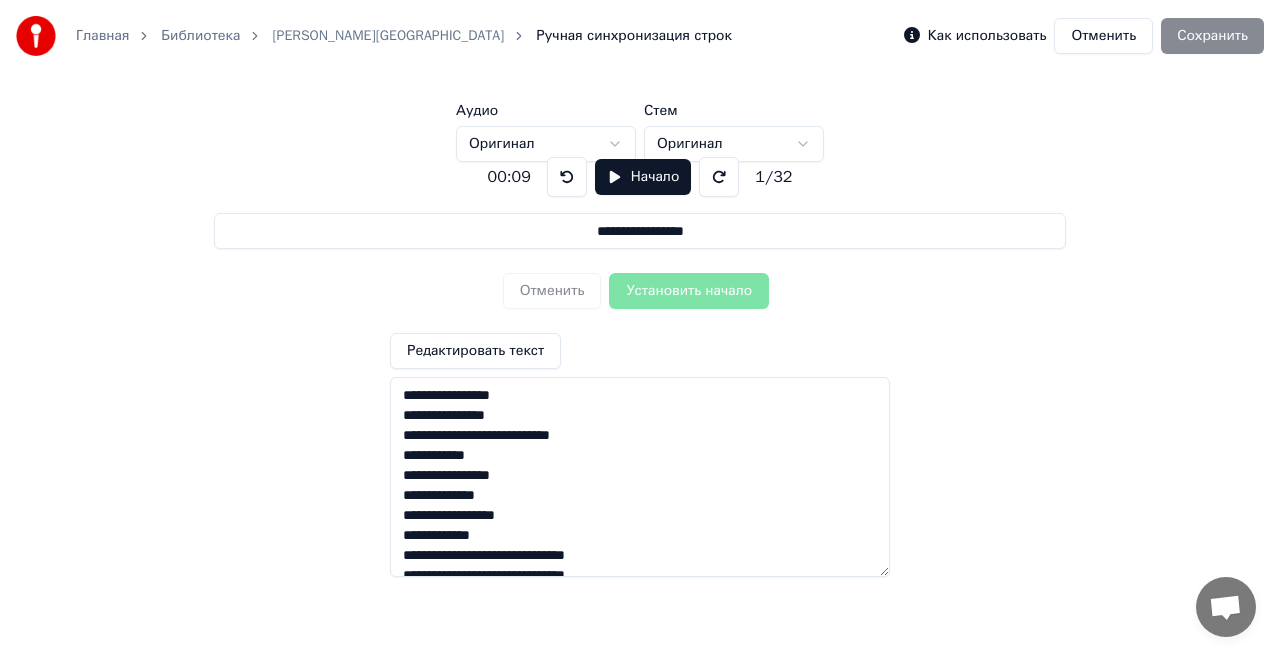 drag, startPoint x: 413, startPoint y: 417, endPoint x: 396, endPoint y: 419, distance: 17.117243 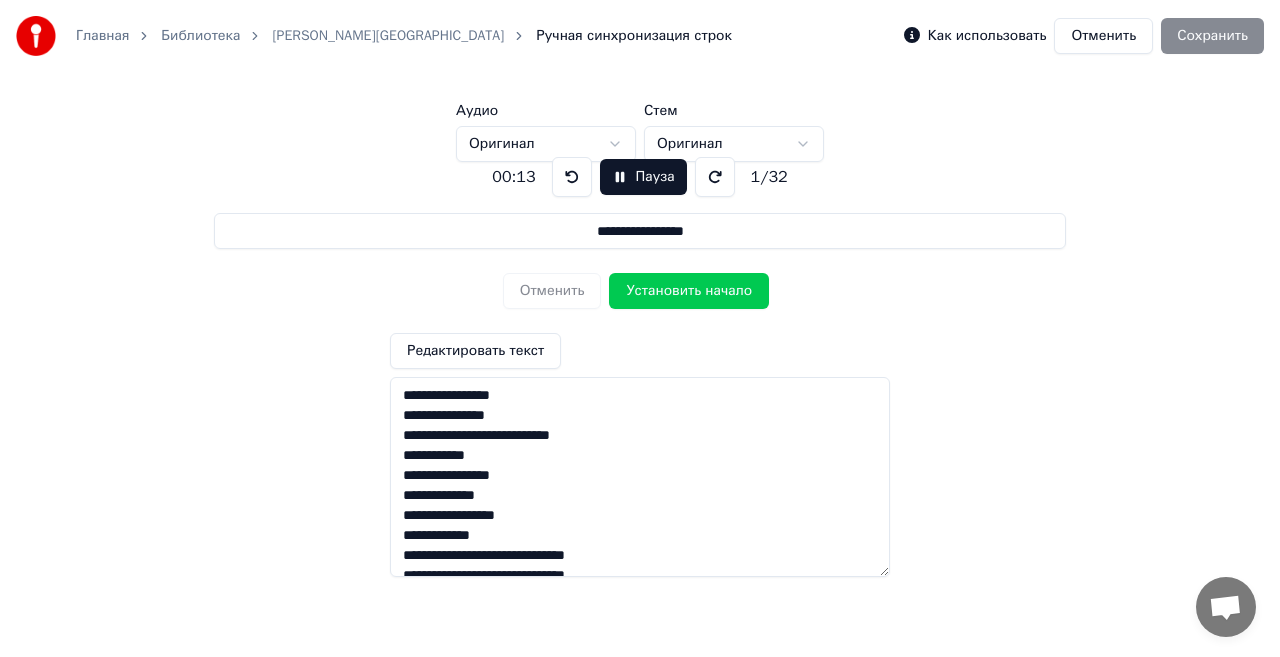 click on "Установить начало" at bounding box center [689, 291] 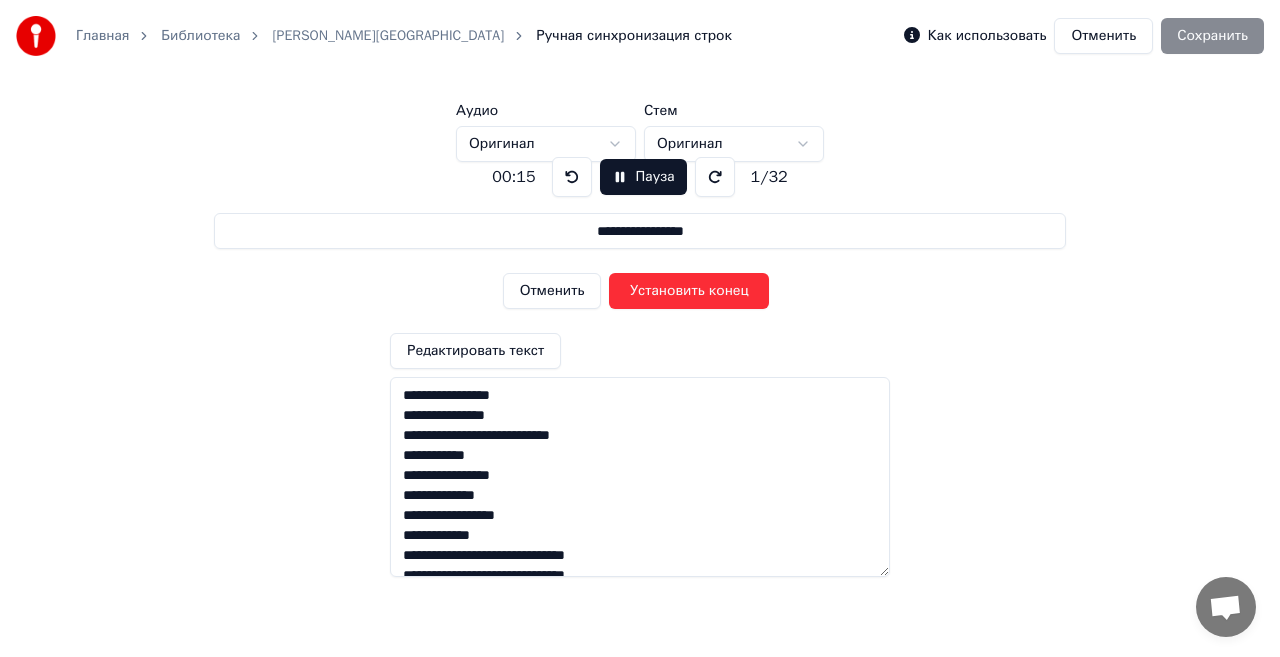 click on "Установить конец" at bounding box center (689, 291) 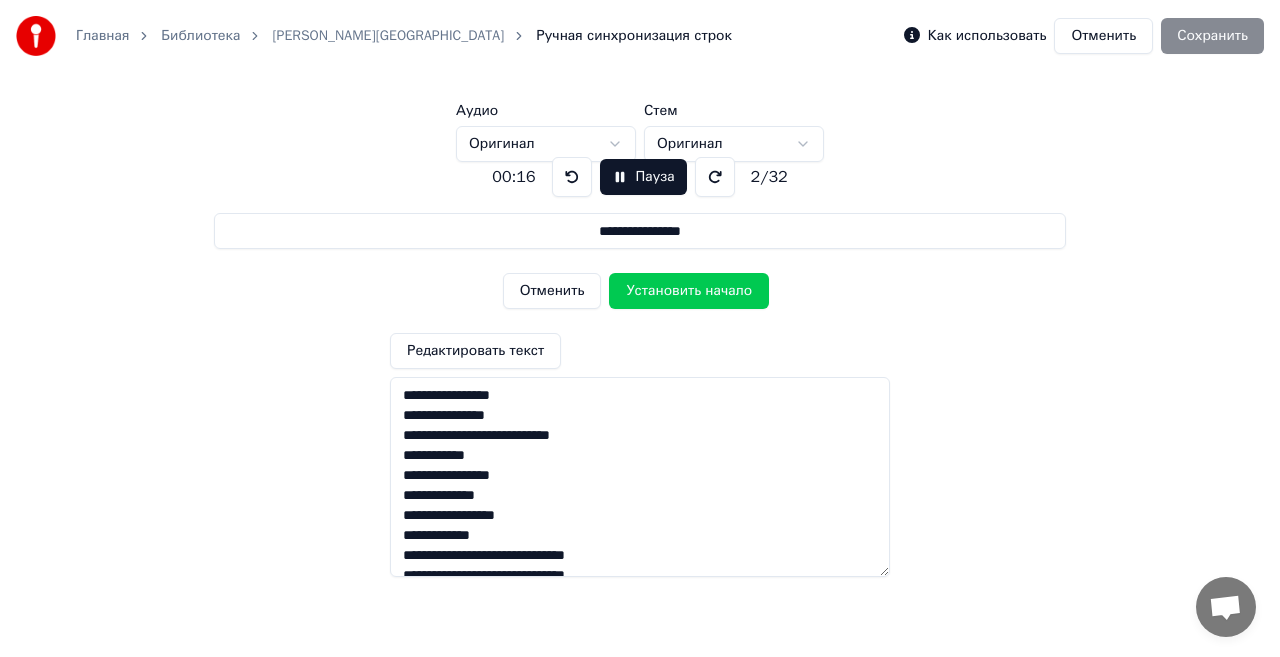 click on "Установить начало" at bounding box center [689, 291] 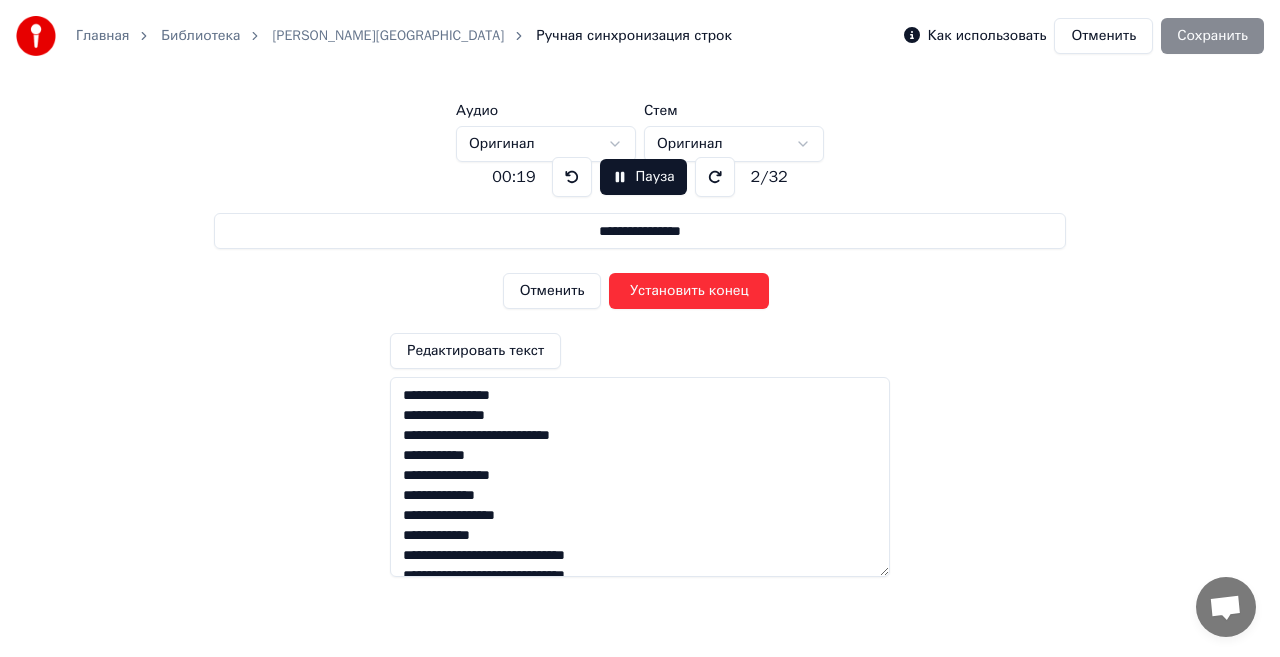 click on "Установить конец" at bounding box center [689, 291] 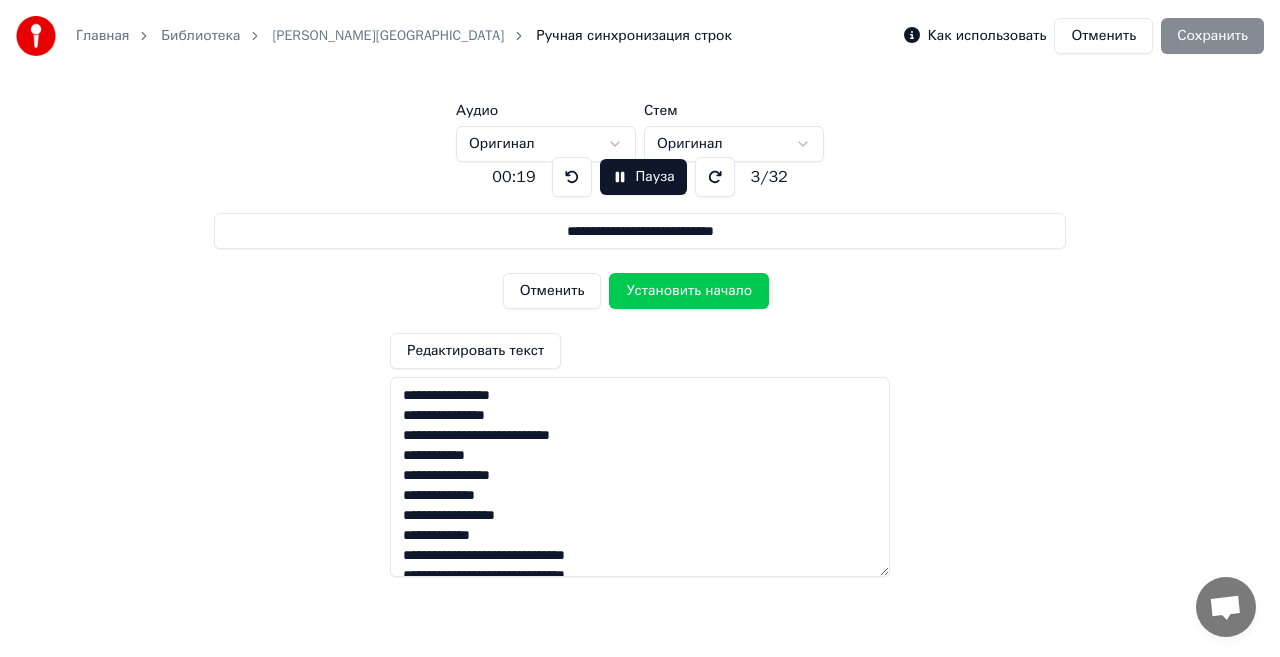 click on "Установить начало" at bounding box center [689, 291] 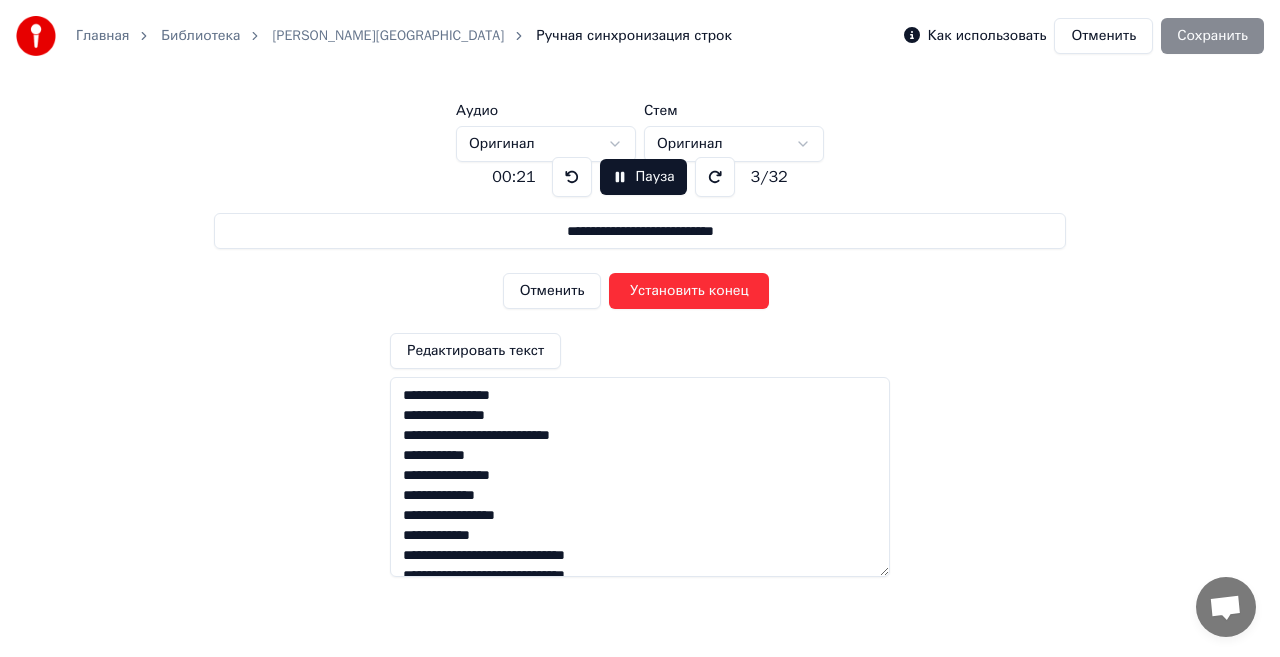 click on "Установить конец" at bounding box center (689, 291) 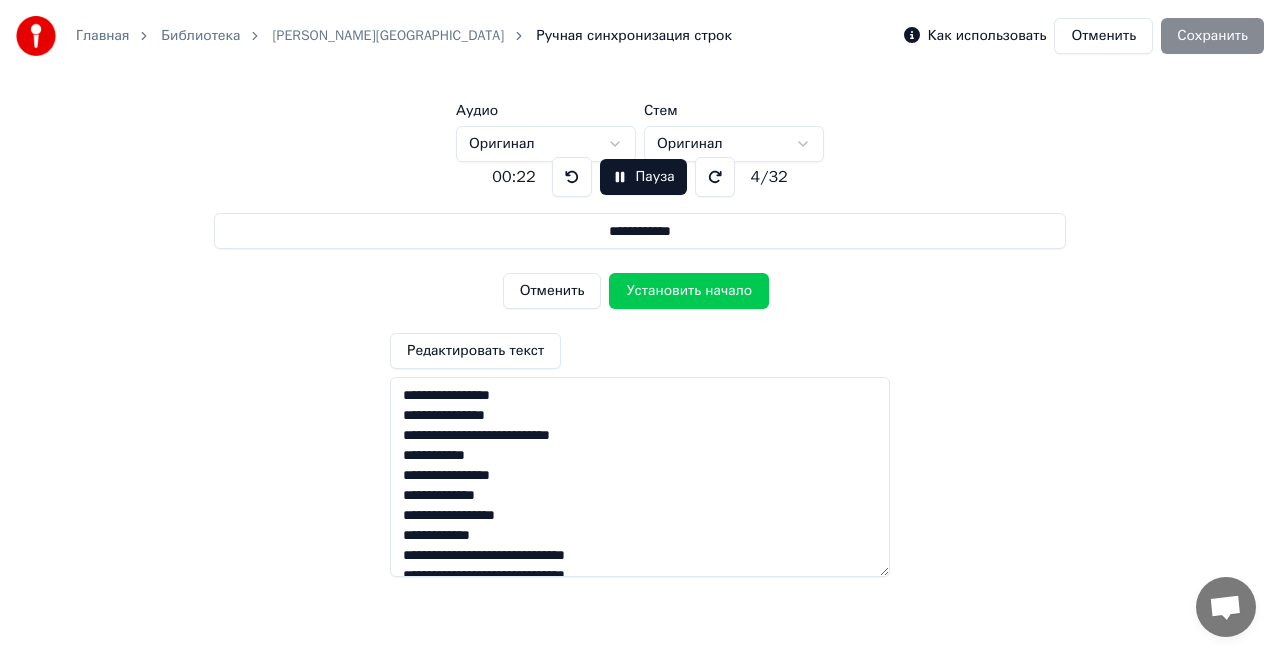 click on "Установить начало" at bounding box center (689, 291) 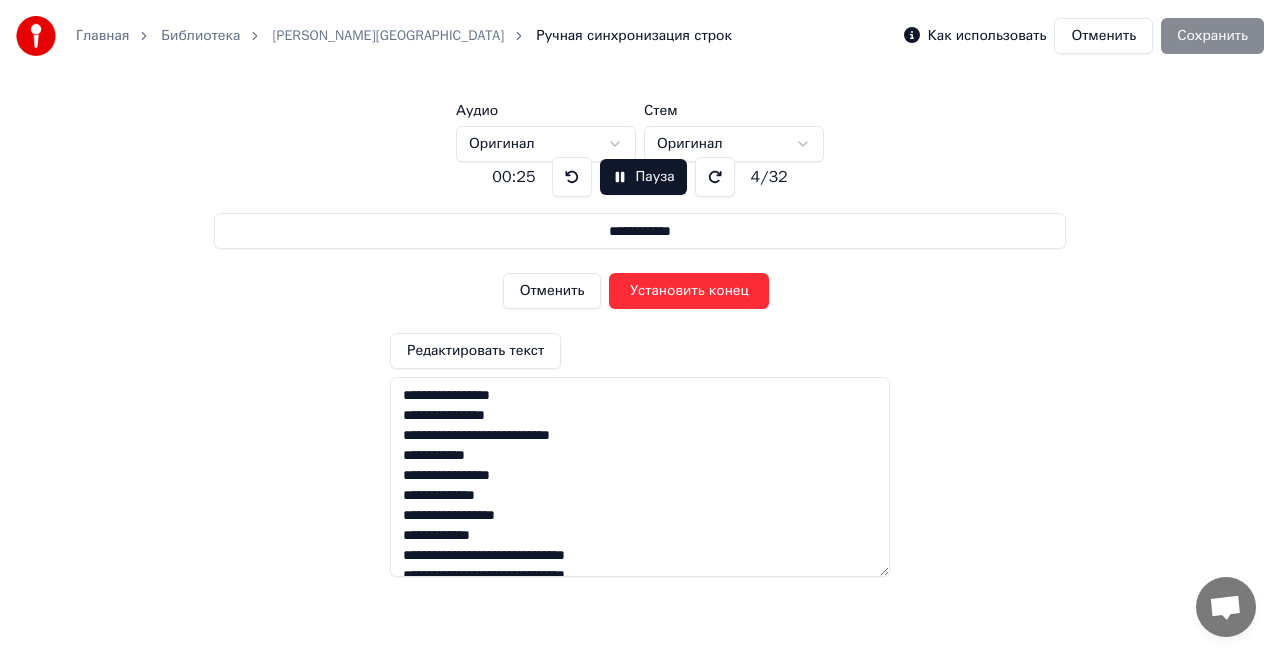 click on "Установить конец" at bounding box center (689, 291) 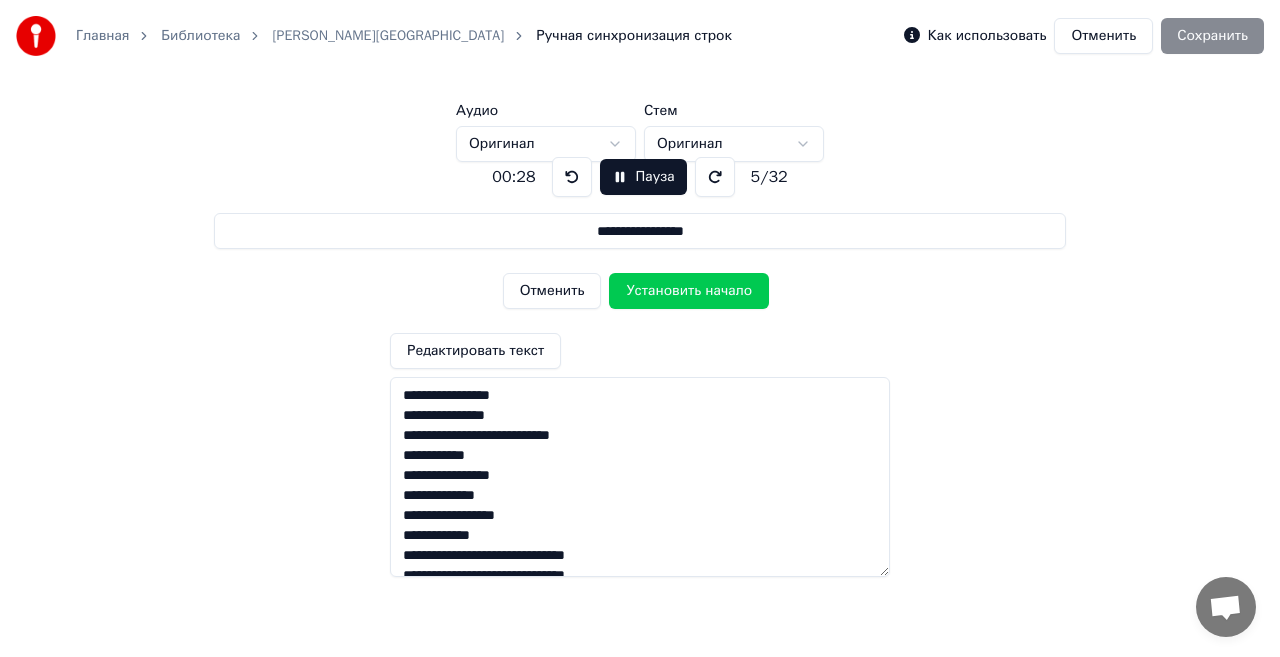 click on "Установить начало" at bounding box center (689, 291) 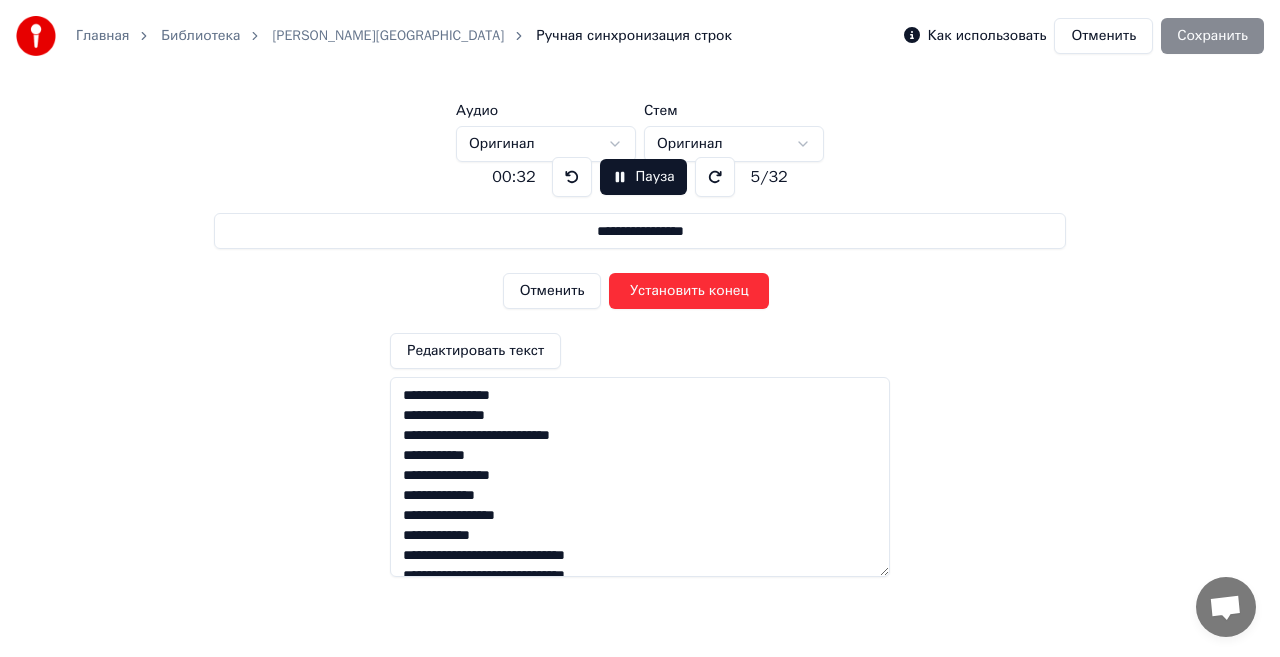 click on "Установить конец" at bounding box center (689, 291) 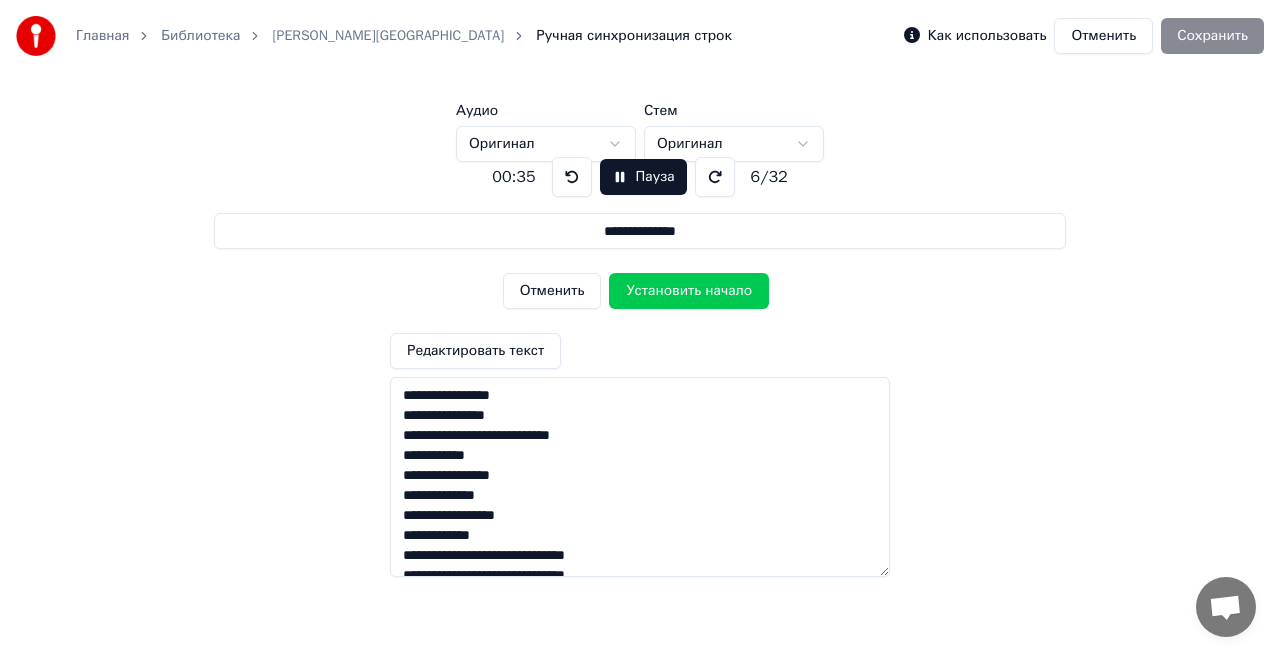 click on "Установить начало" at bounding box center [689, 291] 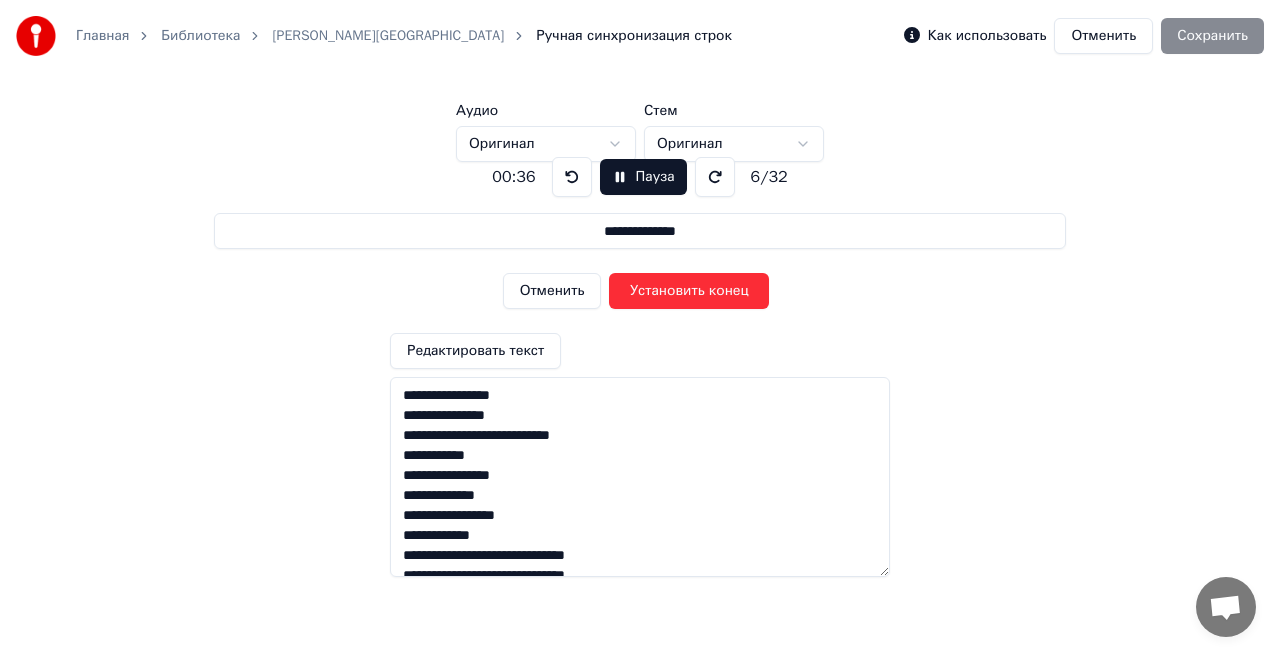 click on "Отменить" at bounding box center (552, 291) 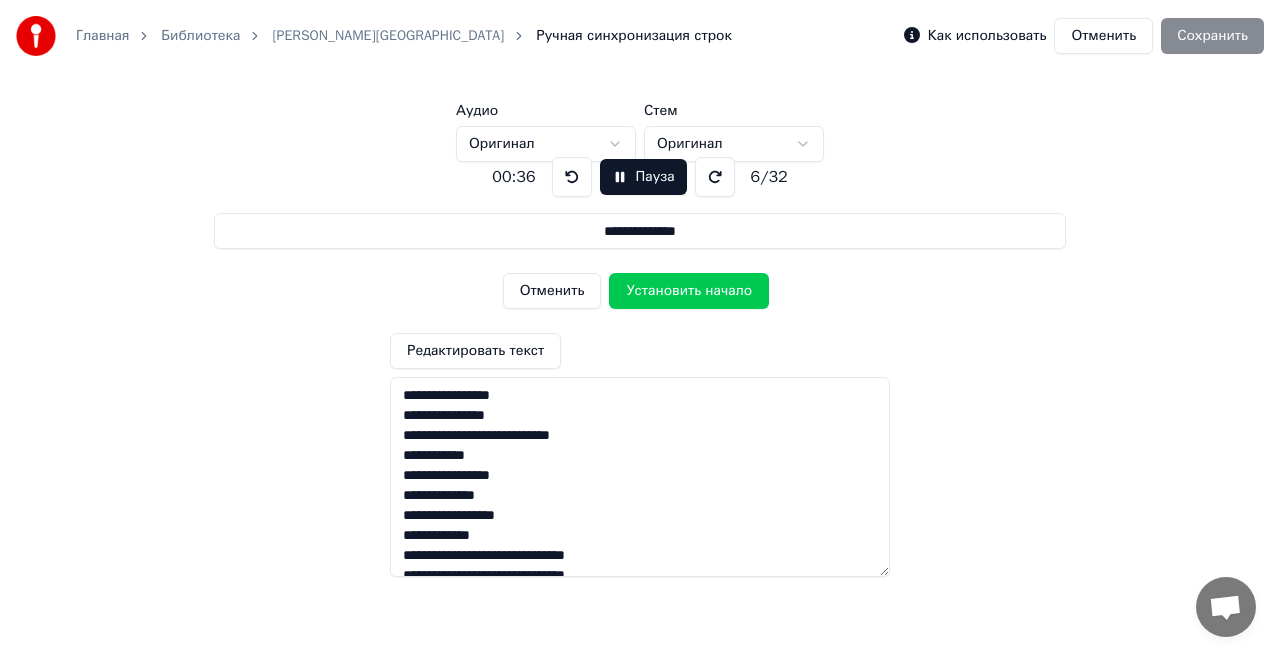 click on "Отменить" at bounding box center [552, 291] 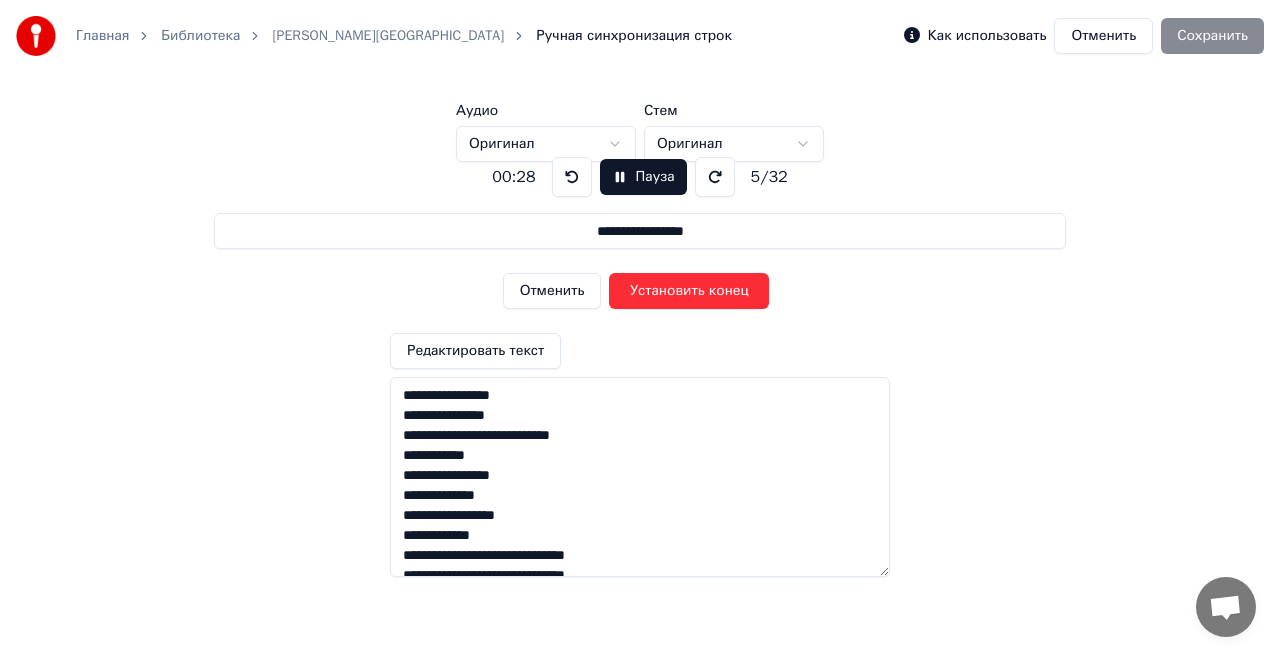 click on "Отменить" at bounding box center [552, 291] 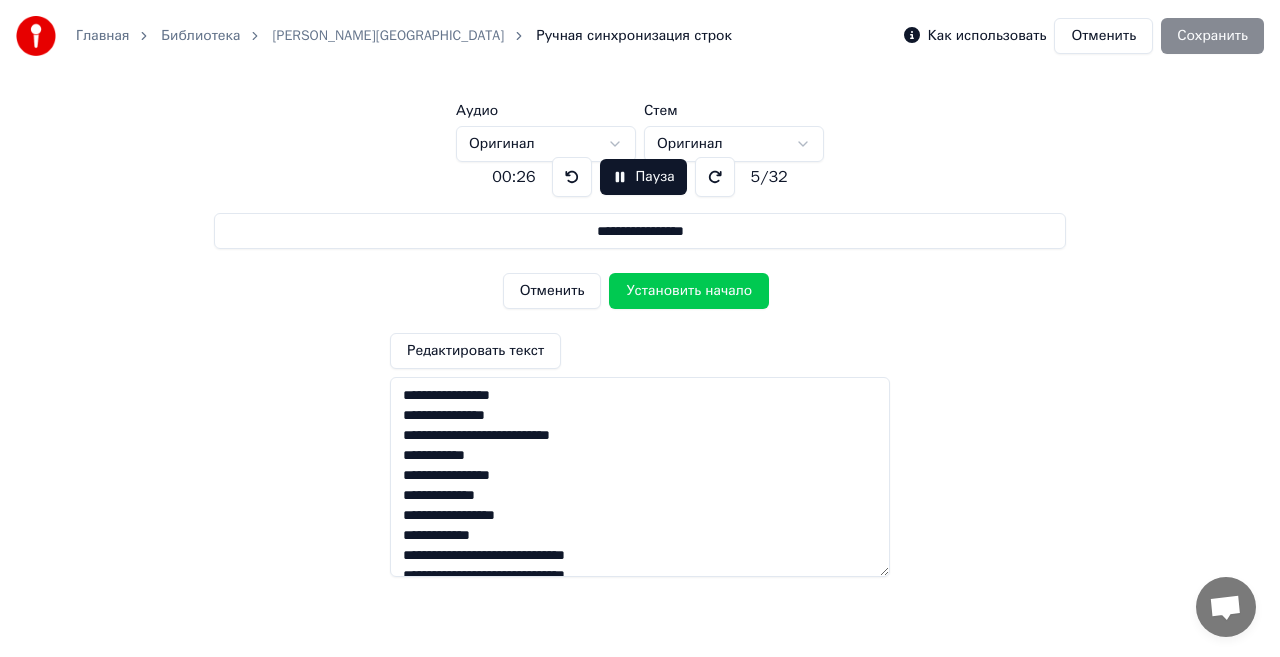 click on "Отменить" at bounding box center (552, 291) 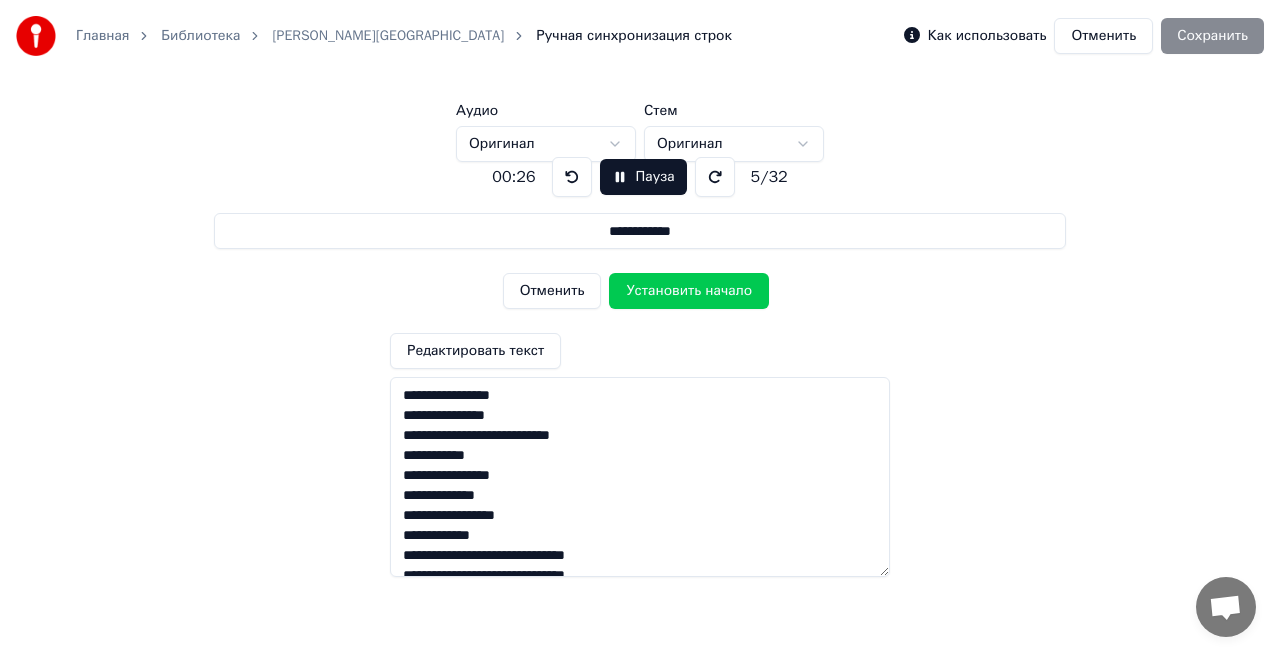 click on "Отменить" at bounding box center [552, 291] 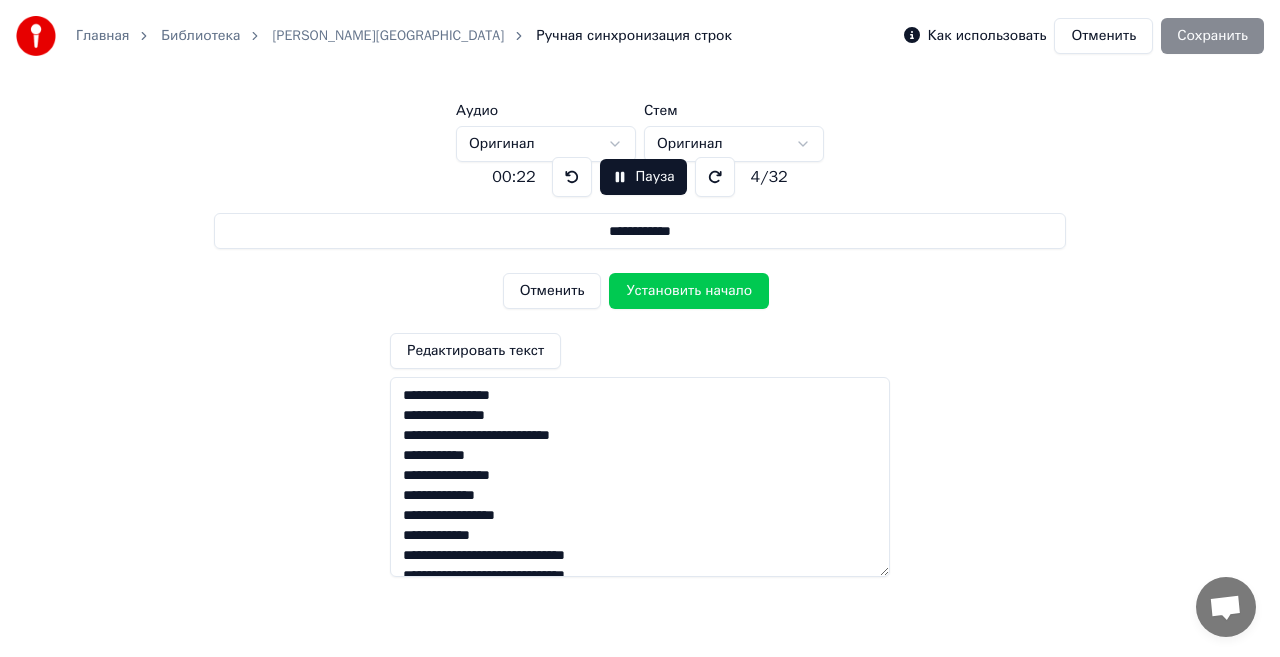 click on "Отменить" at bounding box center (552, 291) 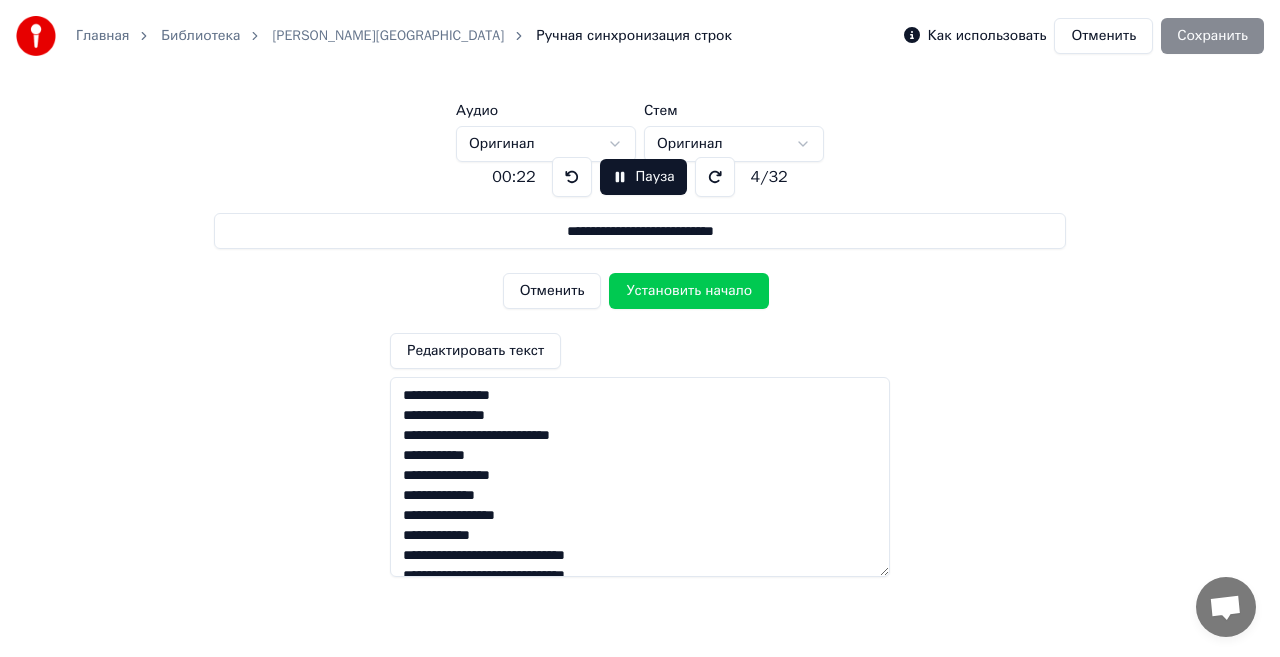 click on "Отменить" at bounding box center (552, 291) 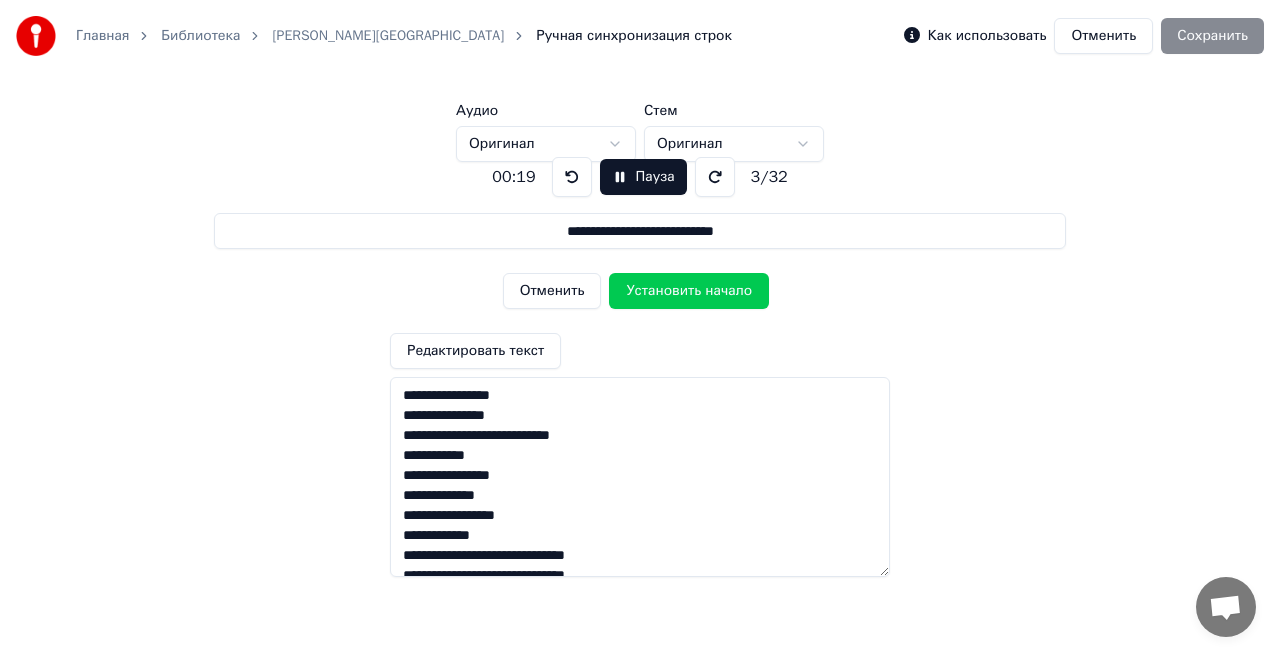 click on "Отменить" at bounding box center (552, 291) 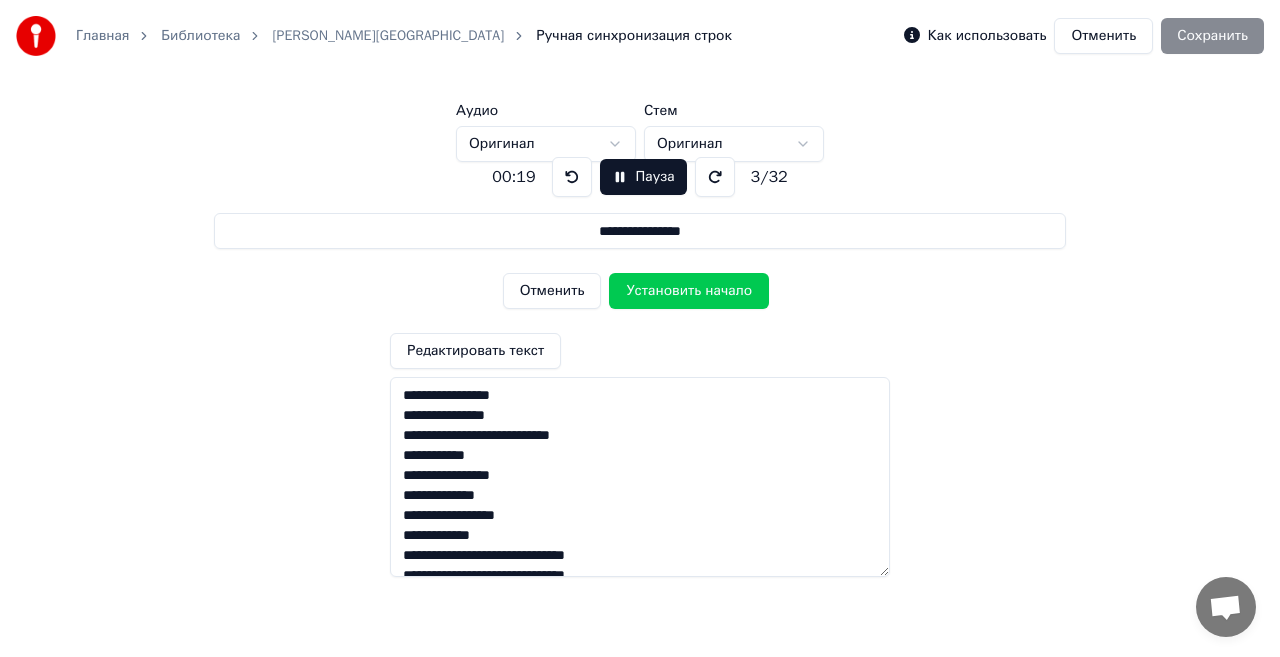 click on "Отменить" at bounding box center [552, 291] 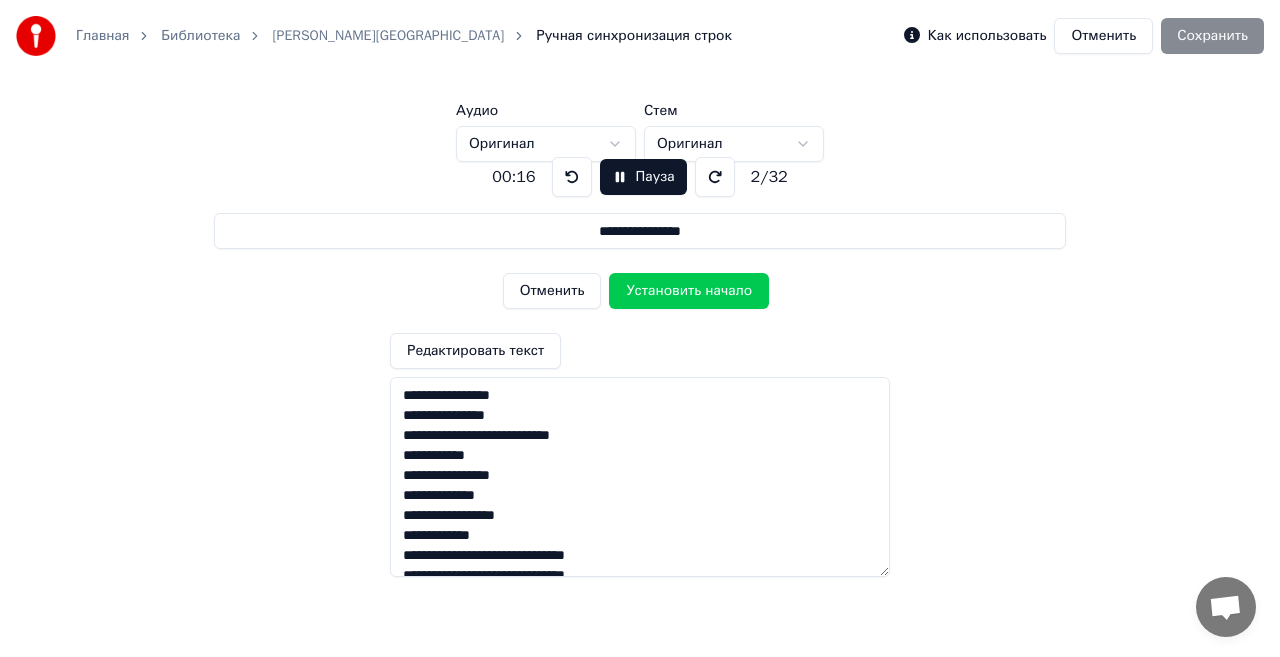 click on "Отменить" at bounding box center [552, 291] 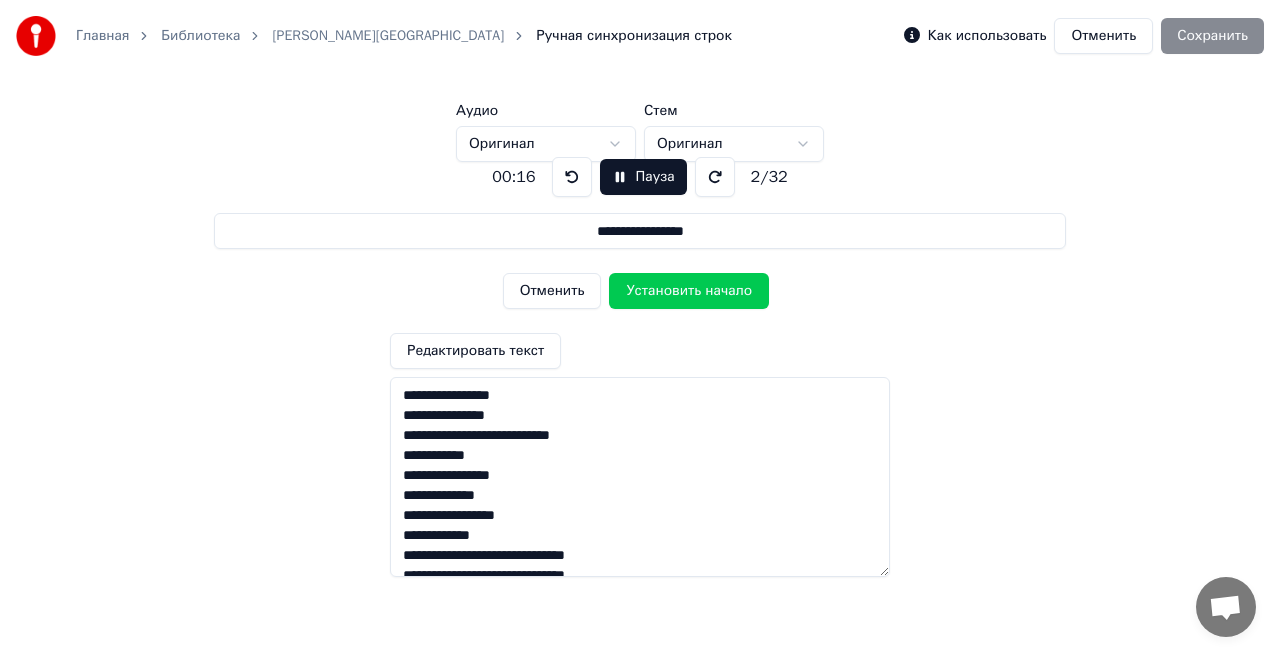 click on "Отменить" at bounding box center (552, 291) 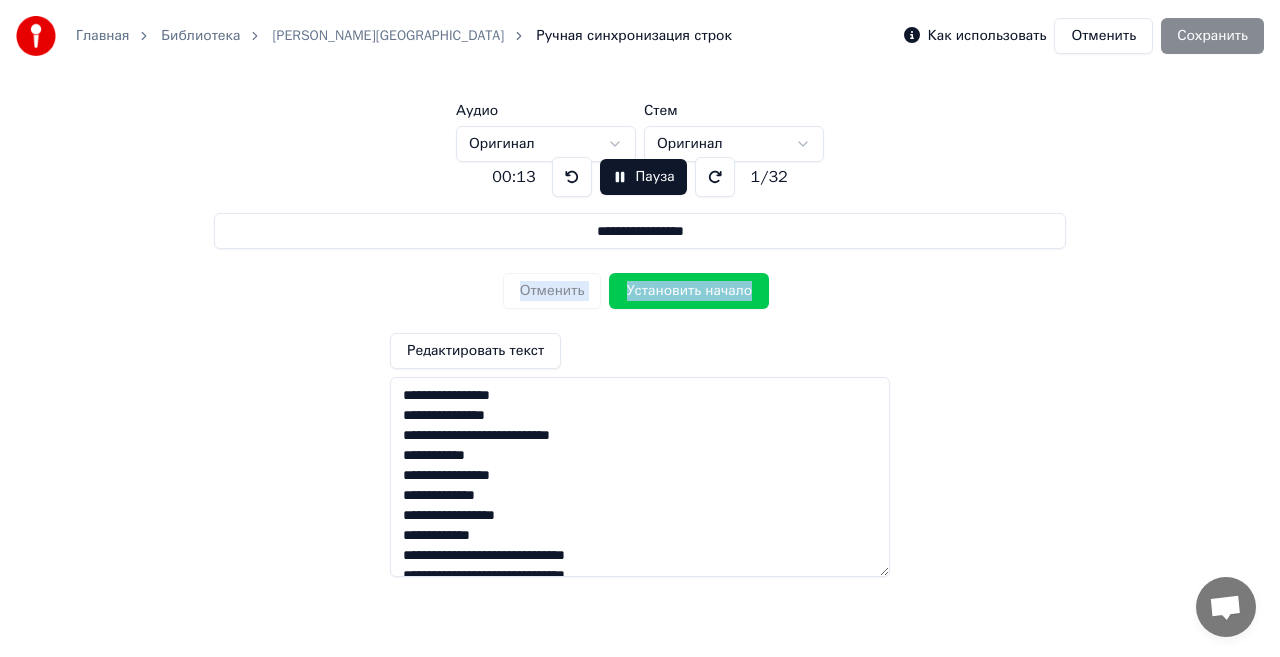 click on "Отменить Установить начало" at bounding box center [640, 291] 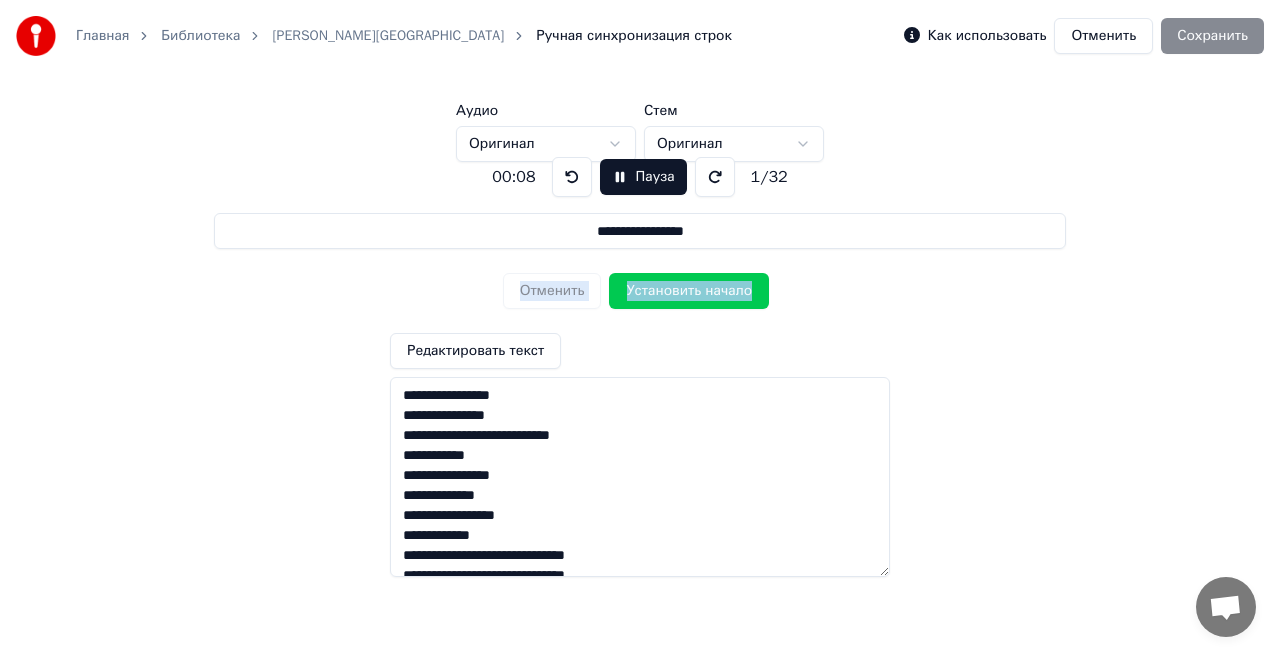 click on "Отменить Установить начало" at bounding box center [640, 291] 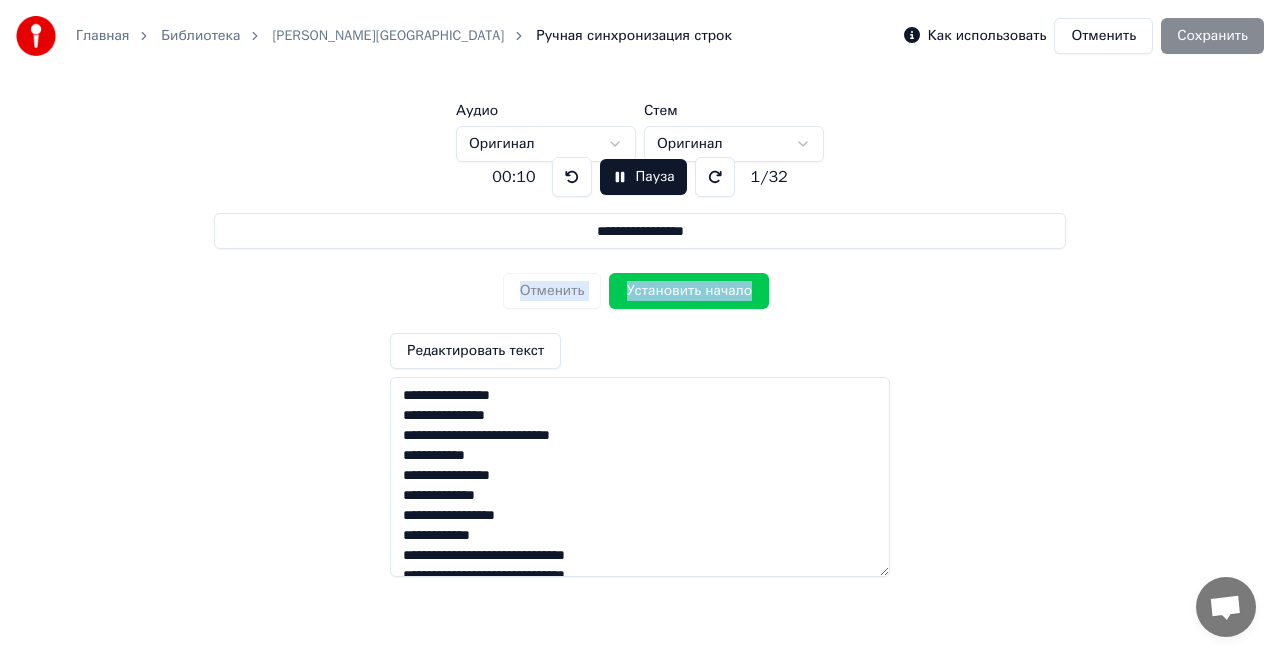 click at bounding box center (572, 177) 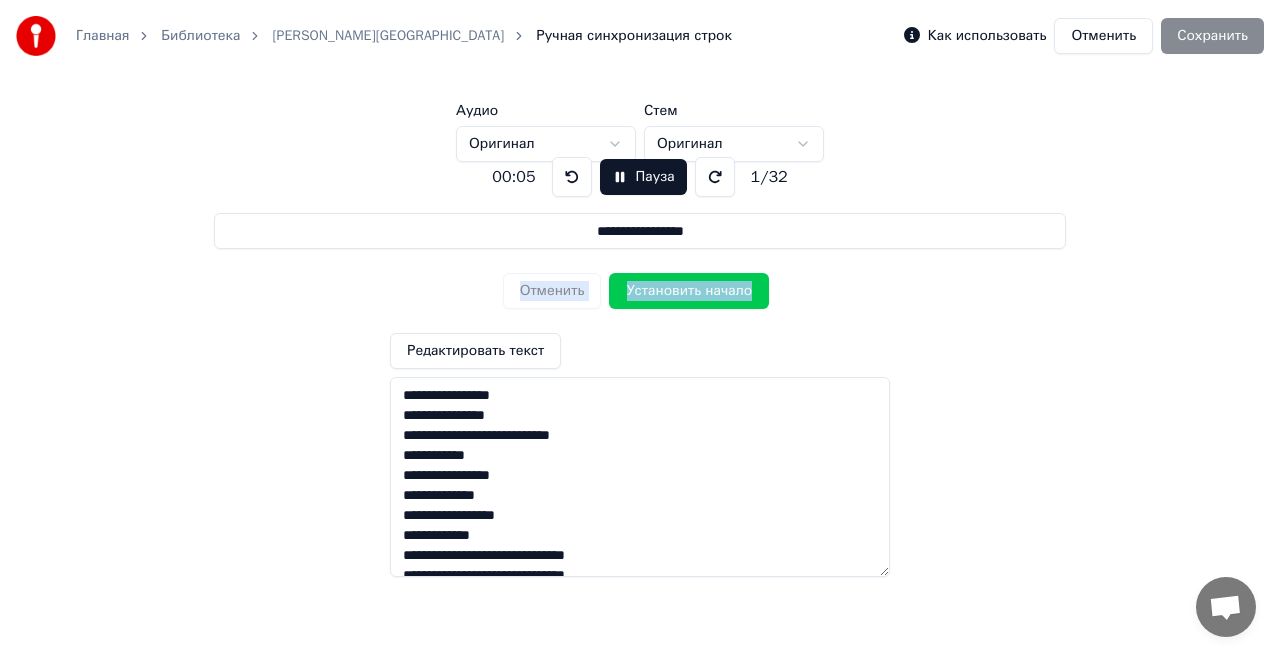 click at bounding box center [572, 177] 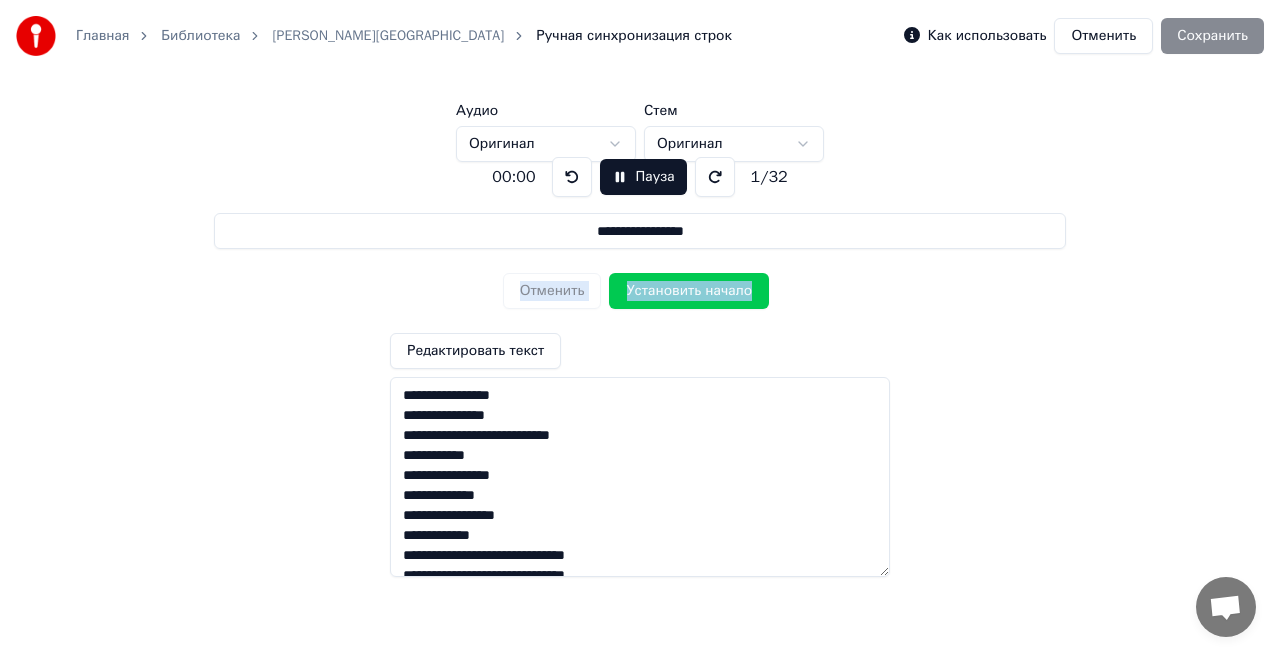 click at bounding box center [572, 177] 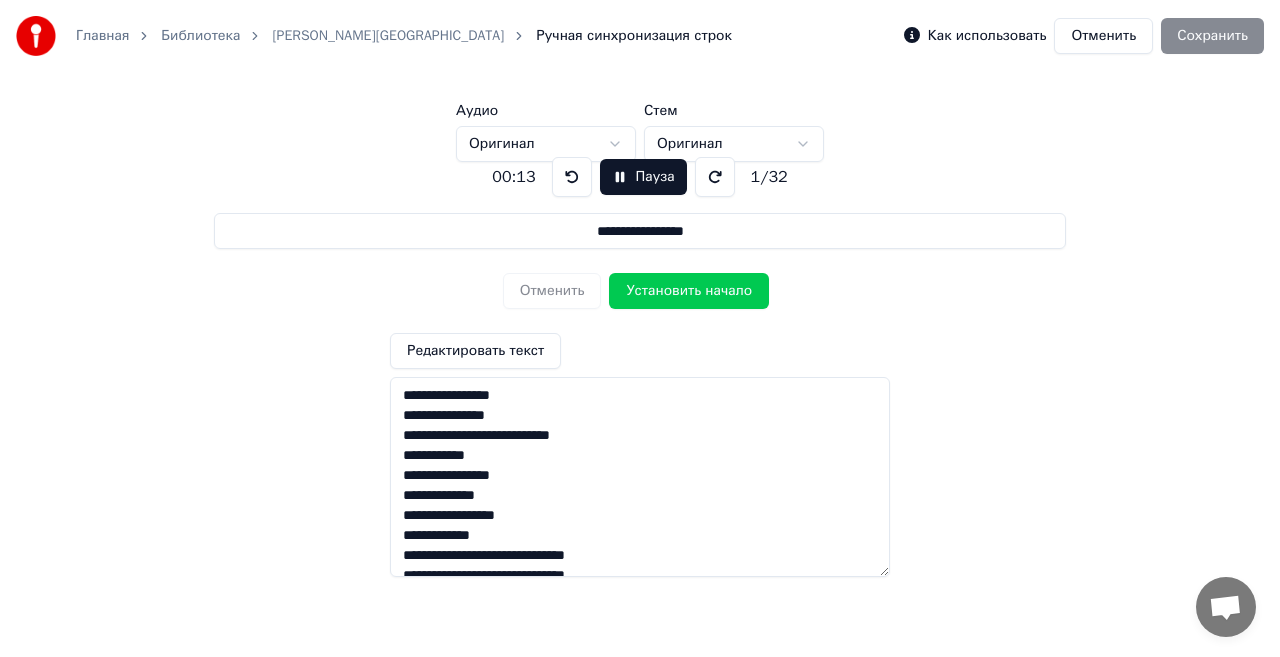 click on "Установить начало" at bounding box center (689, 291) 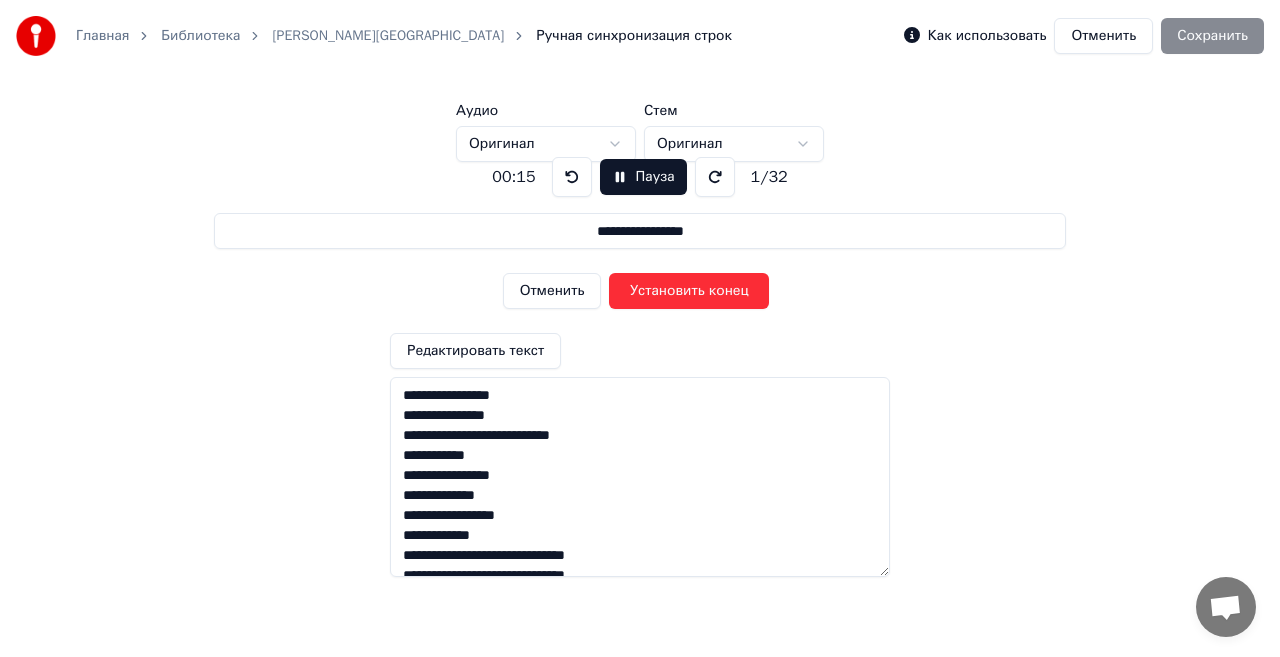 click on "Установить конец" at bounding box center [689, 291] 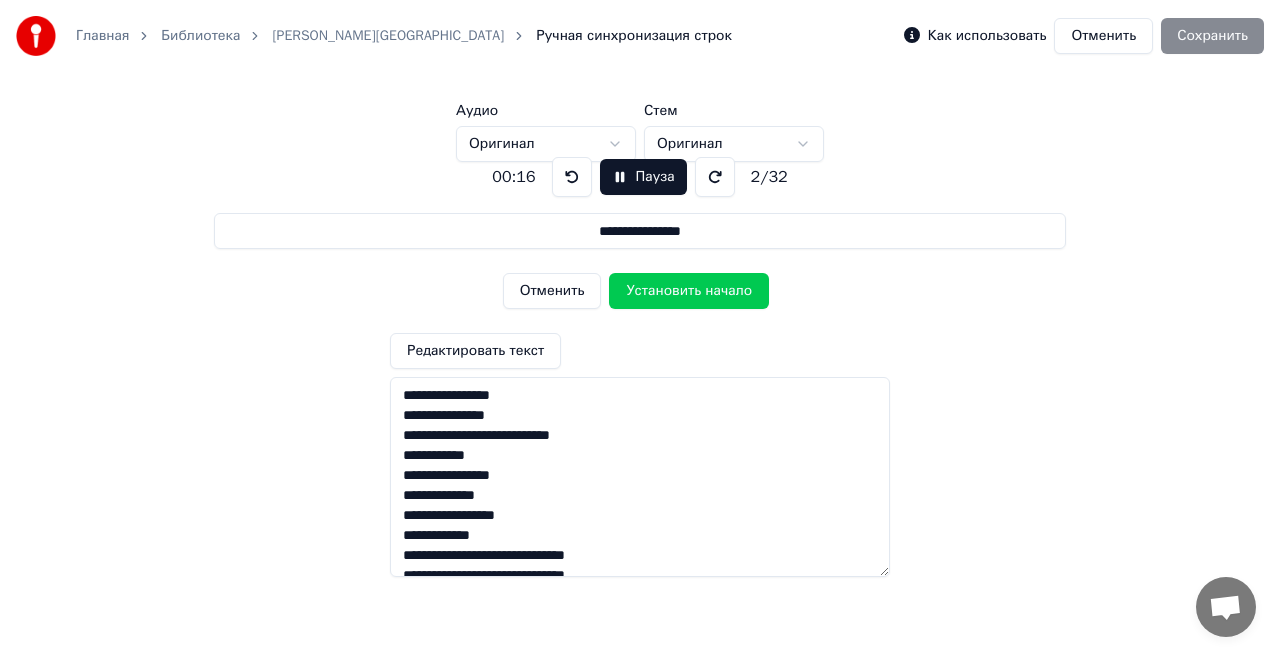 click on "Установить начало" at bounding box center [689, 291] 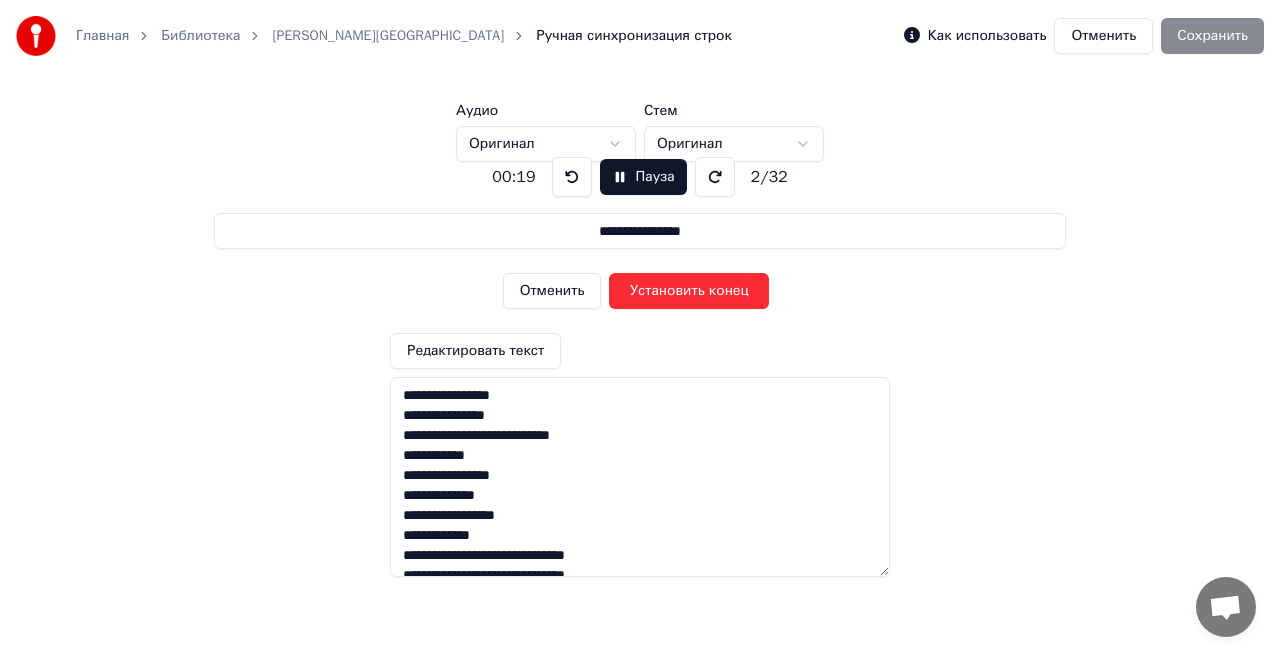 click on "Установить конец" at bounding box center (689, 291) 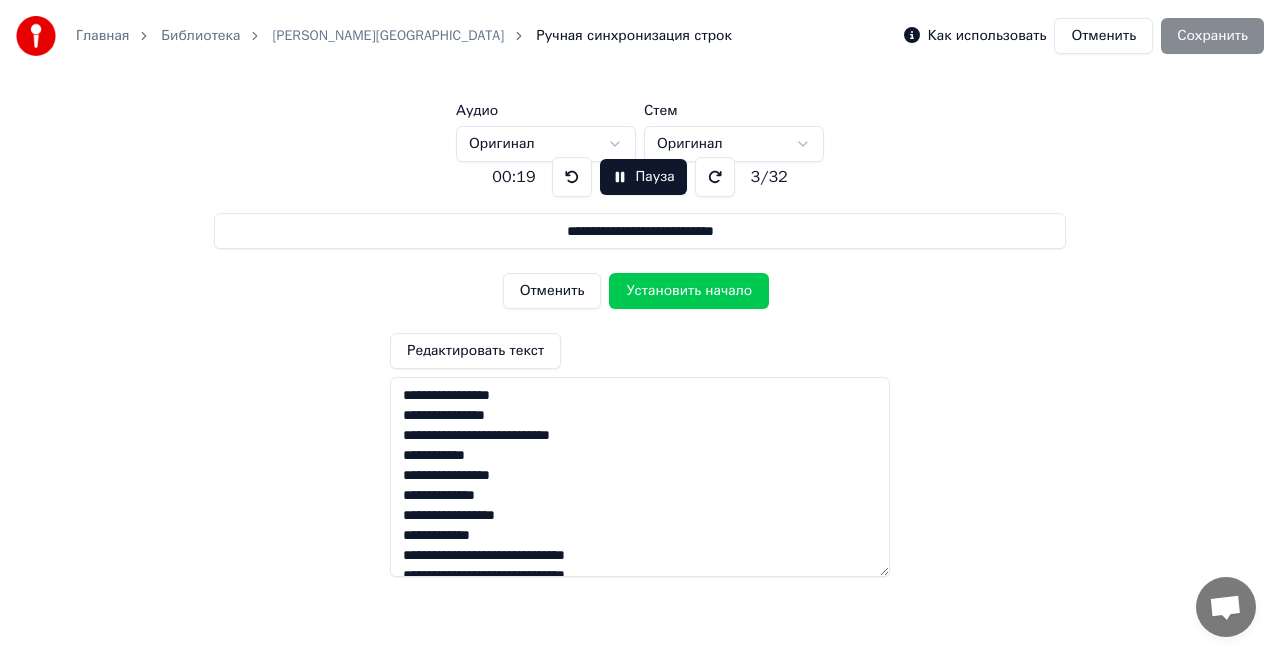 click on "Установить начало" at bounding box center [689, 291] 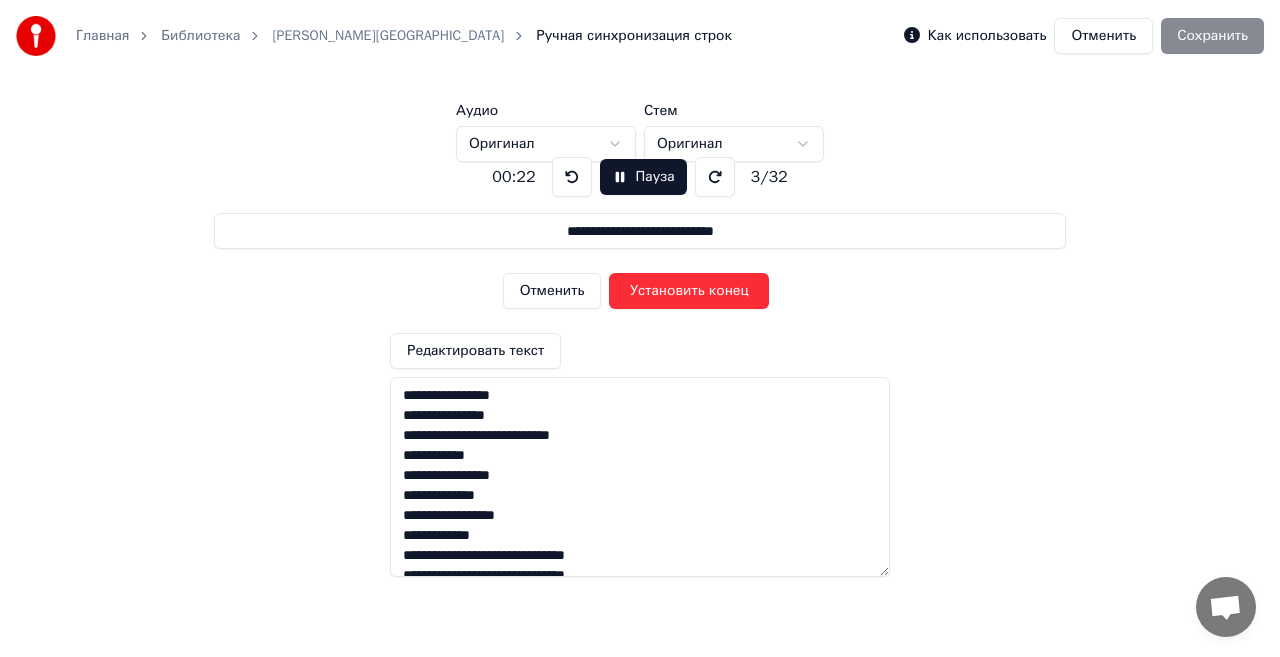 click on "Установить конец" at bounding box center [689, 291] 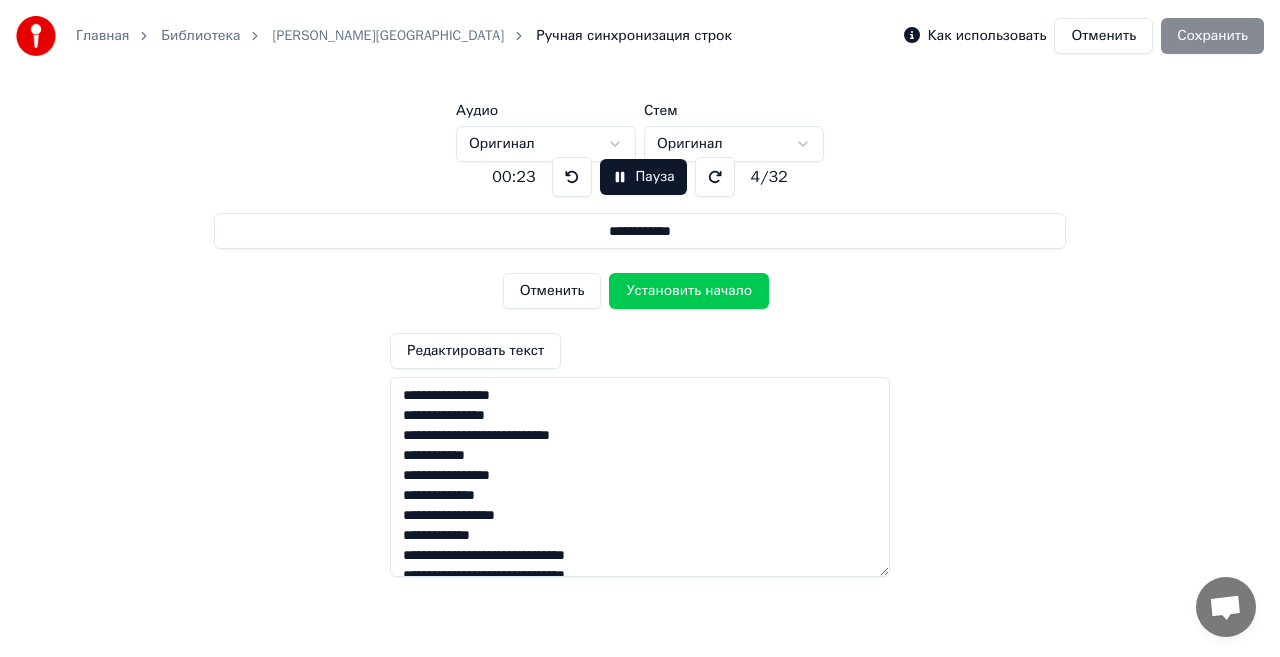 click on "Установить начало" at bounding box center [689, 291] 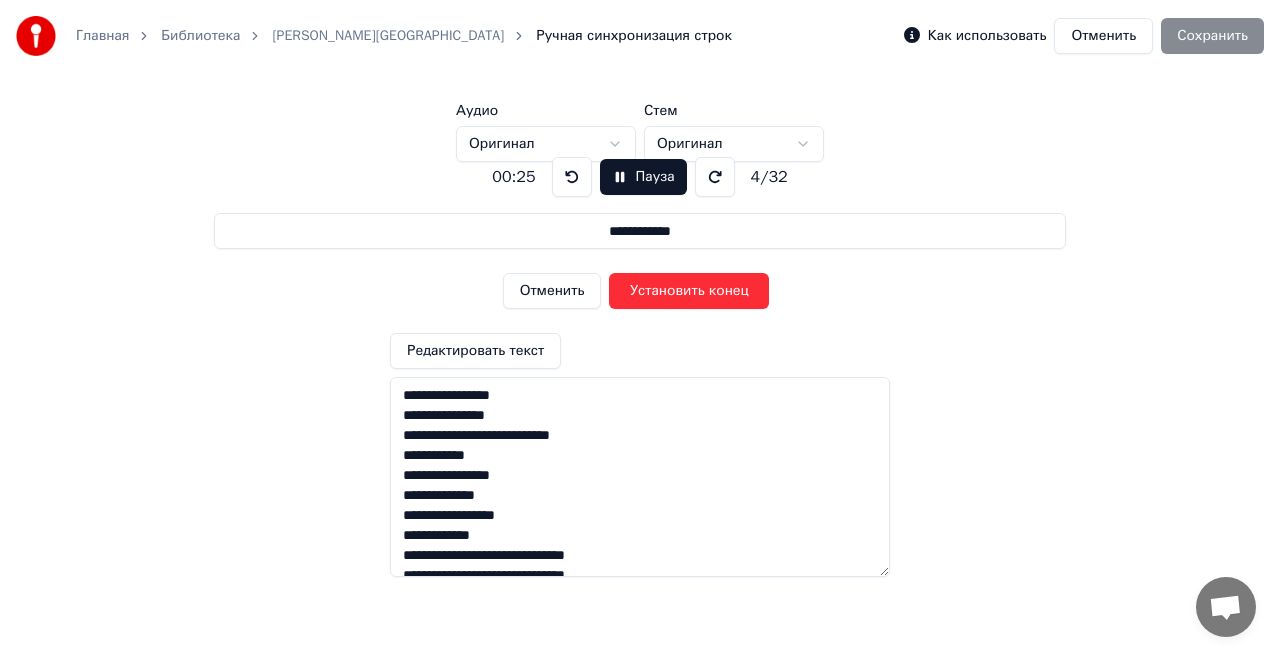 click on "Установить конец" at bounding box center [689, 291] 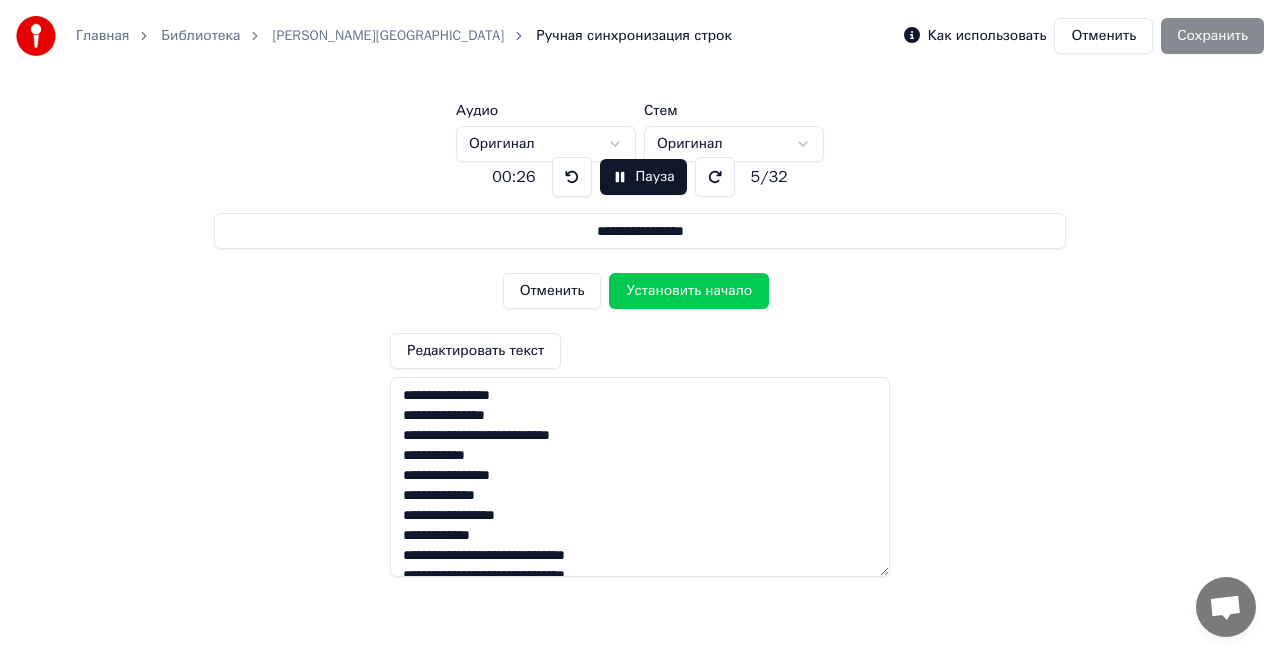 click on "Установить начало" at bounding box center [689, 291] 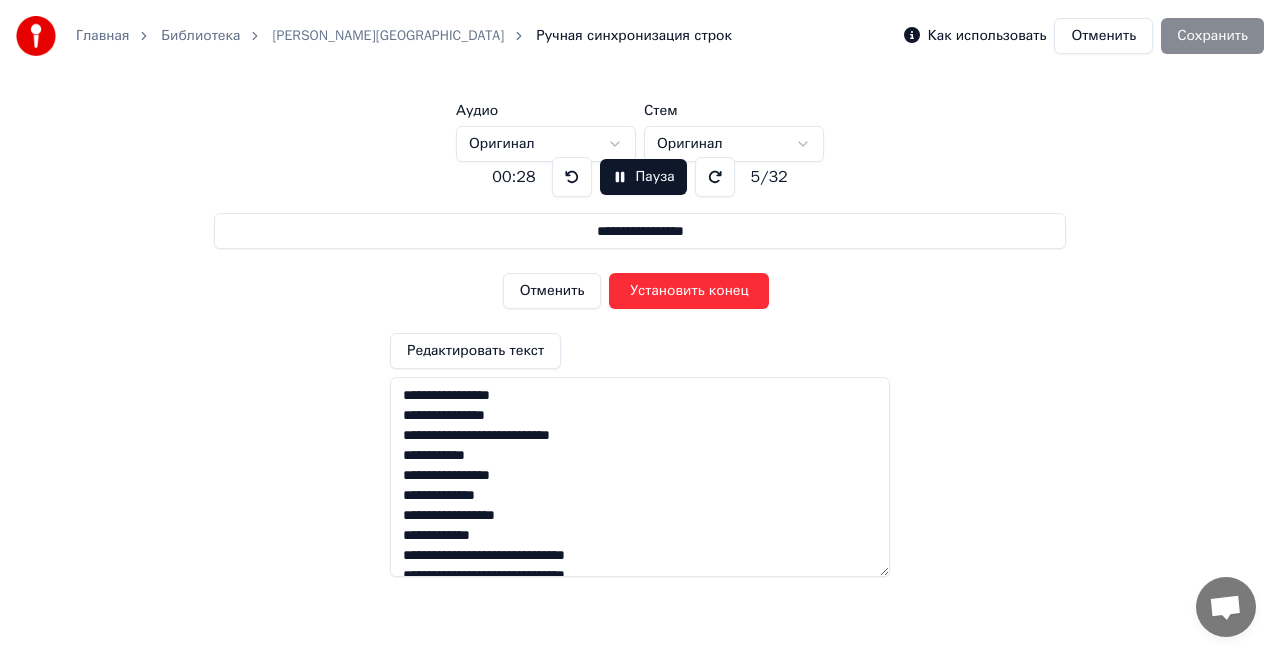 click on "Установить конец" at bounding box center (689, 291) 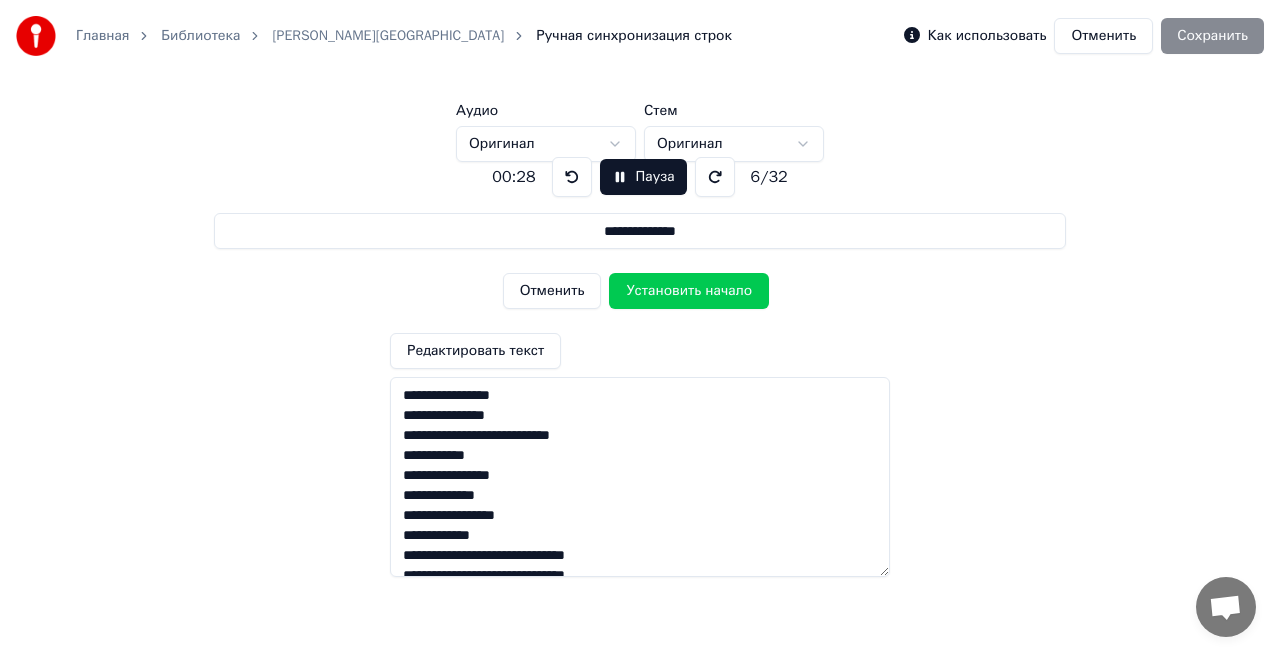 click on "Установить начало" at bounding box center [689, 291] 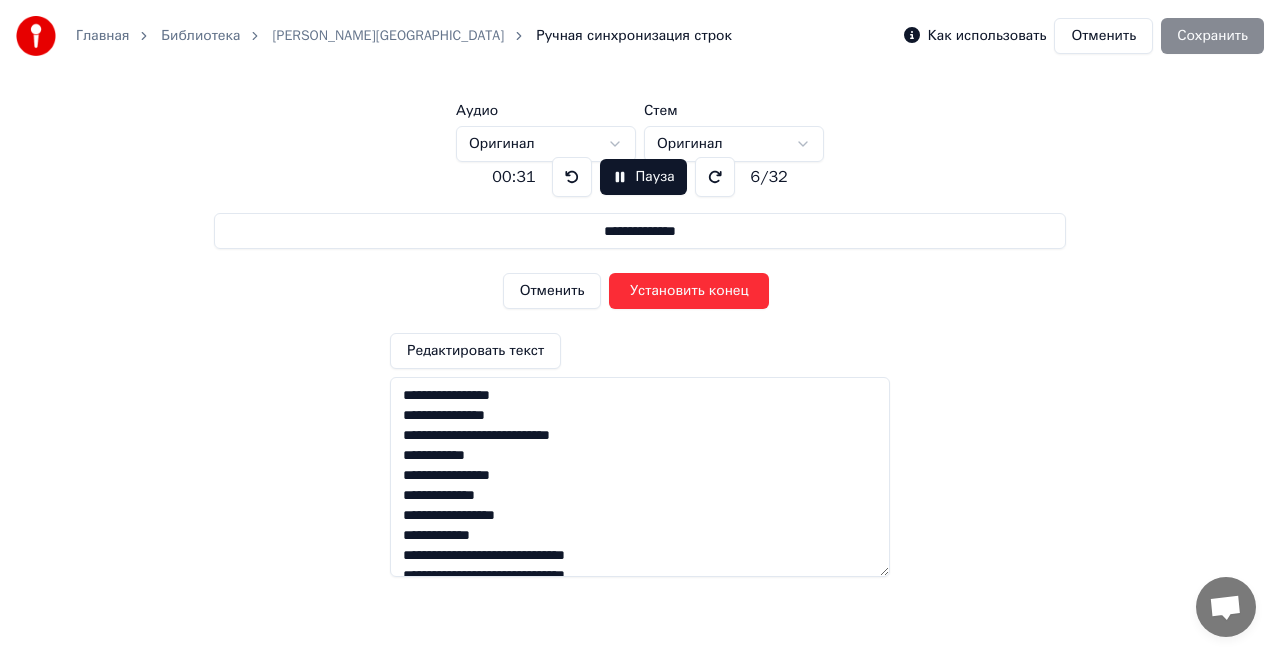 click on "Установить конец" at bounding box center (689, 291) 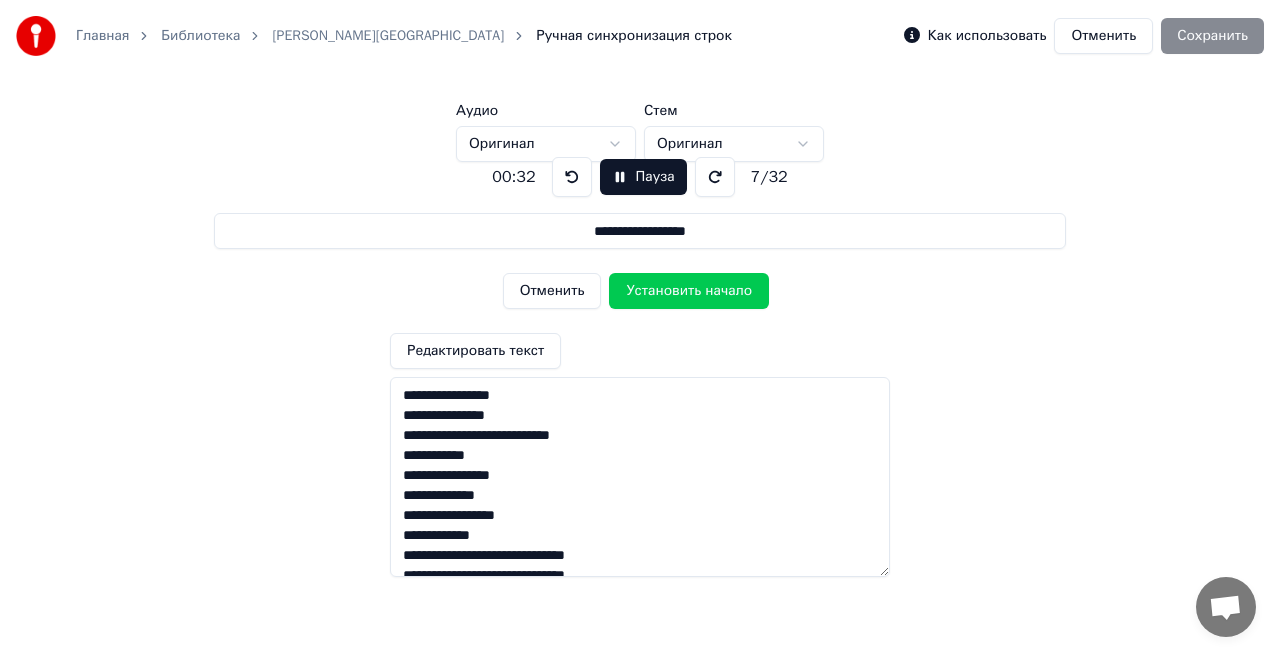 click on "Установить начало" at bounding box center [689, 291] 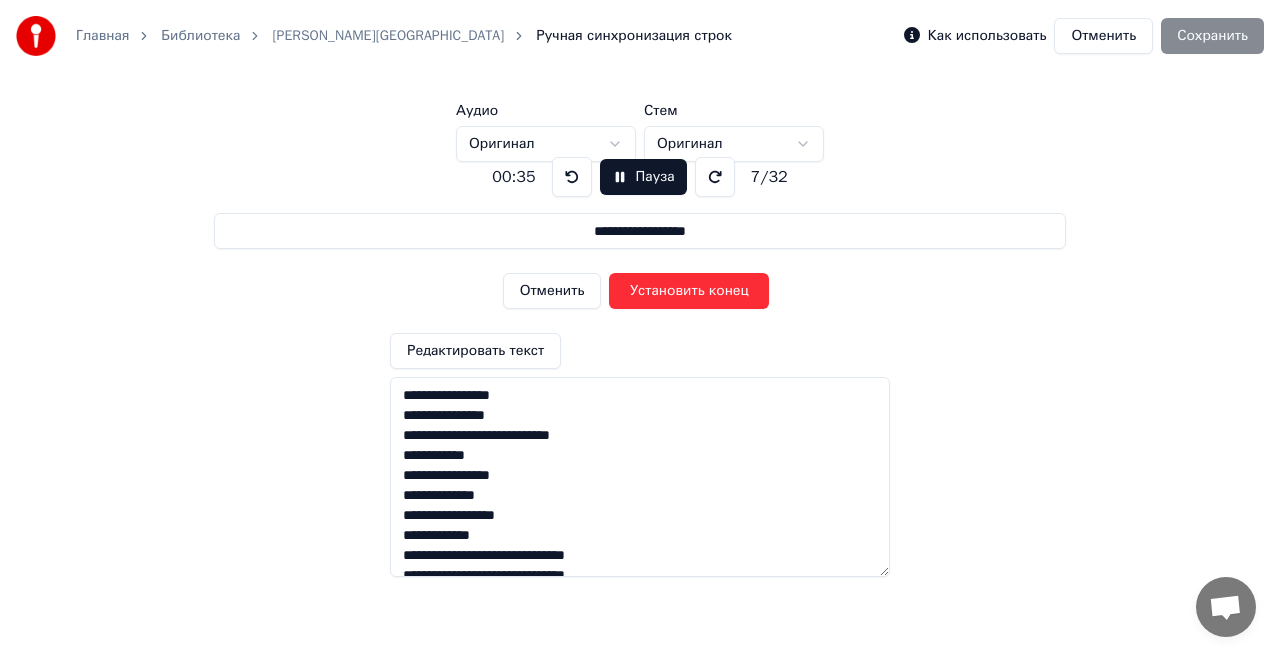 click on "Установить конец" at bounding box center [689, 291] 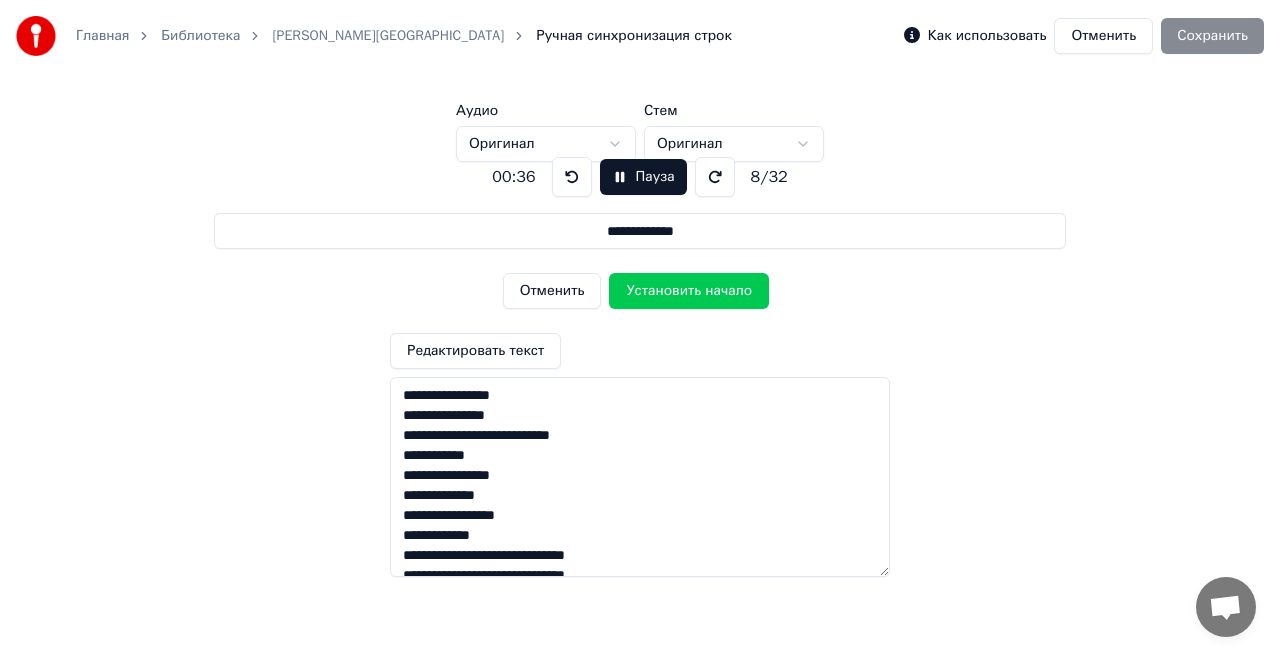 click on "Установить начало" at bounding box center [689, 291] 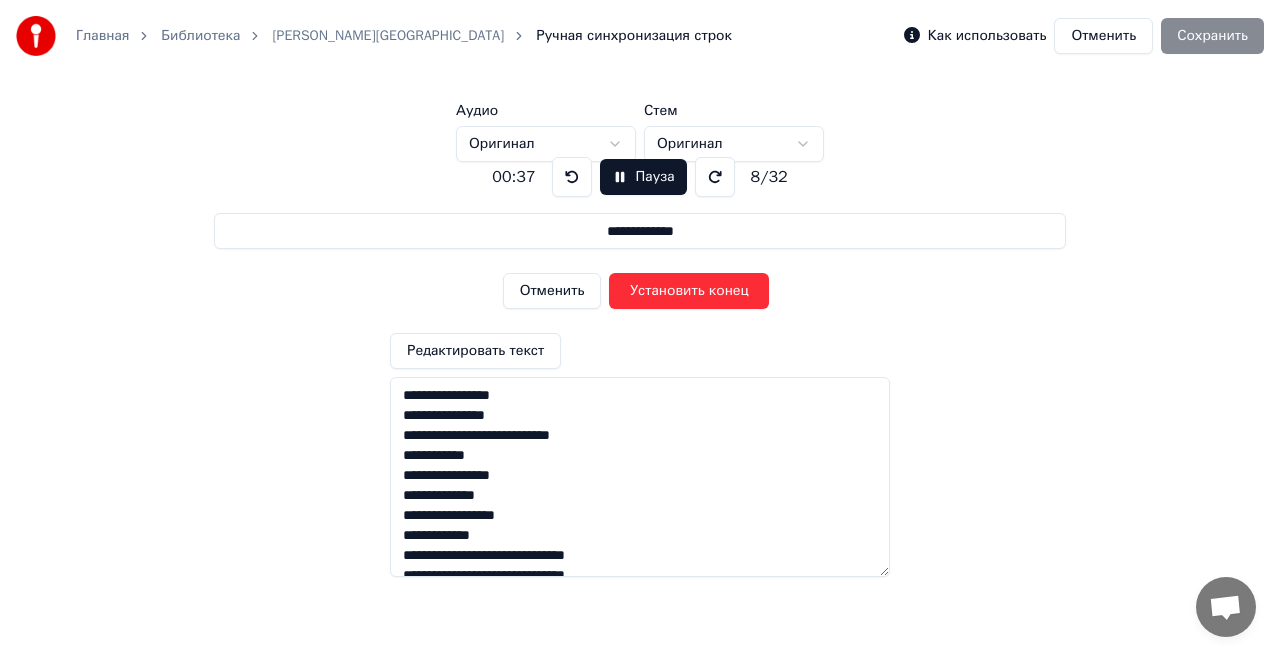 click on "Установить конец" at bounding box center (689, 291) 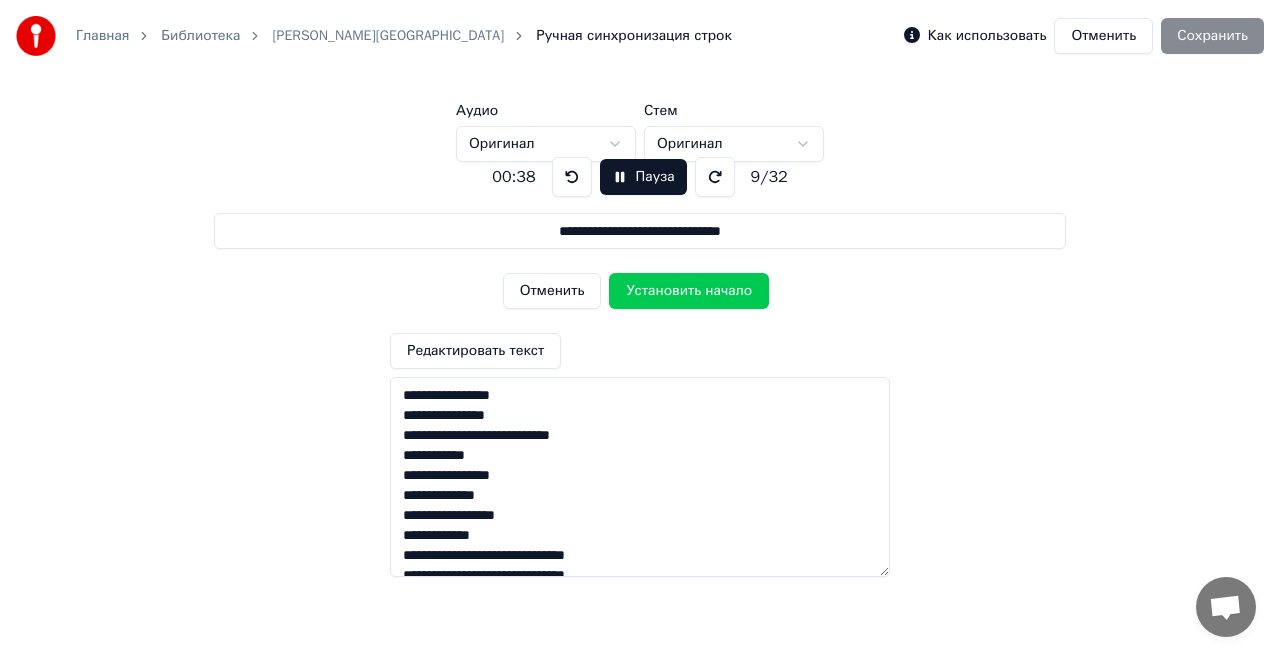 click on "Установить начало" at bounding box center [689, 291] 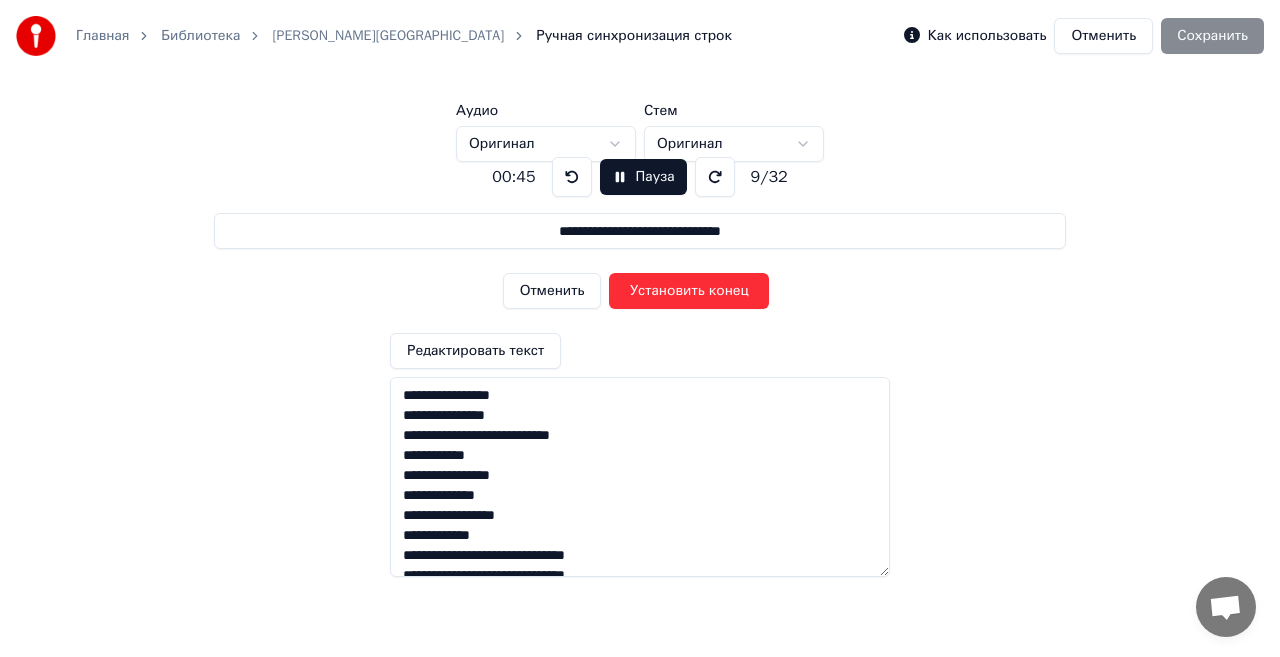click on "Установить конец" at bounding box center (689, 291) 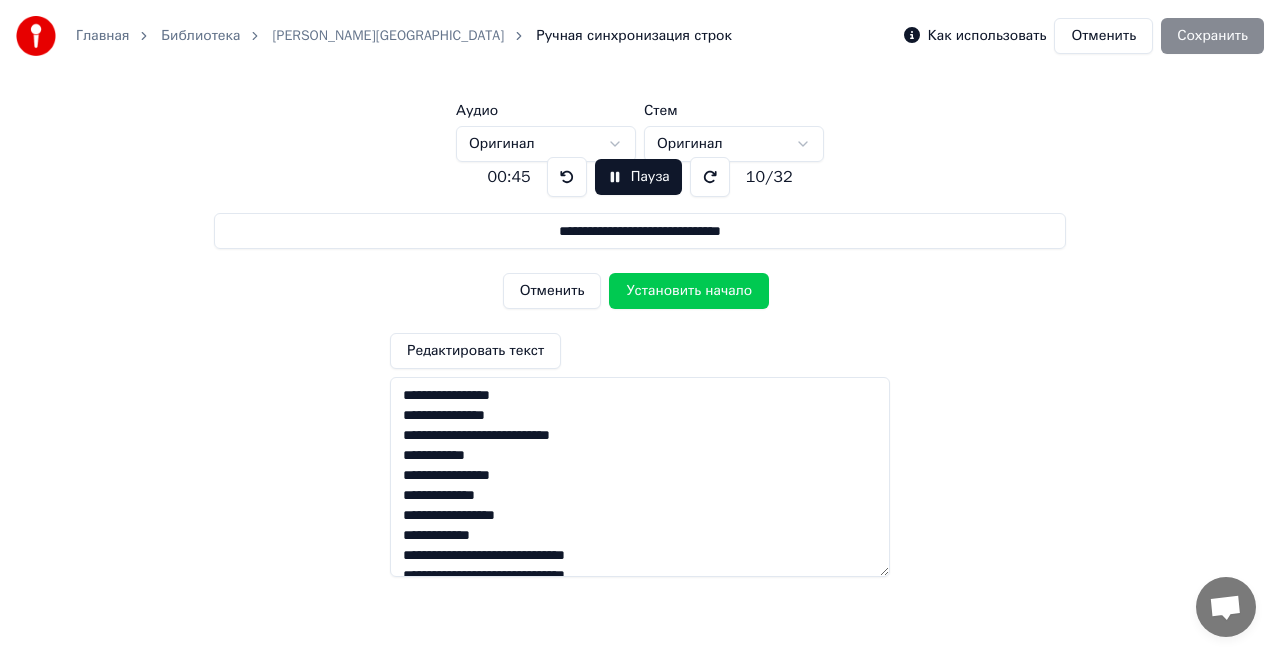 click on "Установить начало" at bounding box center (689, 291) 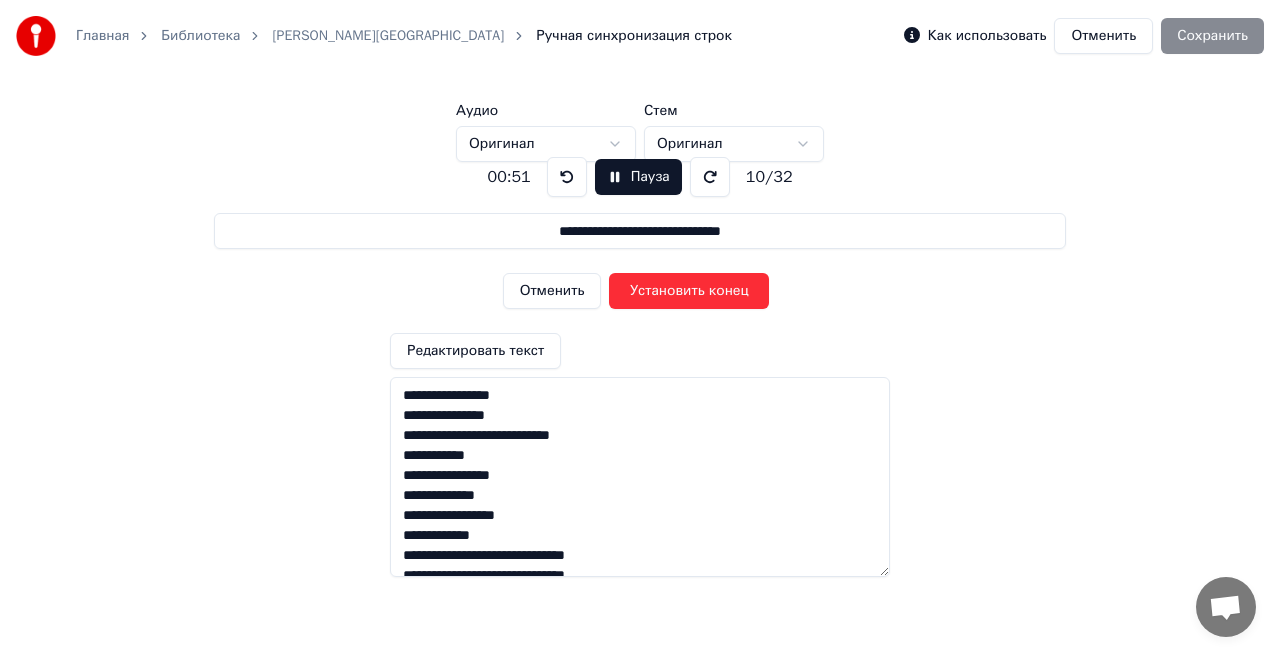 click on "Установить конец" at bounding box center (689, 291) 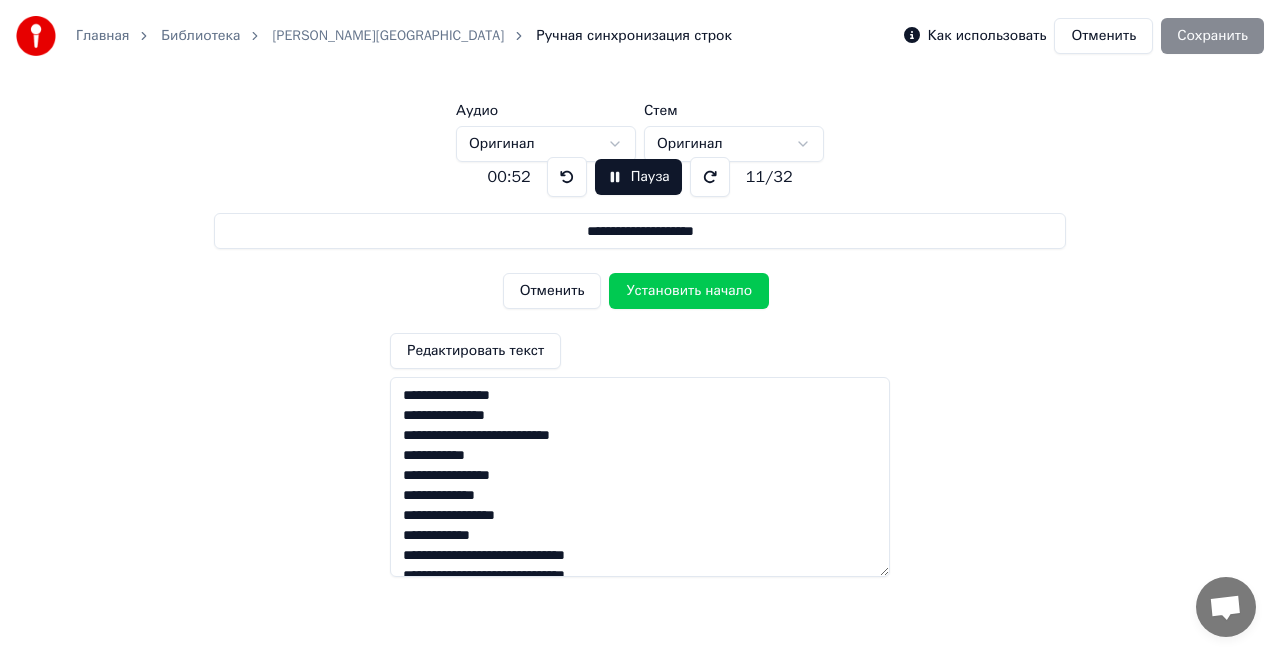 click on "Установить начало" at bounding box center (689, 291) 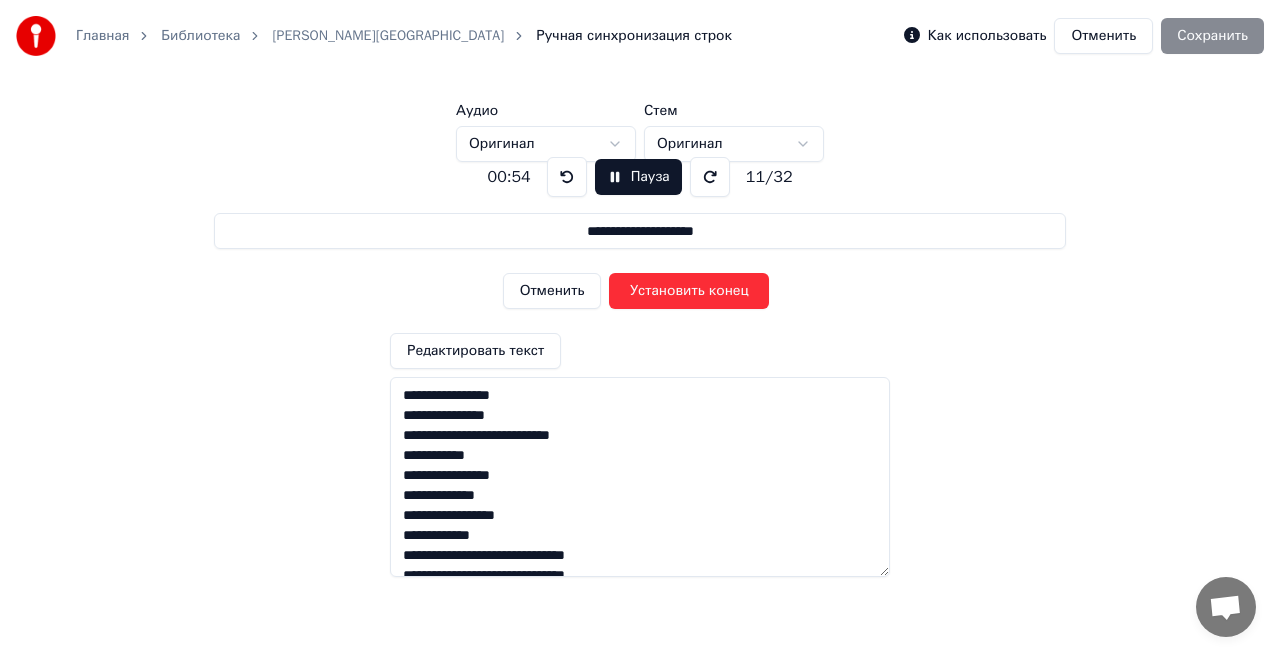click on "Установить конец" at bounding box center [689, 291] 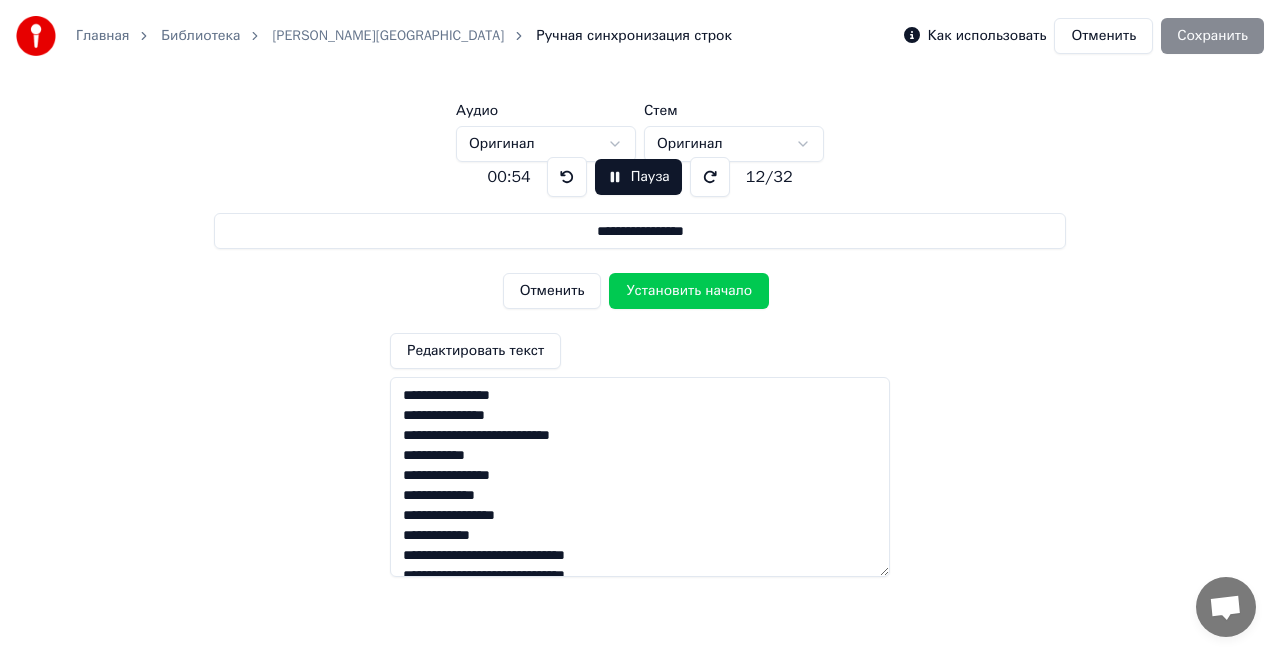 click on "Установить начало" at bounding box center [689, 291] 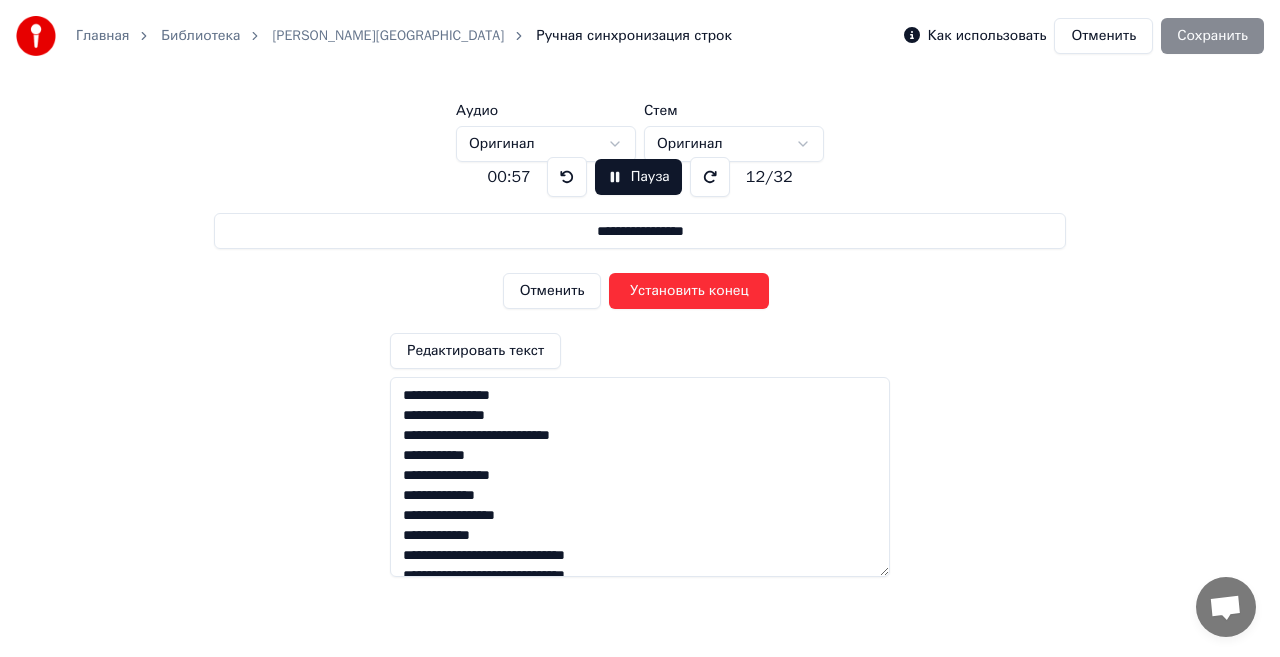click on "Установить конец" at bounding box center [689, 291] 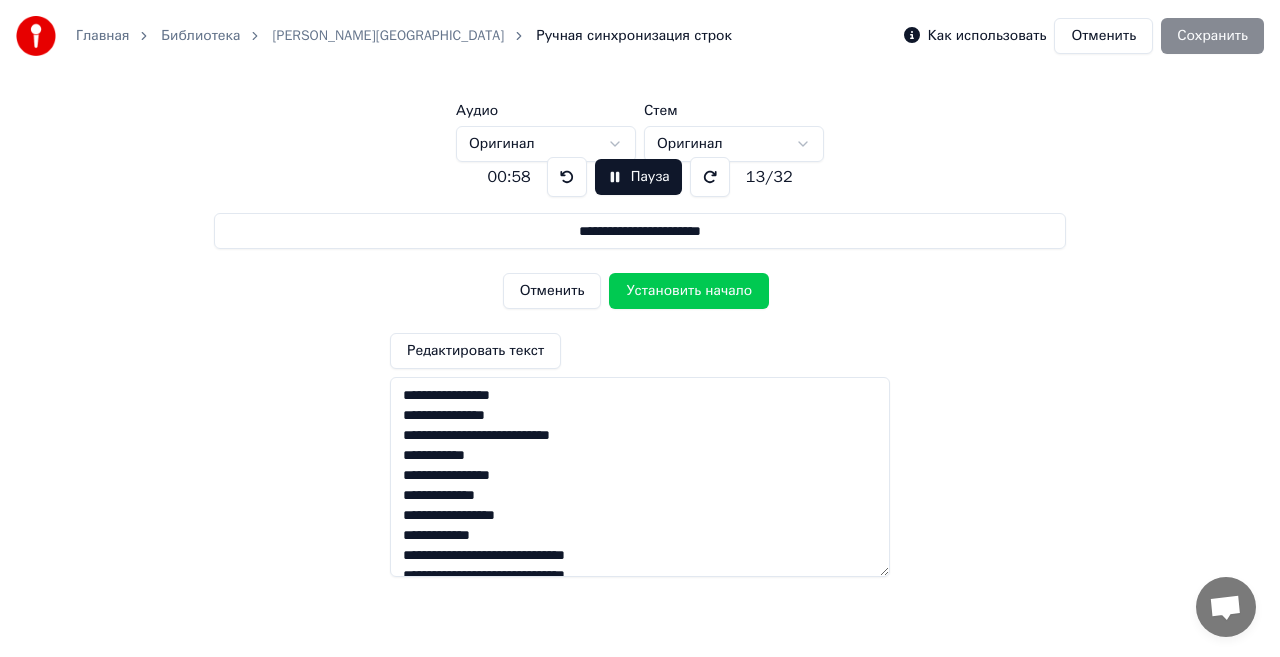 click on "Установить начало" at bounding box center (689, 291) 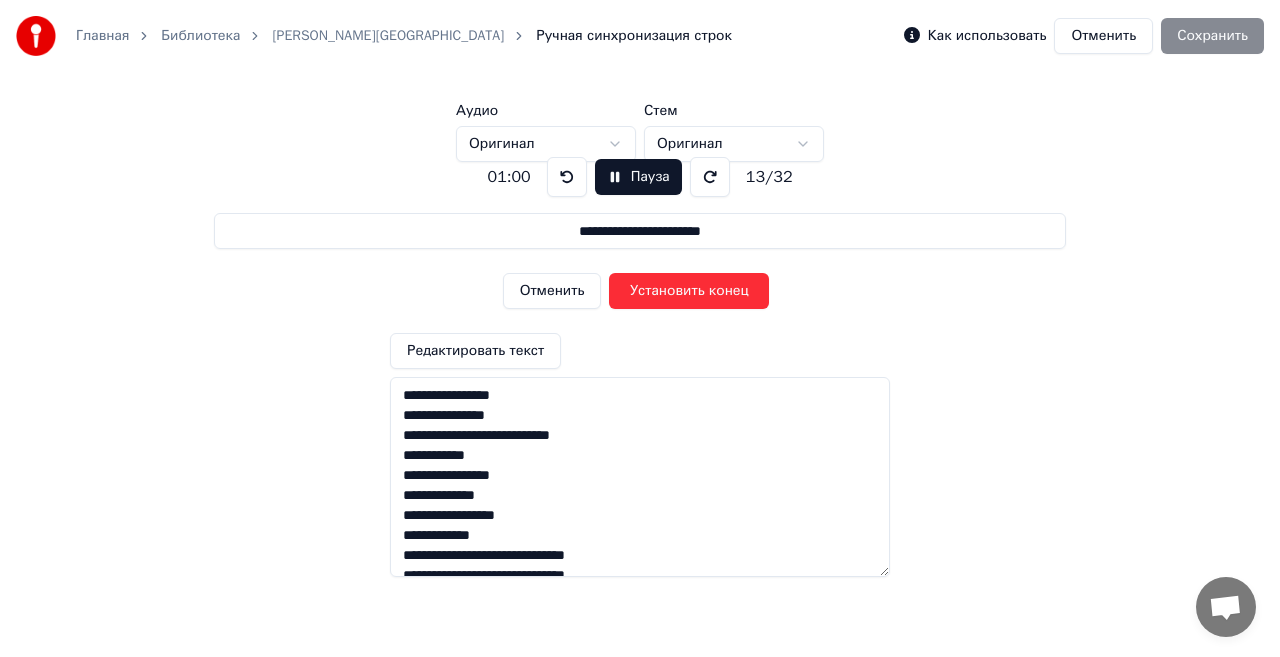 click on "Установить конец" at bounding box center (689, 291) 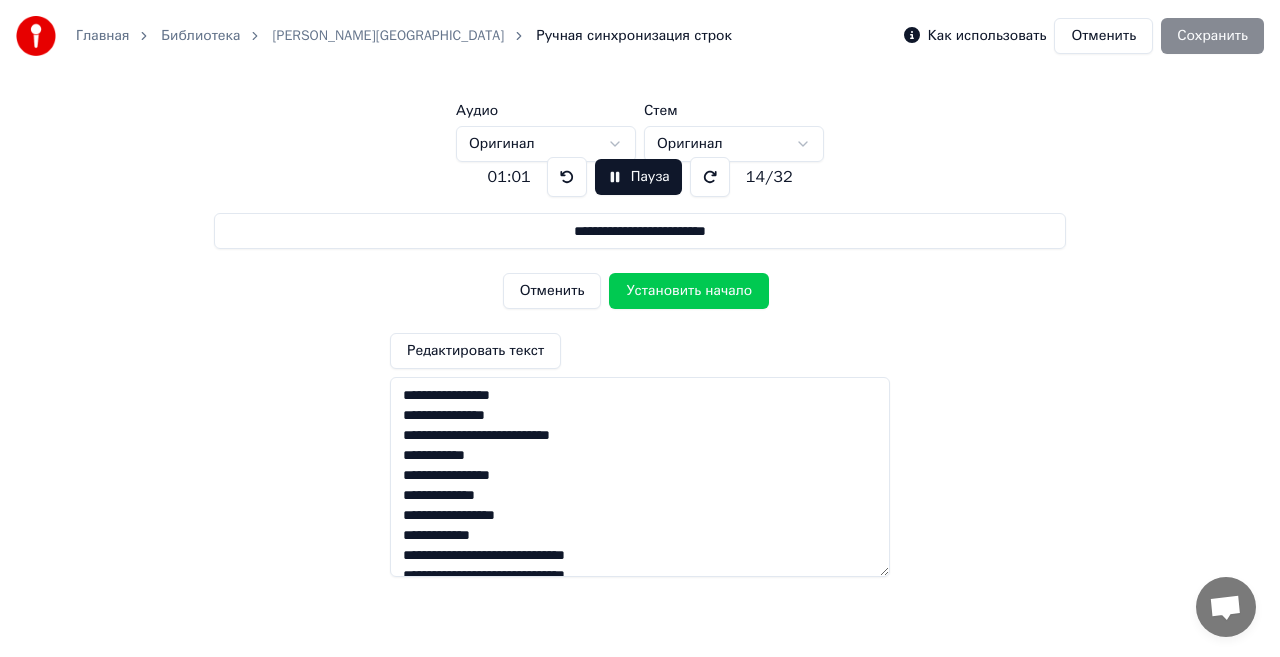 click on "Установить начало" at bounding box center [689, 291] 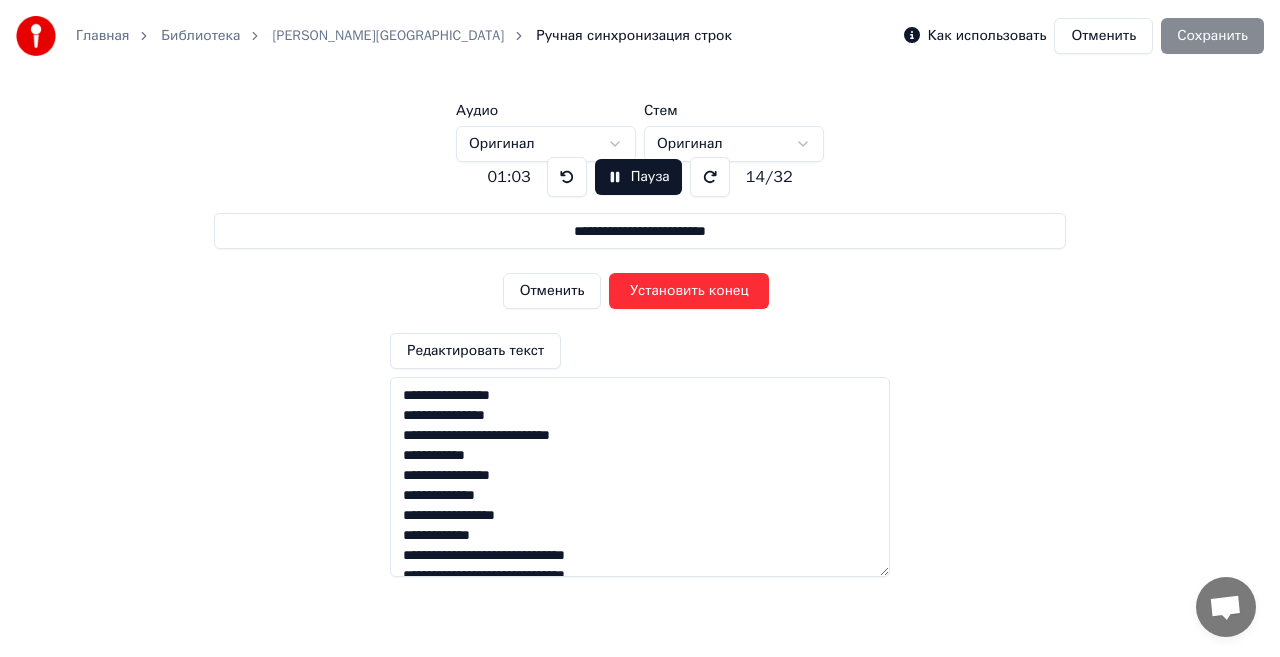 click on "Установить конец" at bounding box center (689, 291) 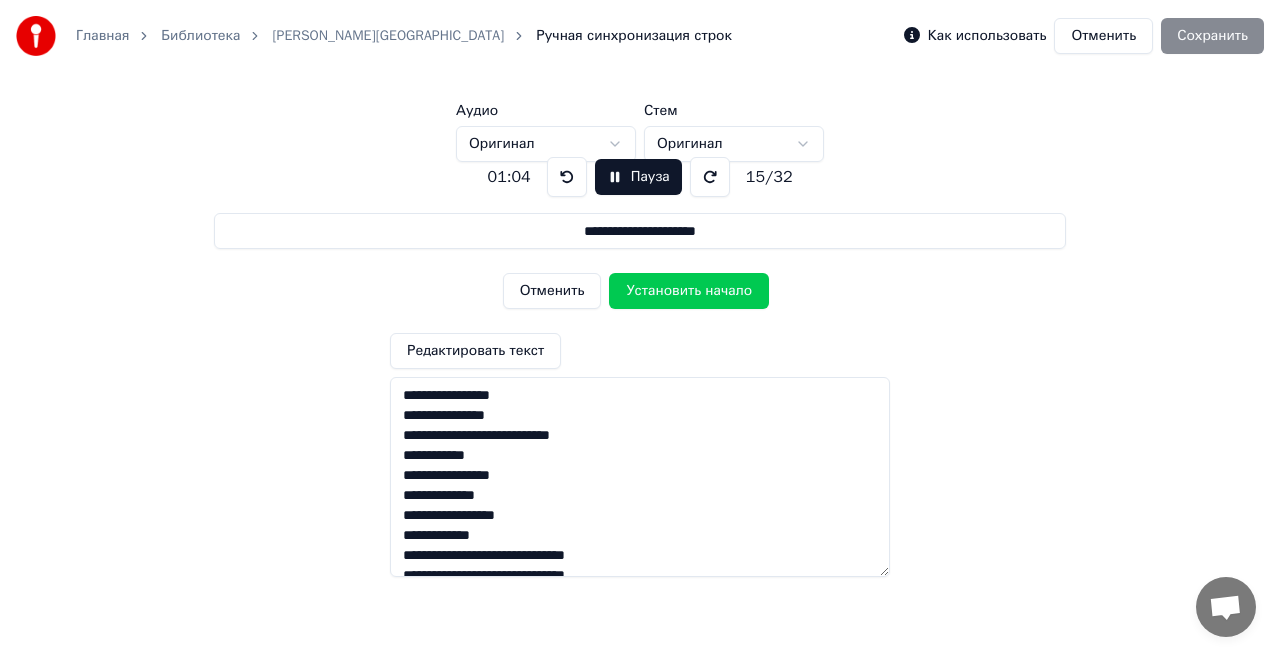 click on "Установить начало" at bounding box center (689, 291) 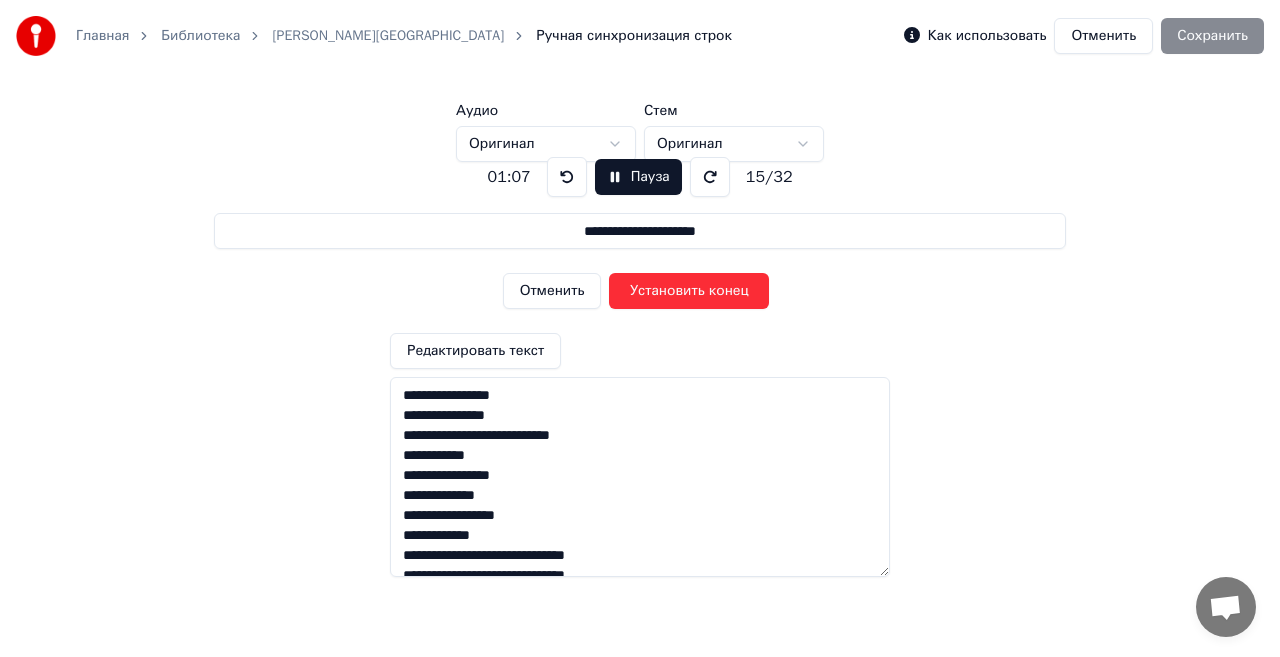 click on "Установить конец" at bounding box center [689, 291] 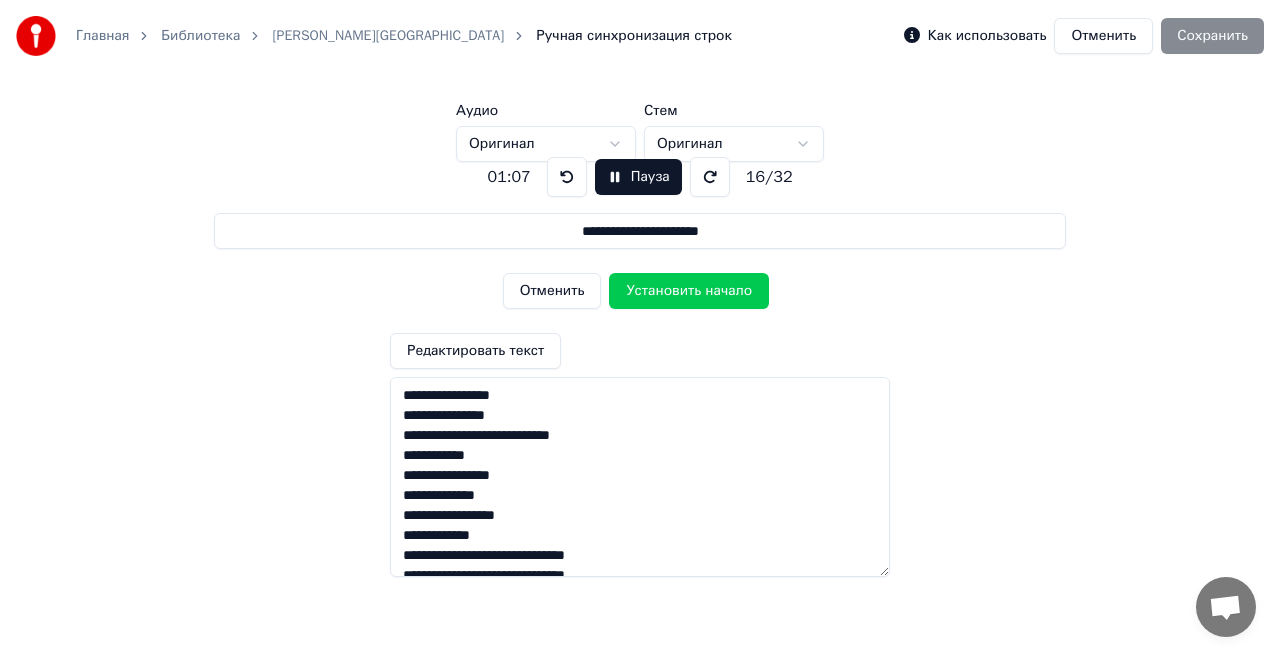 click on "Установить начало" at bounding box center (689, 291) 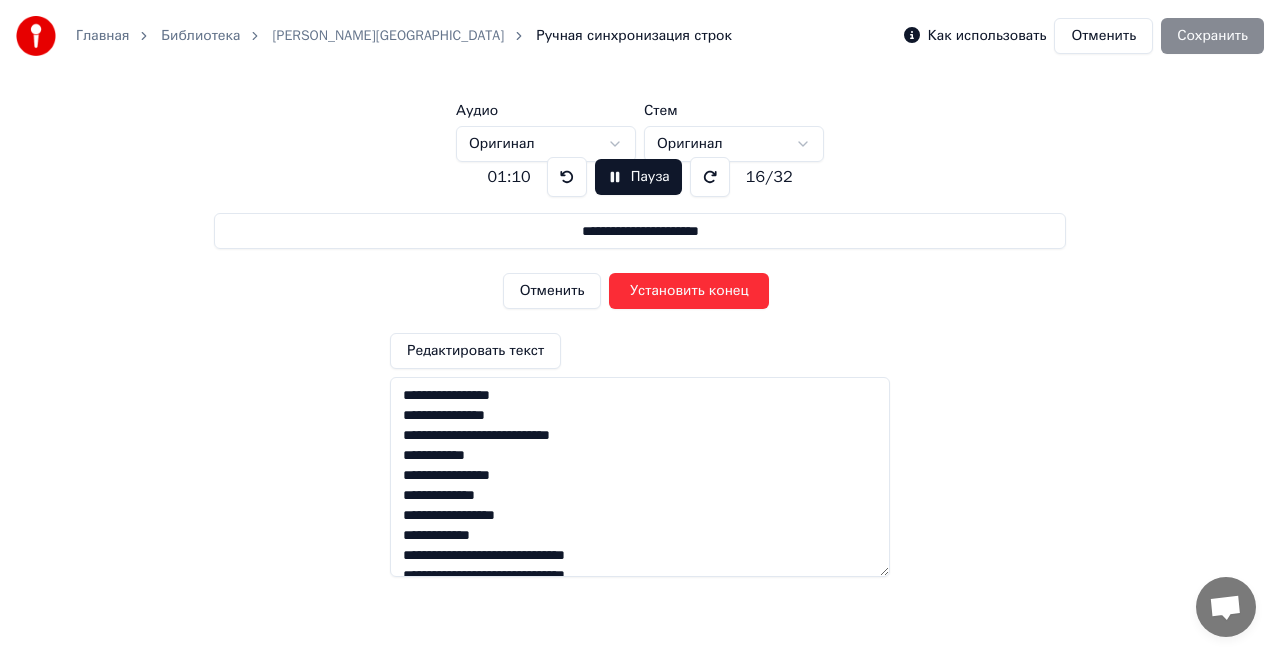 click on "Установить конец" at bounding box center [689, 291] 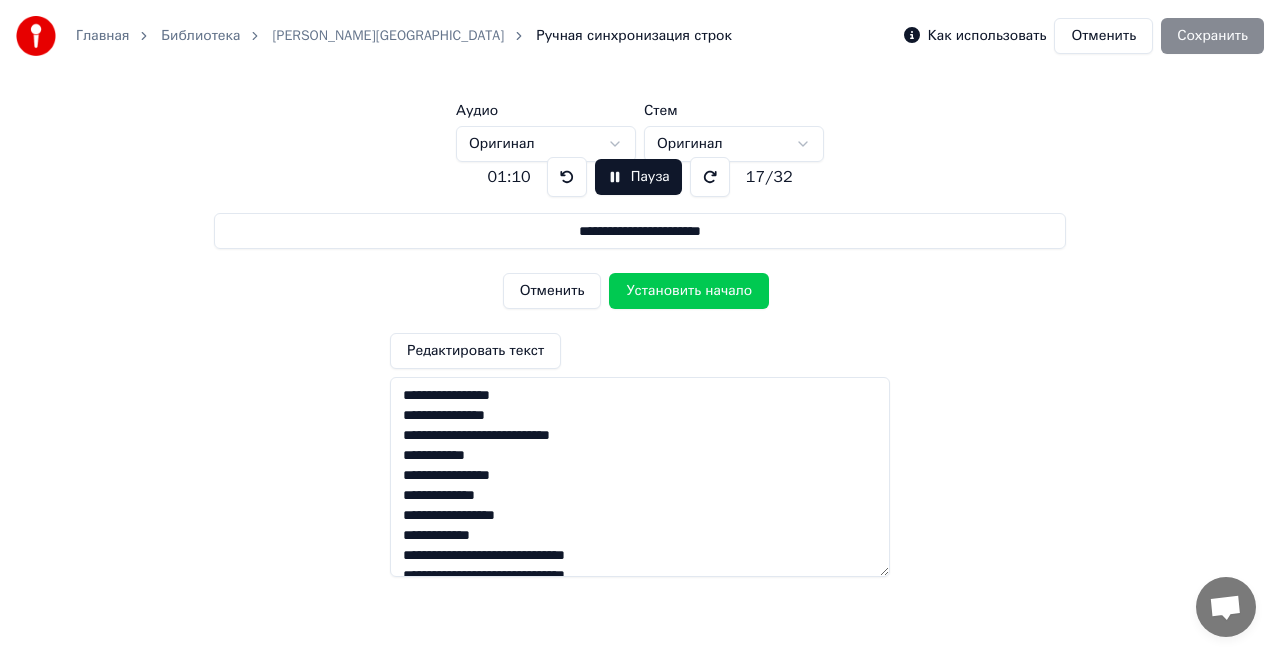 click on "Установить начало" at bounding box center (689, 291) 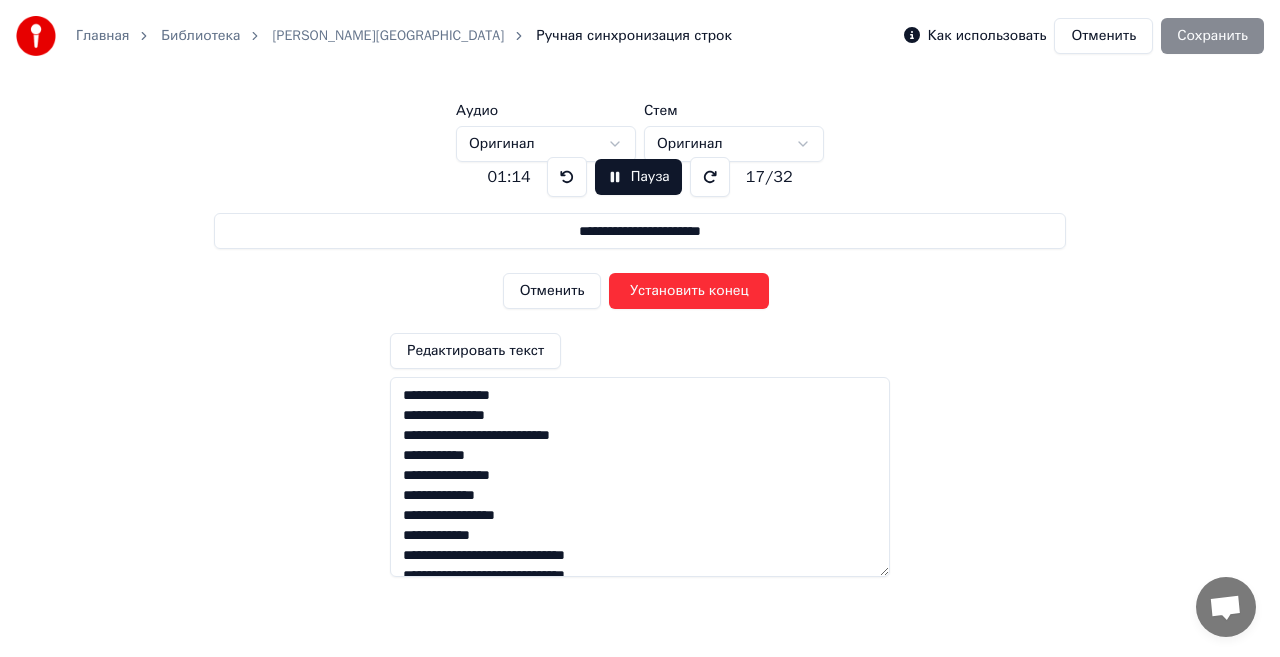click on "Установить конец" at bounding box center [689, 291] 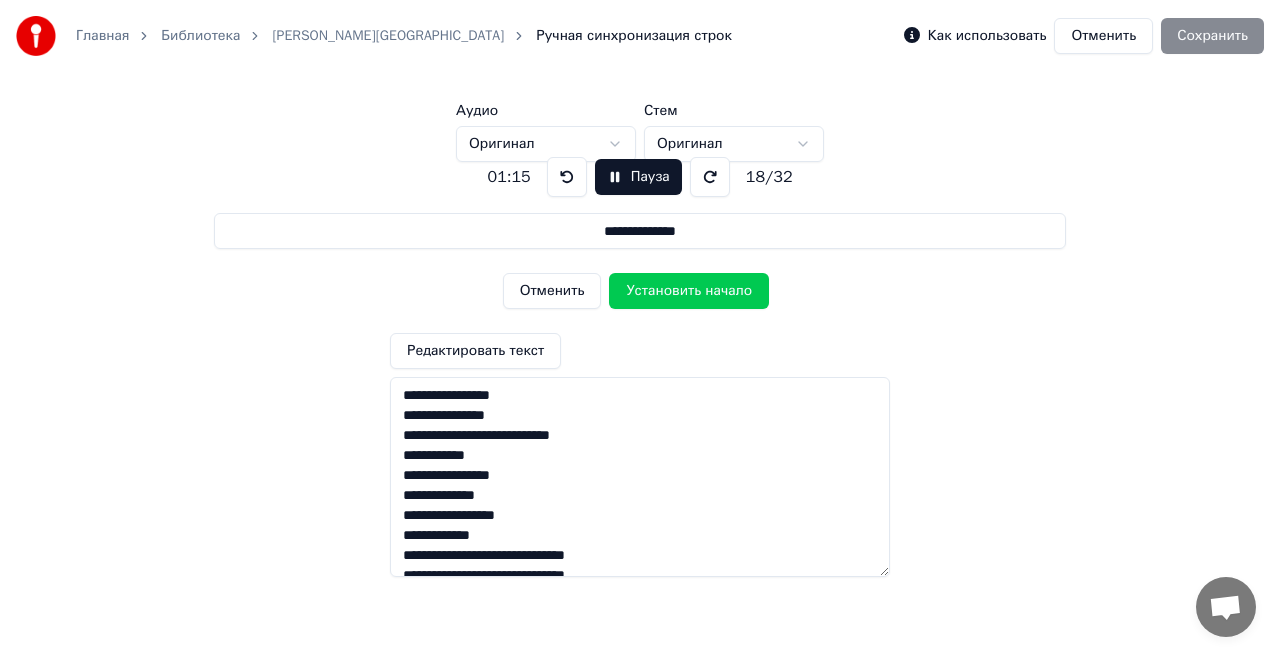 click on "Установить начало" at bounding box center [689, 291] 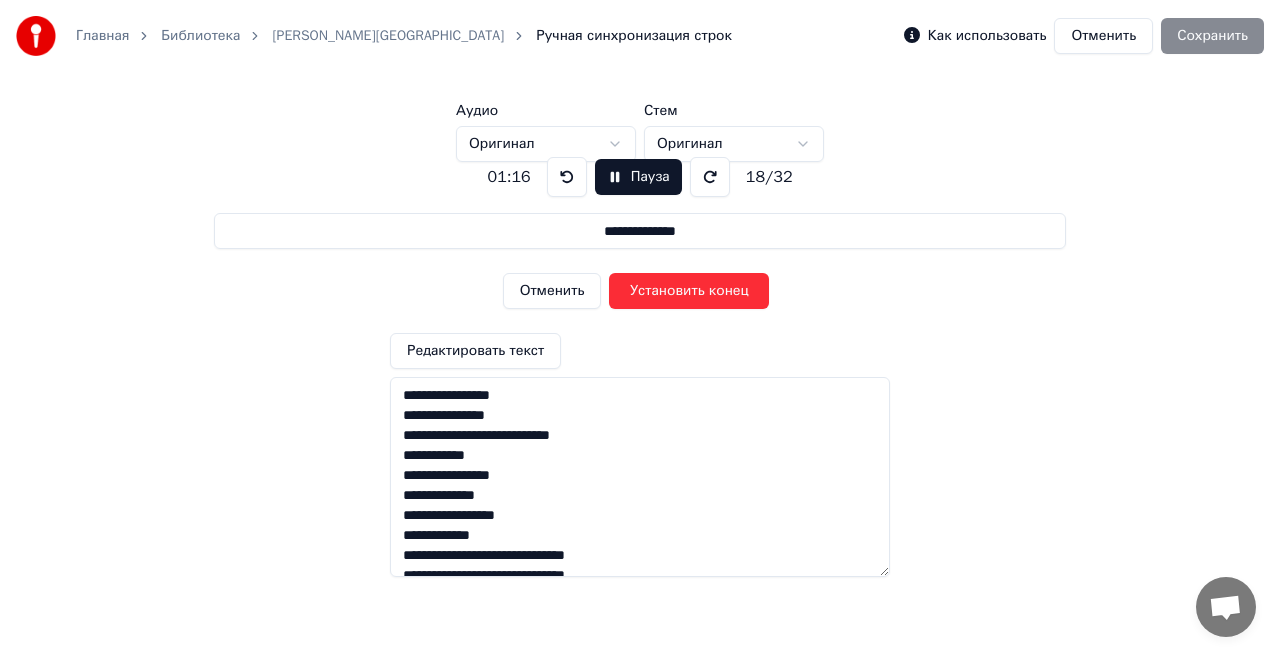 click on "Установить конец" at bounding box center [689, 291] 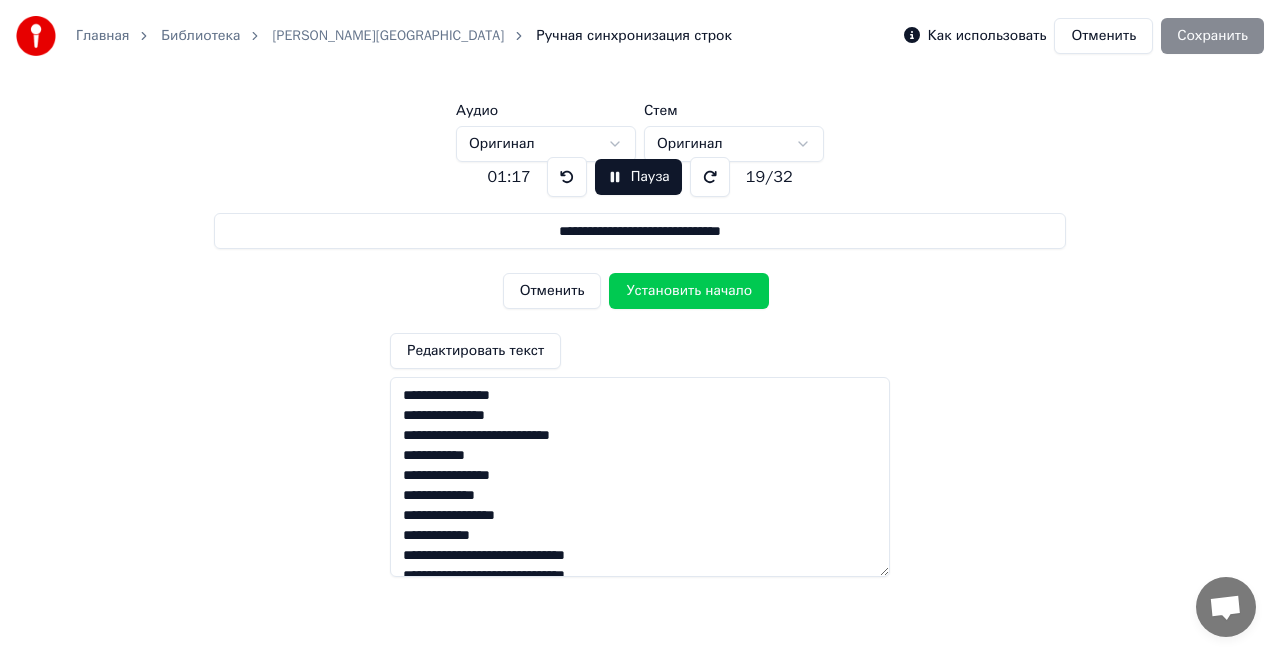 click on "Установить начало" at bounding box center [689, 291] 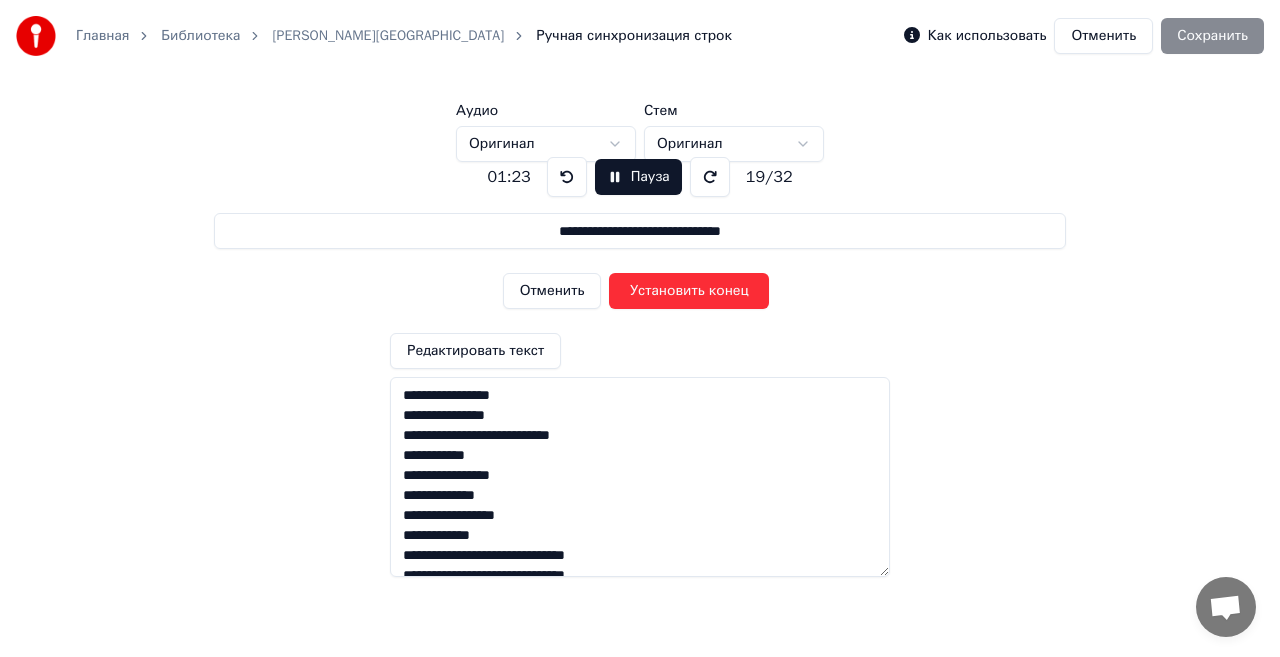 click on "Установить конец" at bounding box center (689, 291) 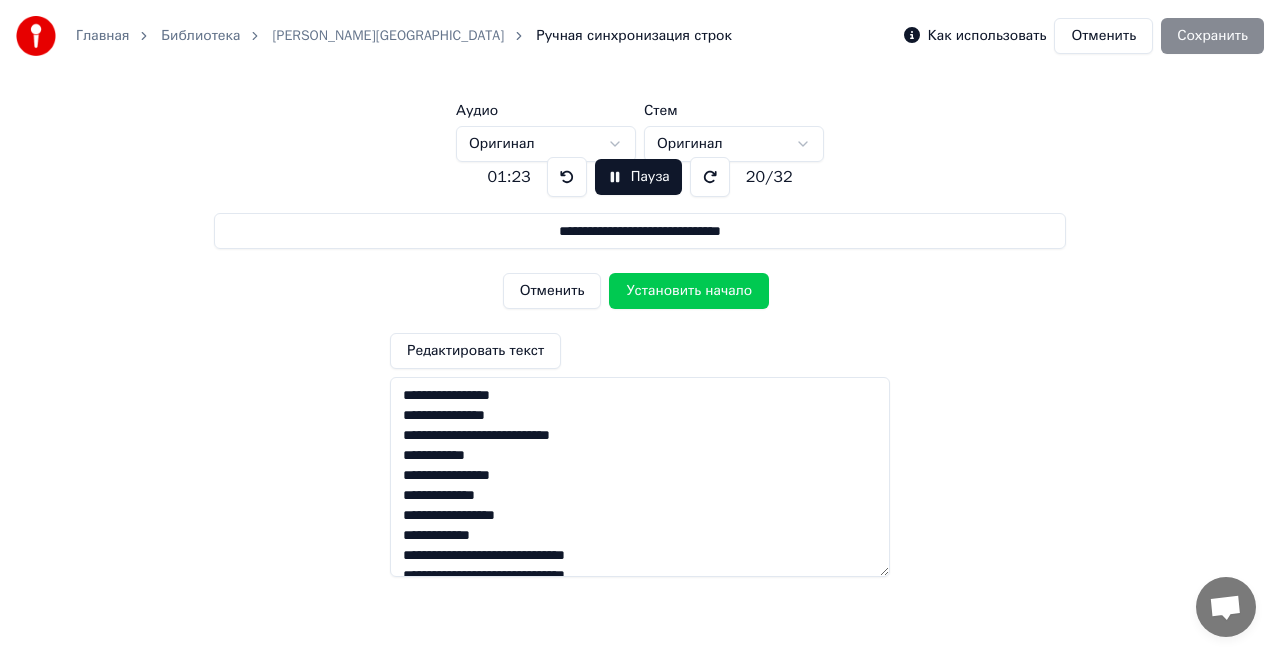 click on "Установить начало" at bounding box center [689, 291] 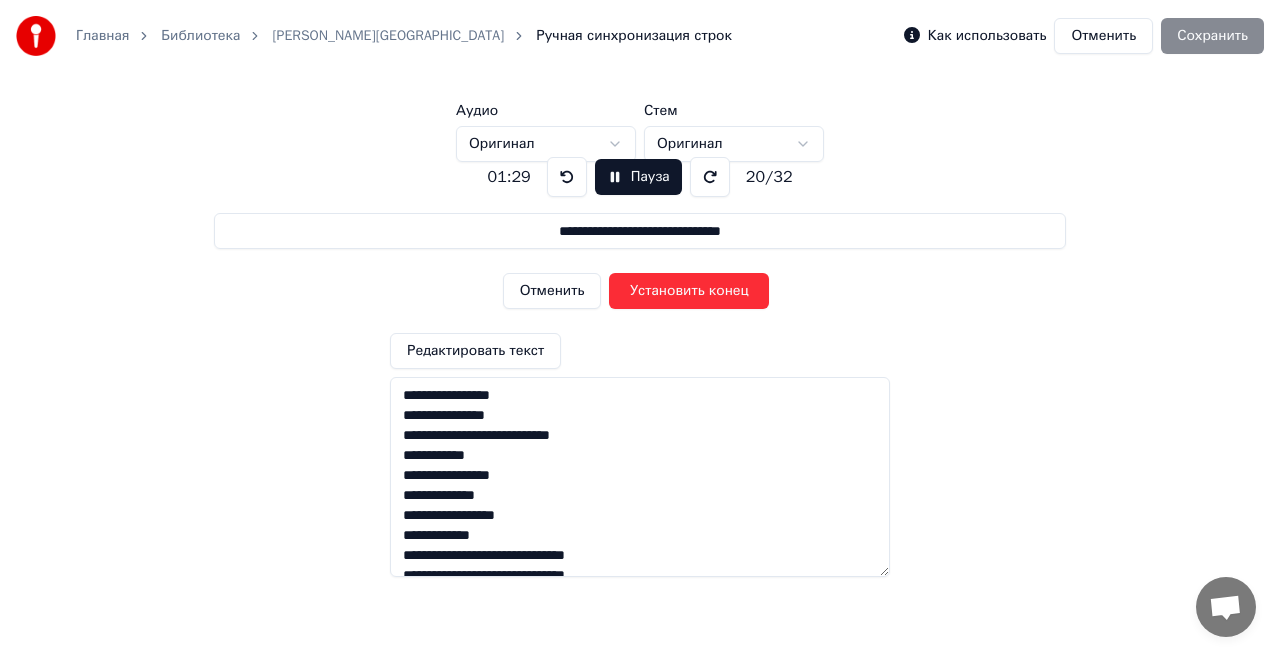 click on "Установить конец" at bounding box center (689, 291) 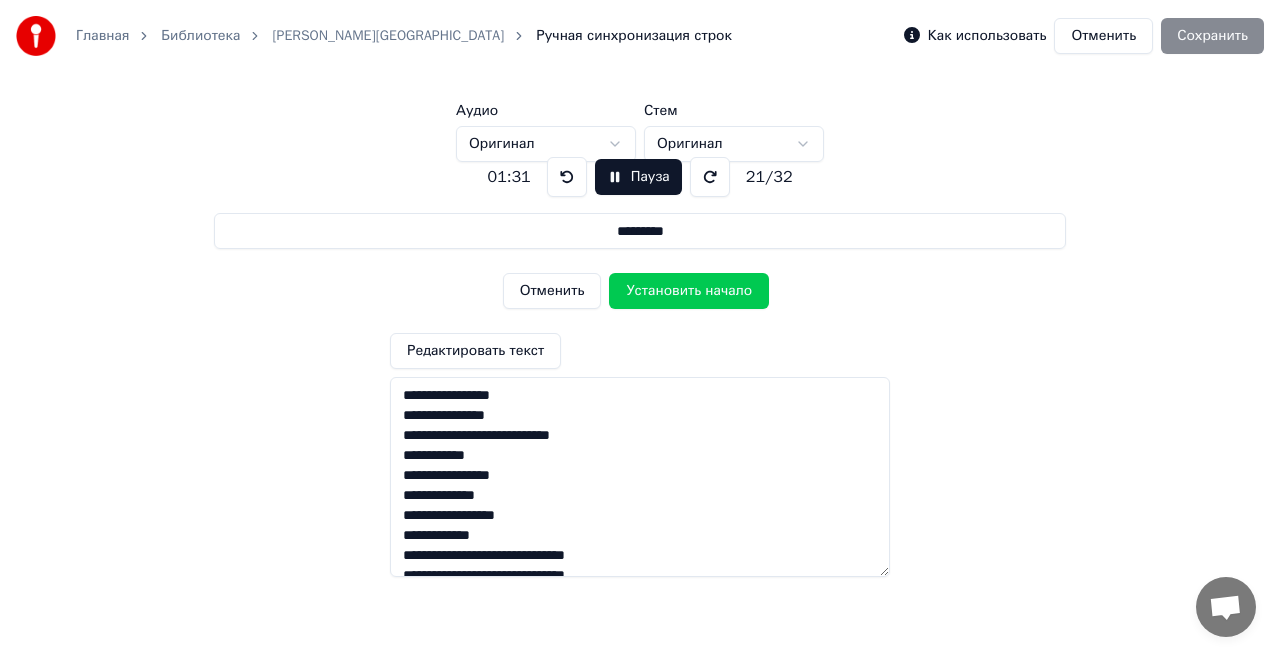 click on "Установить начало" at bounding box center (689, 291) 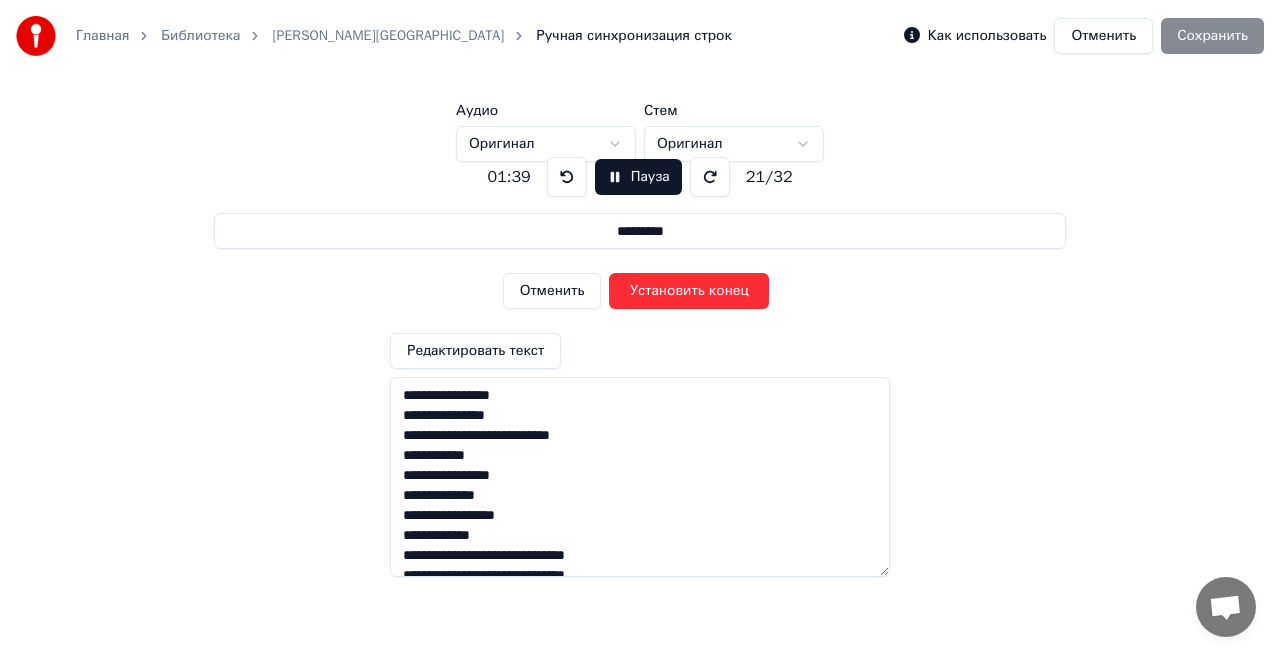 drag, startPoint x: 694, startPoint y: 222, endPoint x: 490, endPoint y: 256, distance: 206.81392 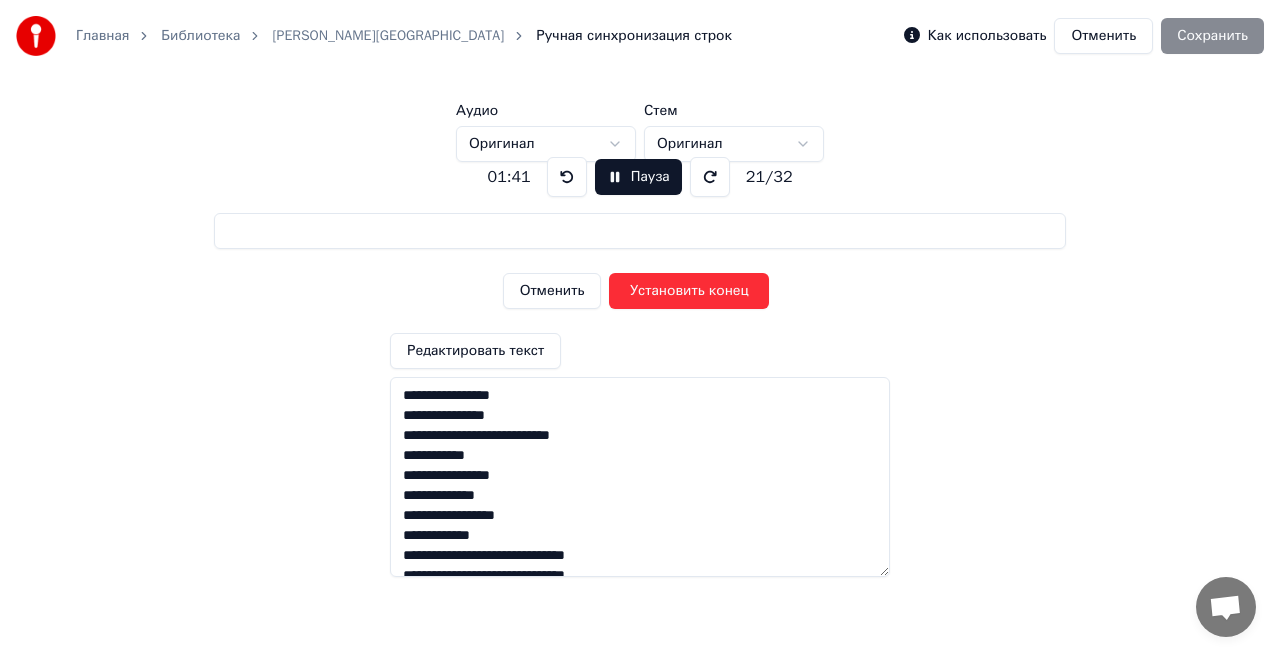 click on "Установить конец" at bounding box center [689, 291] 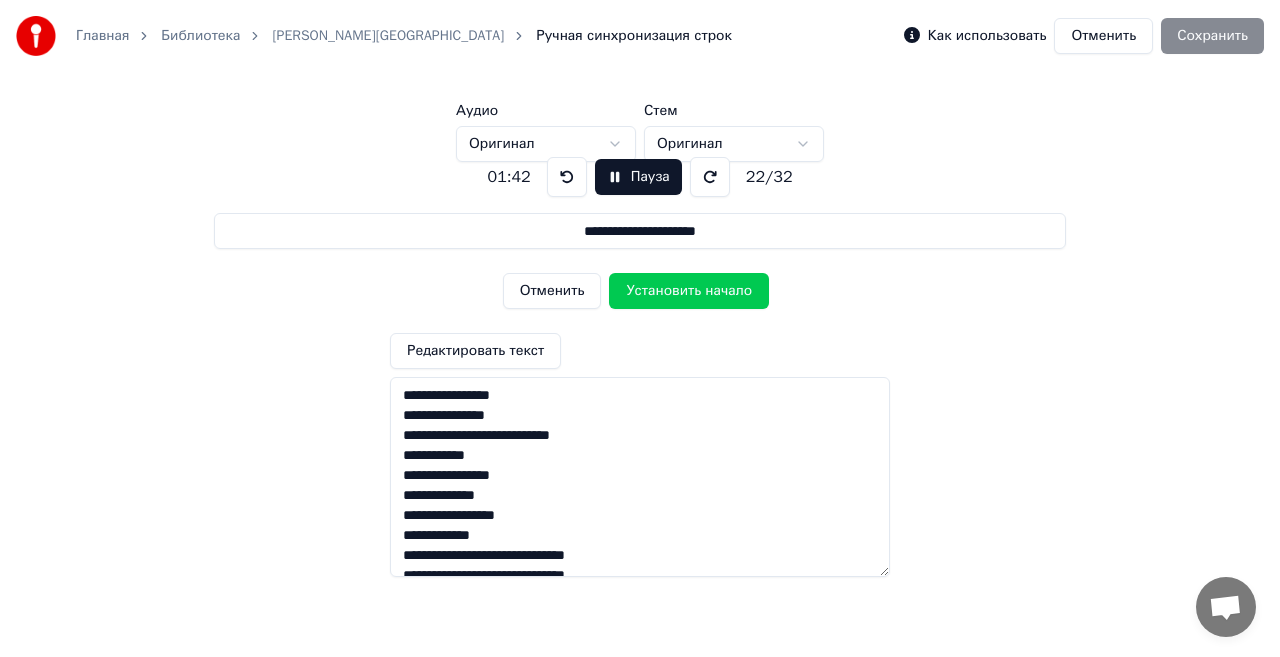 click on "Установить начало" at bounding box center (689, 291) 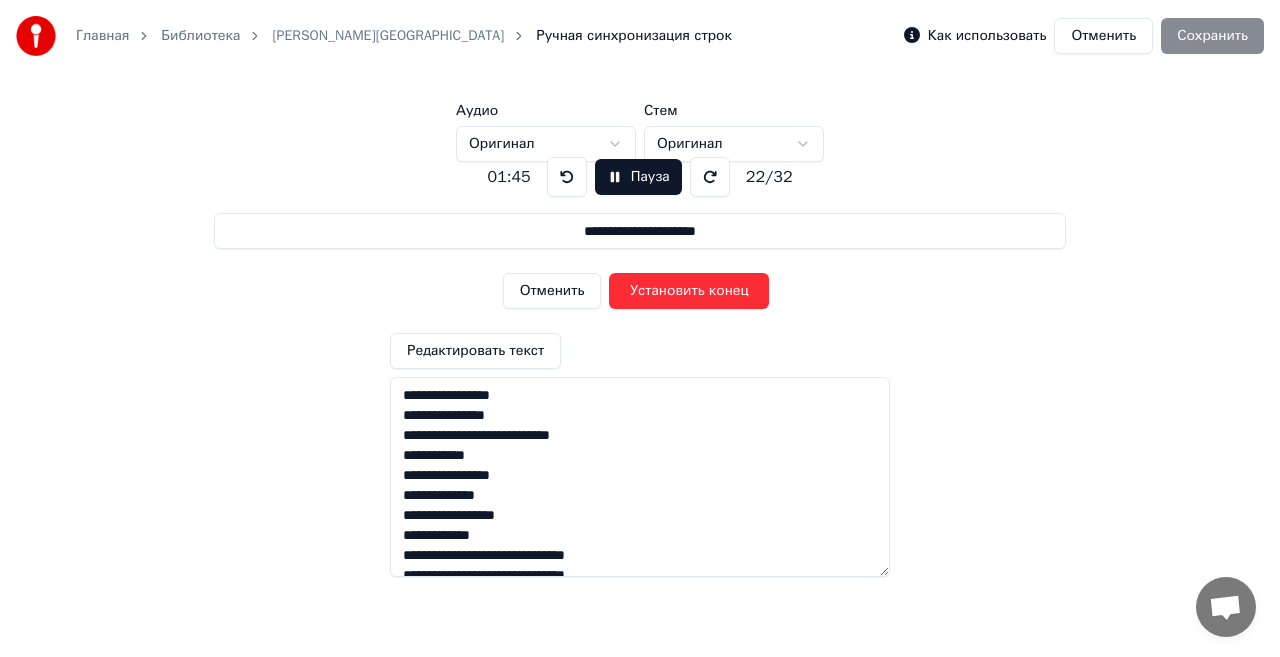 click on "Установить конец" at bounding box center (689, 291) 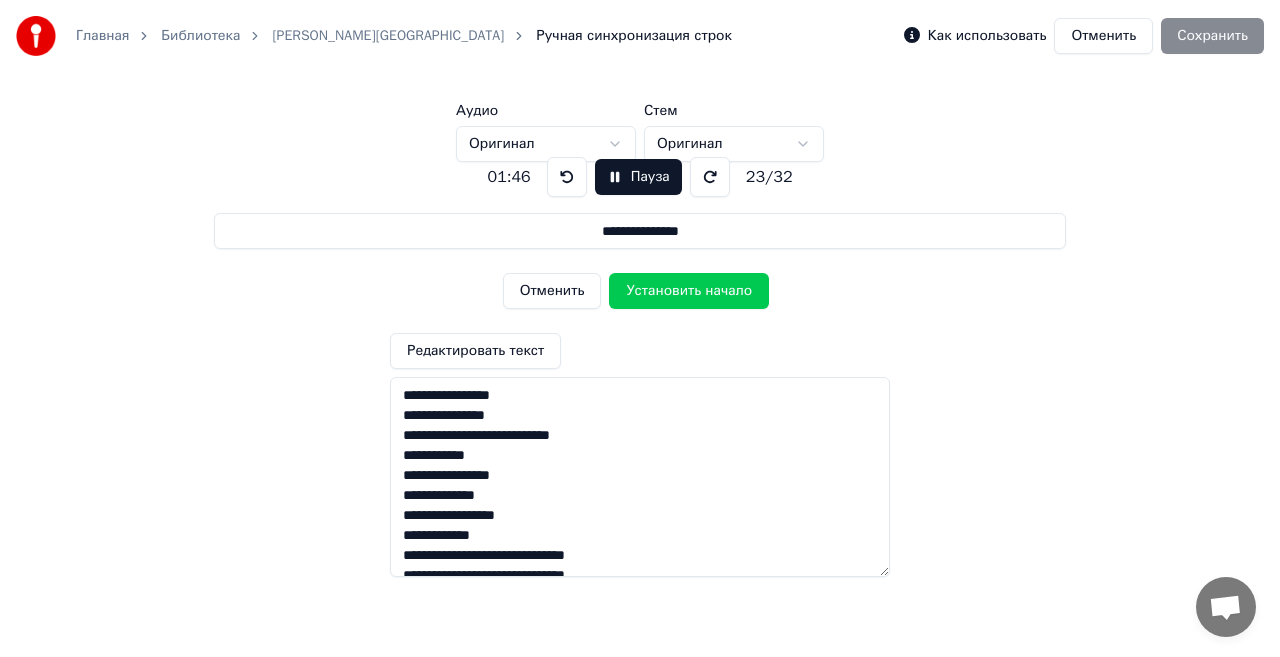 click on "Установить начало" at bounding box center [689, 291] 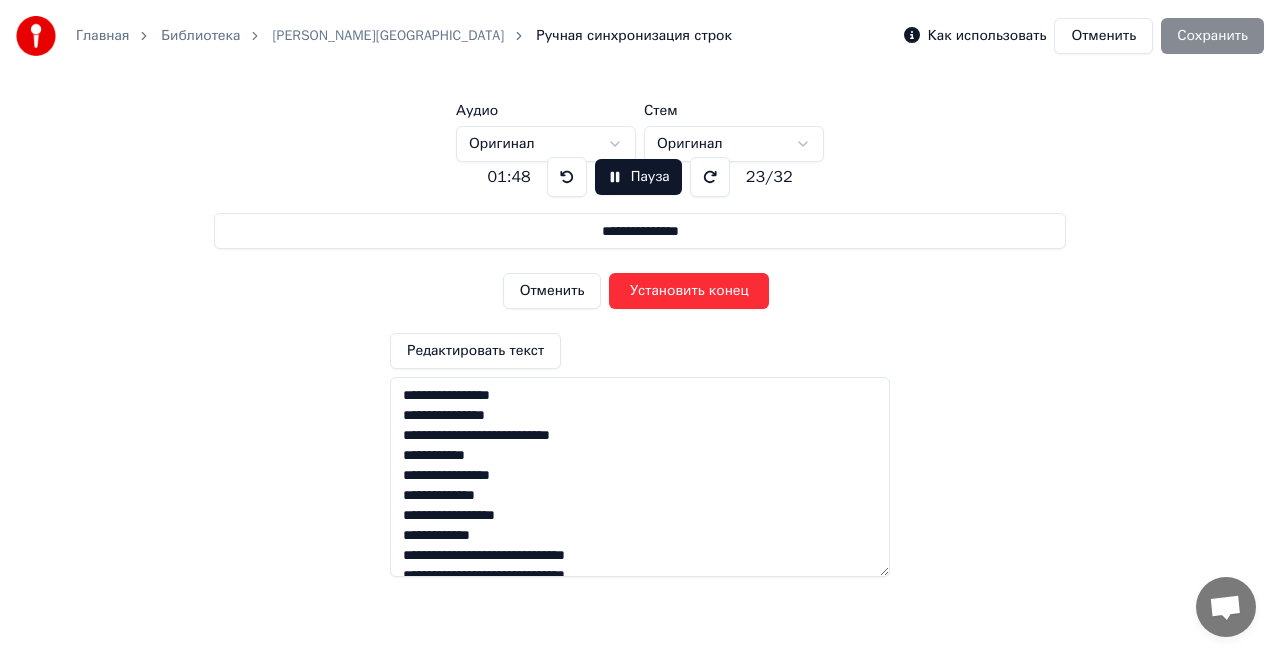 click on "Установить конец" at bounding box center [689, 291] 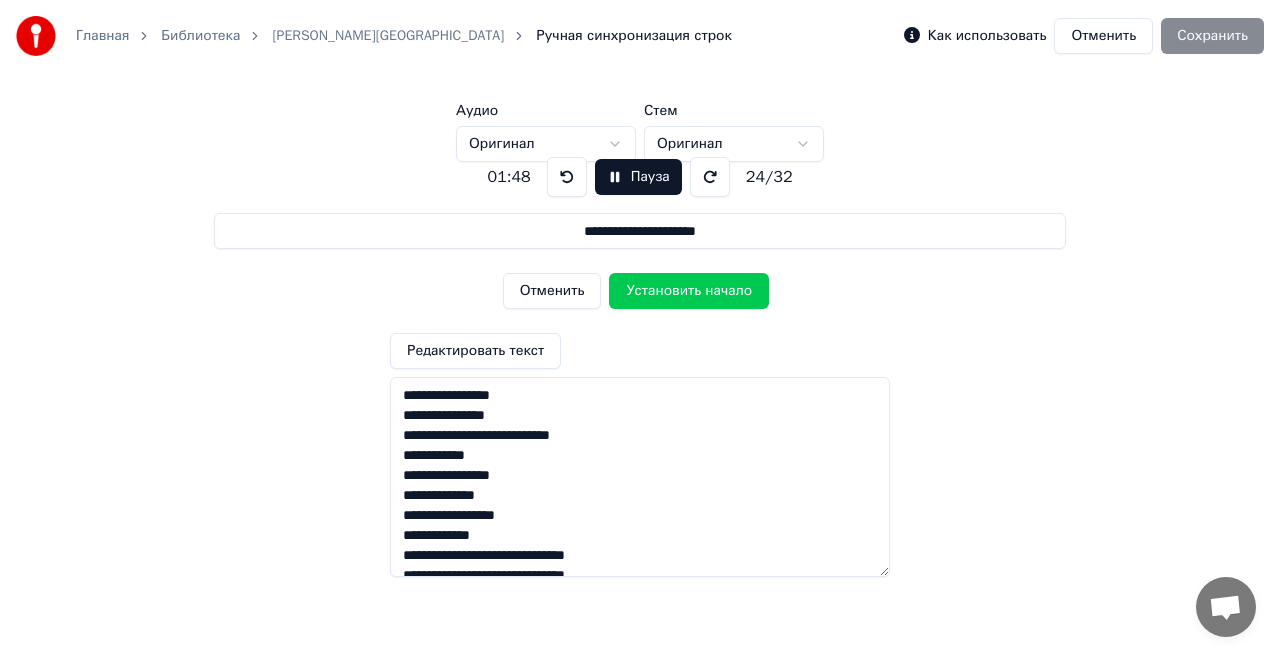 click on "Установить начало" at bounding box center [689, 291] 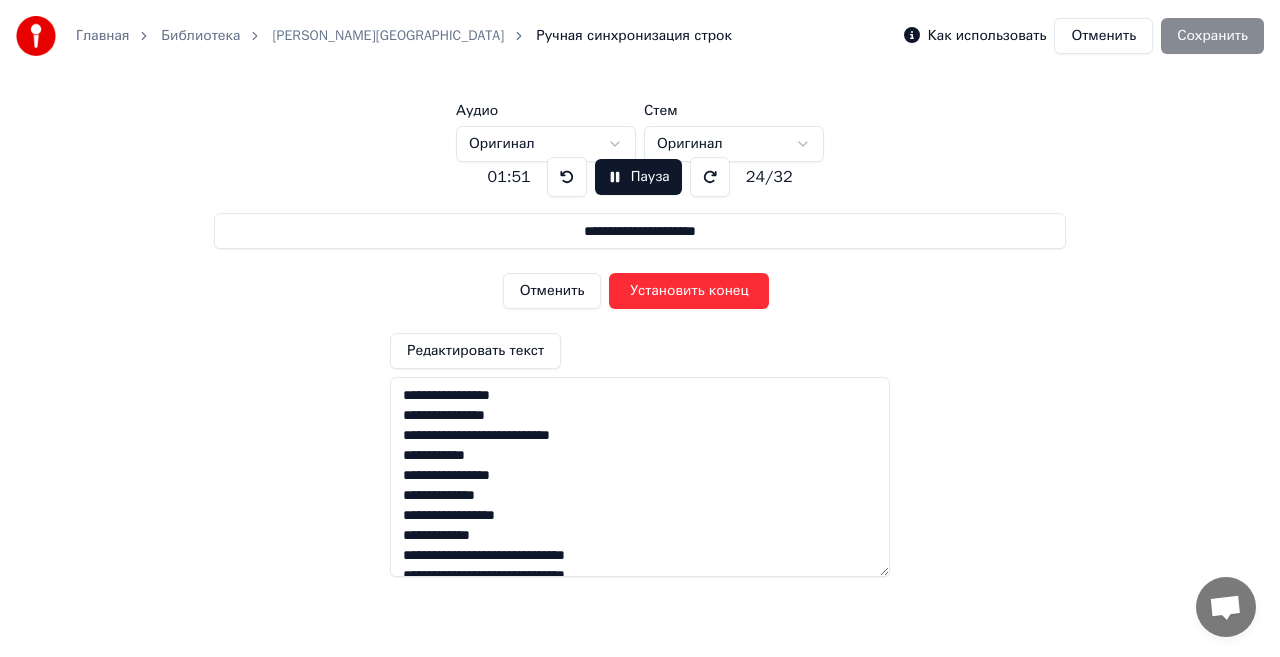 click on "Установить конец" at bounding box center [689, 291] 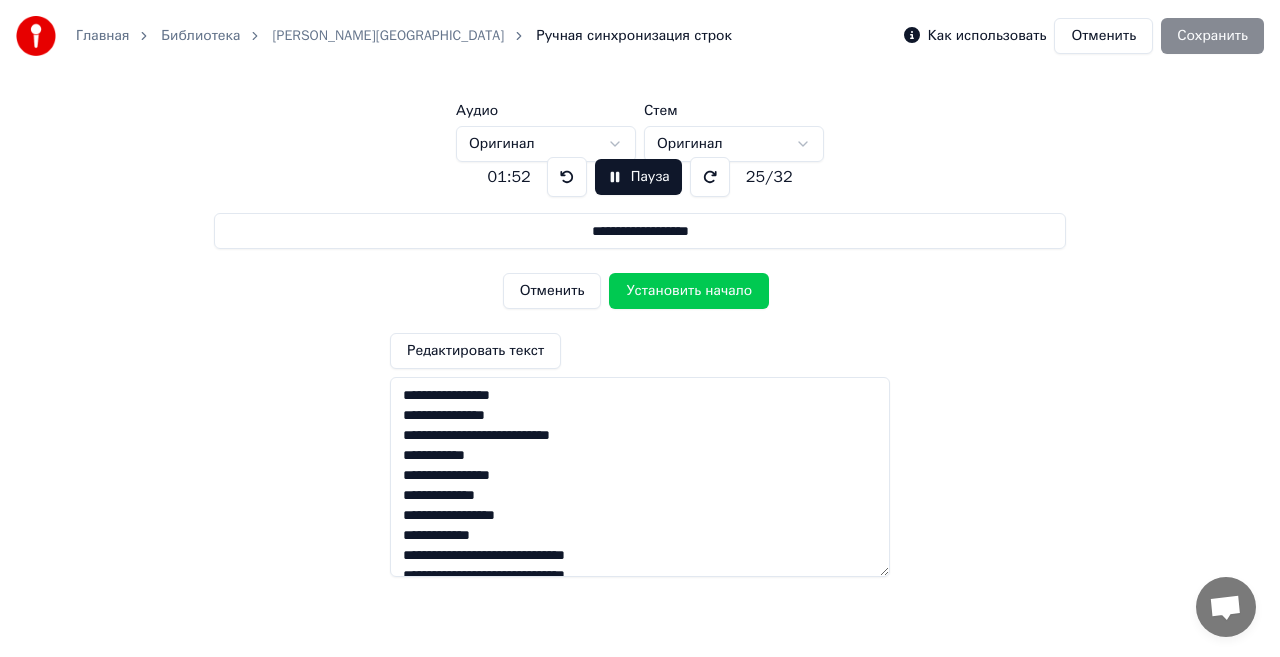 click on "Установить начало" at bounding box center [689, 291] 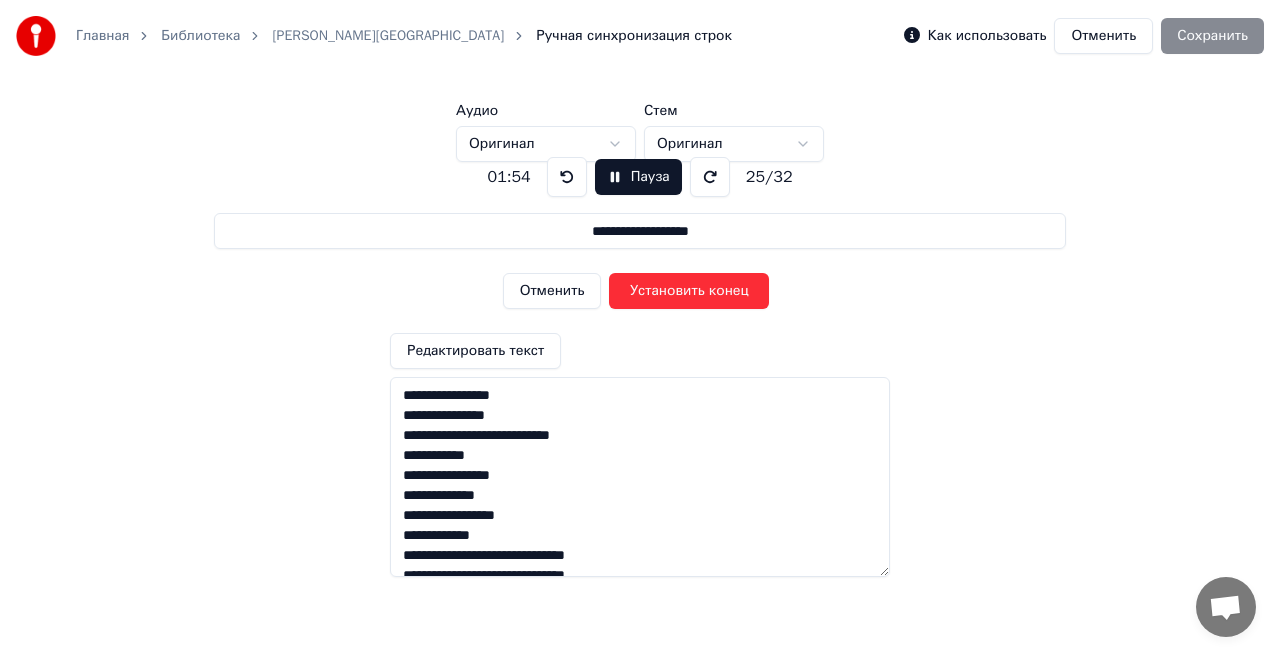 click on "Установить конец" at bounding box center (689, 291) 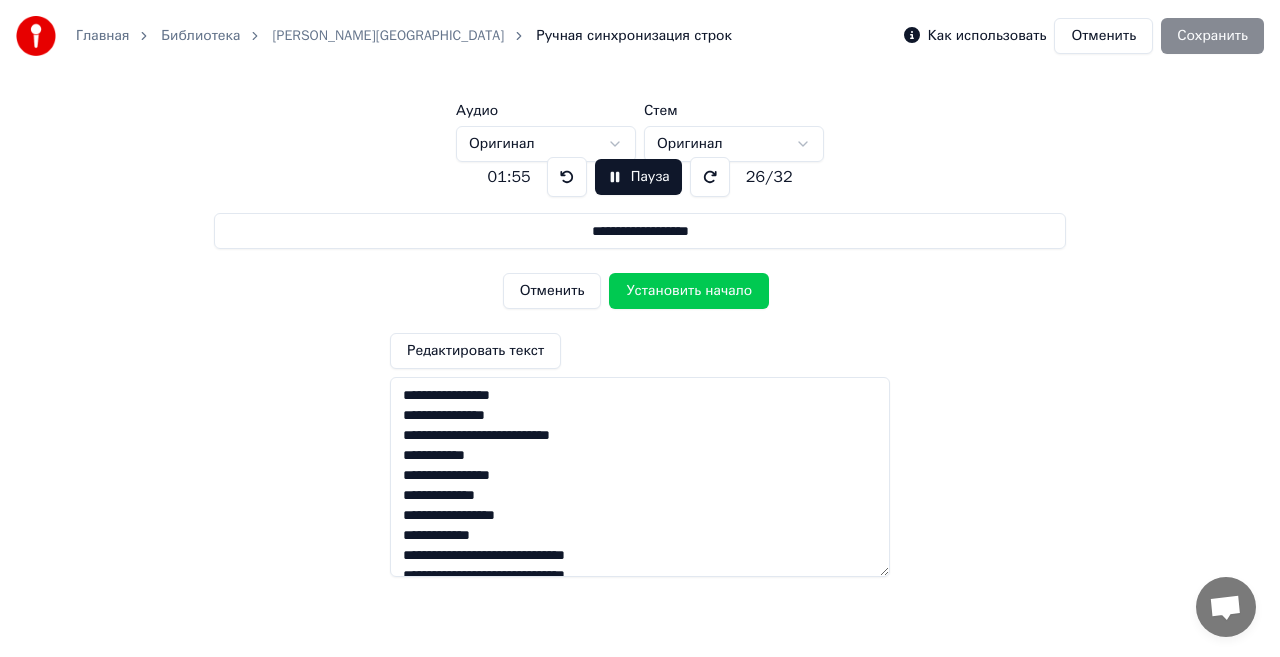 click on "Установить начало" at bounding box center (689, 291) 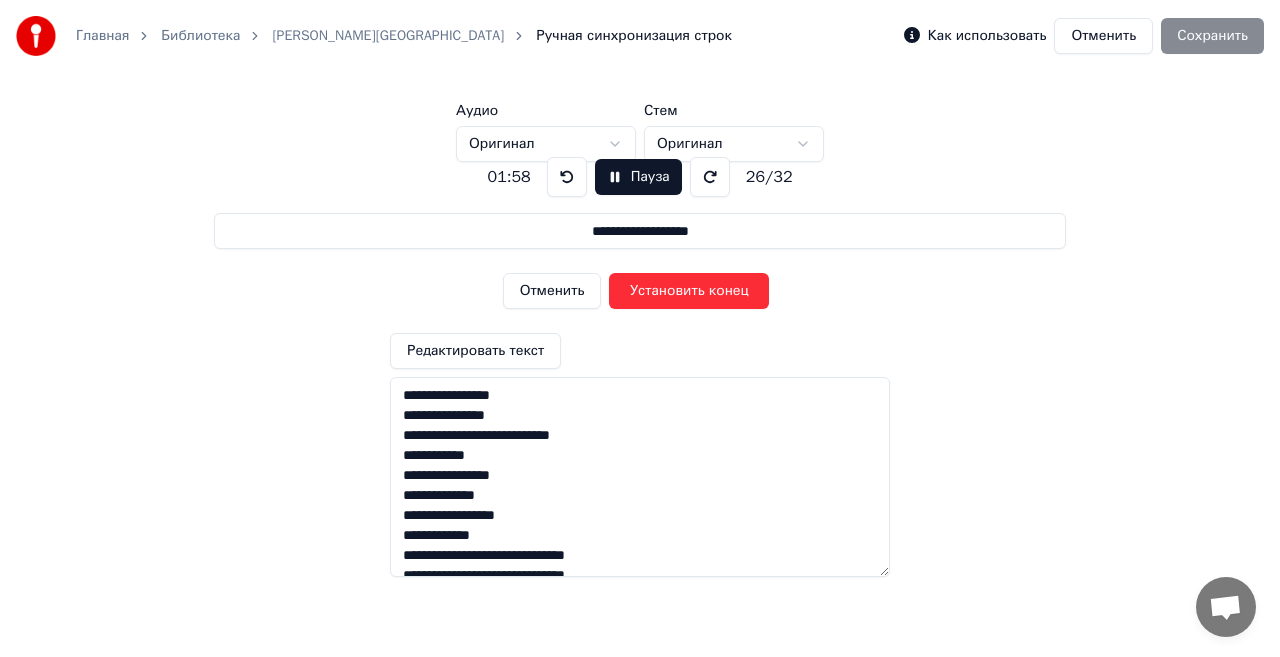 click on "Установить конец" at bounding box center [689, 291] 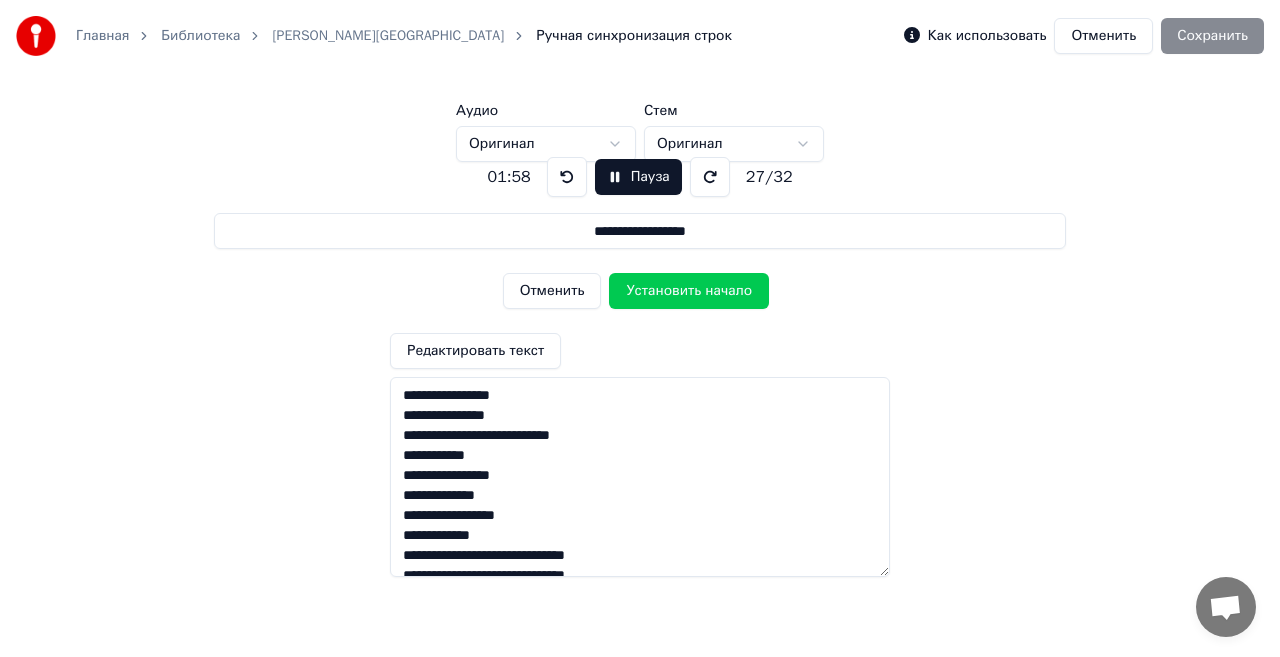 click on "Установить начало" at bounding box center (689, 291) 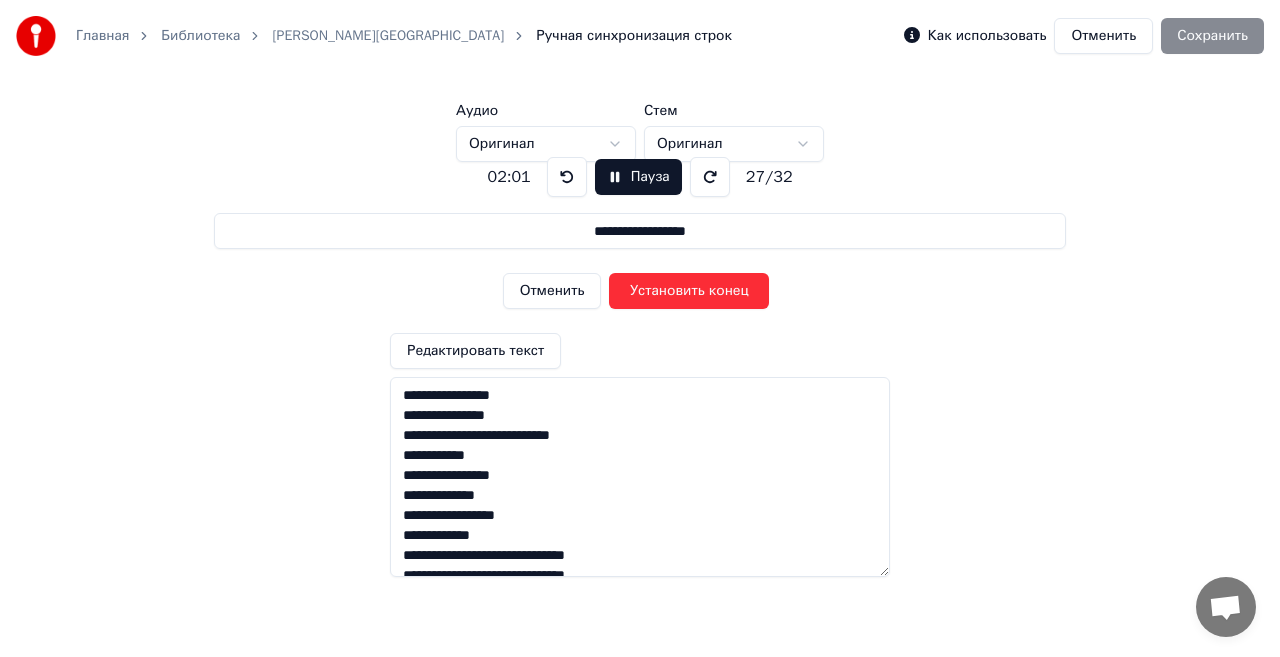 click on "Установить конец" at bounding box center (689, 291) 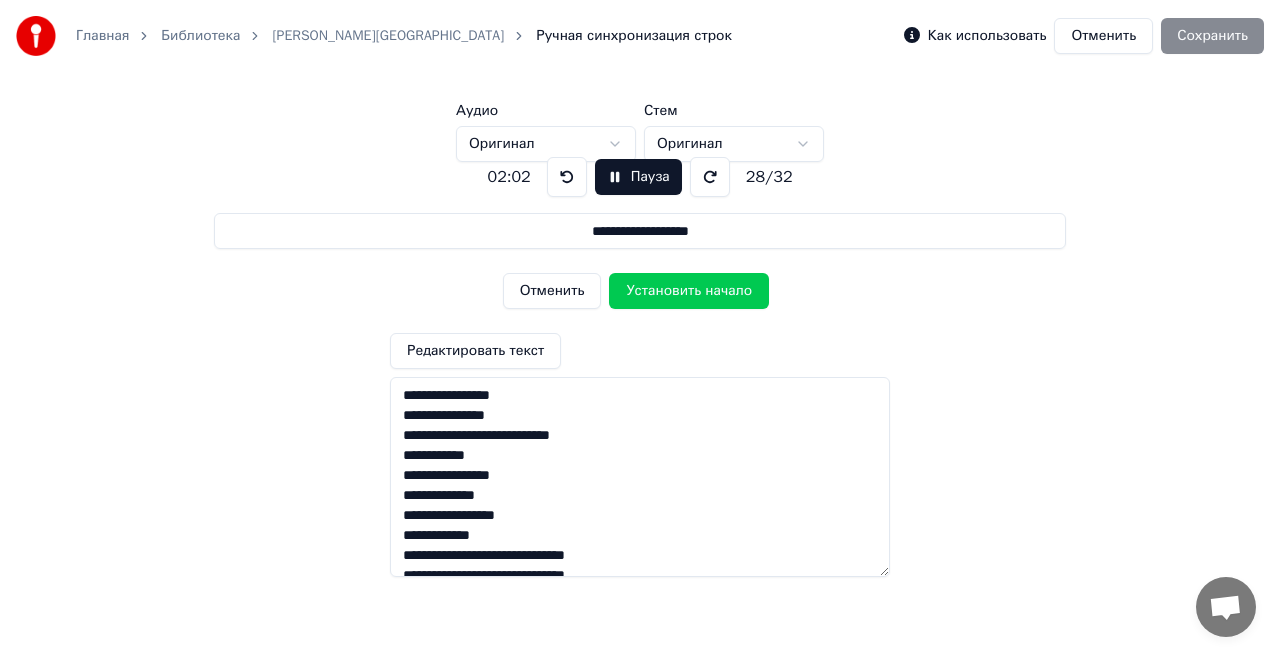 click on "Установить начало" at bounding box center (689, 291) 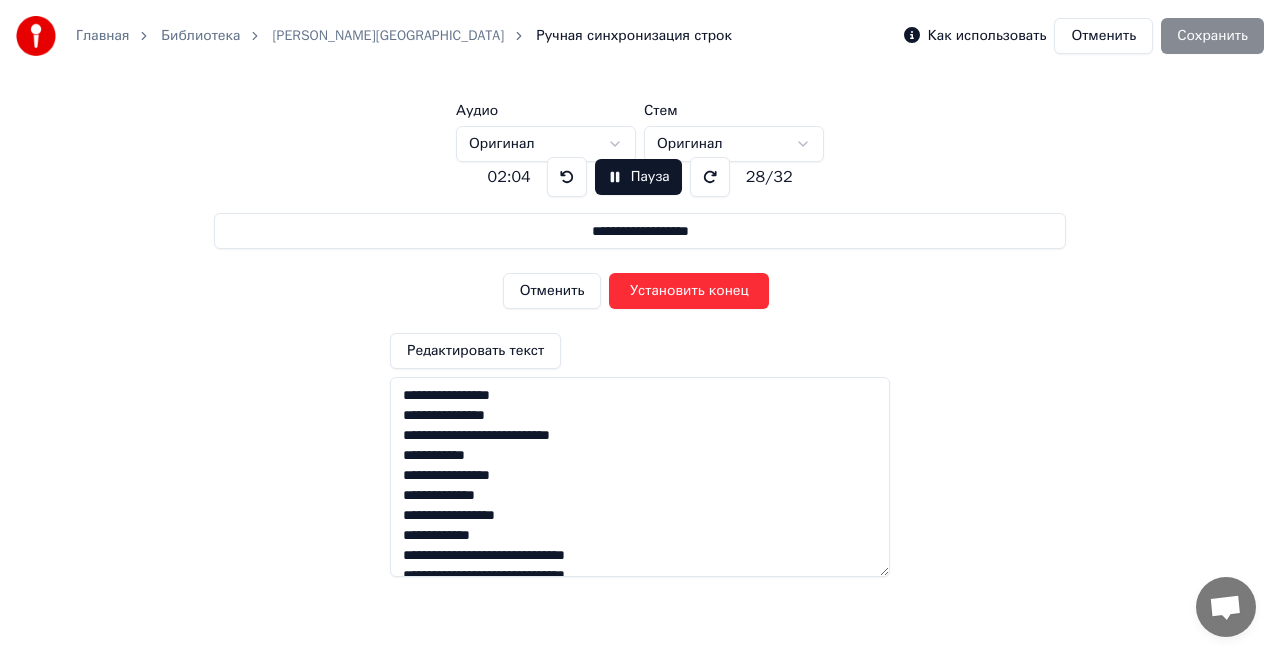 click on "Установить конец" at bounding box center (689, 291) 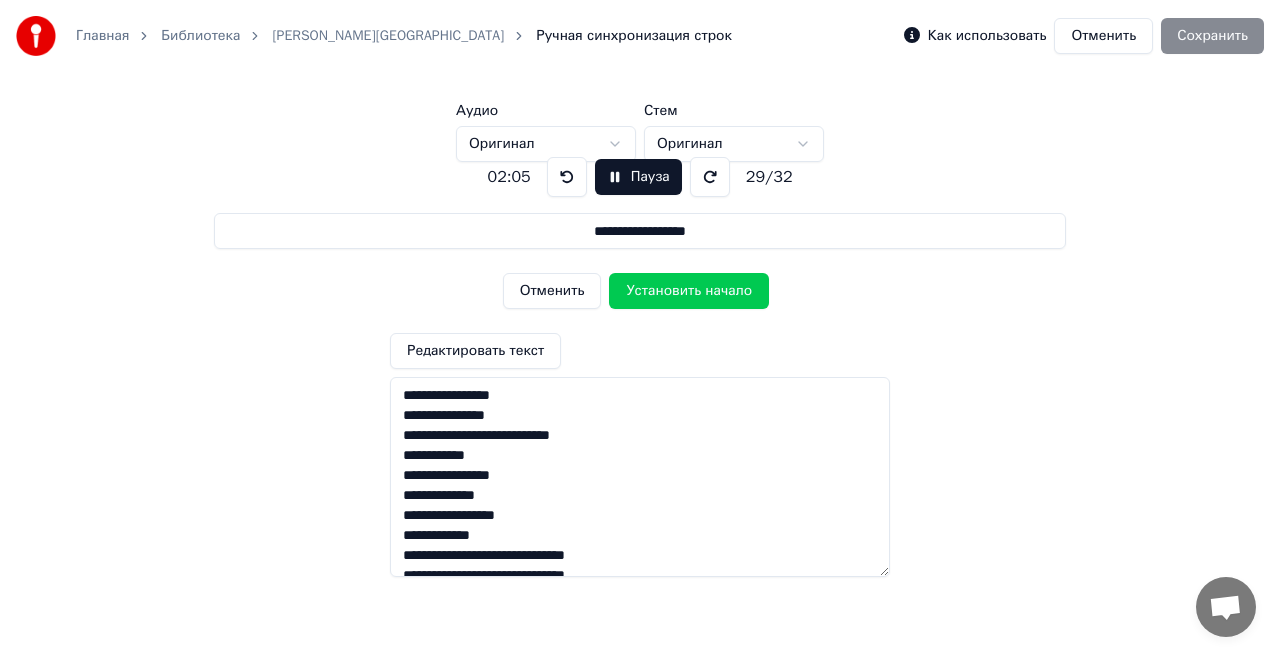 click on "Установить начало" at bounding box center [689, 291] 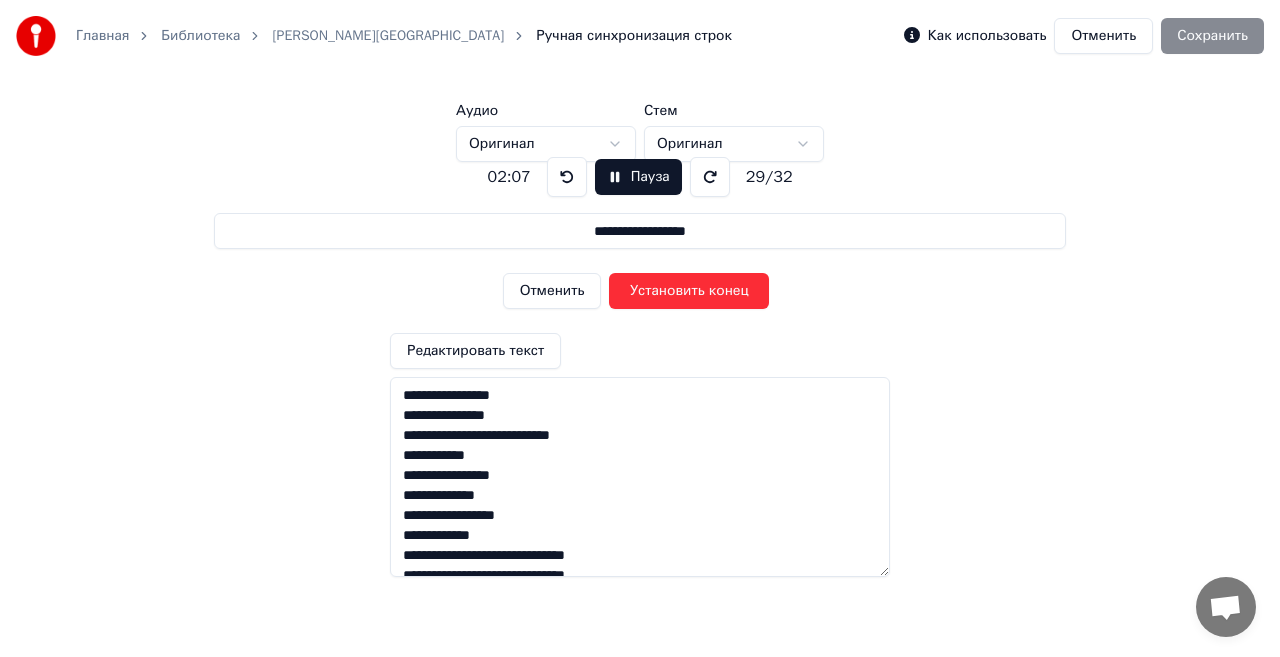 click on "Установить конец" at bounding box center [689, 291] 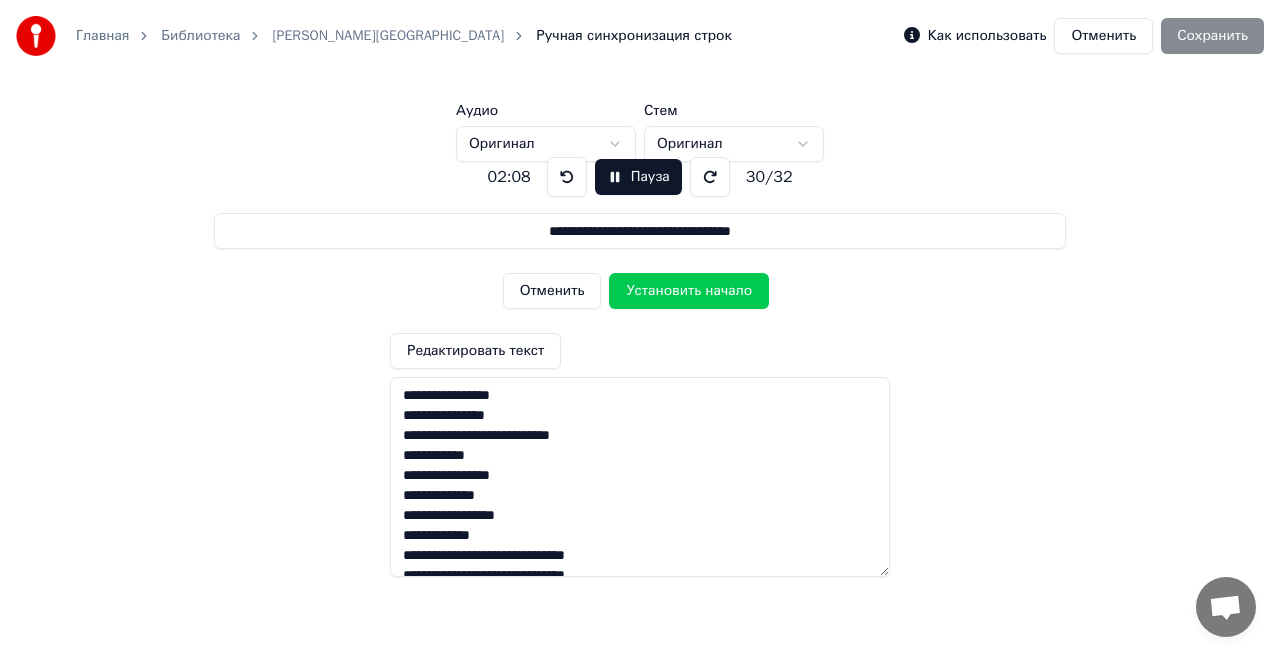click on "Установить начало" at bounding box center [689, 291] 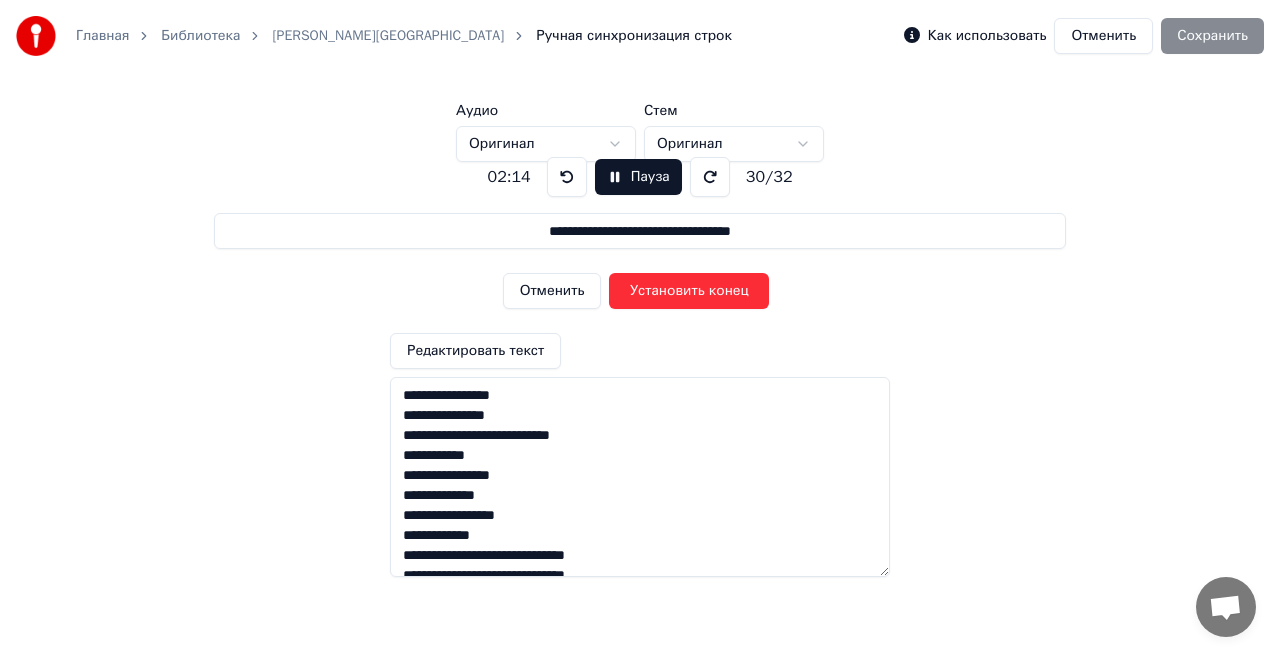 click on "Установить конец" at bounding box center (689, 291) 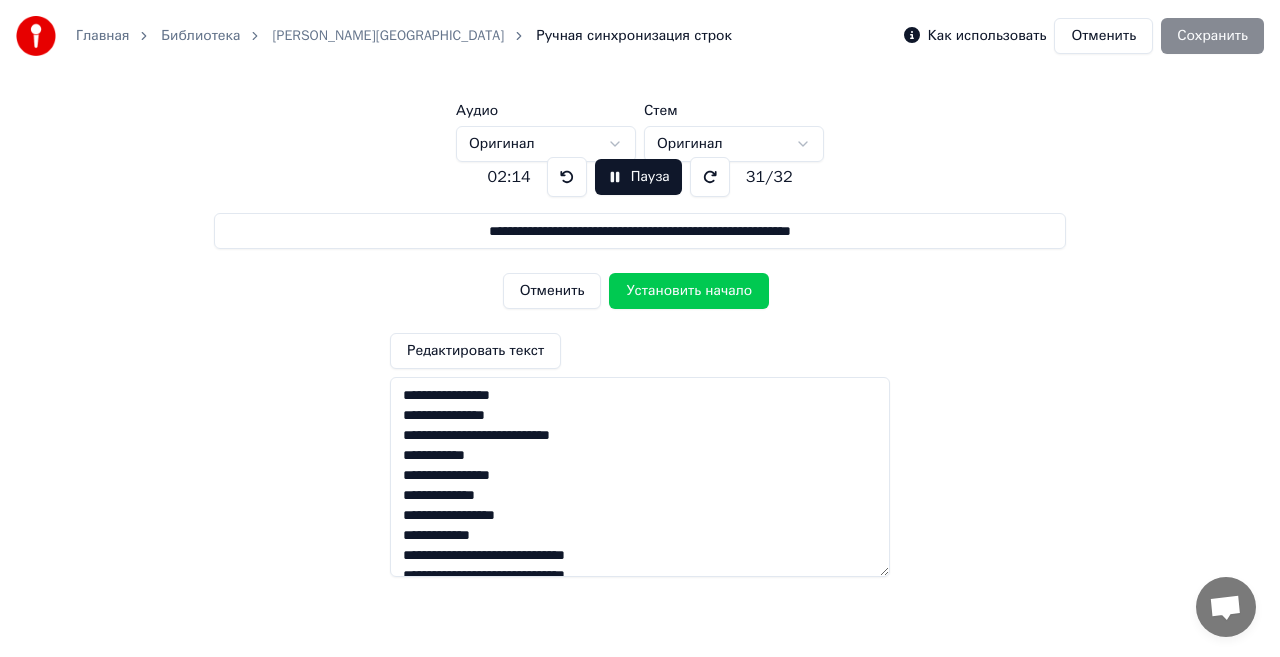 click on "Установить начало" at bounding box center [689, 291] 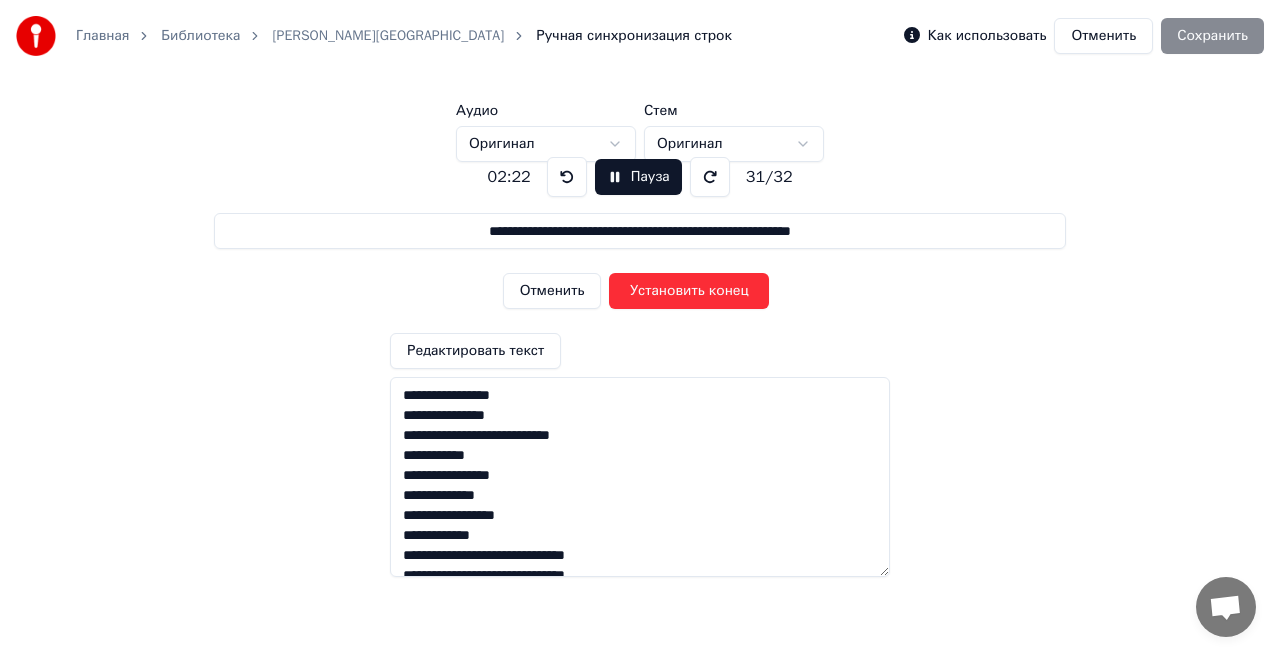 click on "Установить конец" at bounding box center [689, 291] 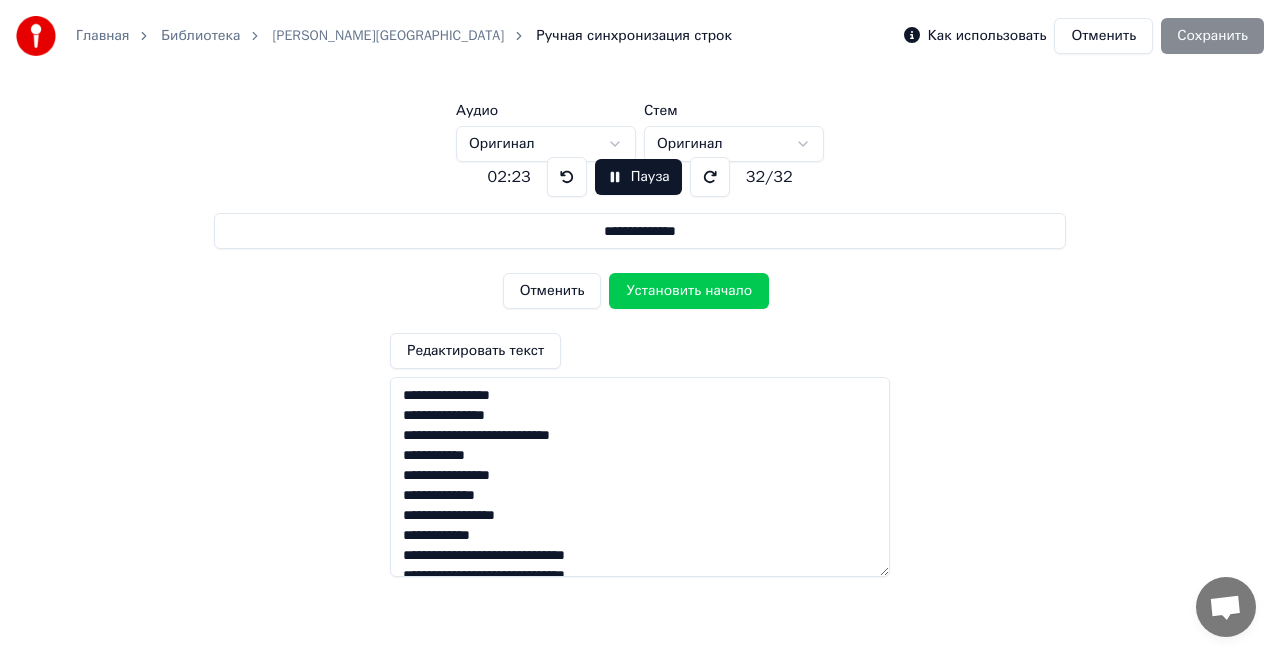 click on "Установить начало" at bounding box center (689, 291) 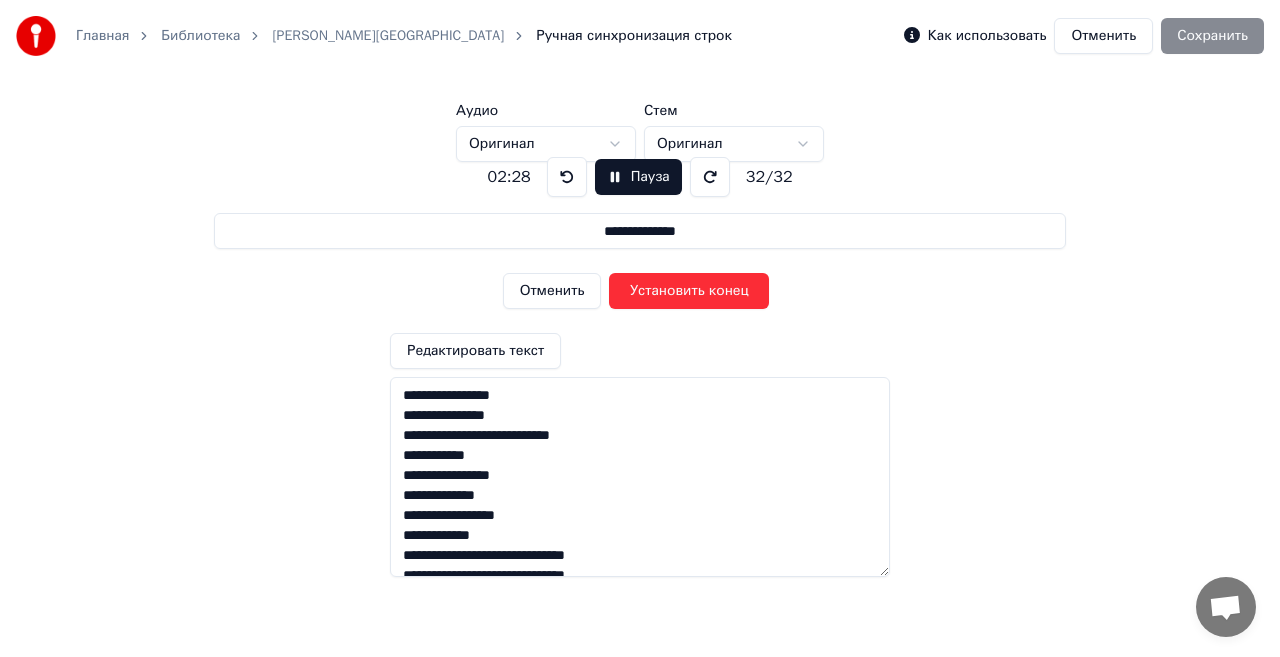 click on "**********" at bounding box center [639, 231] 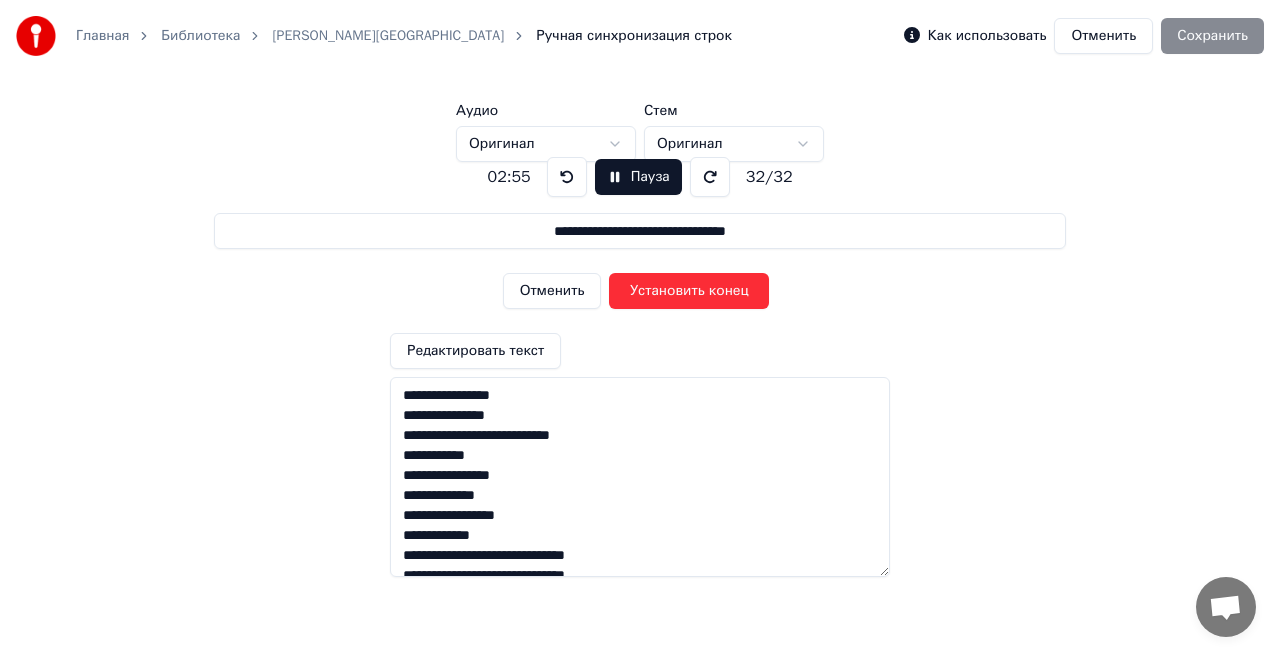 type on "**********" 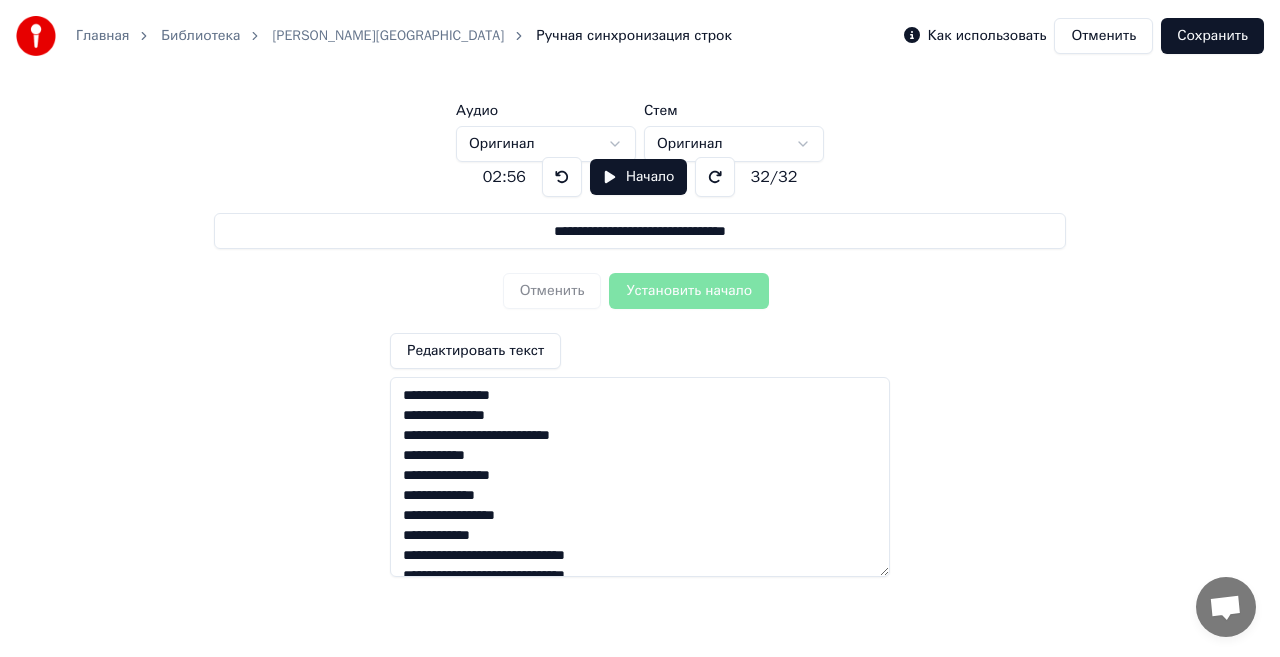 click on "Сохранить" at bounding box center [1212, 36] 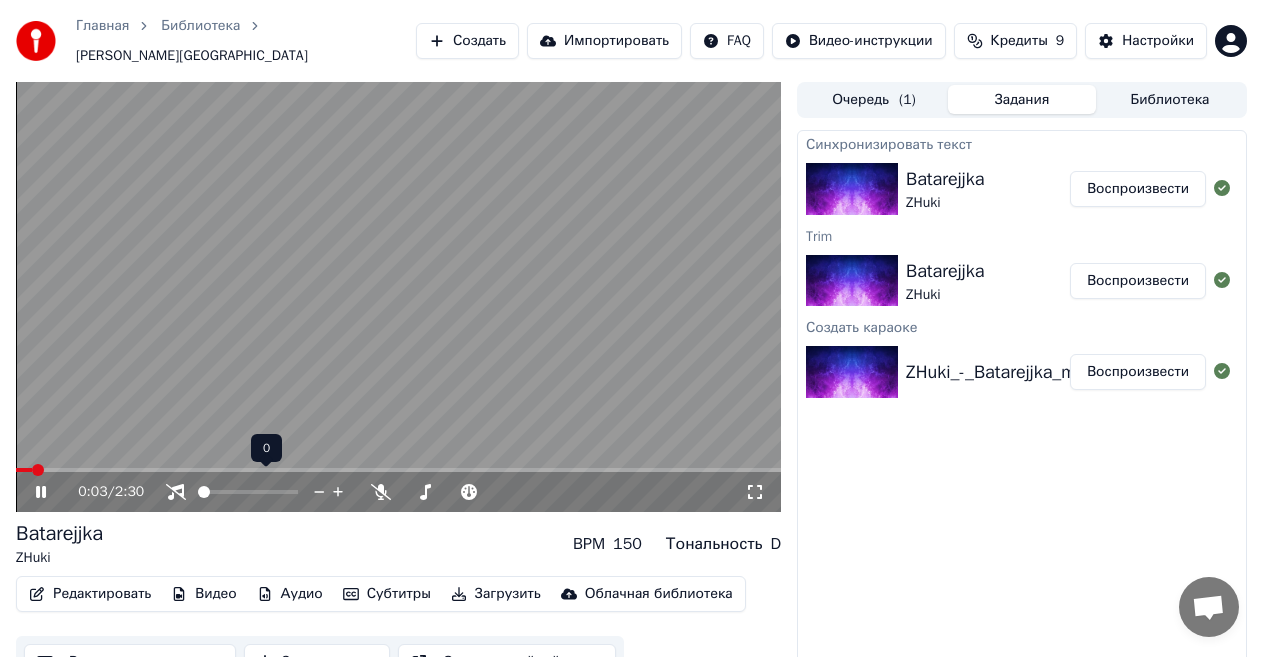 click at bounding box center [266, 492] 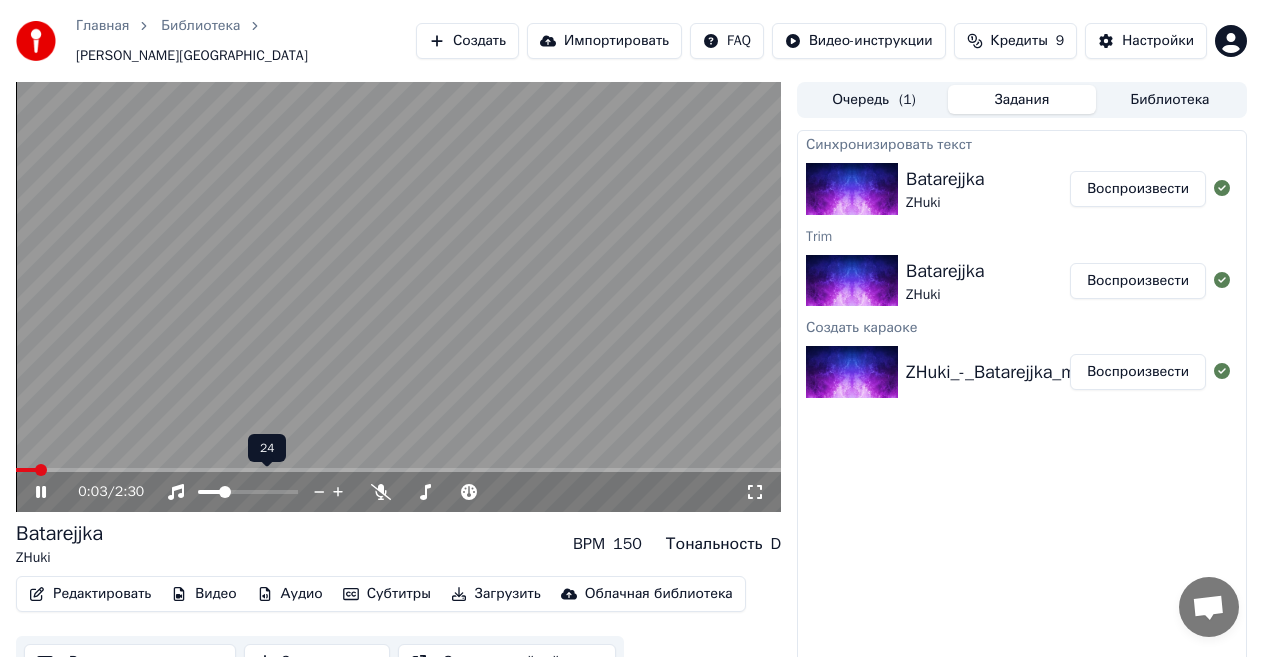 click at bounding box center [248, 492] 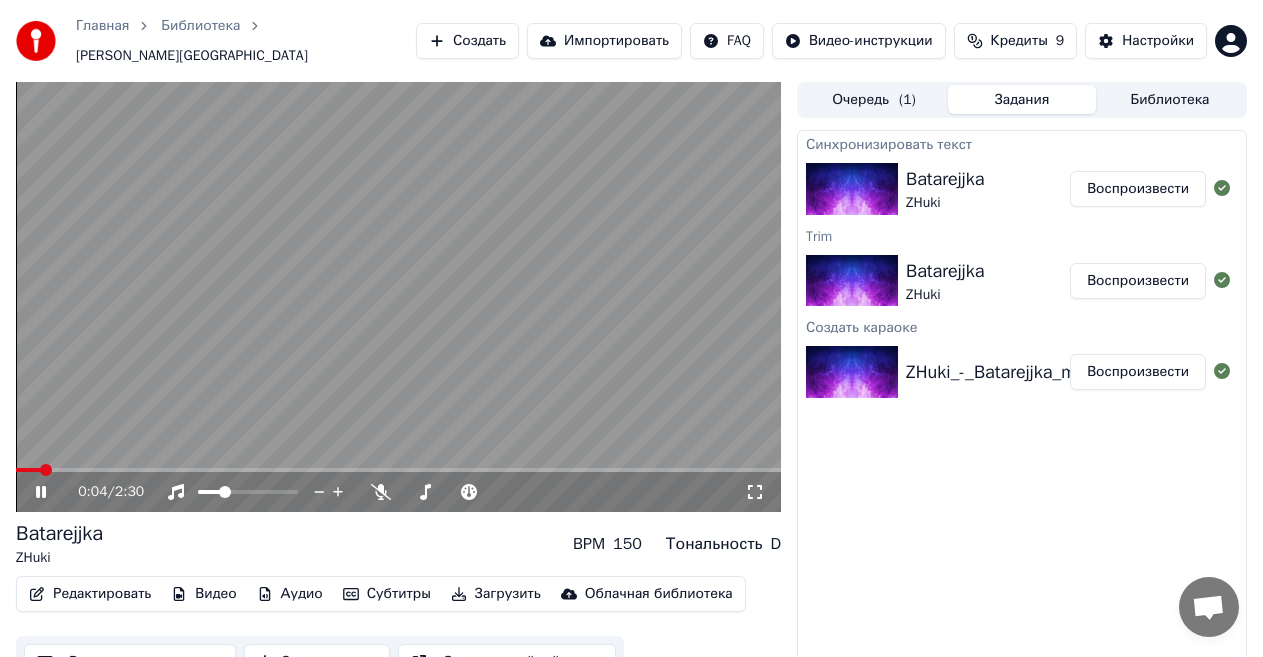 click 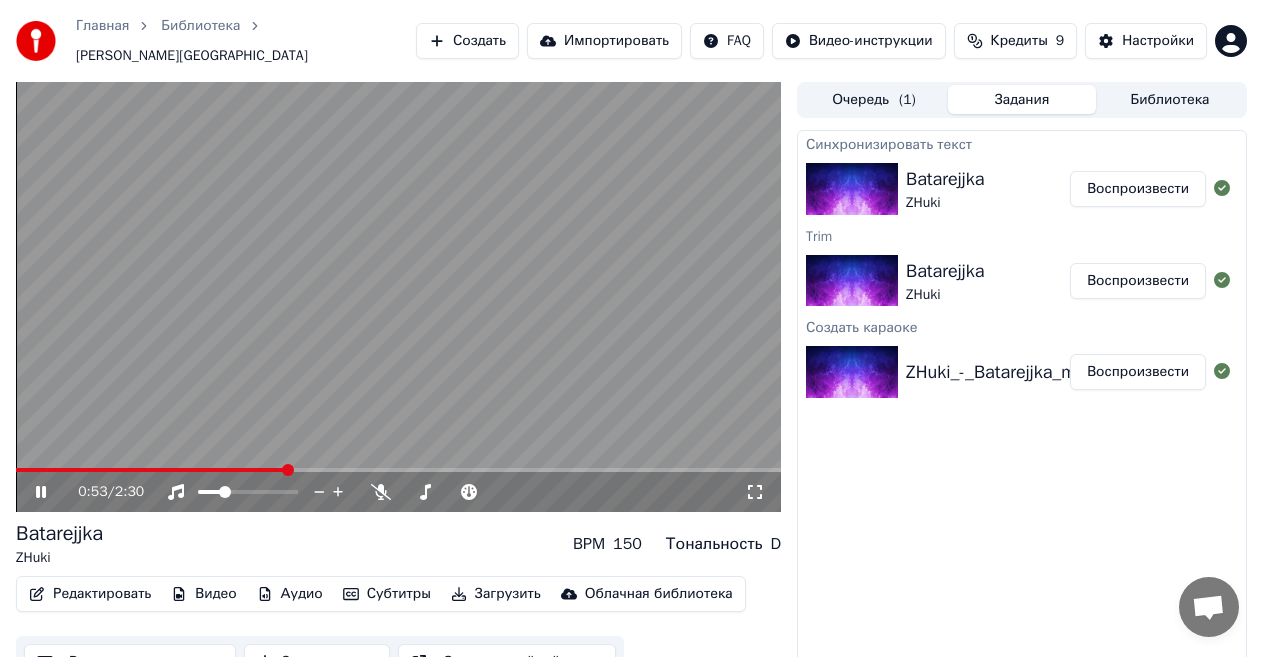 click 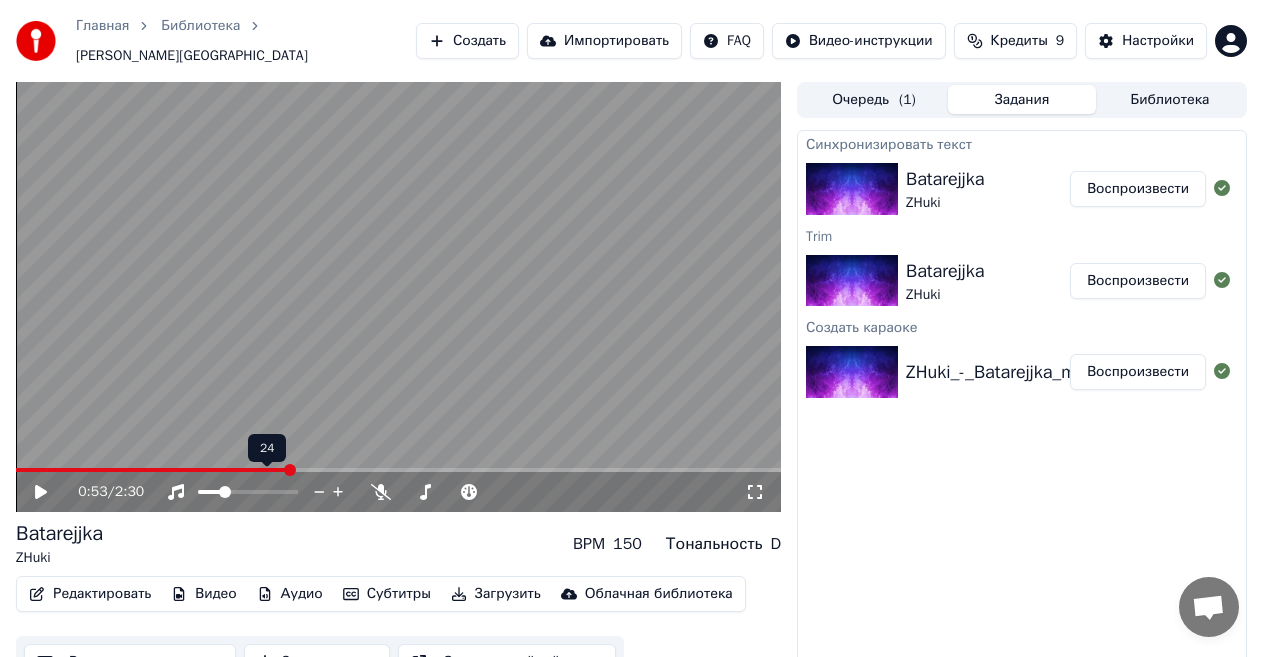 click at bounding box center [210, 492] 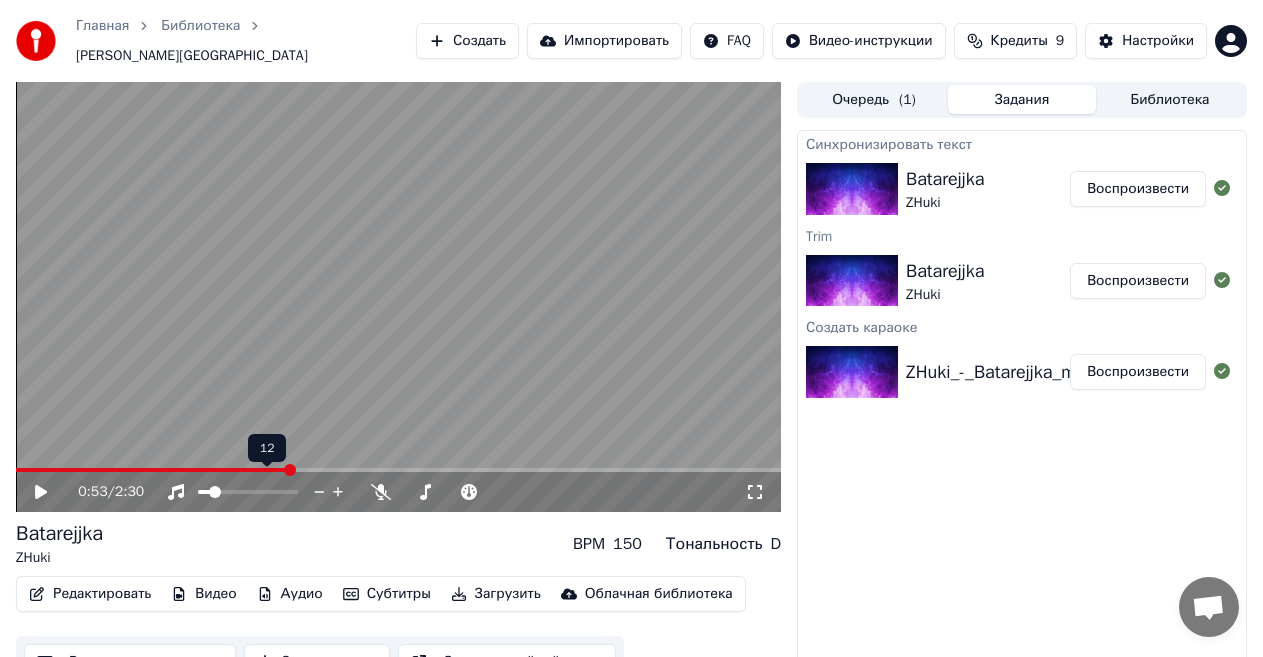 click at bounding box center [215, 492] 